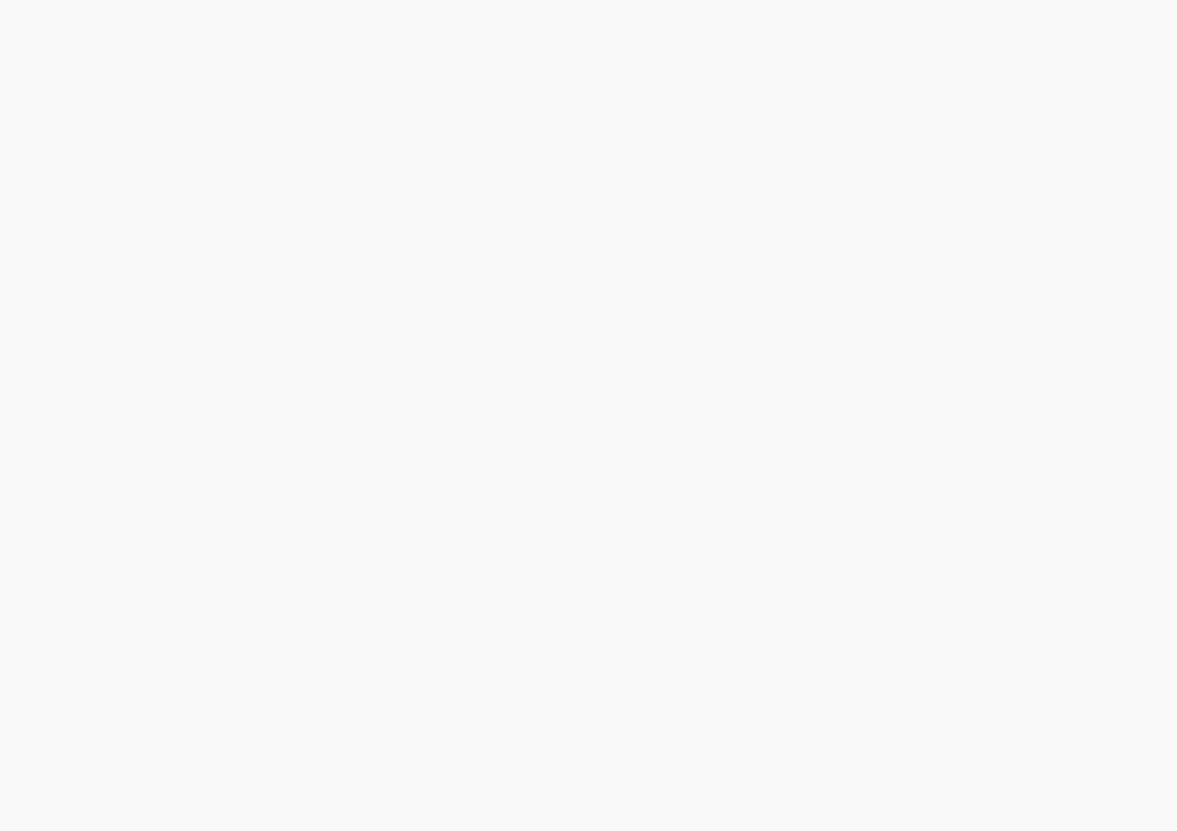 scroll, scrollTop: 0, scrollLeft: 0, axis: both 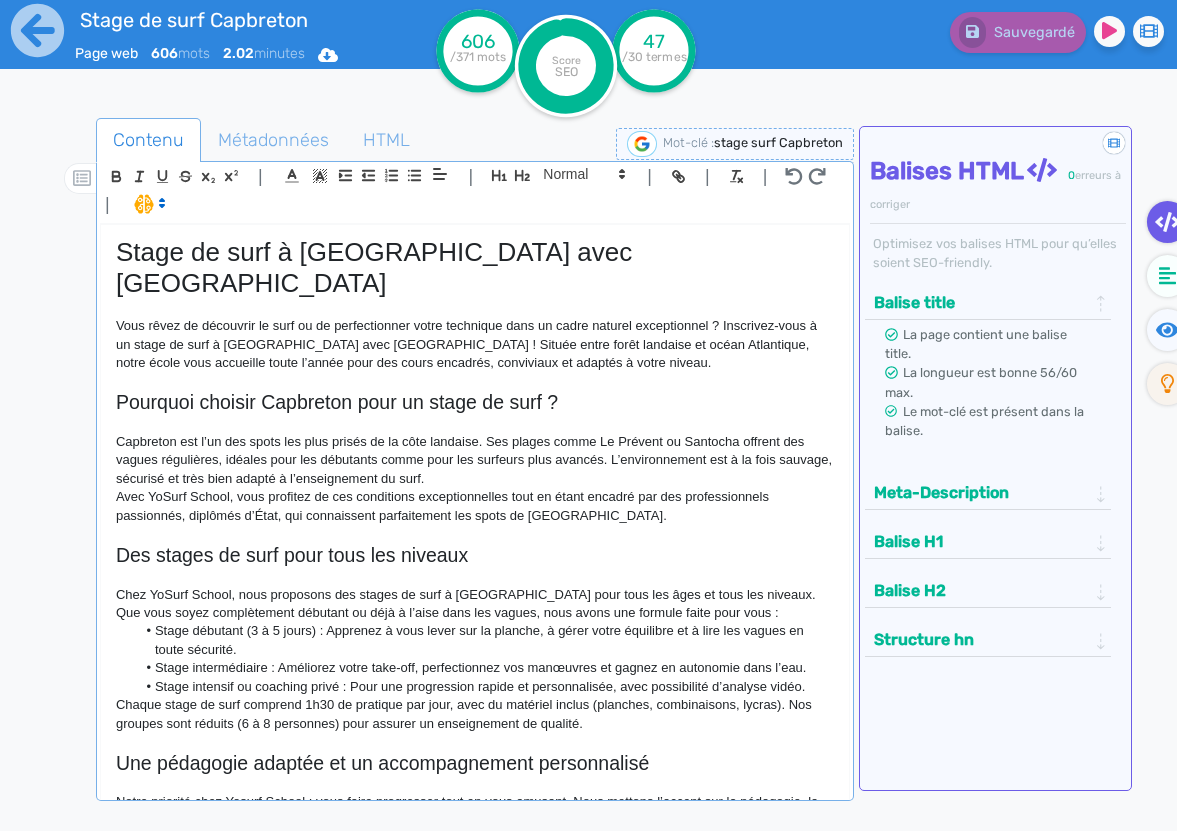 click on "Avec YoSurf School, vous profitez de ces conditions exceptionnelles tout en étant encadré par des professionnels passionnés, diplômés d’État, qui connaissent parfaitement les spots de [GEOGRAPHIC_DATA]." 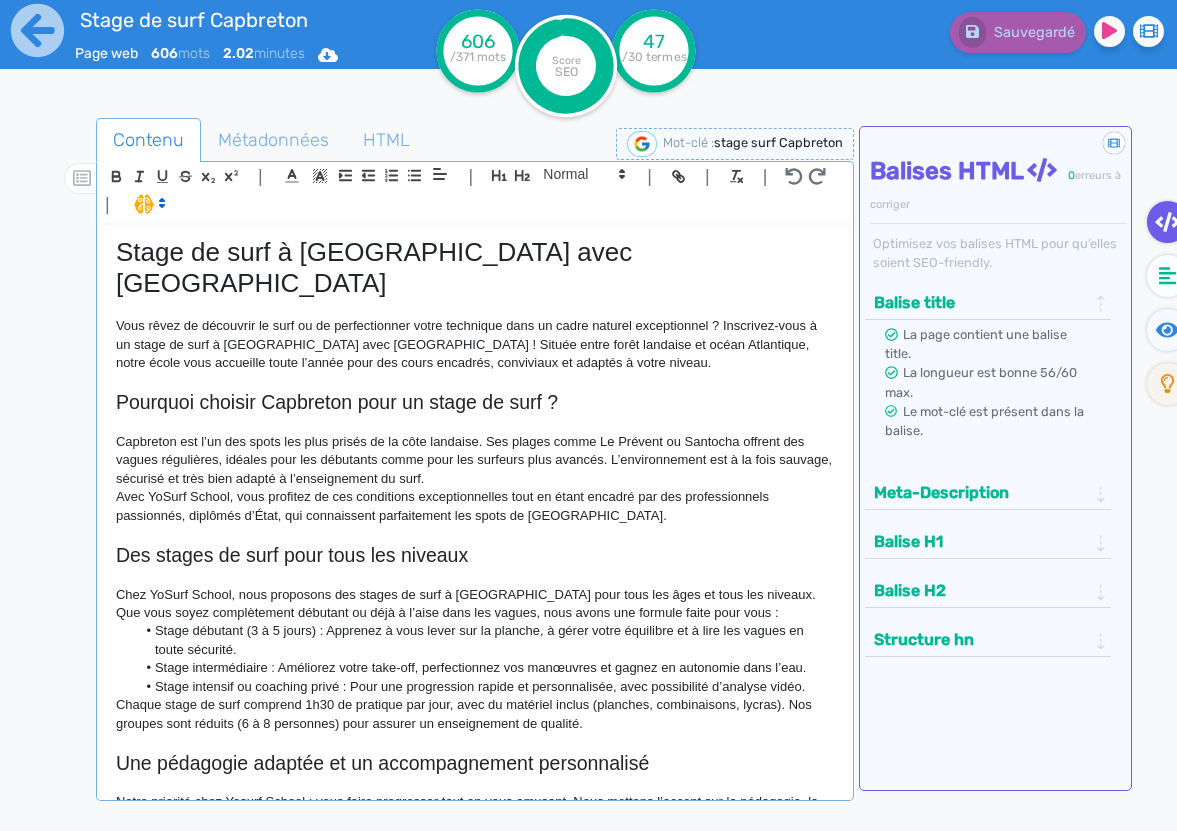 type 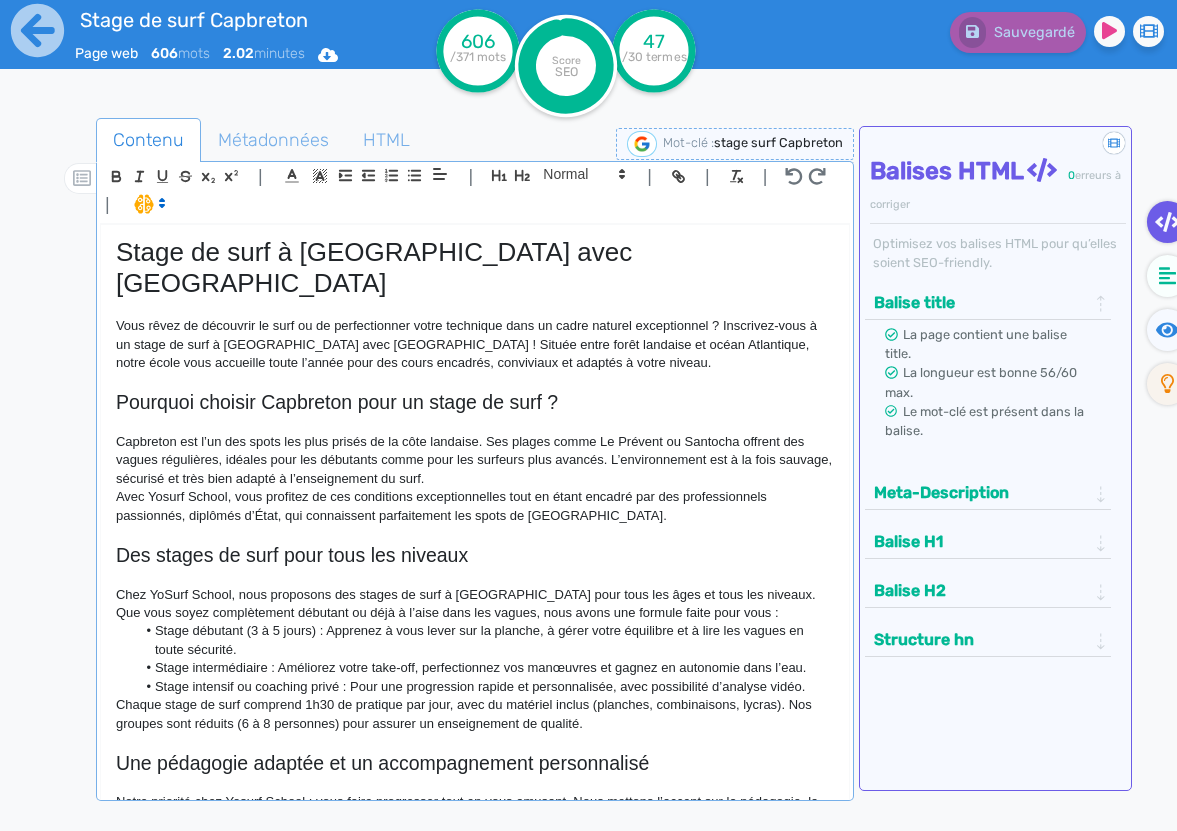 click on "Avec Yosurf School, vous profitez de ces conditions exceptionnelles tout en étant encadré par des professionnels passionnés, diplômés d’État, qui connaissent parfaitement les spots de [GEOGRAPHIC_DATA]." 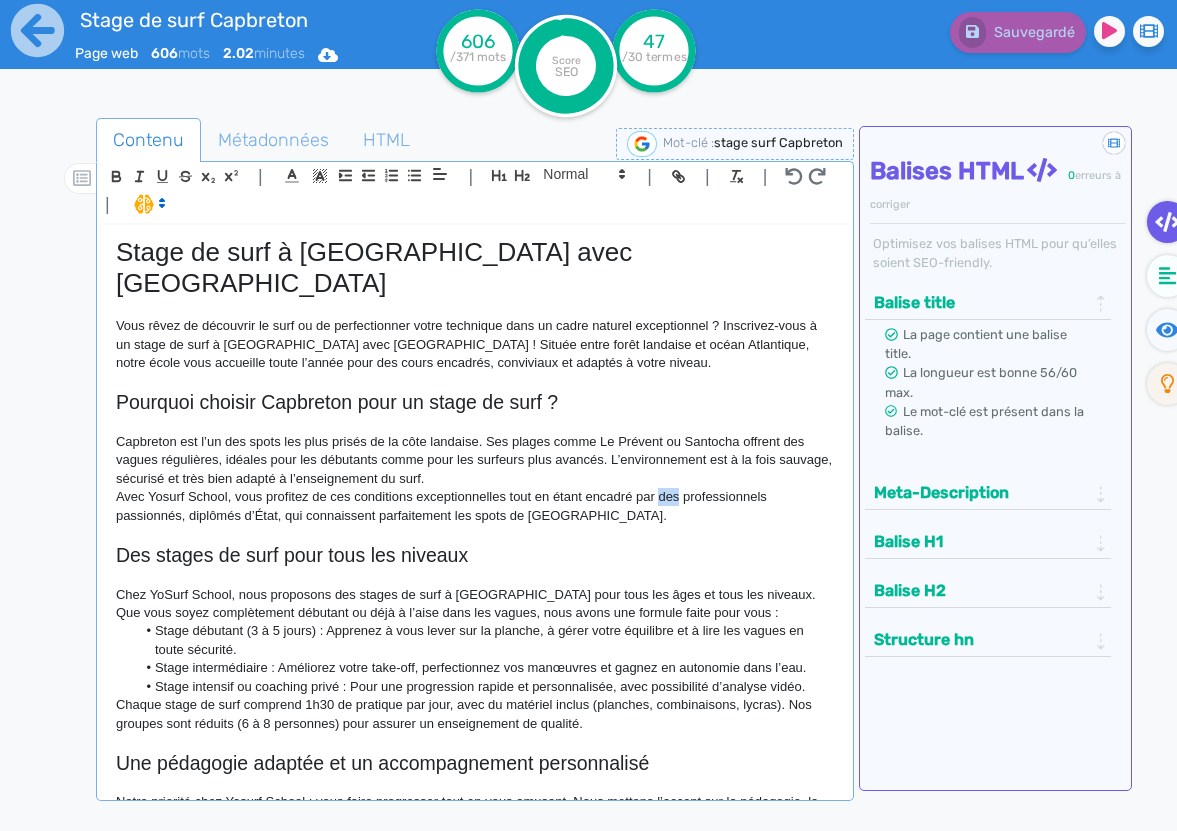 click on "Avec Yosurf School, vous profitez de ces conditions exceptionnelles tout en étant encadré par des professionnels passionnés, diplômés d’État, qui connaissent parfaitement les spots de [GEOGRAPHIC_DATA]." 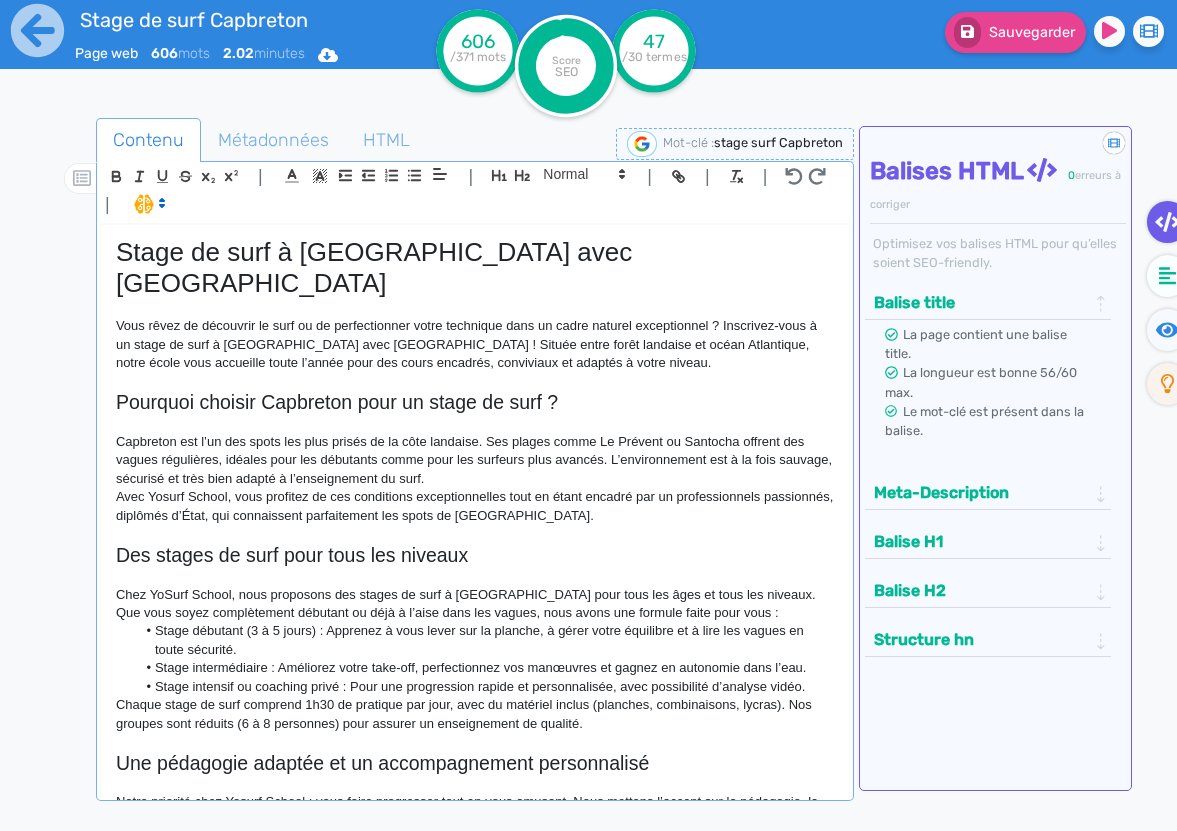 click on "Avec Yosurf School, vous profitez de ces conditions exceptionnelles tout en étant encadré par un professionnels passionnés, diplômés d’État, qui connaissent parfaitement les spots de [GEOGRAPHIC_DATA]." 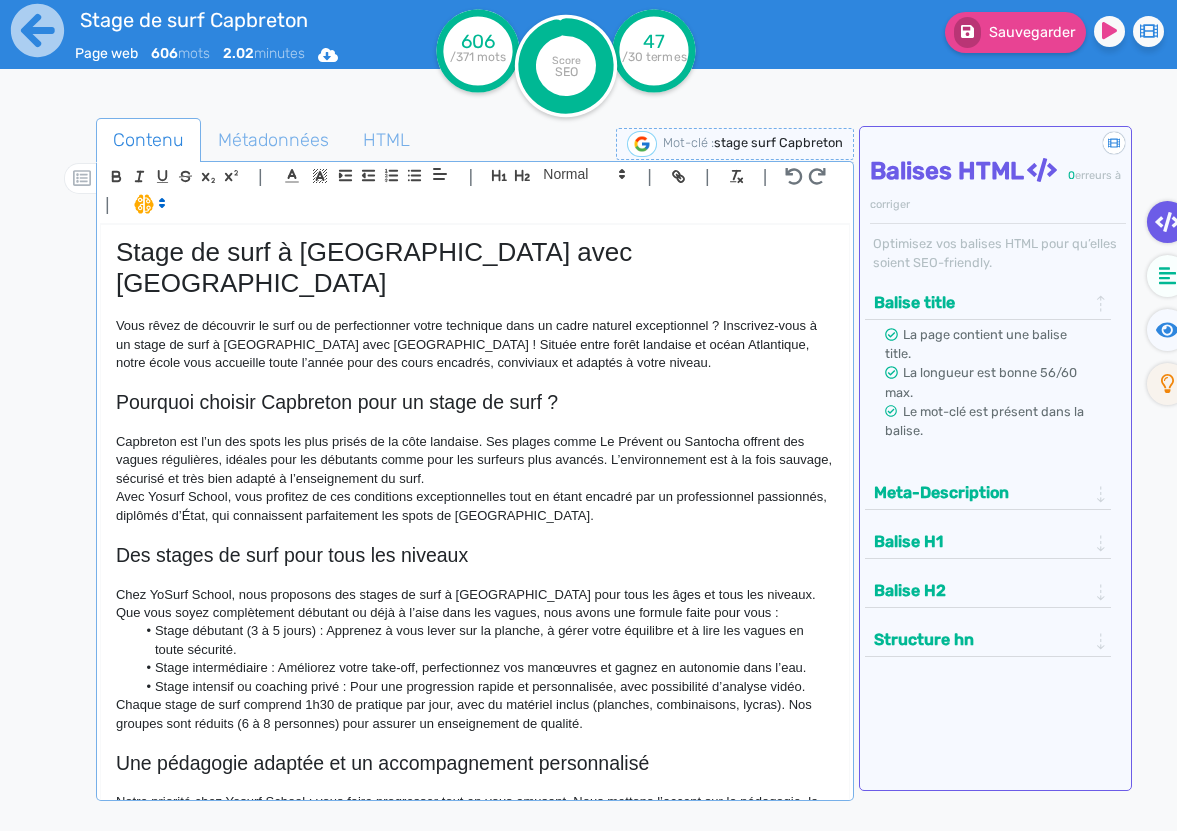 click on "Avec Yosurf School, vous profitez de ces conditions exceptionnelles tout en étant encadré par un professionnel passionnés, diplômés d’État, qui connaissent parfaitement les spots de [GEOGRAPHIC_DATA]." 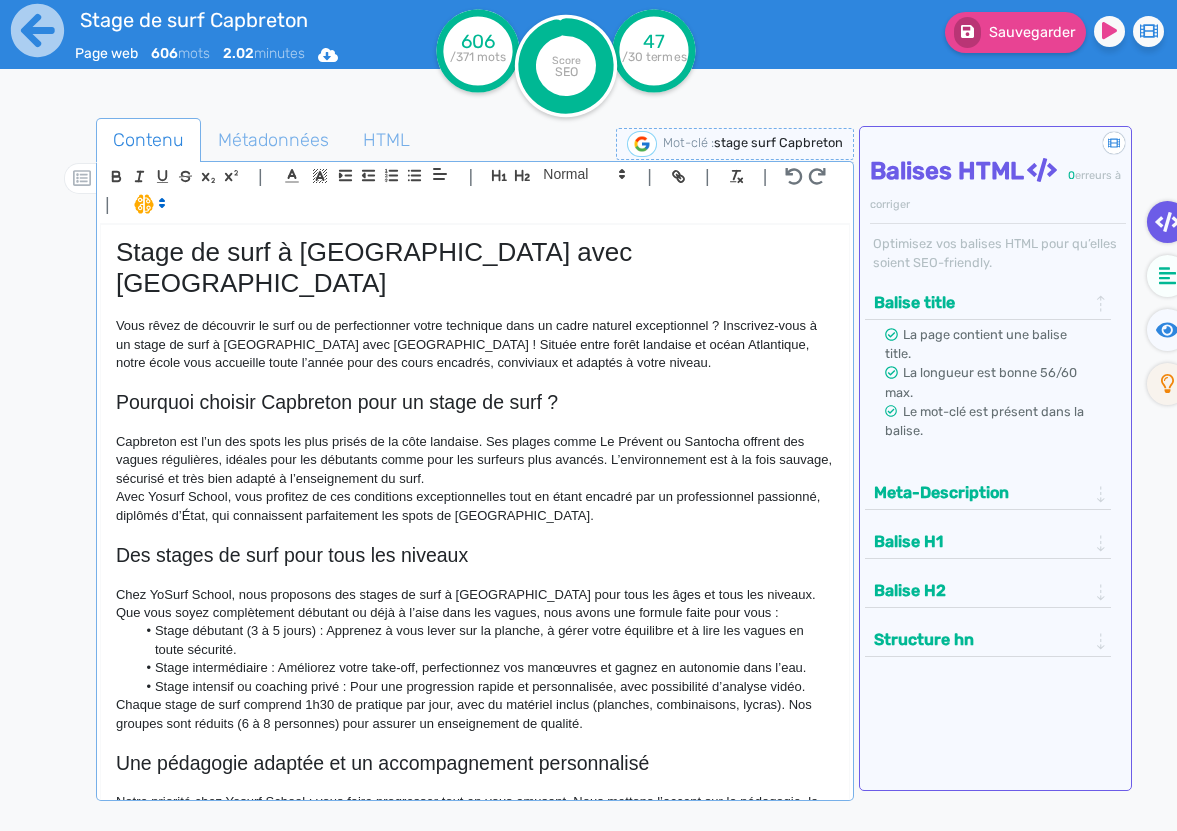 click on "Avec Yosurf School, vous profitez de ces conditions exceptionnelles tout en étant encadré par un professionnel passionné, diplômés d’État, qui connaissent parfaitement les spots de [GEOGRAPHIC_DATA]." 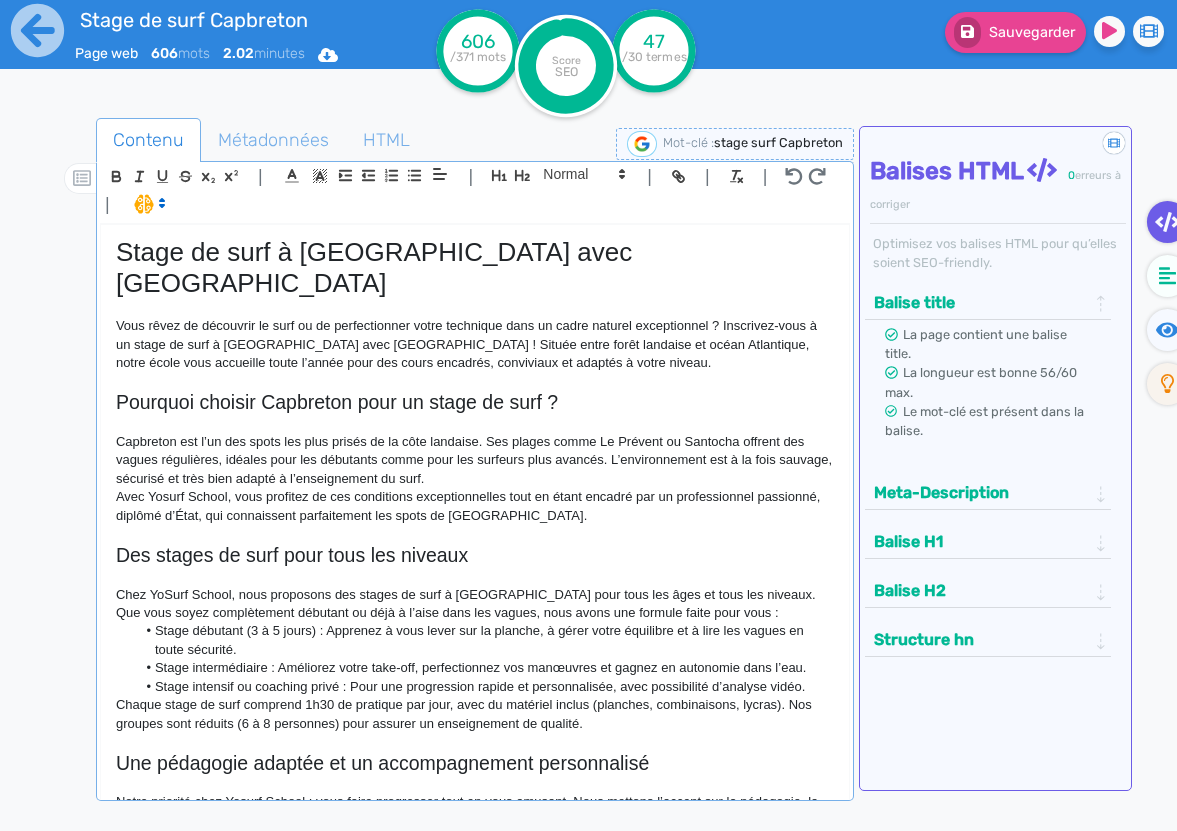 click on "Avec Yosurf School, vous profitez de ces conditions exceptionnelles tout en étant encadré par un professionnel passionné, diplômé d’État, qui connaissent parfaitement les spots de [GEOGRAPHIC_DATA]." 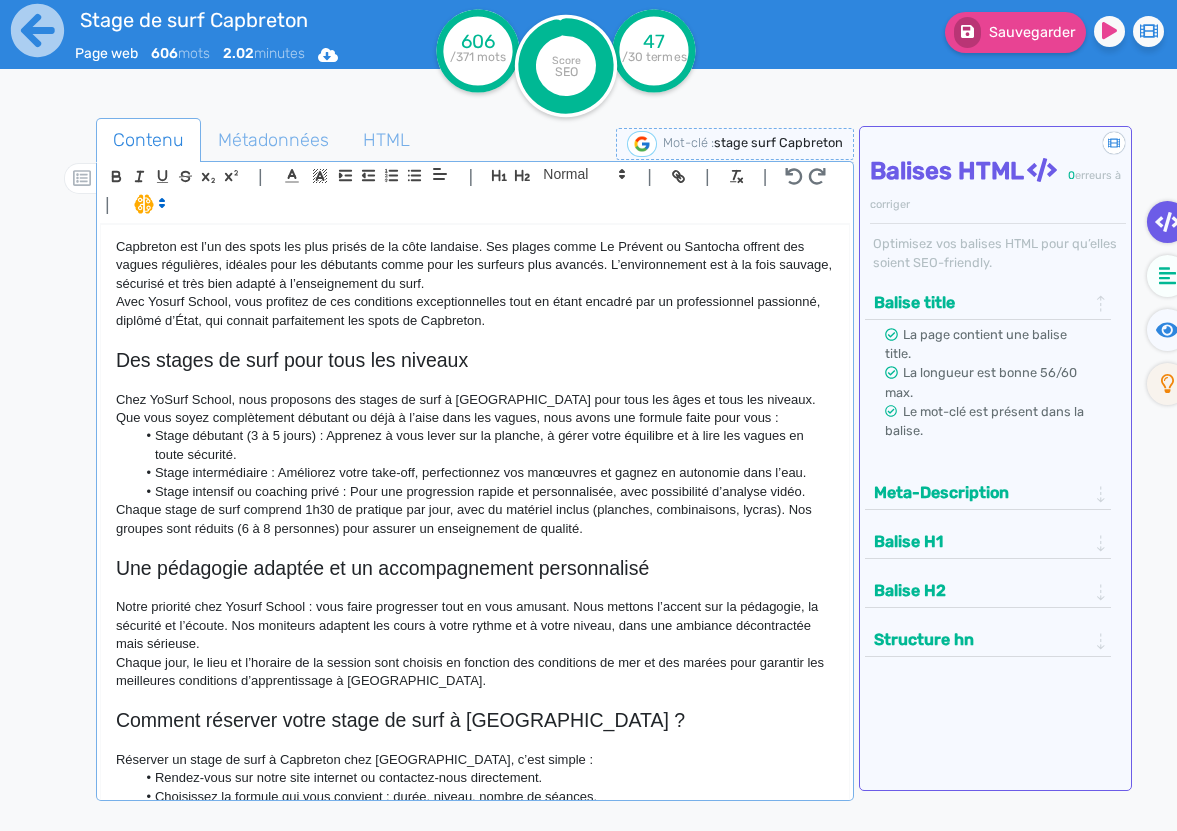 scroll, scrollTop: 203, scrollLeft: 0, axis: vertical 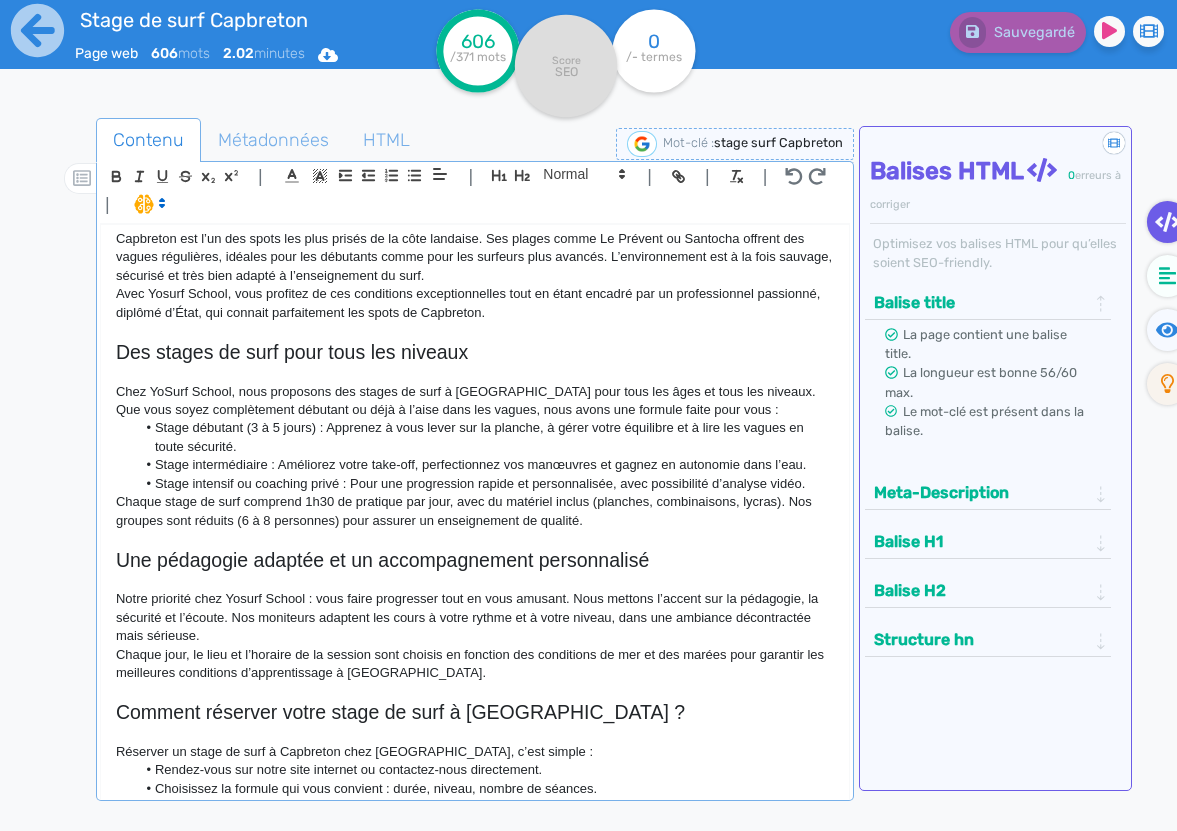 click on "Chez YoSurf School, nous proposons des stages de surf à [GEOGRAPHIC_DATA] pour tous les âges et tous les niveaux. Que vous soyez complètement débutant ou déjà à l’aise dans les vagues, nous avons une formule faite pour vous :" 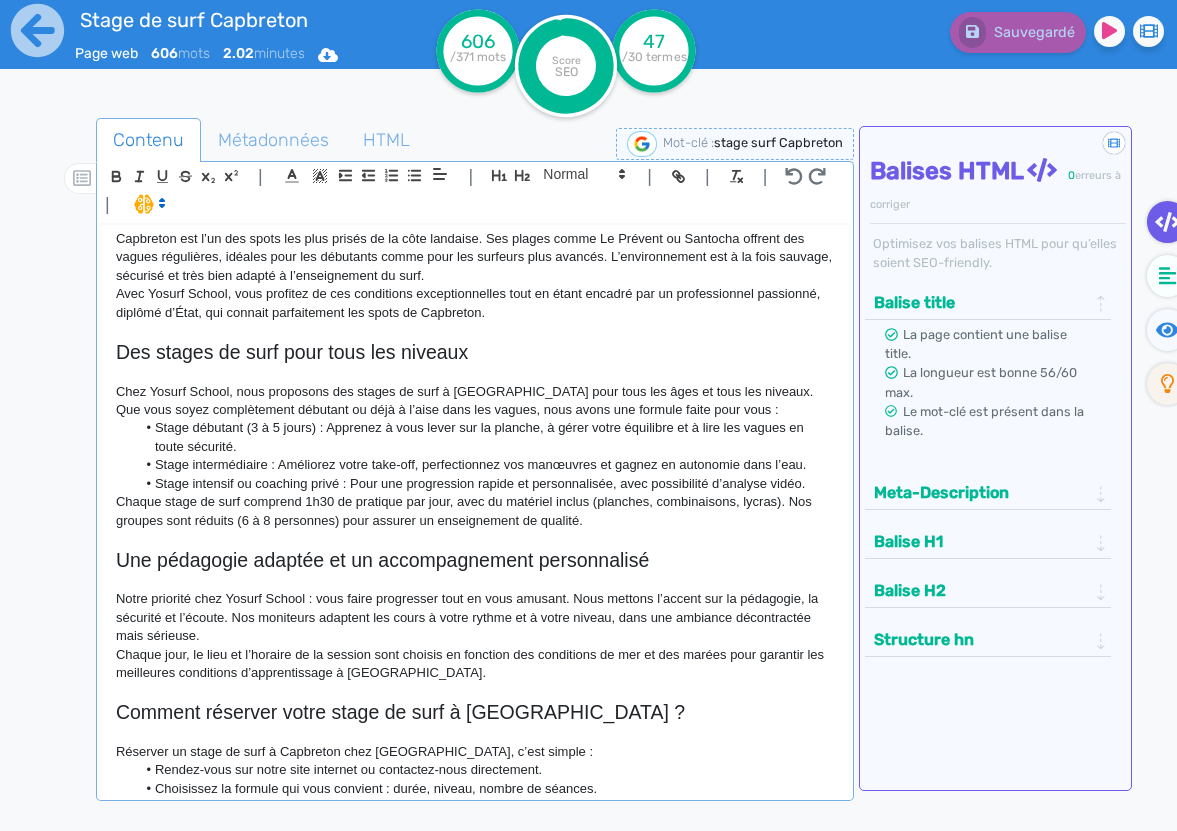 click on "Chaque stage de surf comprend 1h30 de pratique par jour, avec du matériel inclus (planches, combinaisons, lycras). Nos groupes sont réduits (6 à 8 personnes) pour assurer un enseignement de qualité." 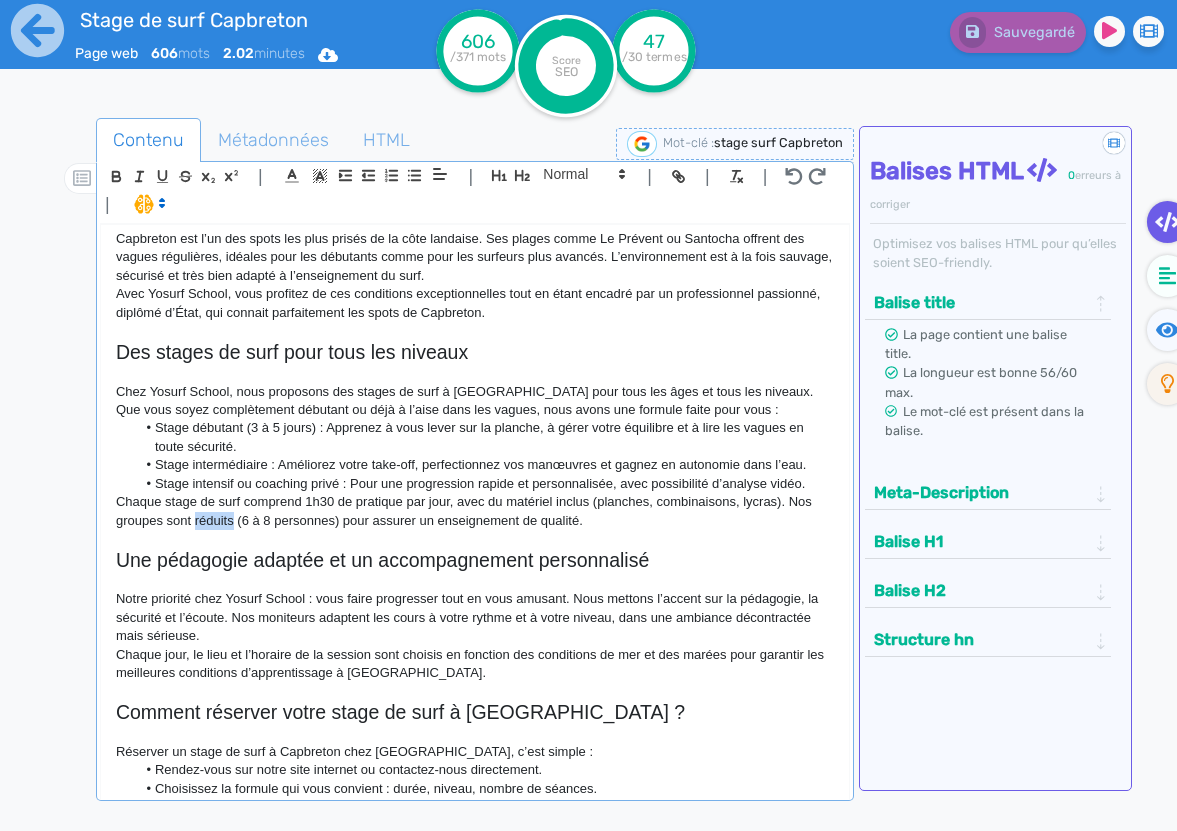 click on "Chaque stage de surf comprend 1h30 de pratique par jour, avec du matériel inclus (planches, combinaisons, lycras). Nos groupes sont réduits (6 à 8 personnes) pour assurer un enseignement de qualité." 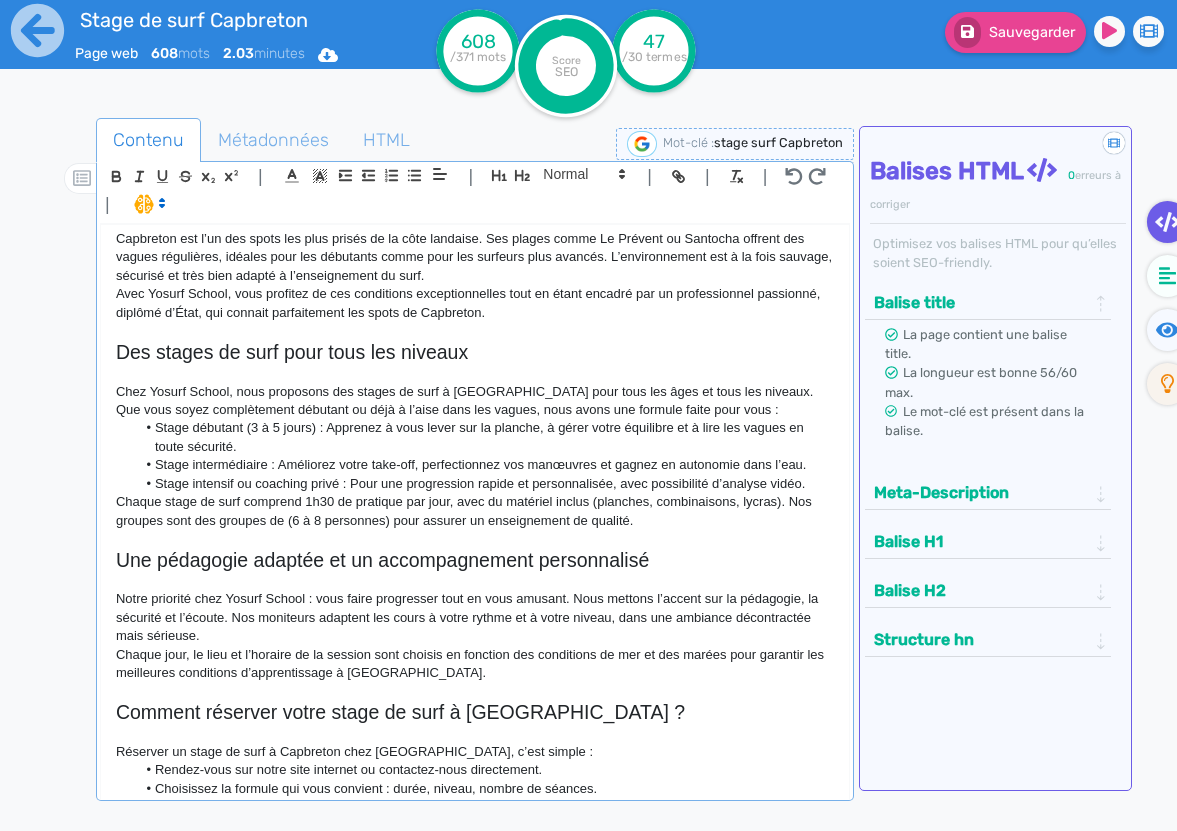 click on "Chaque stage de surf comprend 1h30 de pratique par jour, avec du matériel inclus (planches, combinaisons, lycras). Nos groupes sont des groupes de (6 à 8 personnes) pour assurer un enseignement de qualité." 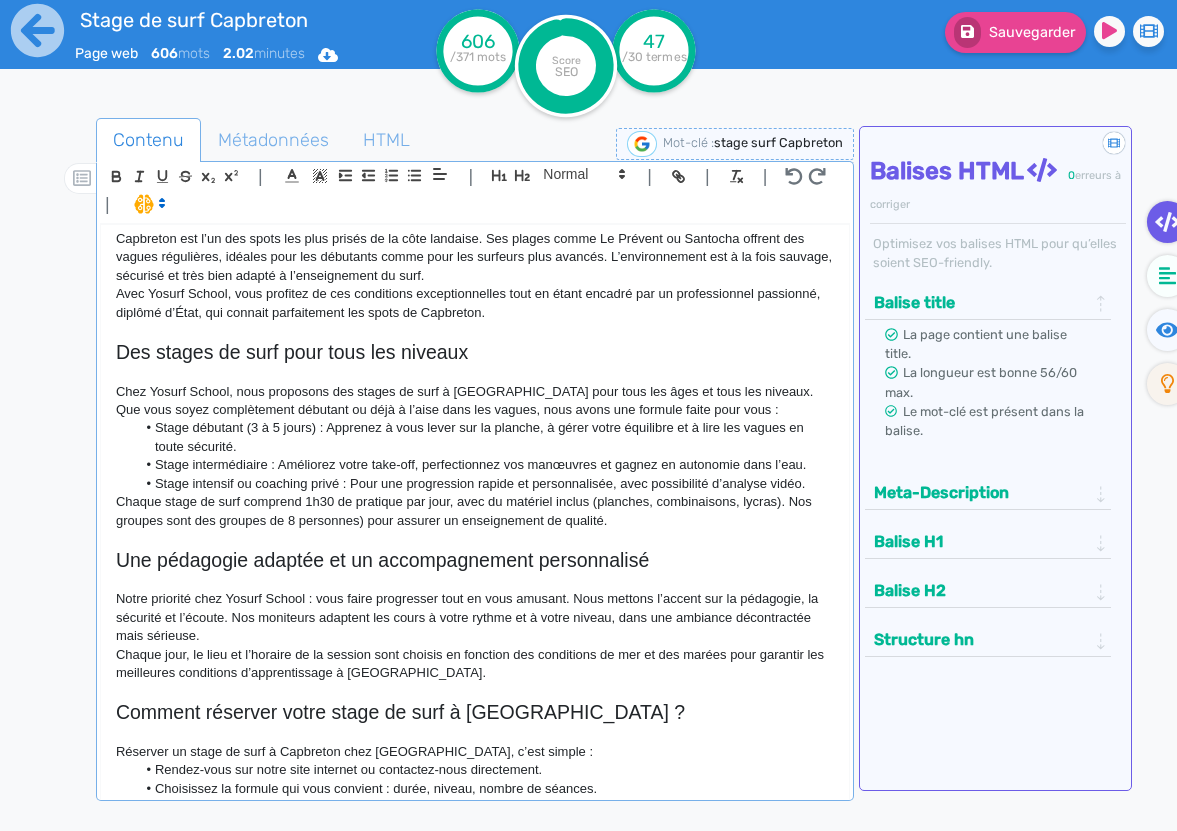 click on "Chaque stage de surf comprend 1h30 de pratique par jour, avec du matériel inclus (planches, combinaisons, lycras). Nos groupes sont des groupes de 8 personnes) pour assurer un enseignement de qualité." 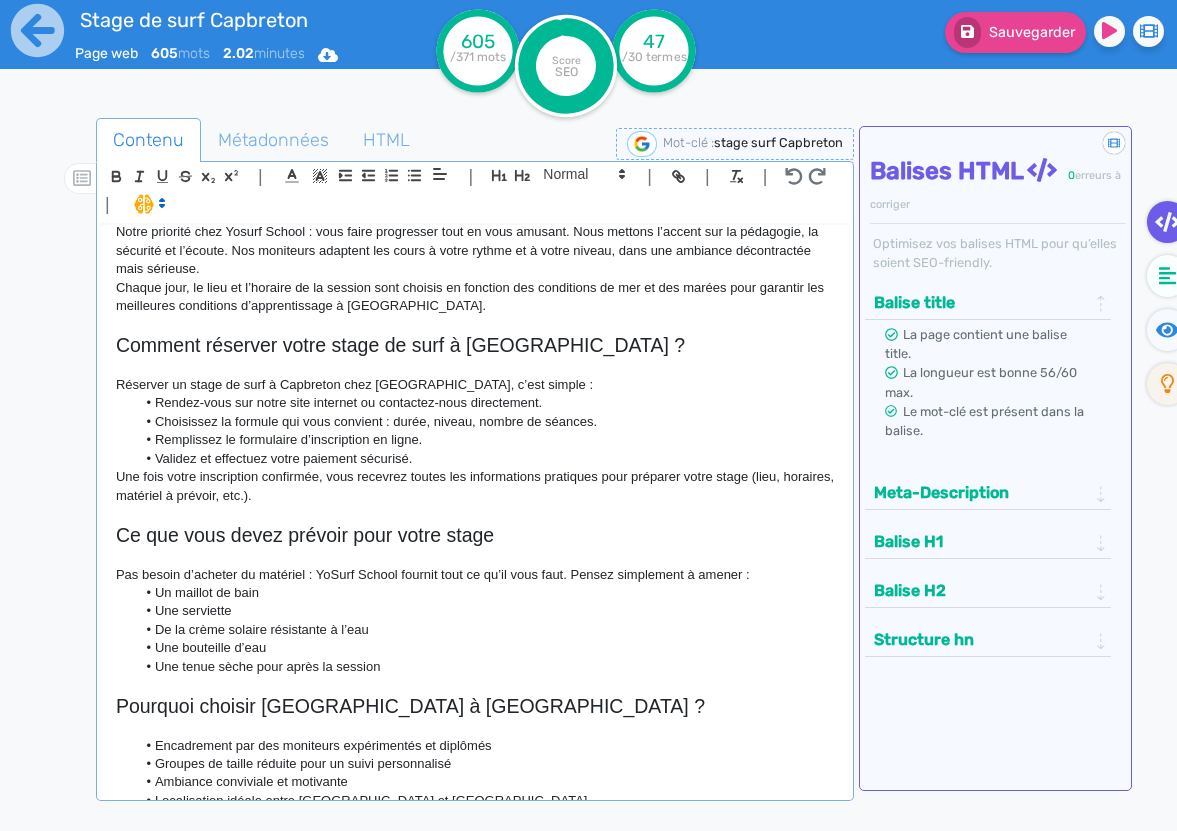 scroll, scrollTop: 403, scrollLeft: 0, axis: vertical 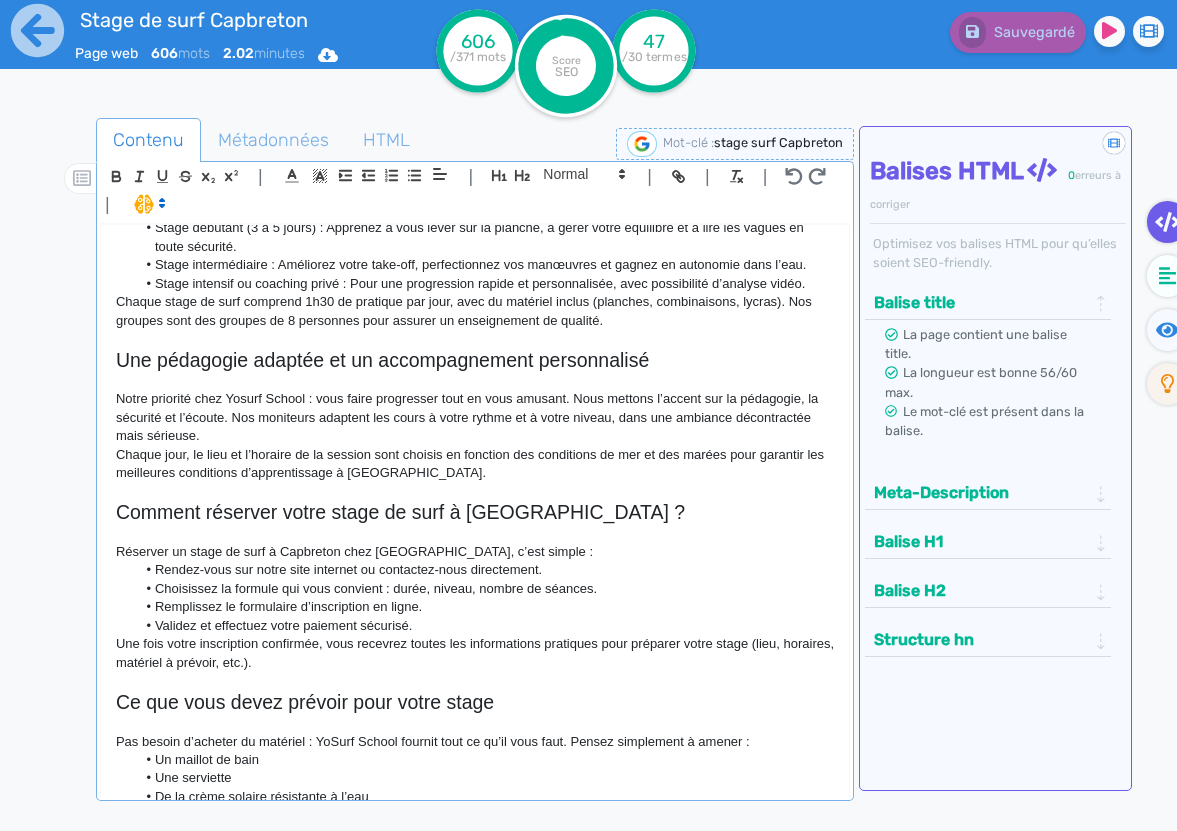 click on "Notre priorité chez Yosurf School : vous faire progresser tout en vous amusant. Nous mettons l’accent sur la pédagogie, la sécurité et l’écoute. Nos moniteurs adaptent les cours à votre rythme et à votre niveau, dans une ambiance décontractée mais sérieuse." 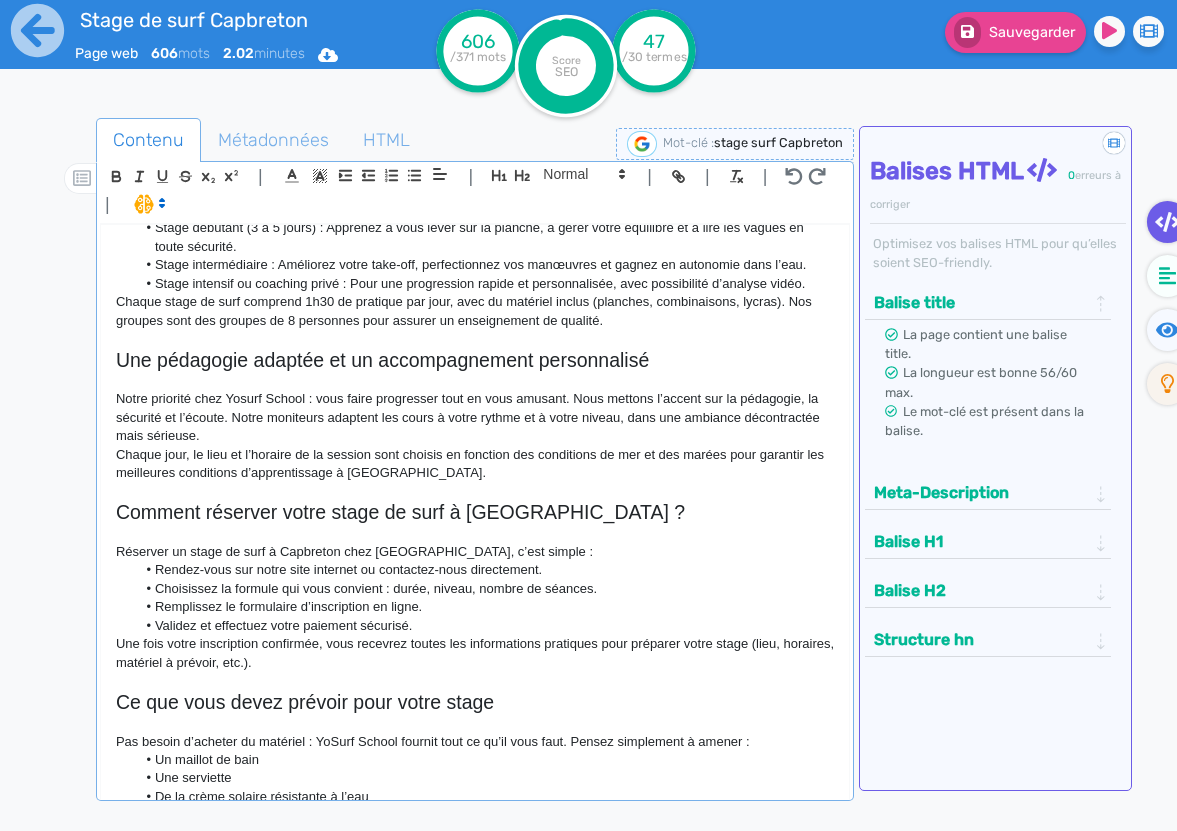 click on "Notre priorité chez Yosurf School : vous faire progresser tout en vous amusant. Nous mettons l’accent sur la pédagogie, la sécurité et l’écoute. Notre moniteurs adaptent les cours à votre rythme et à votre niveau, dans une ambiance décontractée mais sérieuse." 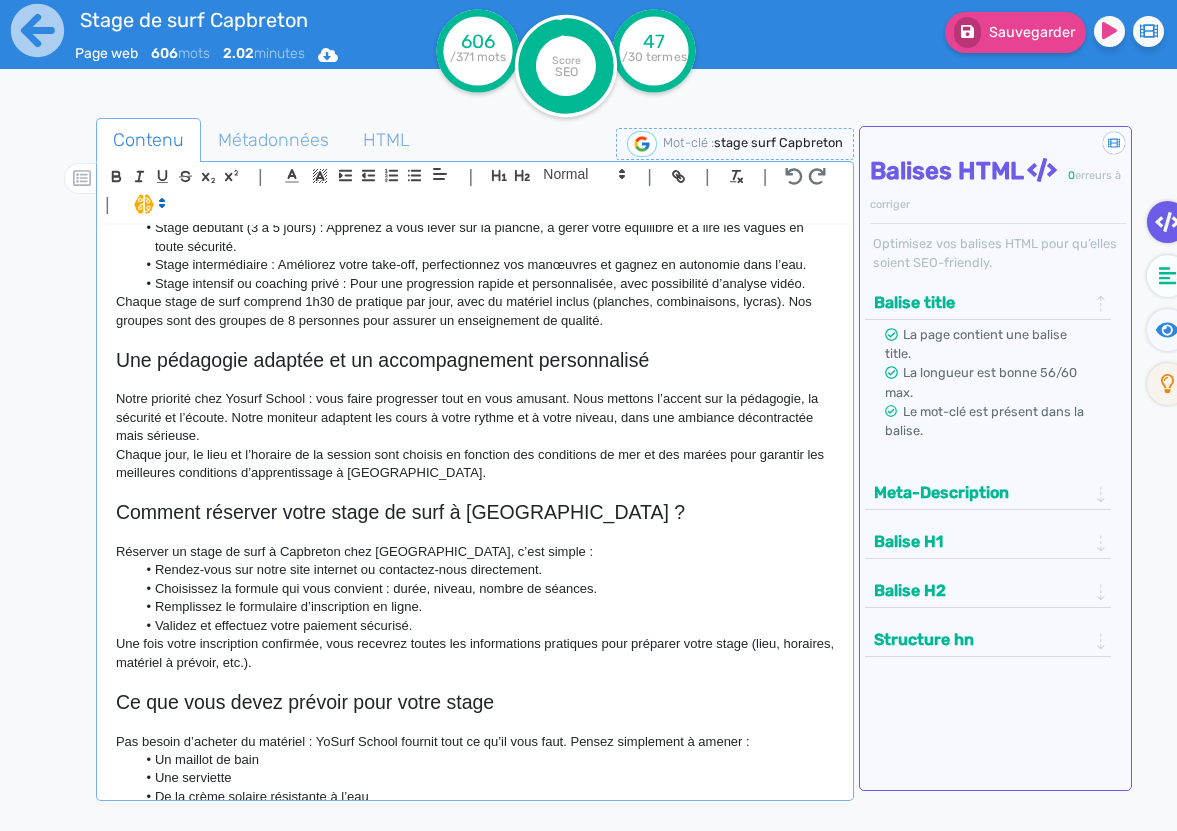 click on "Notre priorité chez Yosurf School : vous faire progresser tout en vous amusant. Nous mettons l’accent sur la pédagogie, la sécurité et l’écoute. Notre moniteur adaptent les cours à votre rythme et à votre niveau, dans une ambiance décontractée mais sérieuse." 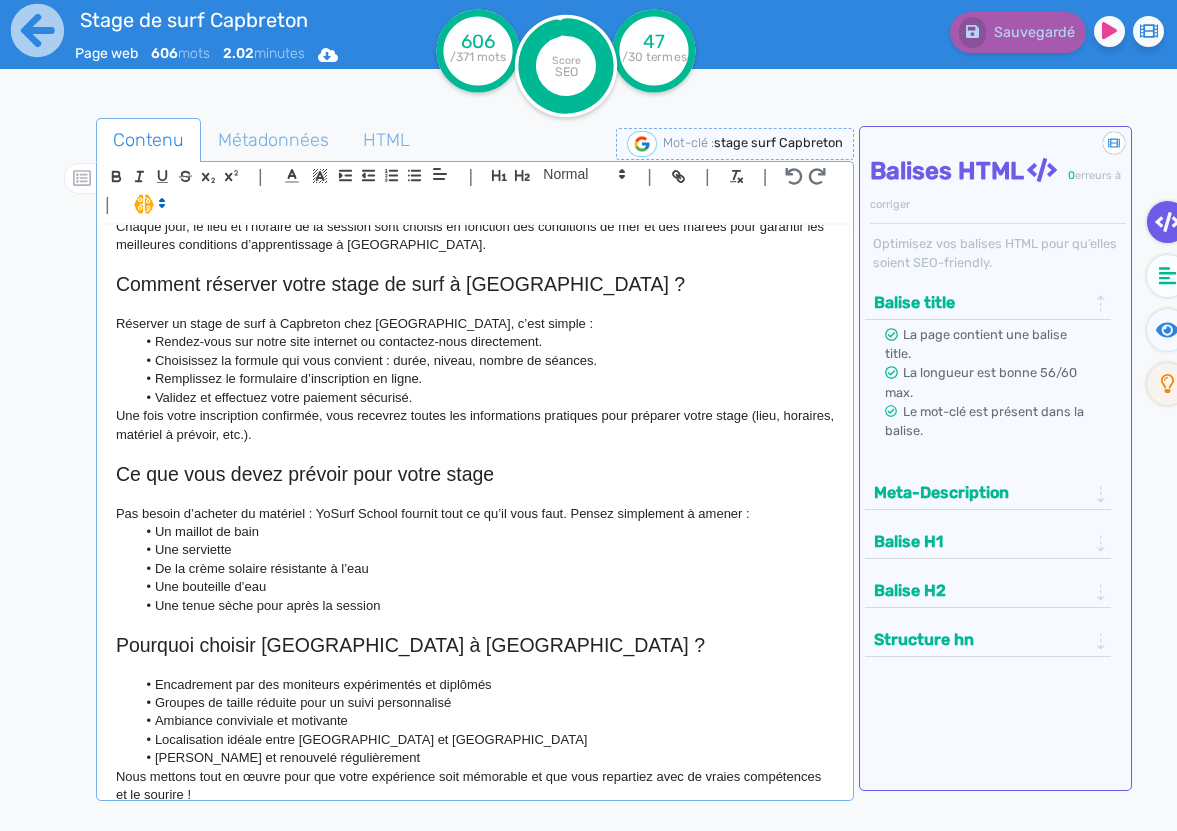 scroll, scrollTop: 655, scrollLeft: 0, axis: vertical 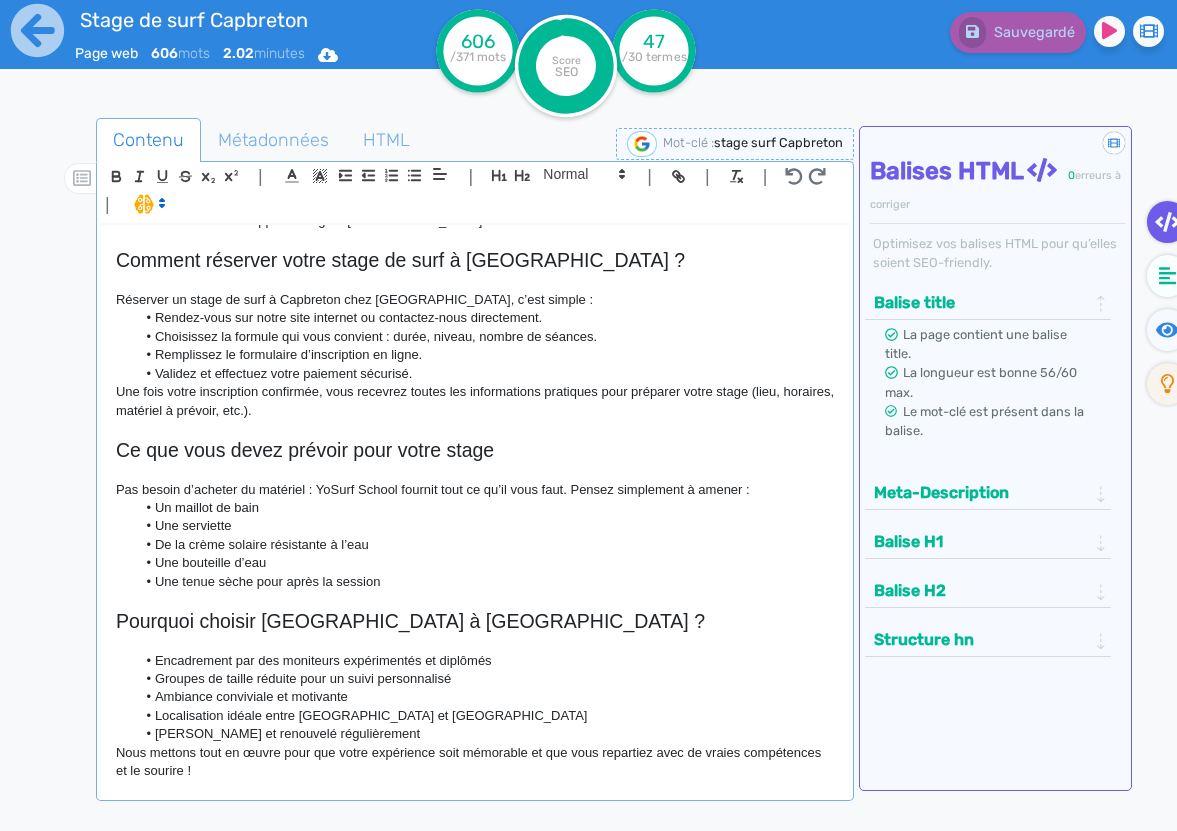 click on "Pas besoin d’acheter du matériel : YoSurf School fournit tout ce qu’il vous faut. Pensez simplement à amener :" 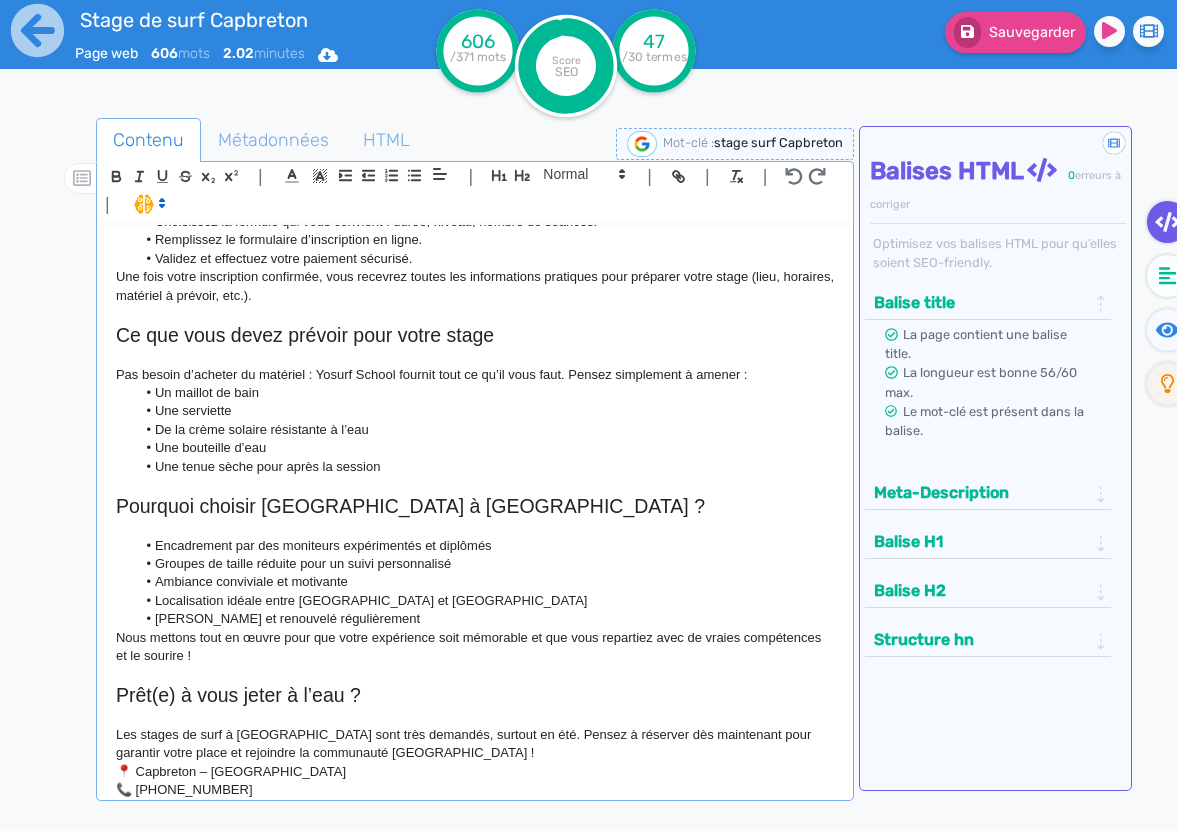 scroll, scrollTop: 818, scrollLeft: 0, axis: vertical 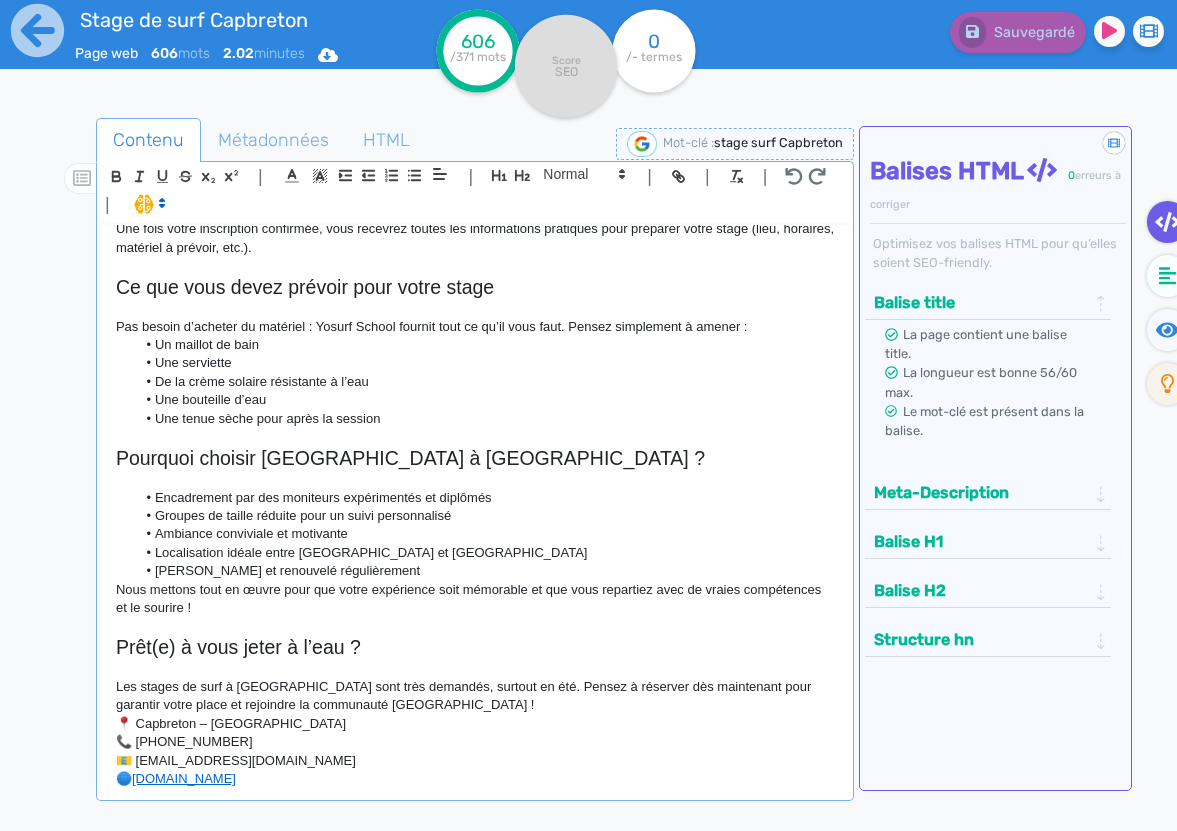 click on "Encadrement par des moniteurs expérimentés et diplômés" 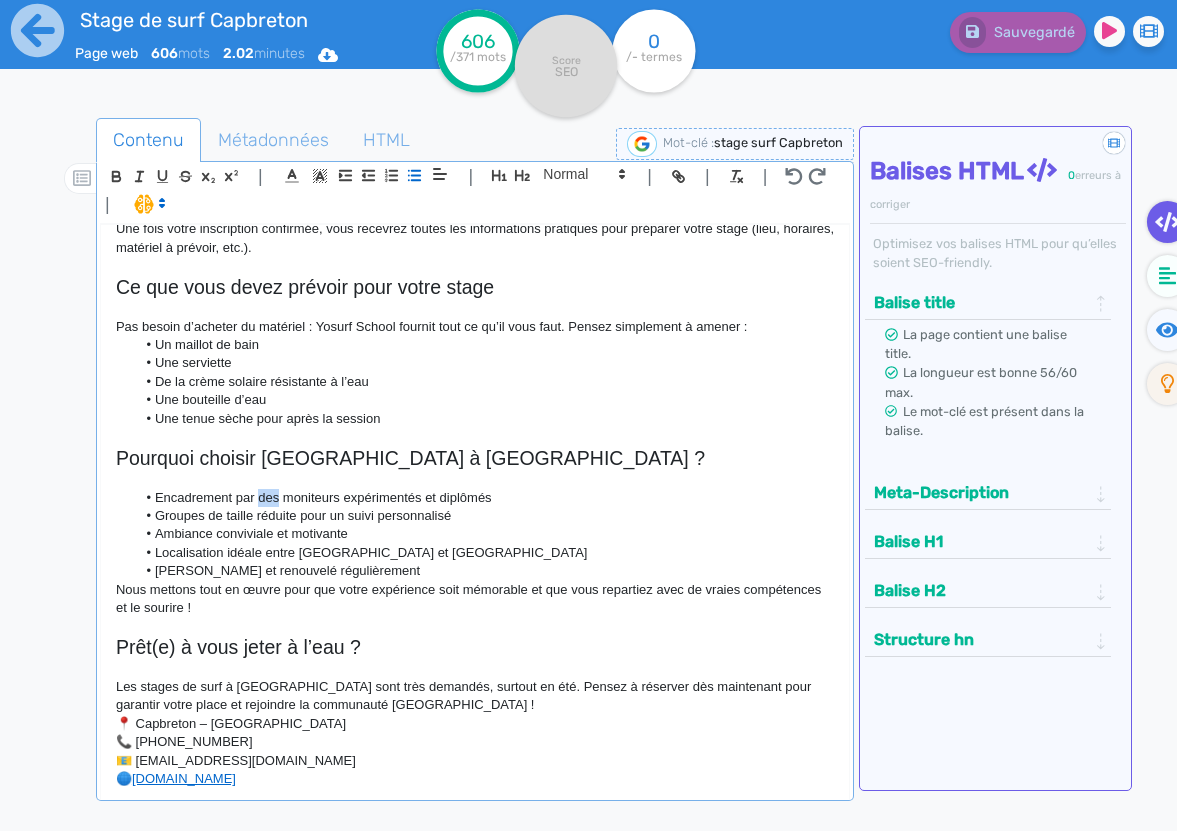 click on "Encadrement par des moniteurs expérimentés et diplômés" 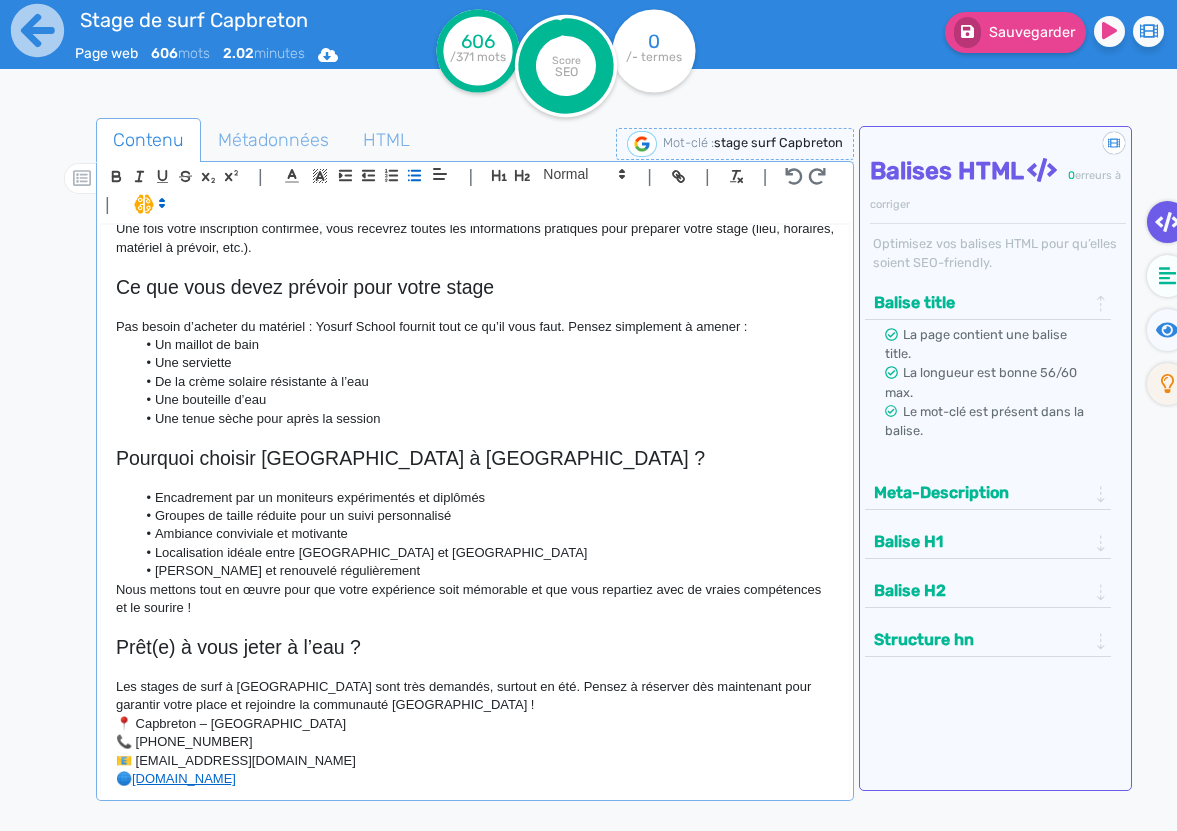 click on "Encadrement par un moniteurs expérimentés et diplômés" 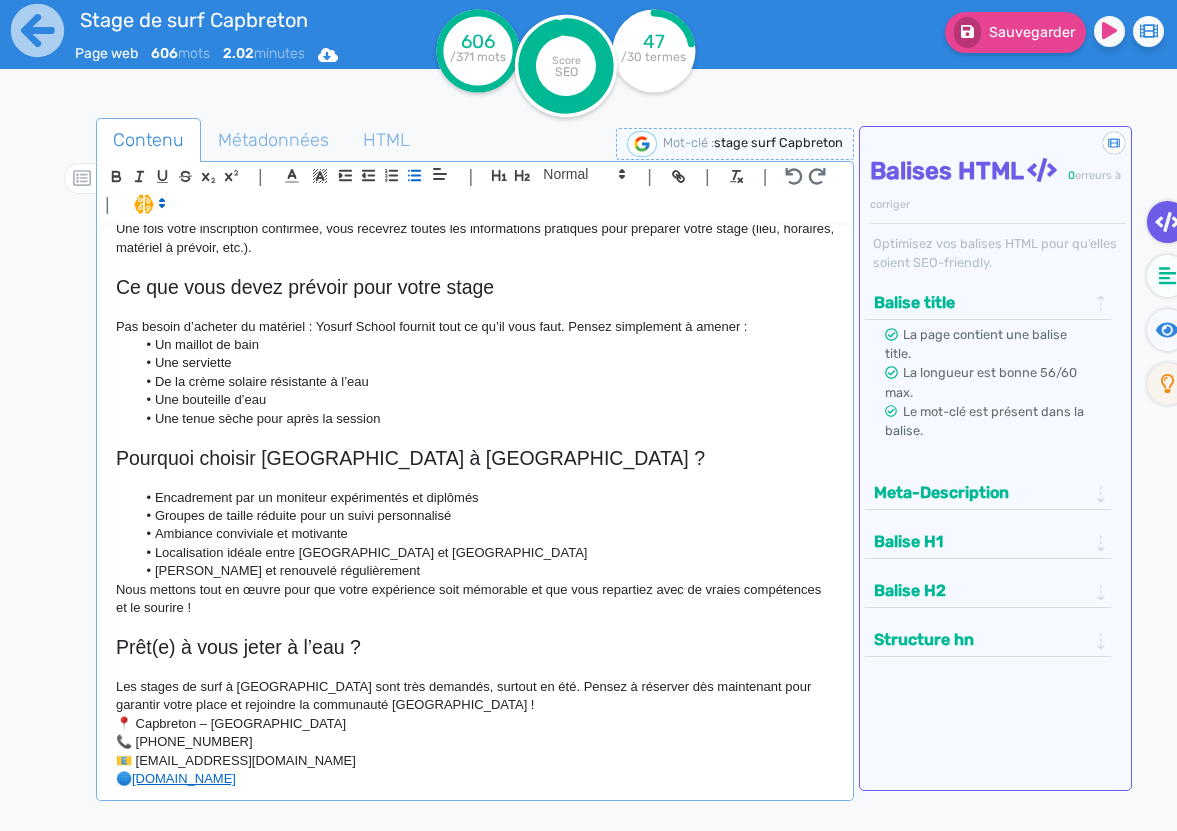 click on "Encadrement par un moniteur expérimentés et diplômés" 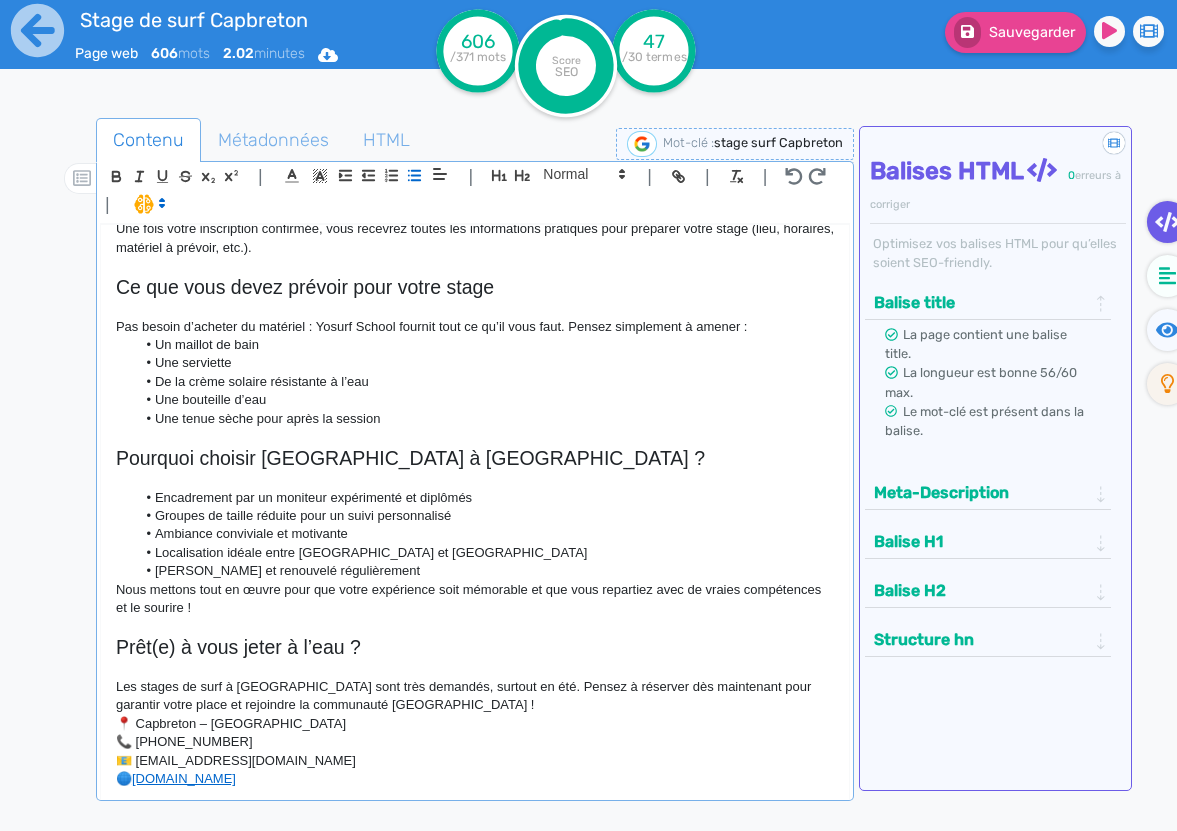 click on "Encadrement par un moniteur expérimenté et diplômés" 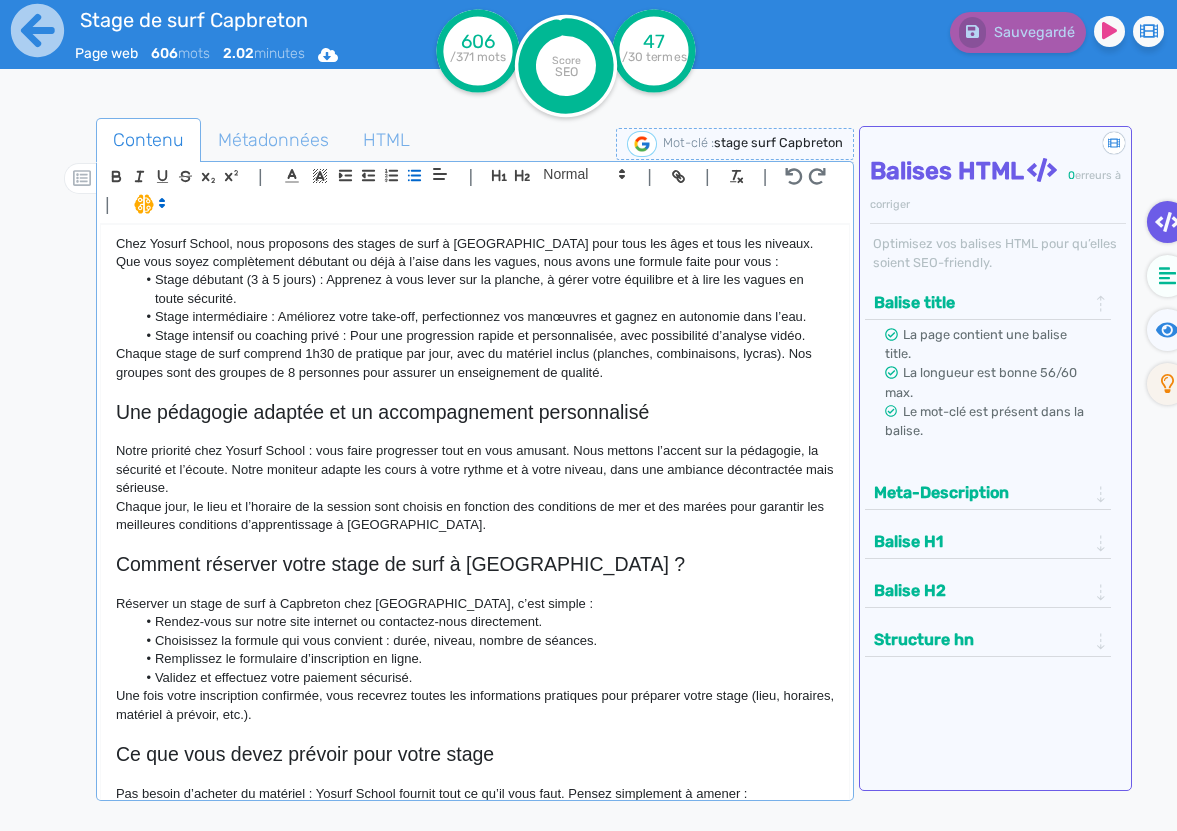 scroll, scrollTop: 0, scrollLeft: 0, axis: both 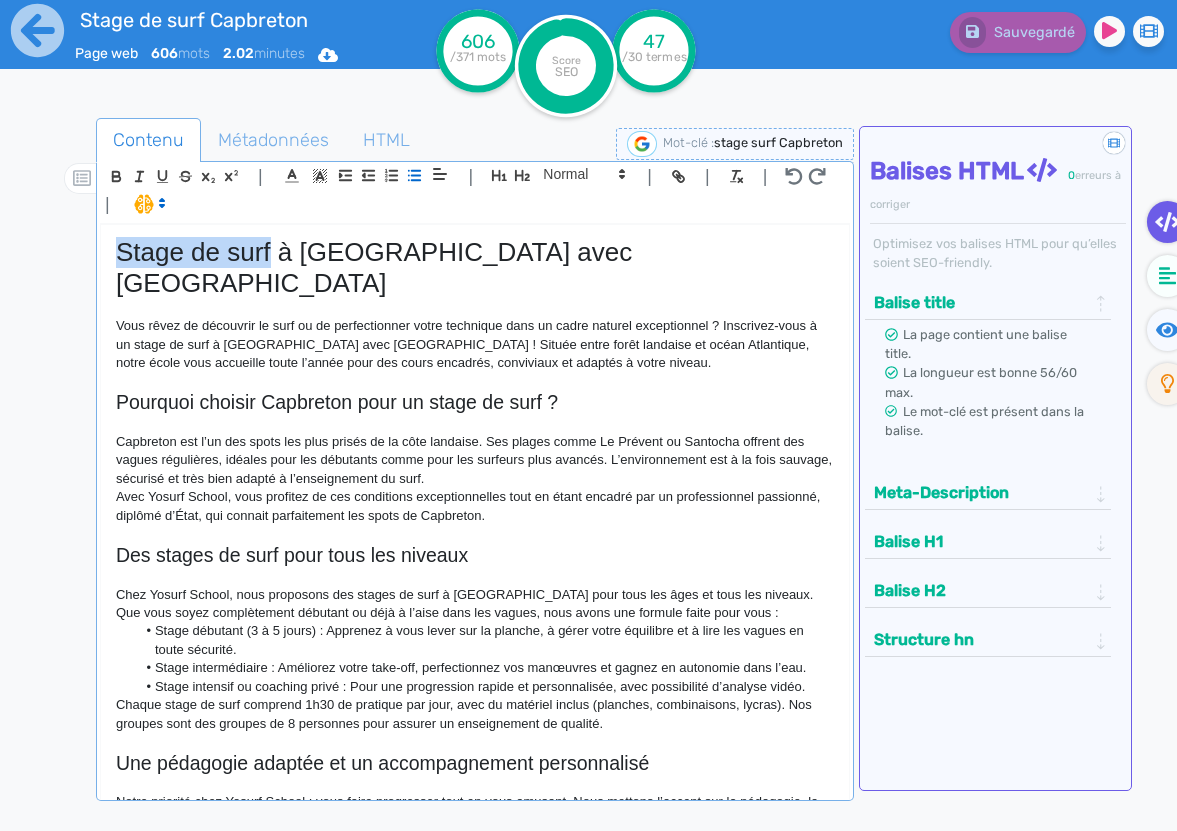 drag, startPoint x: 271, startPoint y: 256, endPoint x: 120, endPoint y: 257, distance: 151.00331 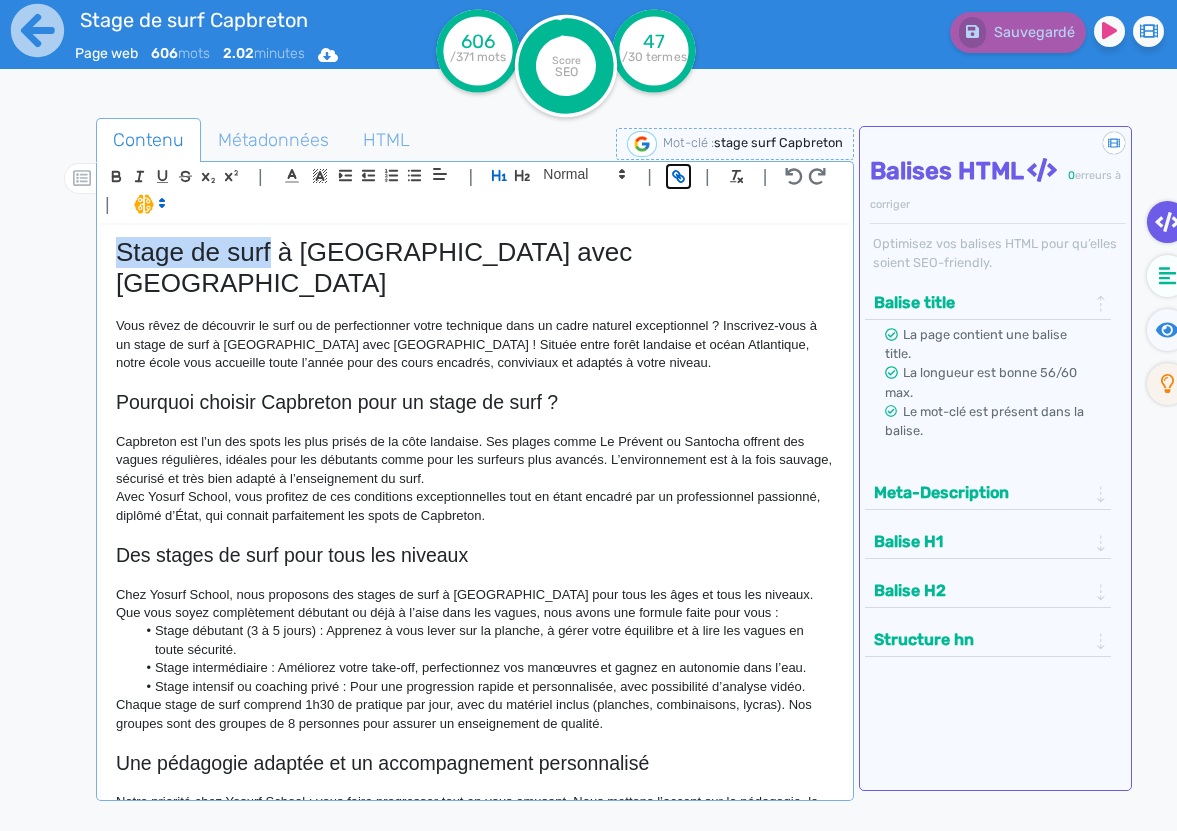 click 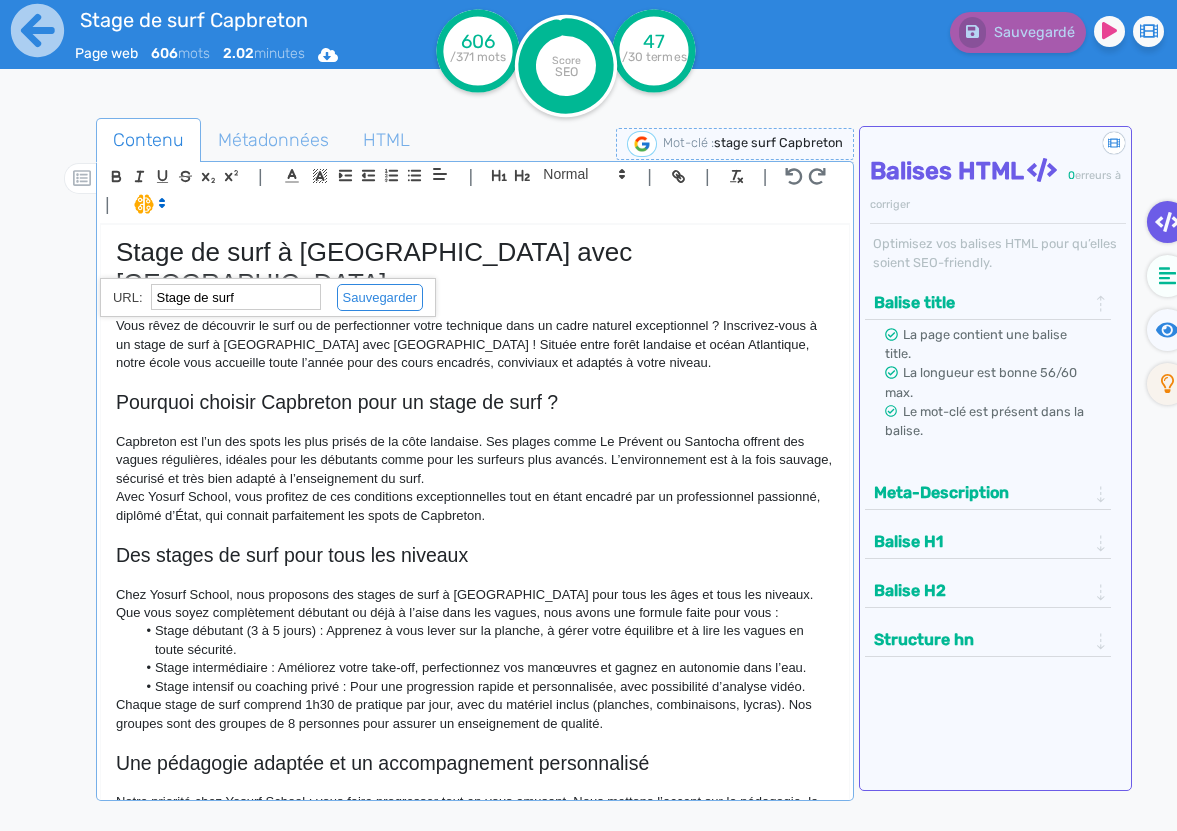 paste on "[URL][DOMAIN_NAME]" 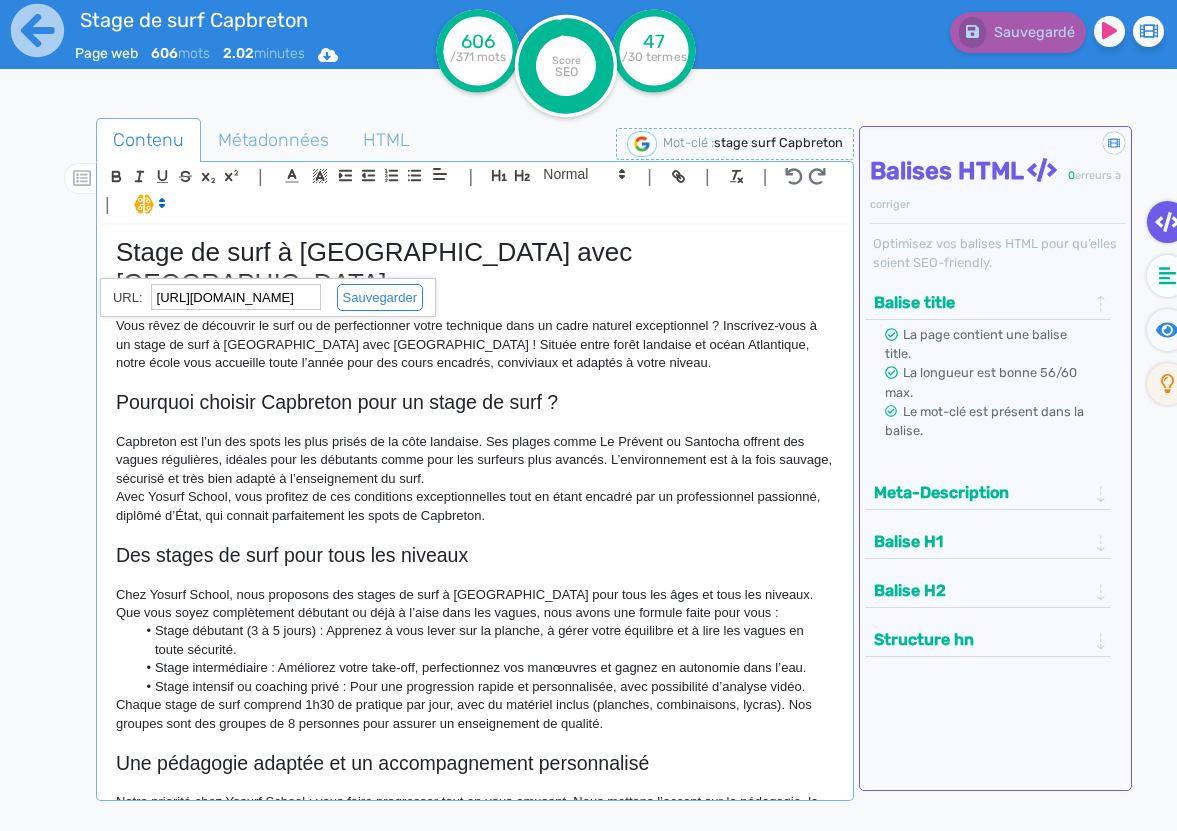 scroll, scrollTop: 0, scrollLeft: 147, axis: horizontal 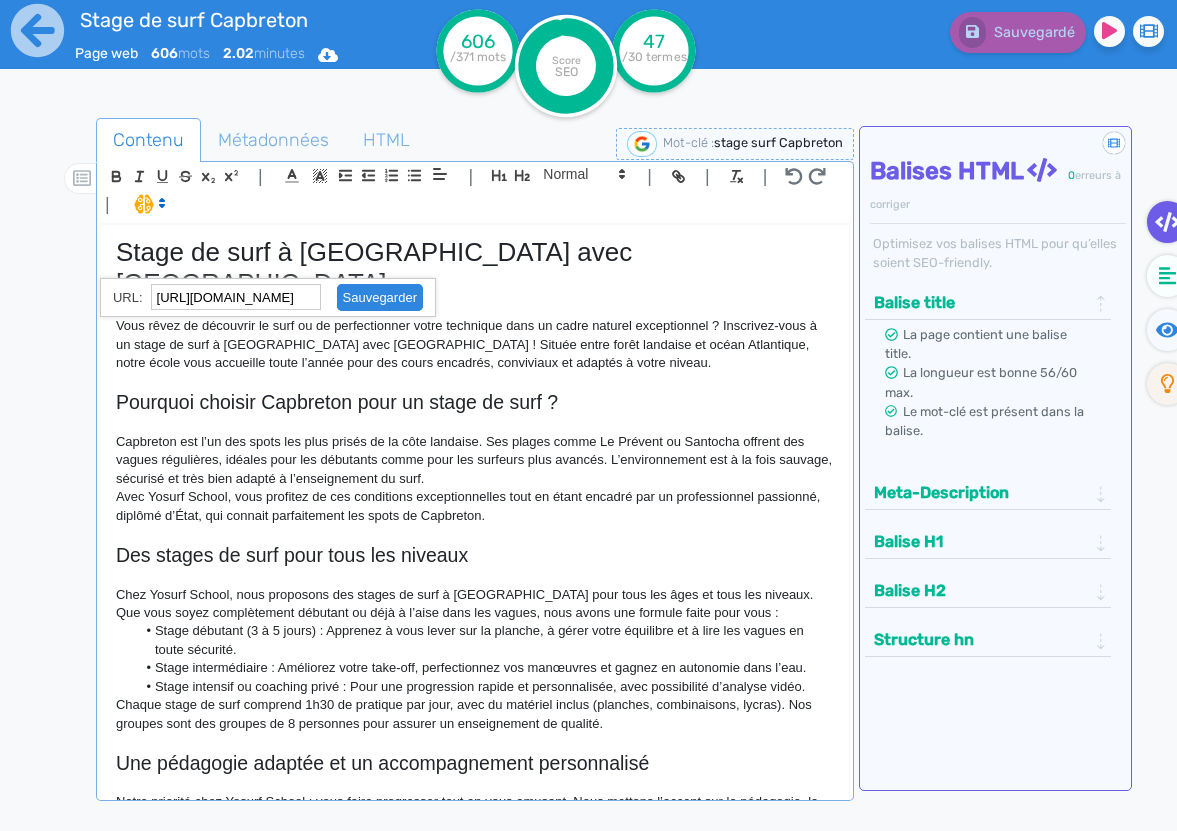 click 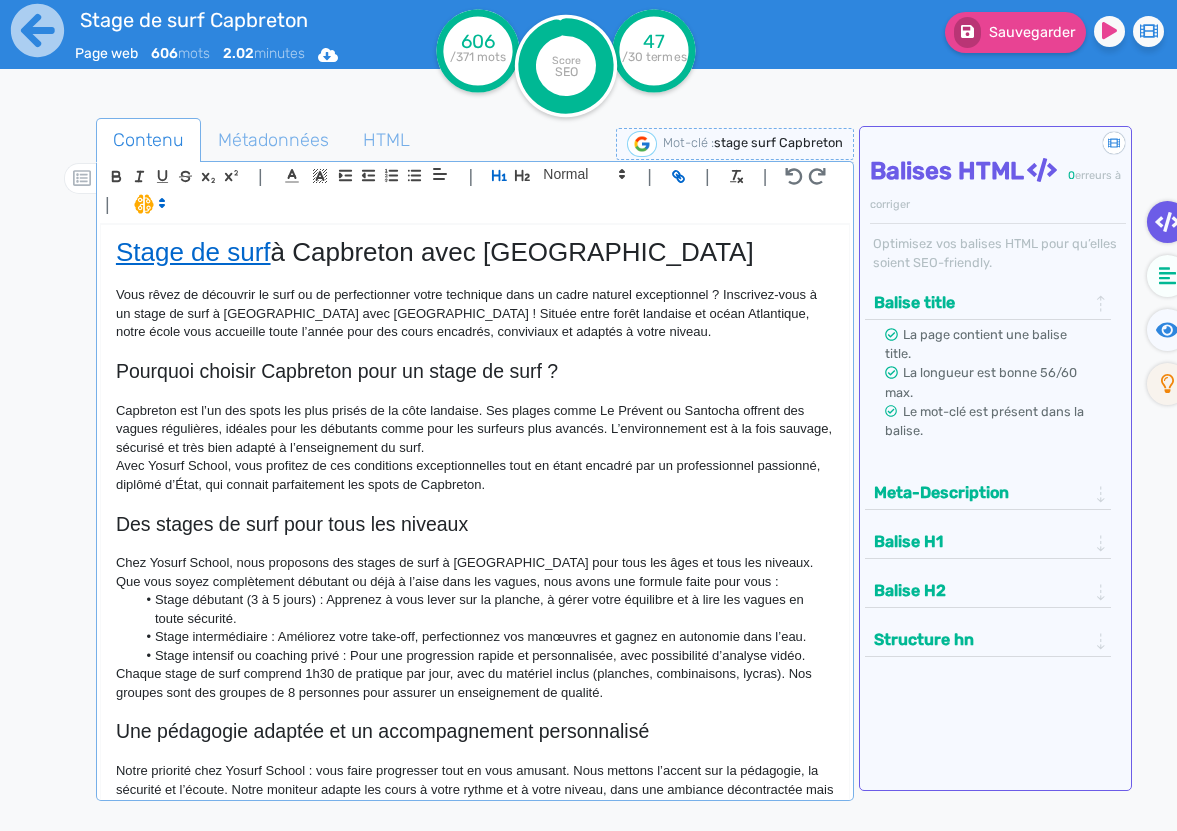 click on "Vous rêvez de découvrir le surf ou de perfectionner votre technique dans un cadre naturel exceptionnel ? Inscrivez-vous à un stage de surf à [GEOGRAPHIC_DATA] avec [GEOGRAPHIC_DATA] ! Située entre forêt landaise et océan Atlantique, notre école vous accueille toute l’année pour des cours encadrés, conviviaux et adaptés à votre niveau." 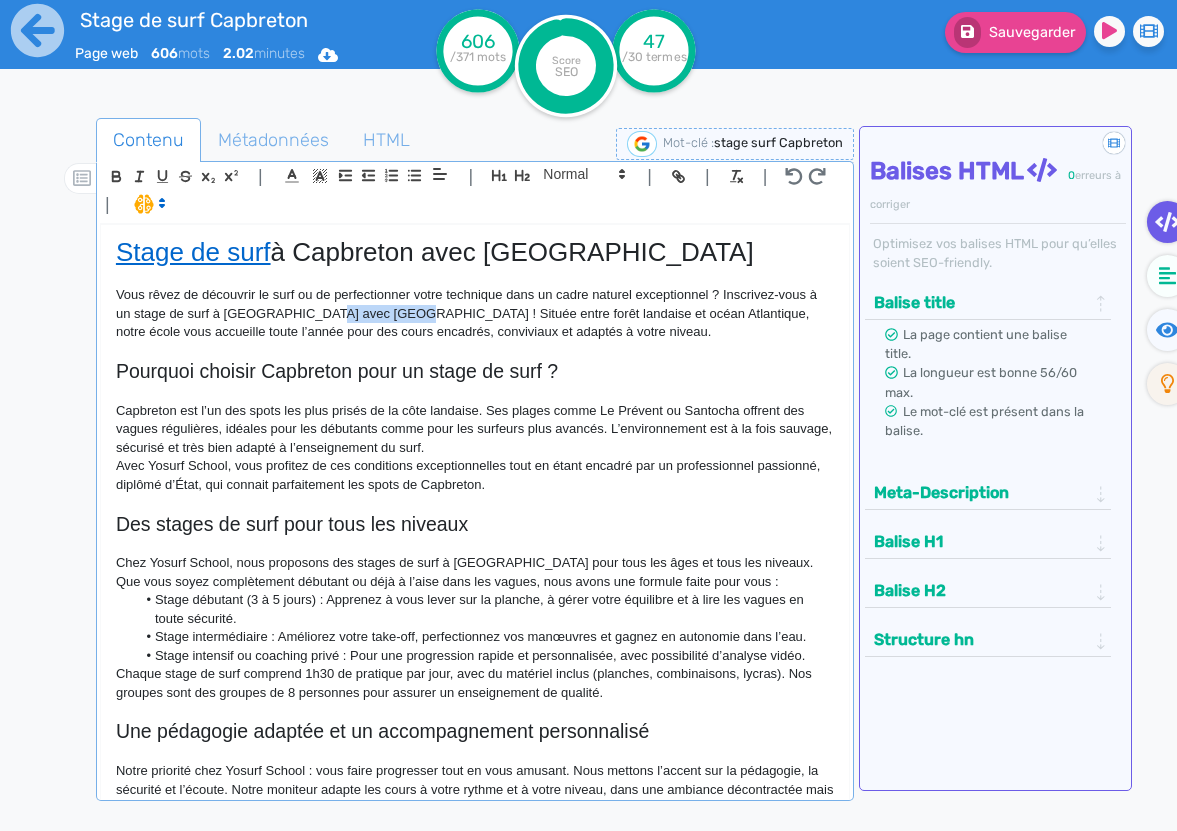 drag, startPoint x: 321, startPoint y: 315, endPoint x: 403, endPoint y: 309, distance: 82.219215 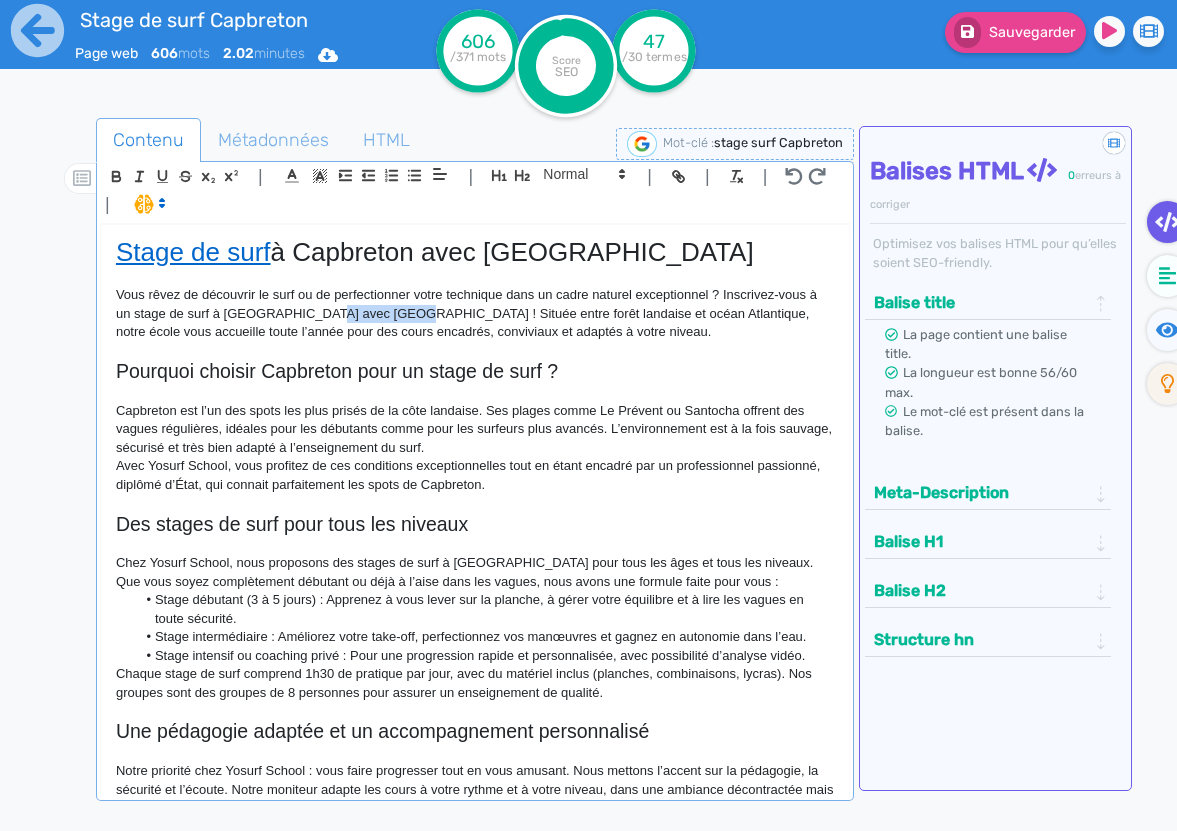 click on "Vous rêvez de découvrir le surf ou de perfectionner votre technique dans un cadre naturel exceptionnel ? Inscrivez-vous à un stage de surf à [GEOGRAPHIC_DATA] avec [GEOGRAPHIC_DATA] ! Située entre forêt landaise et océan Atlantique, notre école vous accueille toute l’année pour des cours encadrés, conviviaux et adaptés à votre niveau." 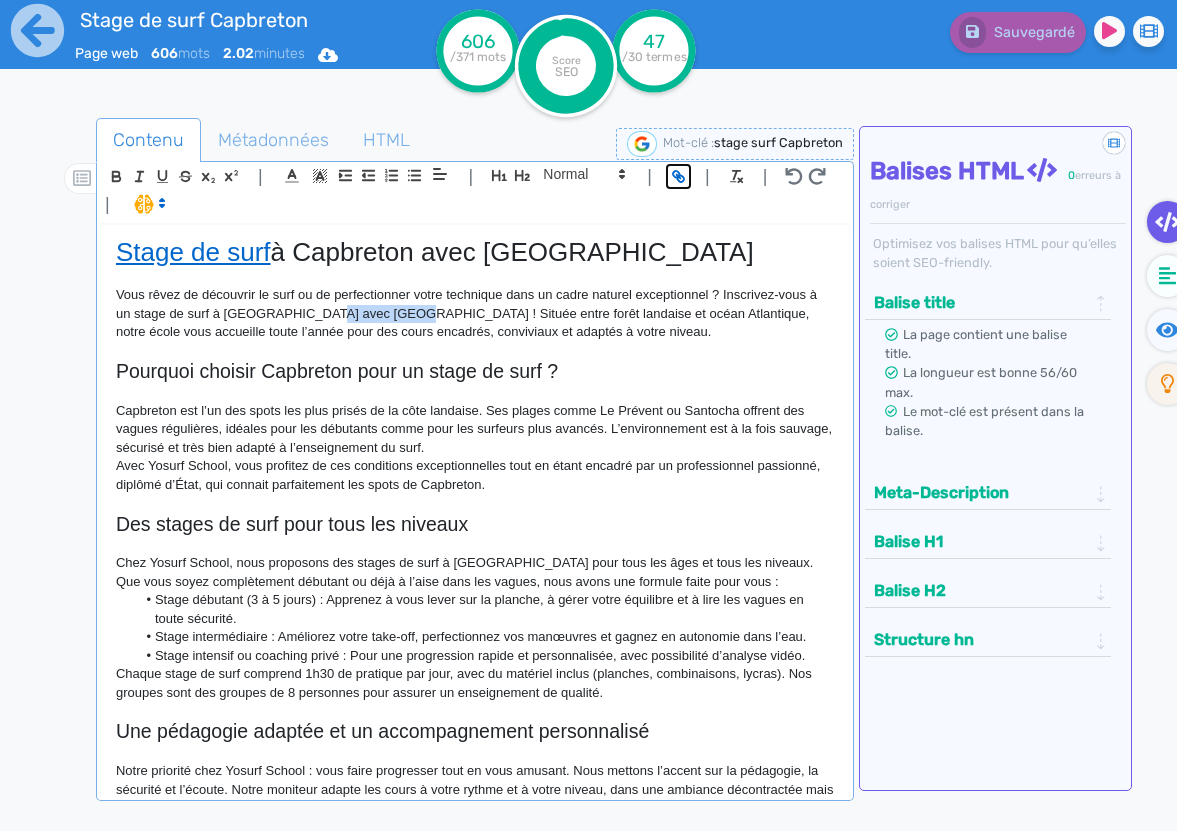 click 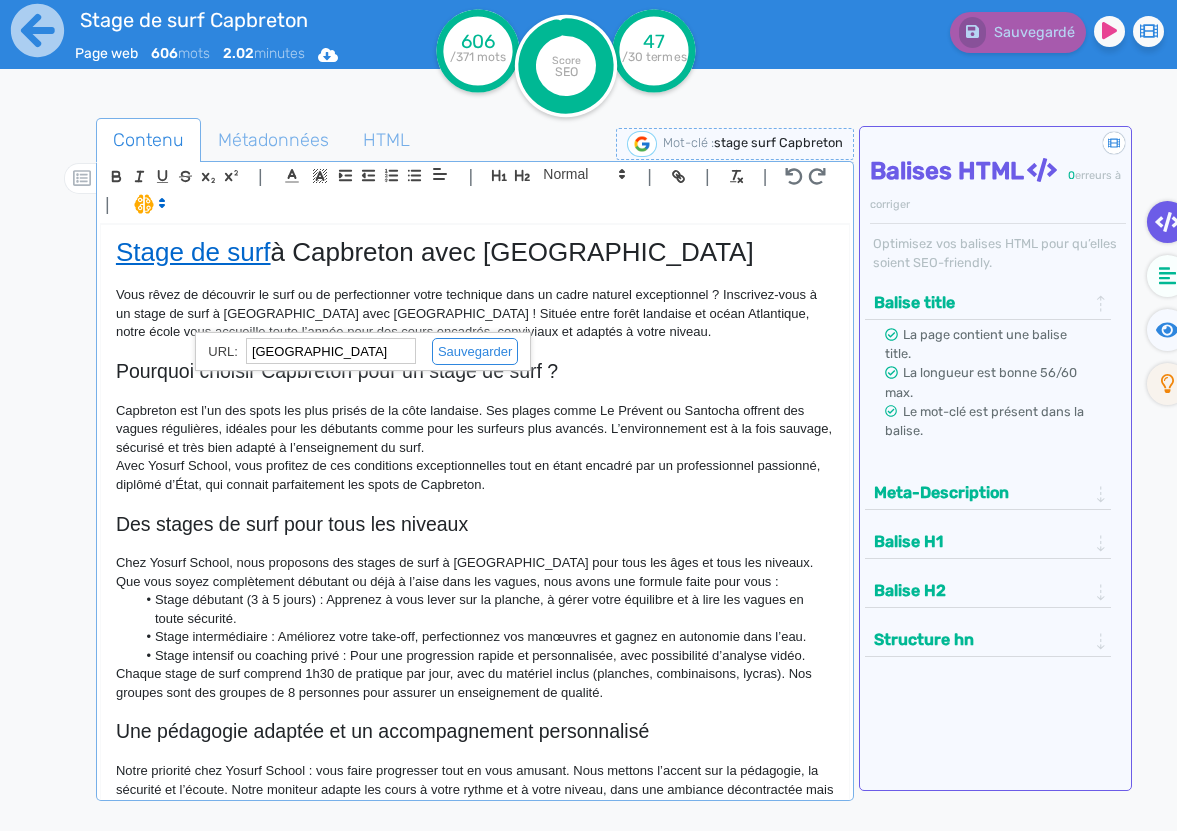 paste on "[URL][DOMAIN_NAME]" 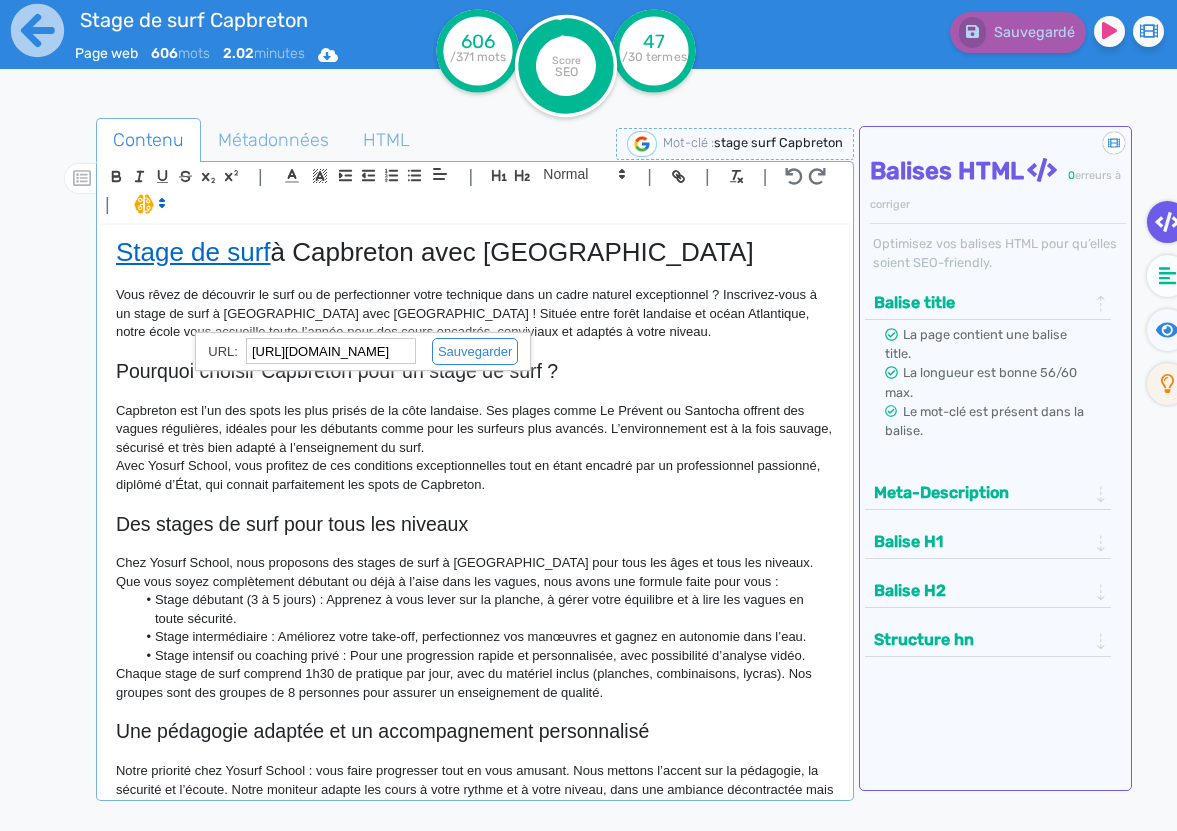 scroll, scrollTop: 0, scrollLeft: 58, axis: horizontal 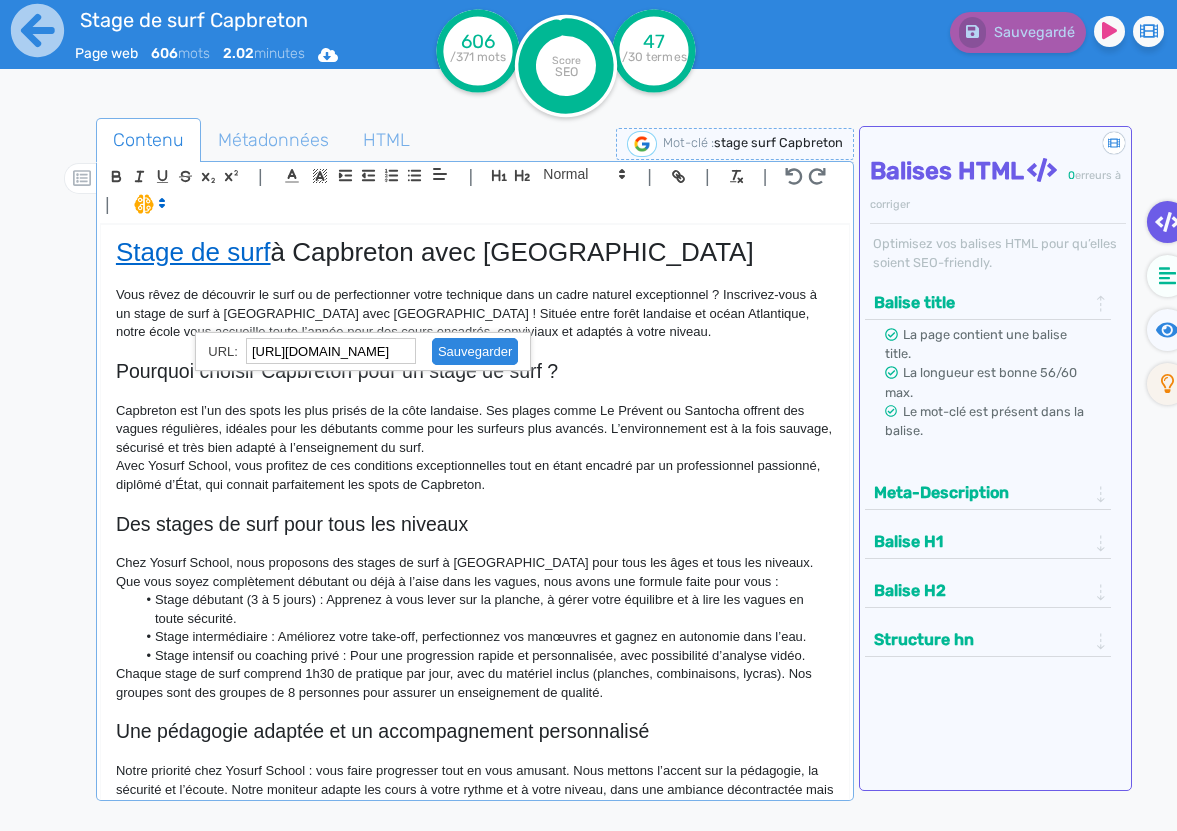 type on "[URL][DOMAIN_NAME]" 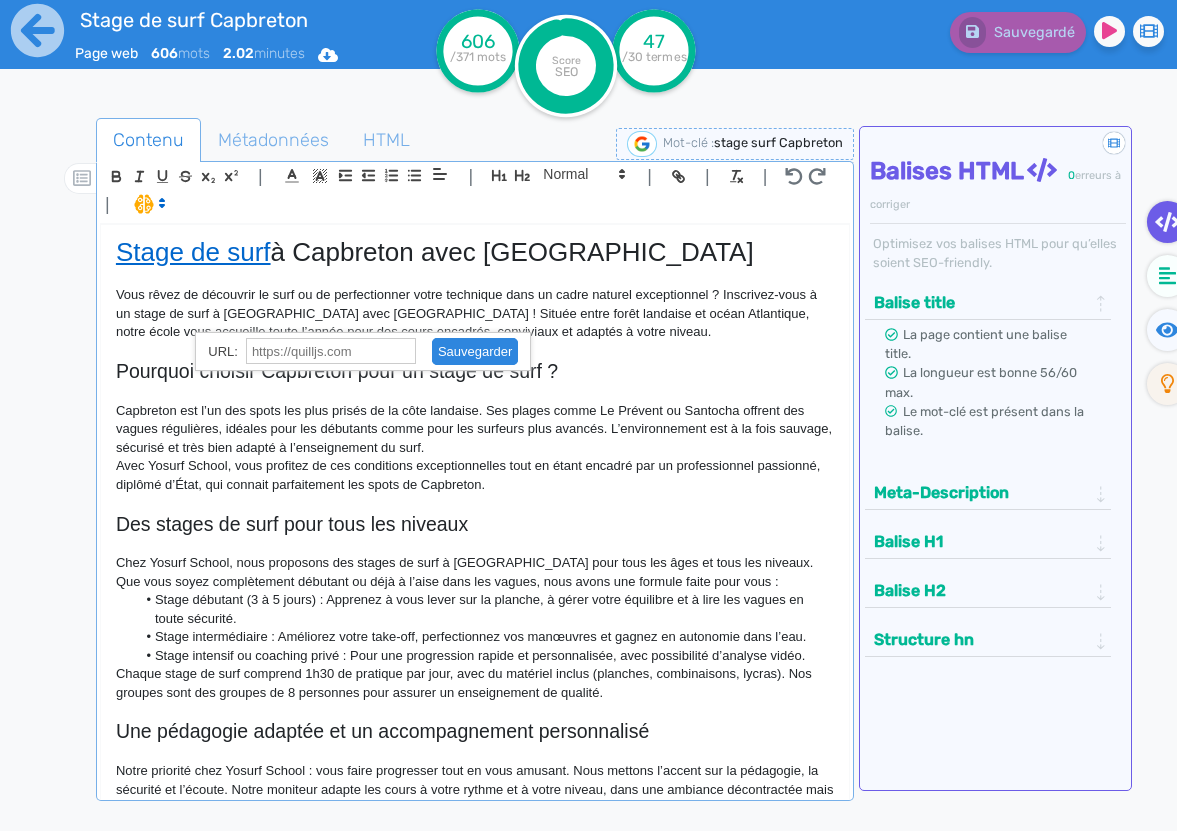 scroll, scrollTop: 0, scrollLeft: 0, axis: both 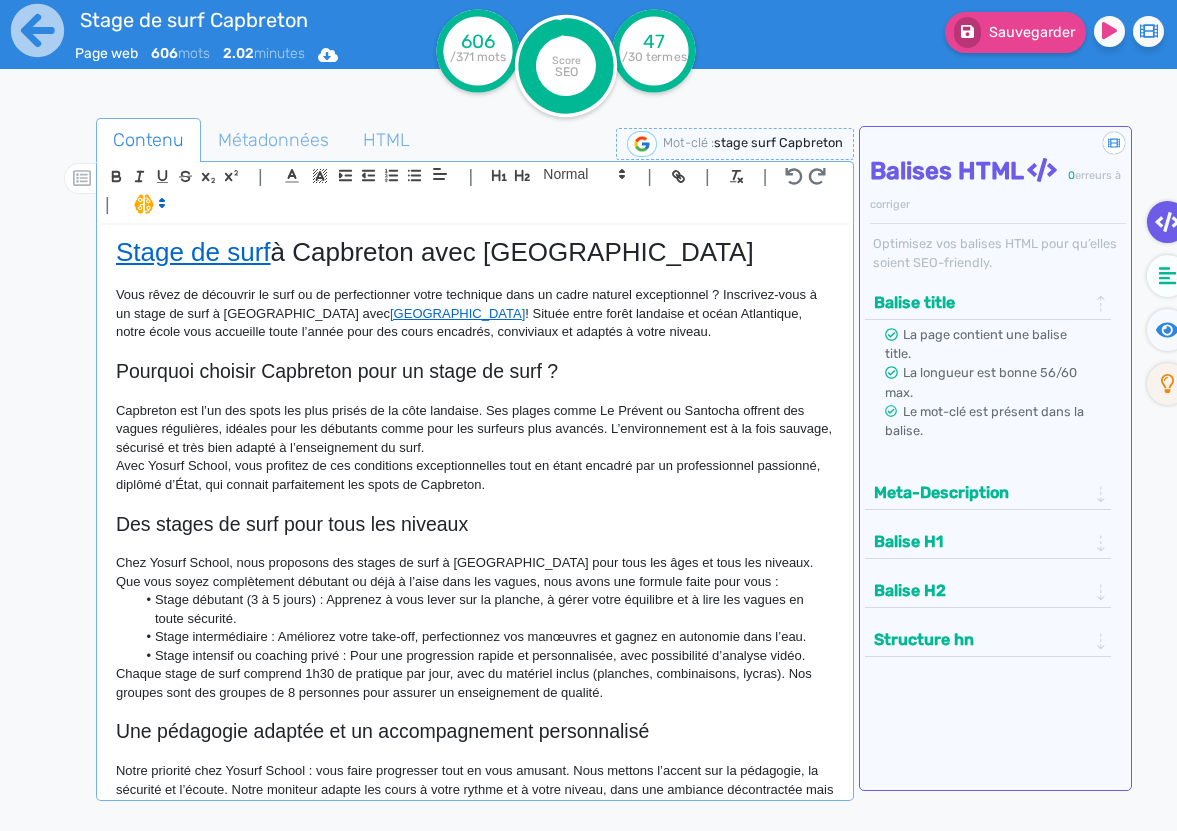 click on "Pourquoi choisir Capbreton pour un stage de surf ?" 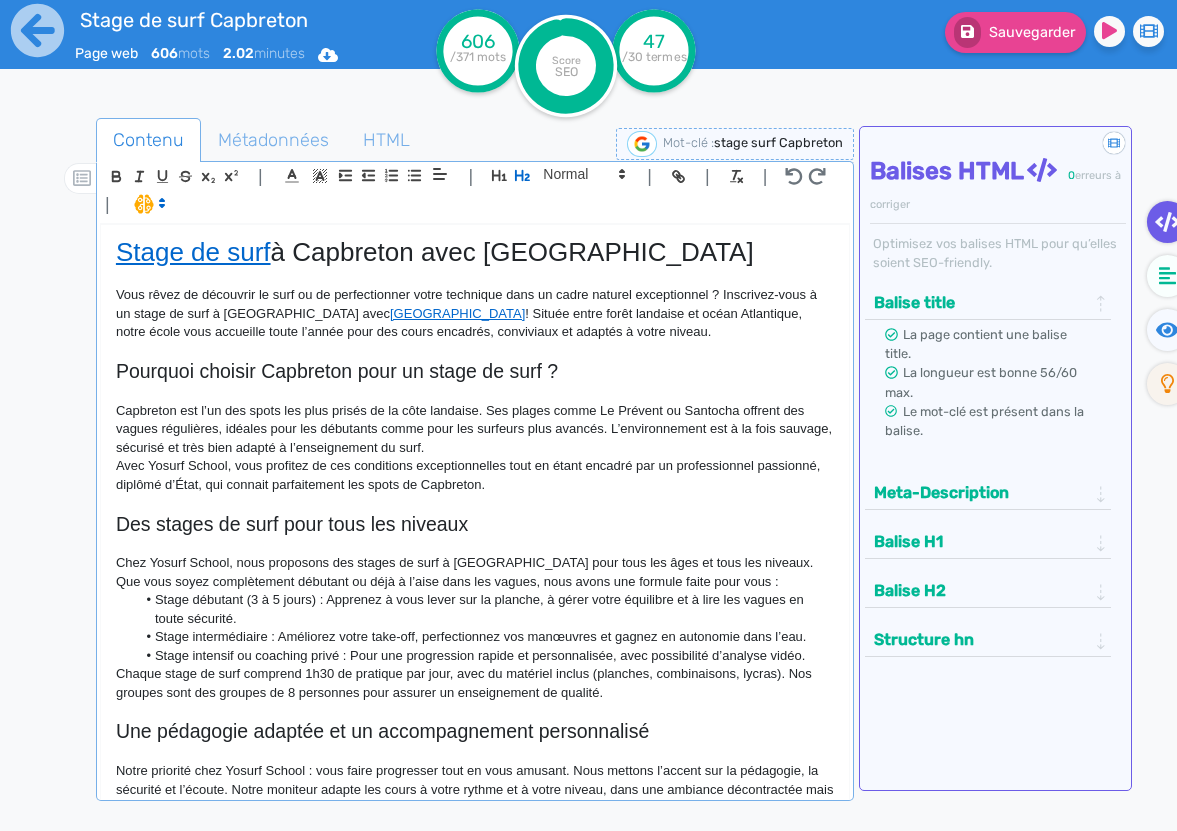 scroll, scrollTop: 103, scrollLeft: 0, axis: vertical 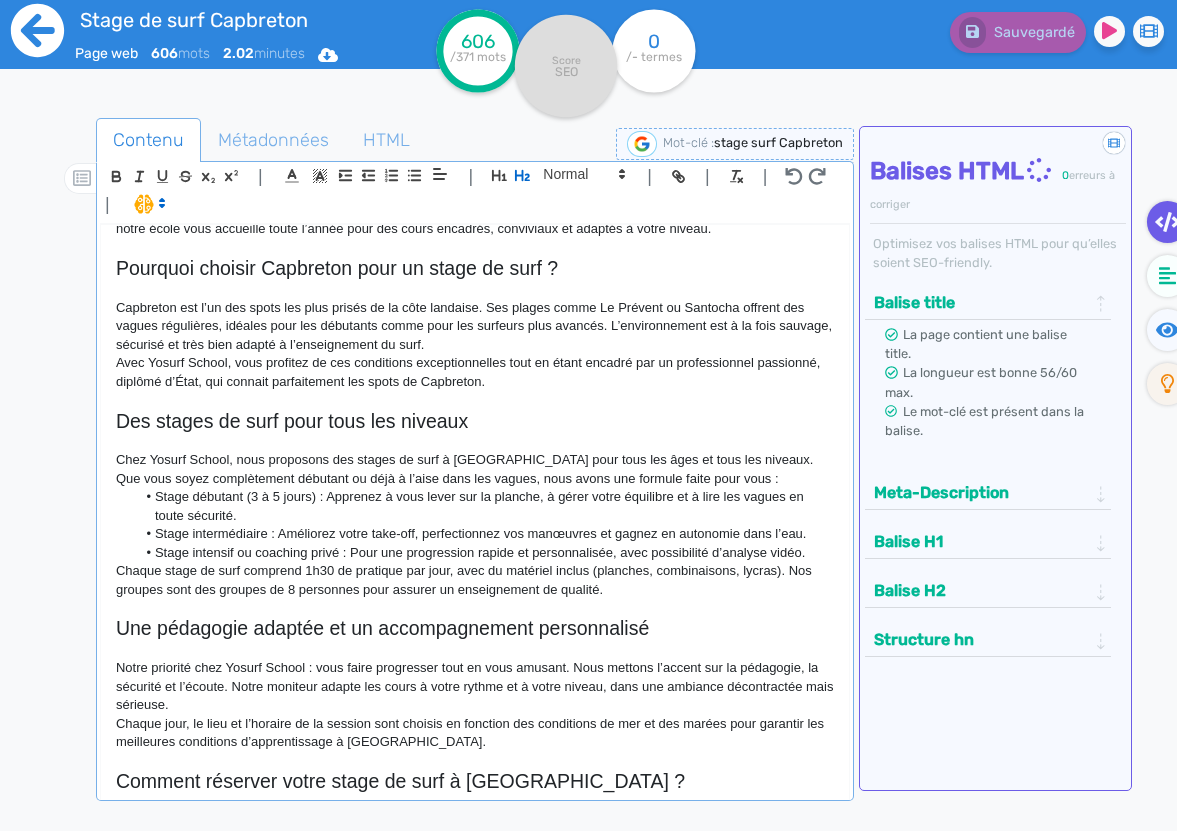 click 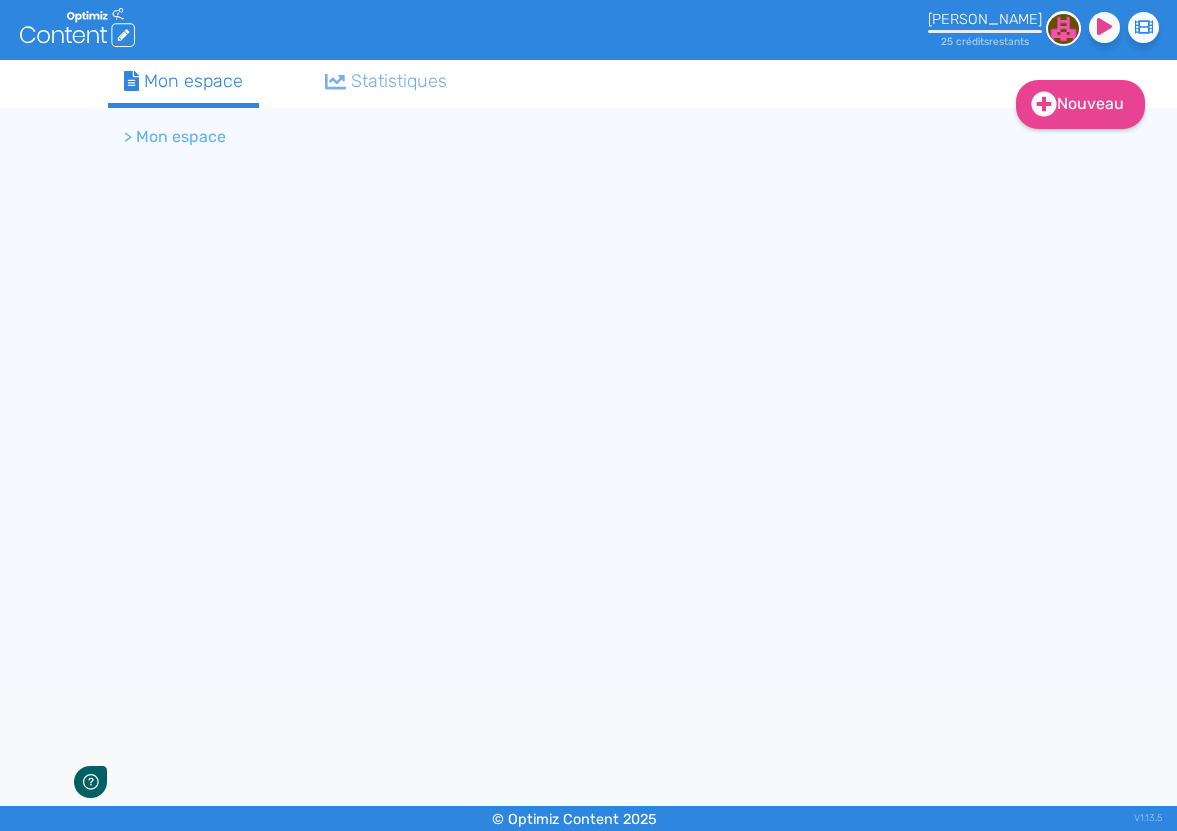 scroll, scrollTop: 0, scrollLeft: 0, axis: both 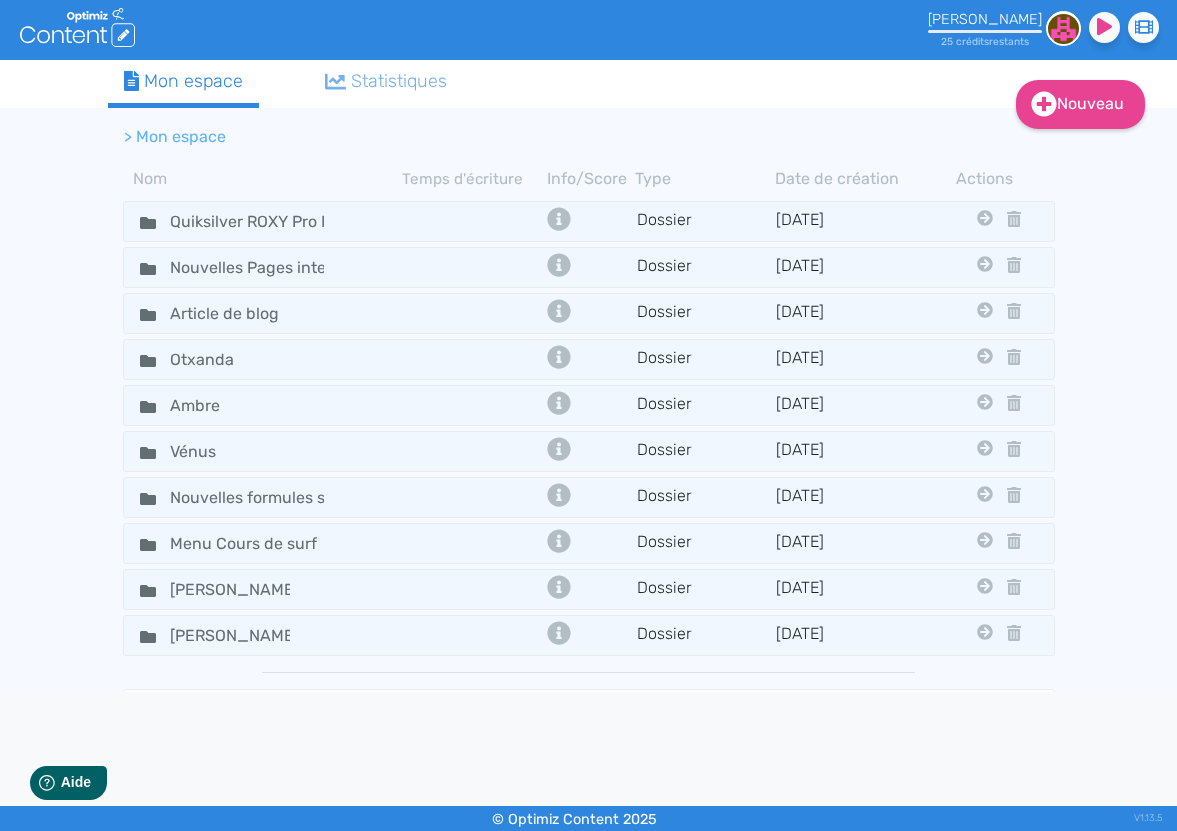 click on "Mon espace" 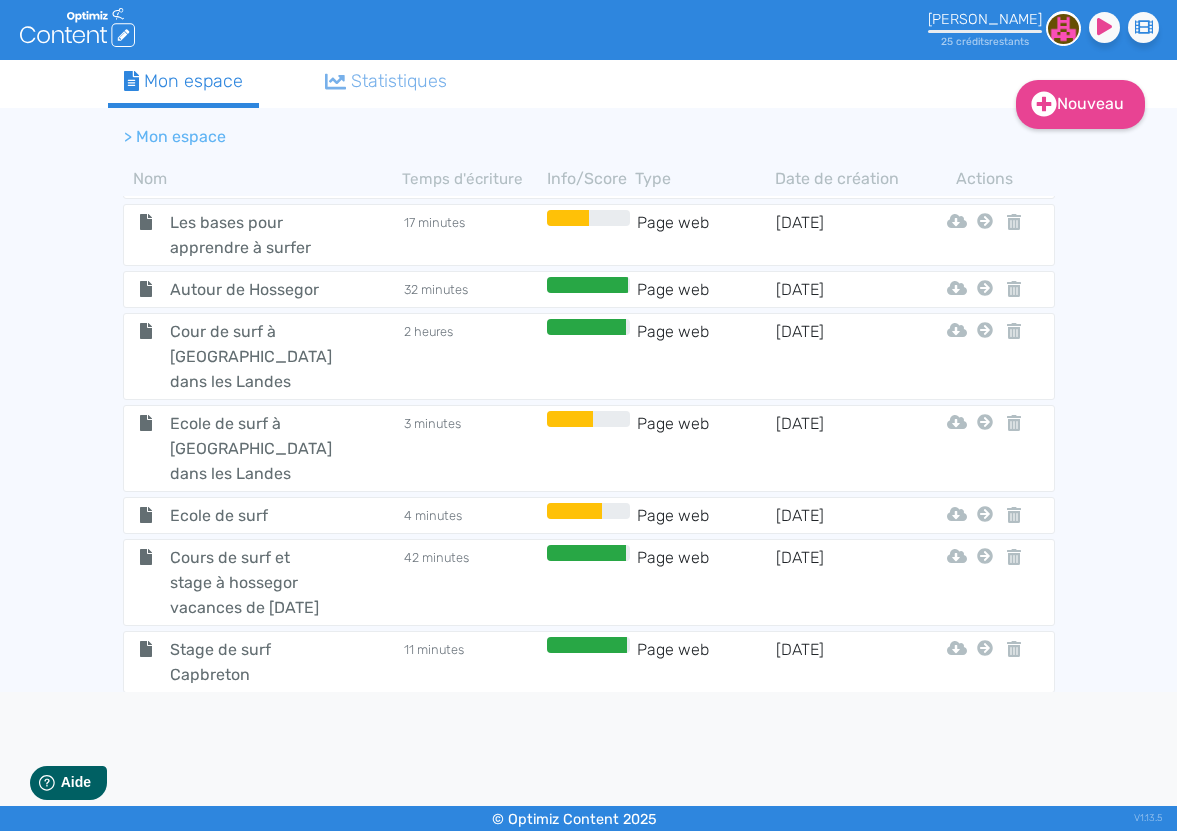 scroll, scrollTop: 5113, scrollLeft: 0, axis: vertical 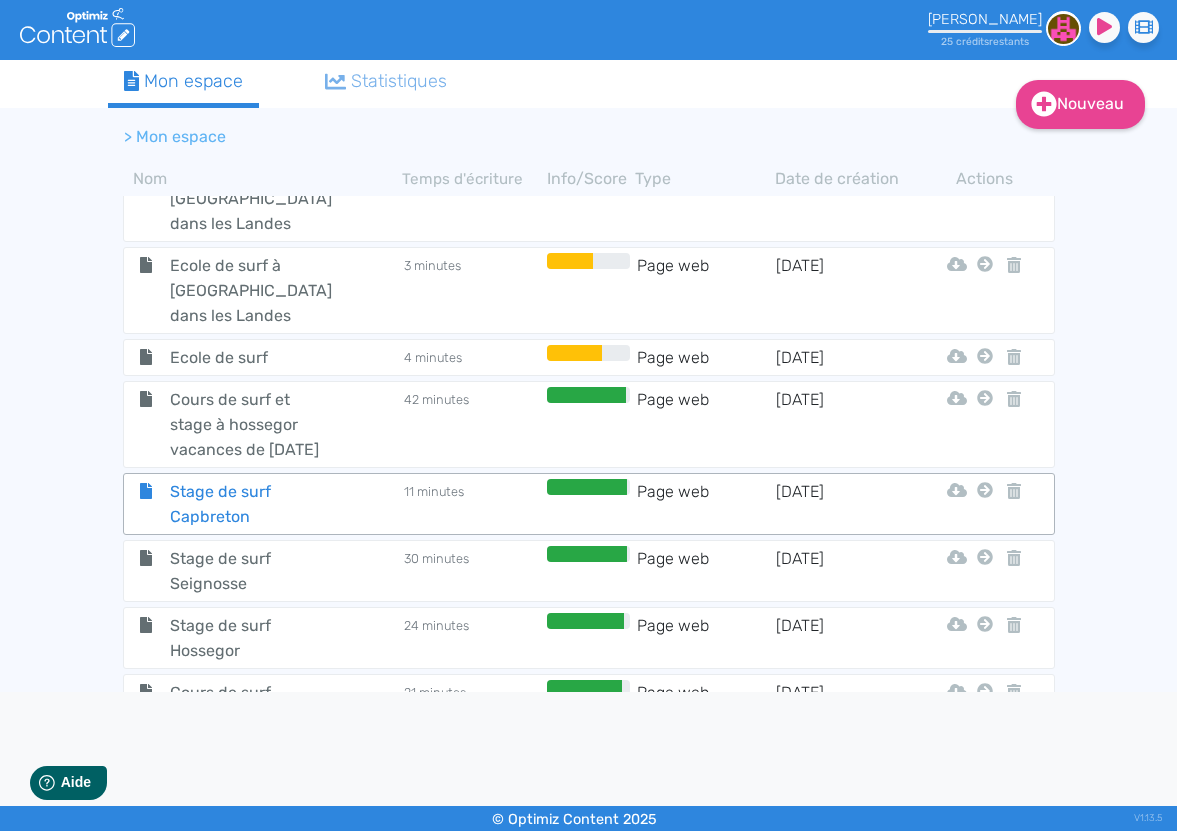 click on "Stage de surf Capbreton" 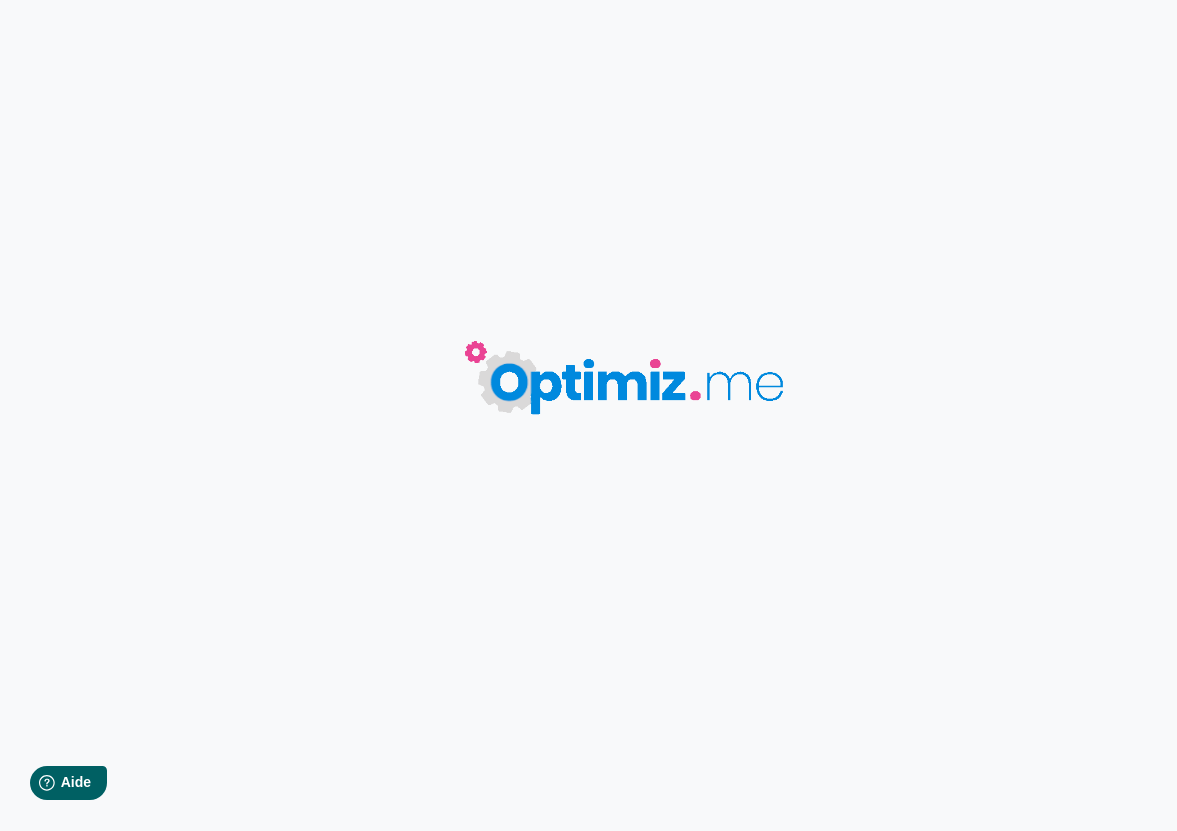 type on "Stage de surf Capbreton" 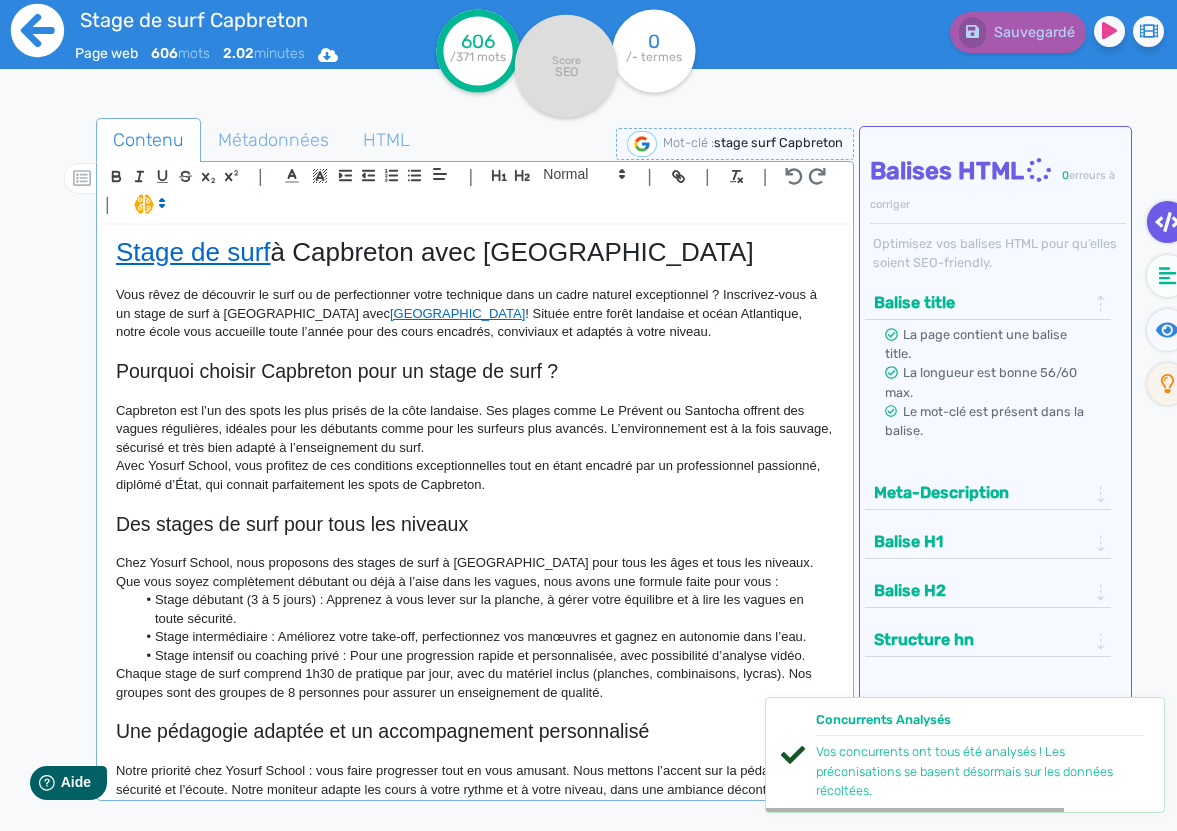 click 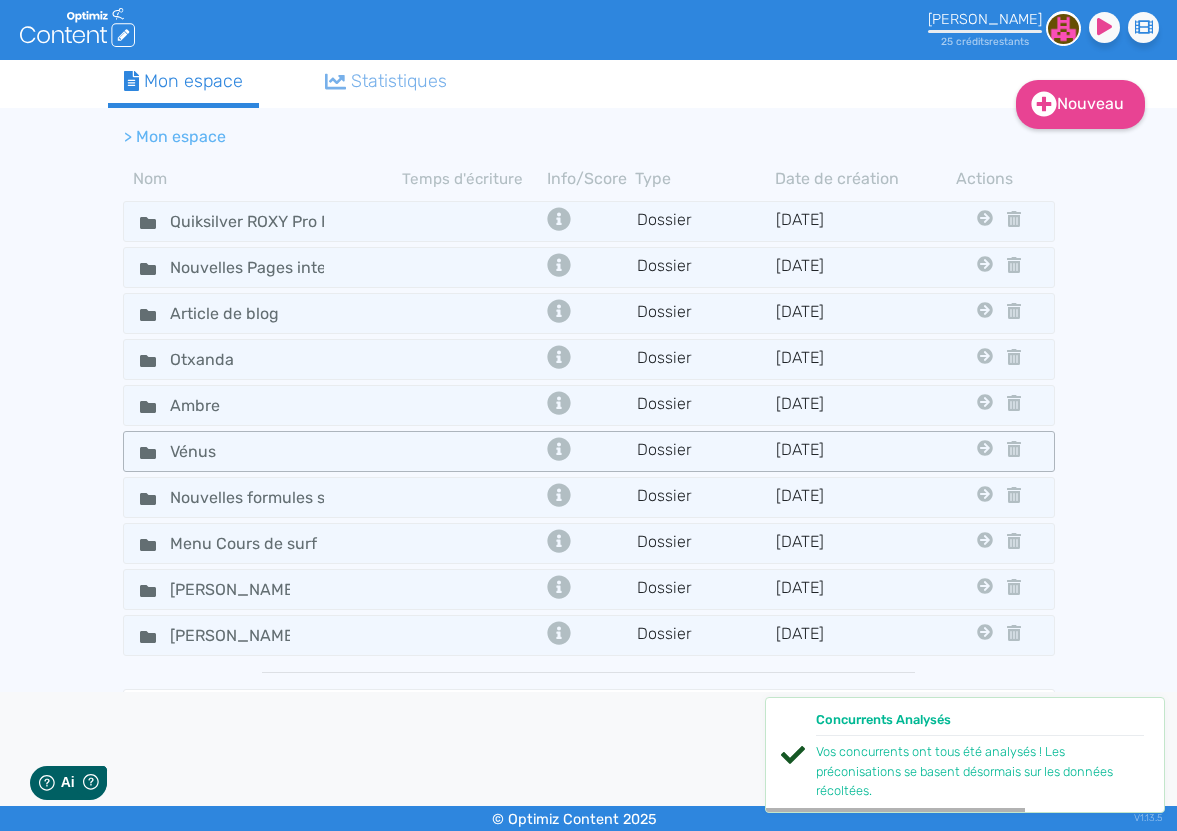 scroll, scrollTop: 0, scrollLeft: 0, axis: both 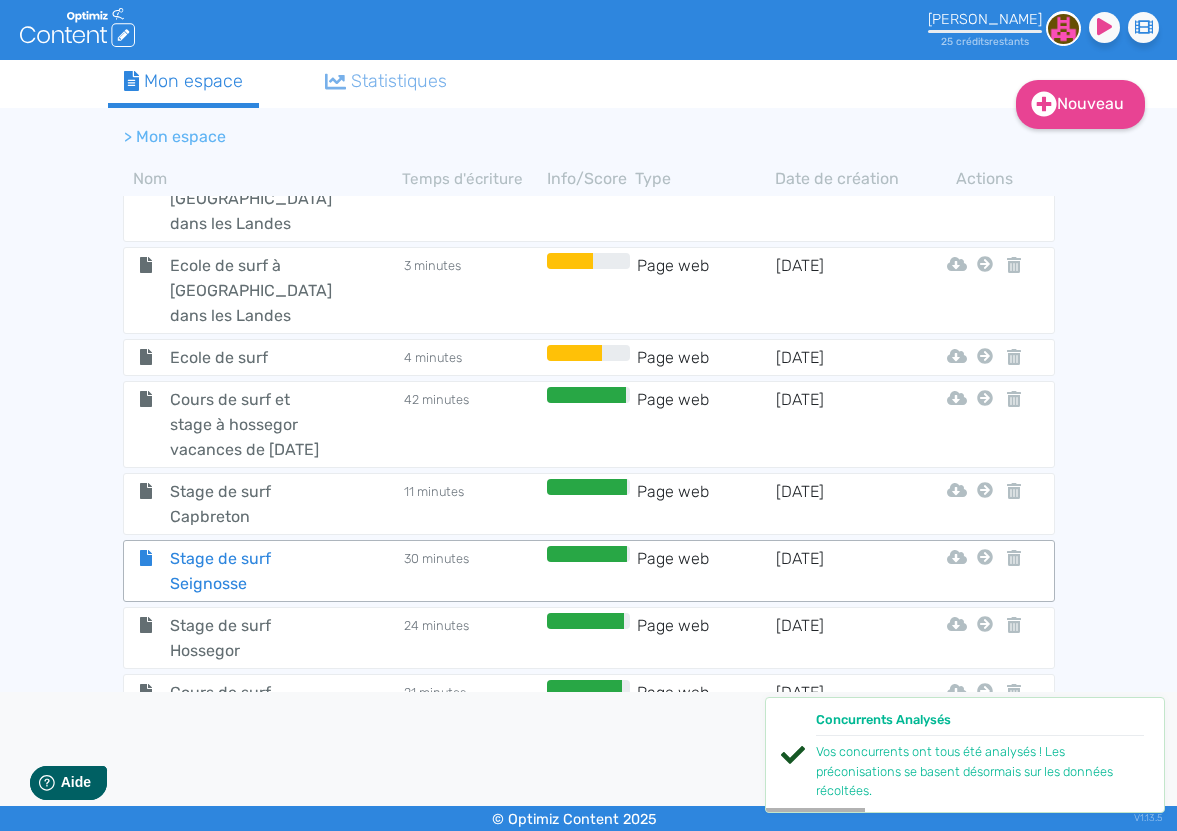 click on "Stage de surf Seignosse" 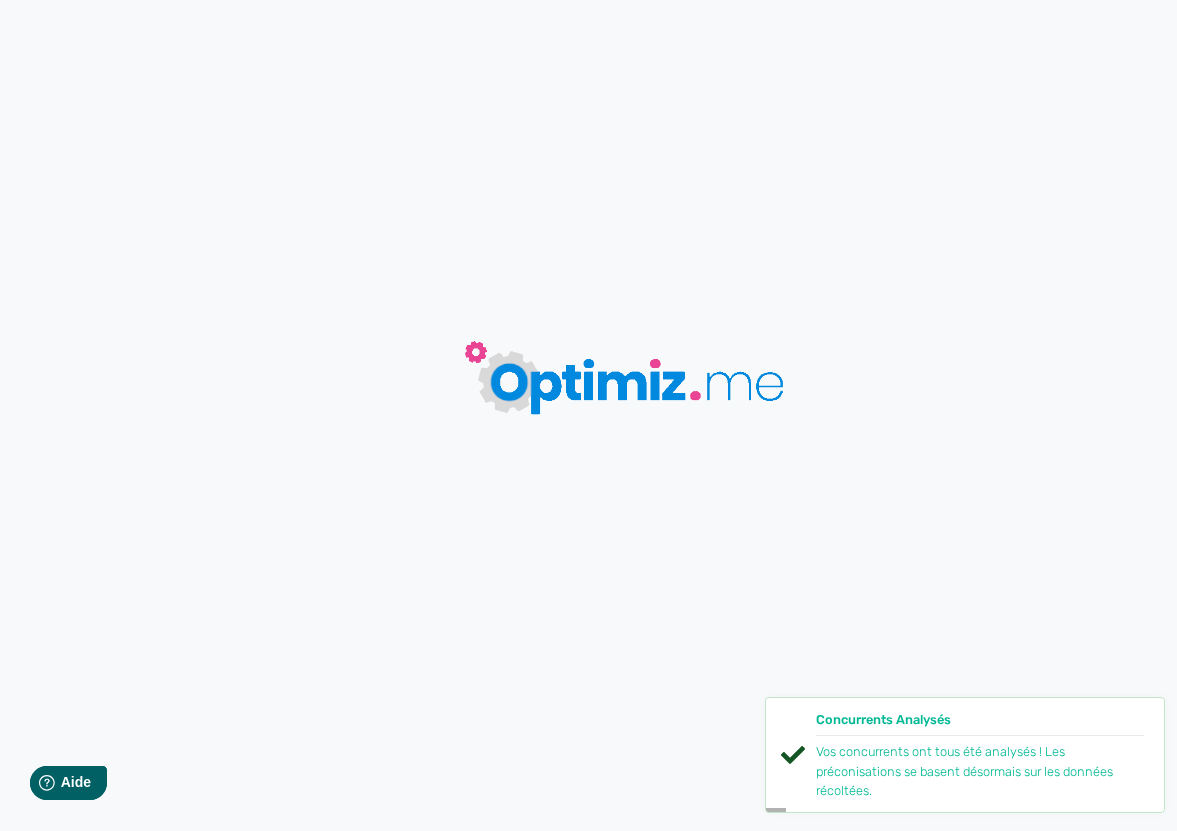 type on "Stage de surf Seignosse" 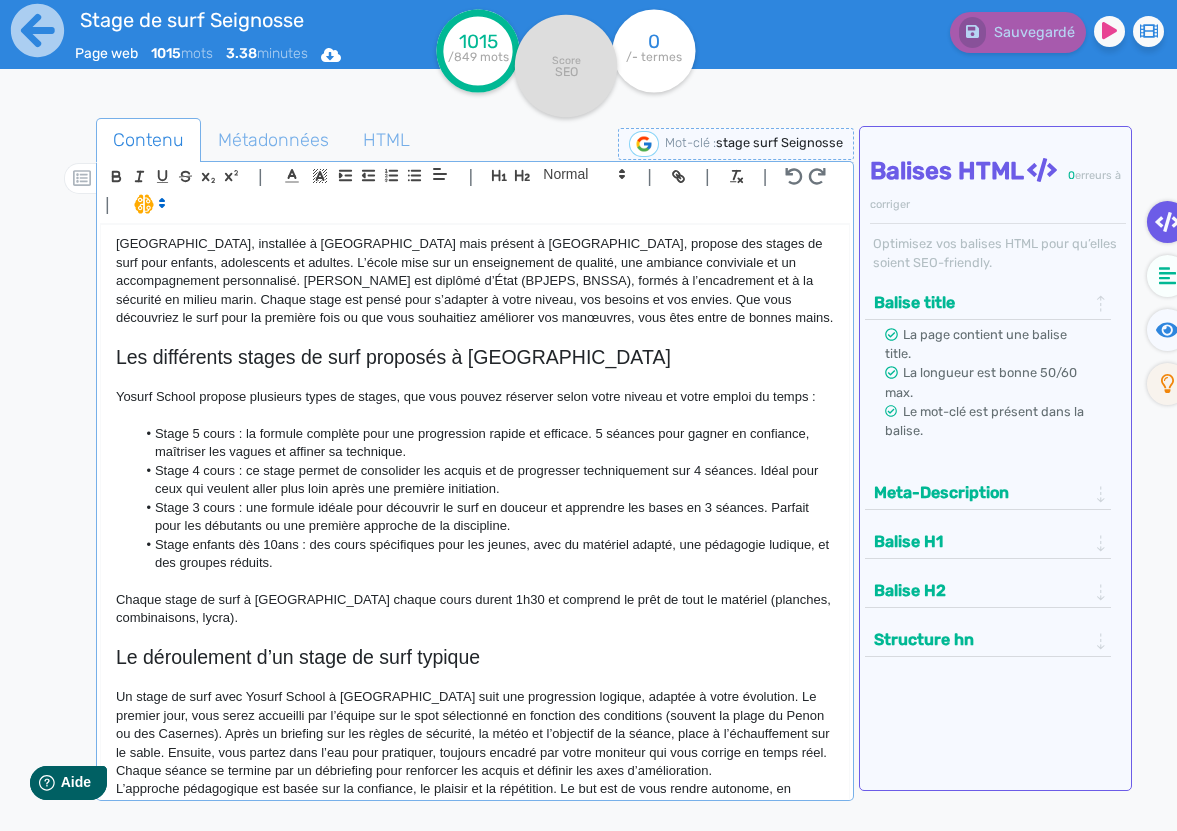 scroll, scrollTop: 404, scrollLeft: 0, axis: vertical 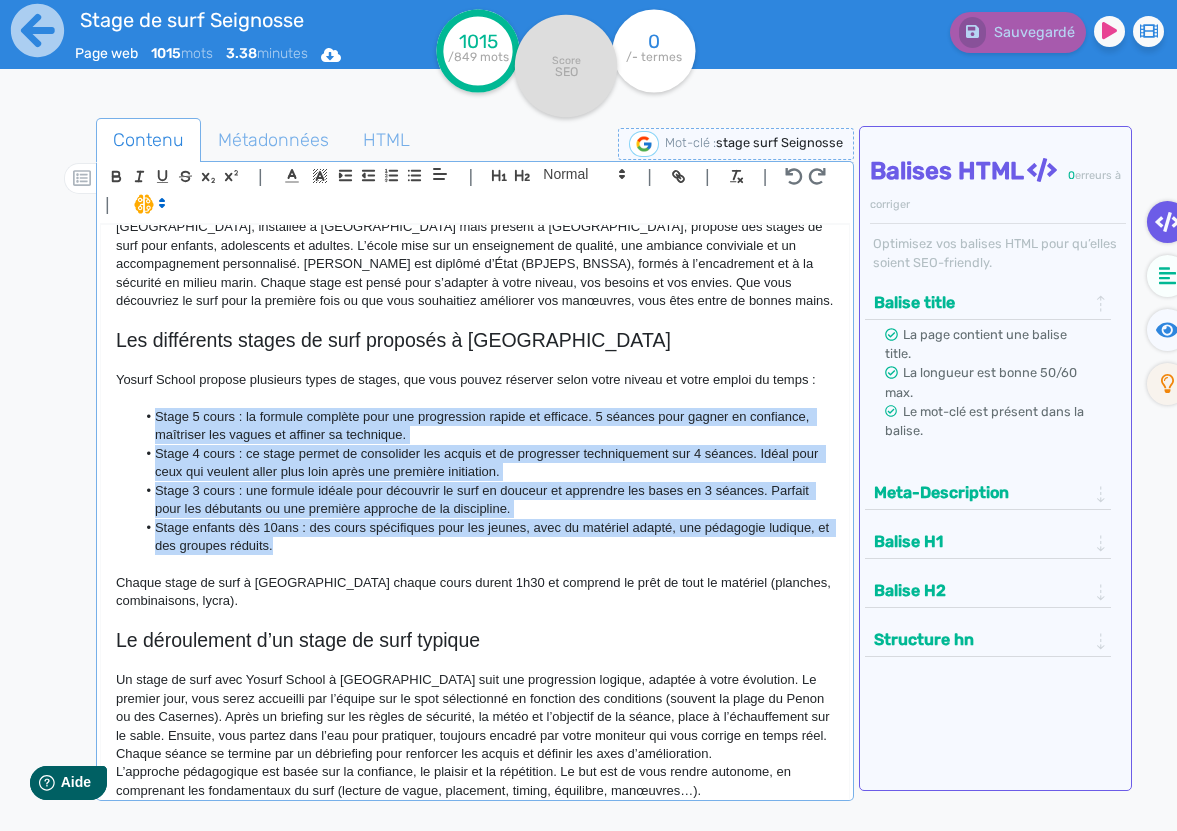 drag, startPoint x: 323, startPoint y: 499, endPoint x: 153, endPoint y: 372, distance: 212.20038 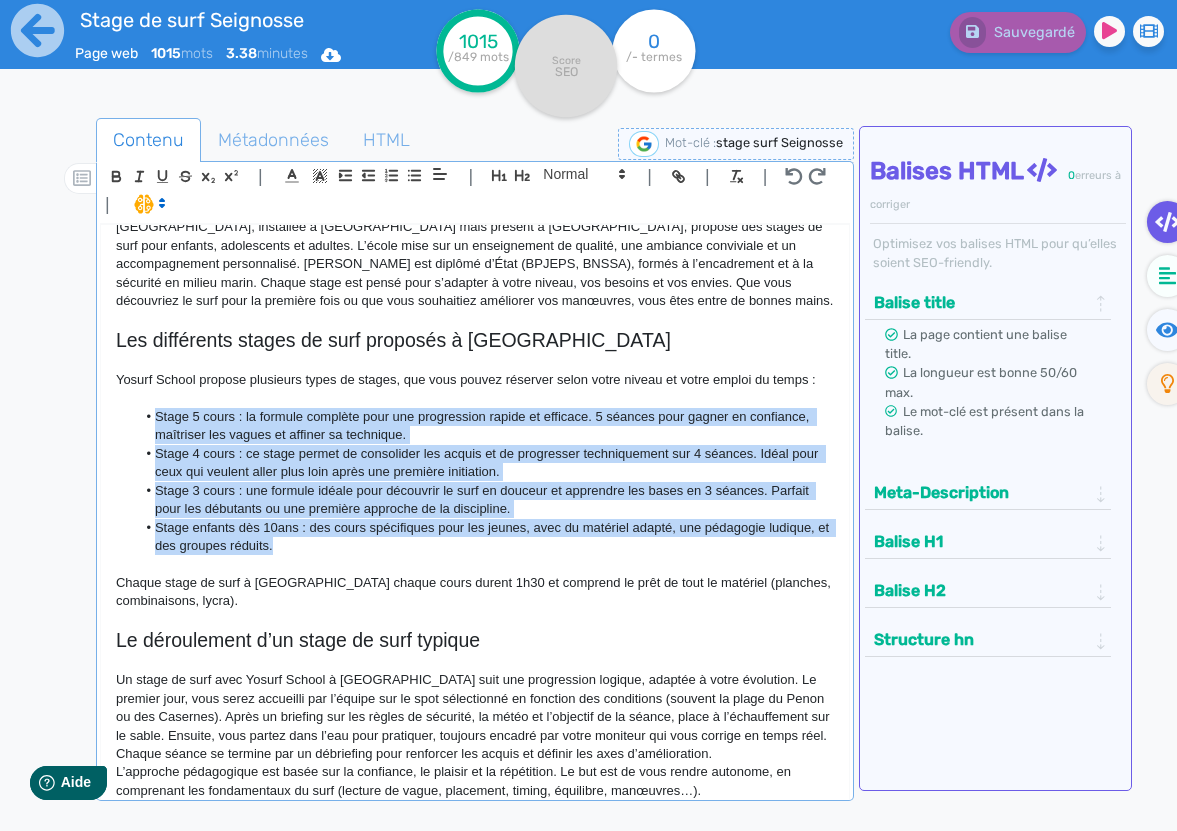 click on "Stage 5 cours : la formule complète pour une progression rapide et efficace. 5 séances pour gagner en confiance, maîtriser les vagues et affiner sa technique. Stage 4 cours : ce stage permet de consolider les acquis et de progresser techniquement sur 4 séances. Idéal pour ceux qui veulent aller plus loin après une première initiation. Stage 3 cours : une formule idéale pour découvrir le surf en douceur et apprendre les bases en 3 séances. Parfait pour les débutants ou une première approche de la discipline. Stage enfants dès 10ans : des cours spécifiques pour les jeunes, avec du matériel adapté, une pédagogie ludique, et des groupes réduits." 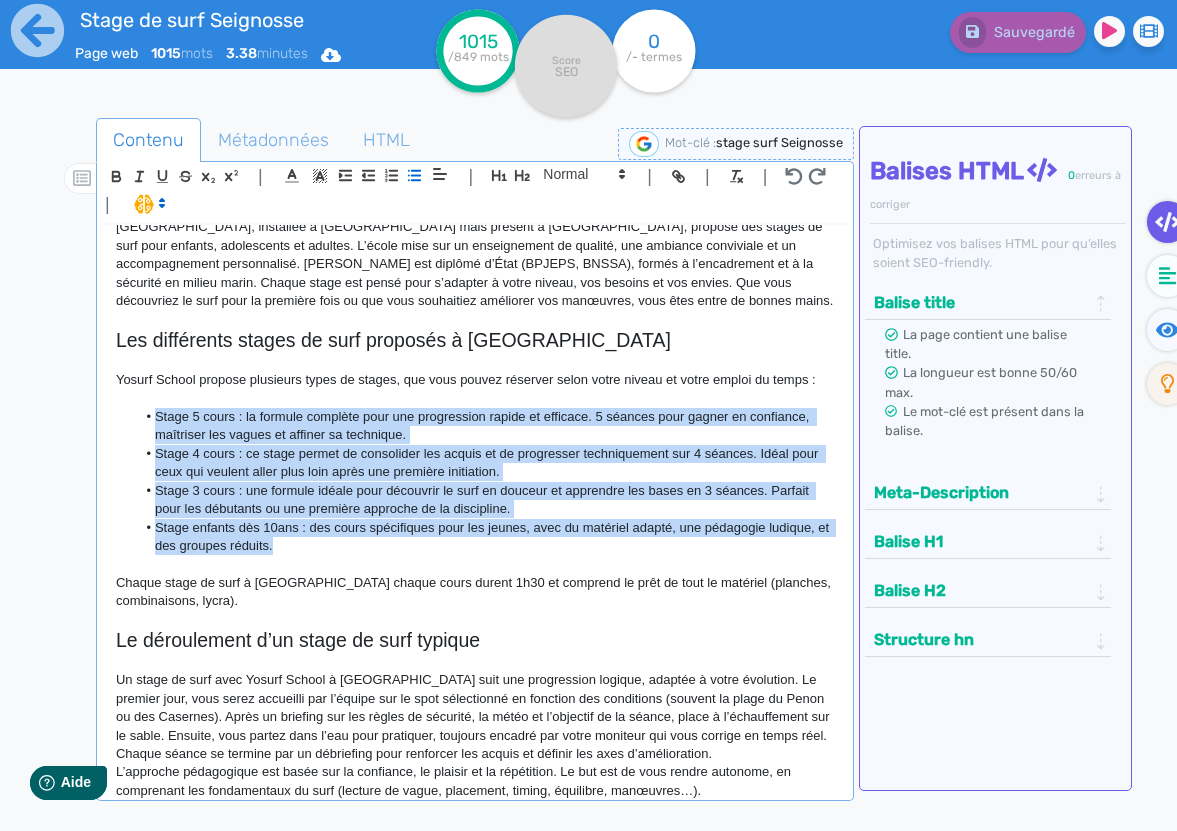 copy on "Stage 5 cours : la formule complète pour une progression rapide et efficace. 5 séances pour gagner en confiance, maîtriser les vagues et affiner sa technique. Stage 4 cours : ce stage permet de consolider les acquis et de progresser techniquement sur 4 séances. Idéal pour ceux qui veulent aller plus loin après une première initiation. Stage 3 cours : une formule idéale pour découvrir le surf en douceur et apprendre les bases en 3 séances. Parfait pour les débutants ou une première approche de la discipline. Stage enfants dès 10ans : des cours spécifiques pour les jeunes, avec du matériel adapté, une pédagogie ludique, et des groupes réduits." 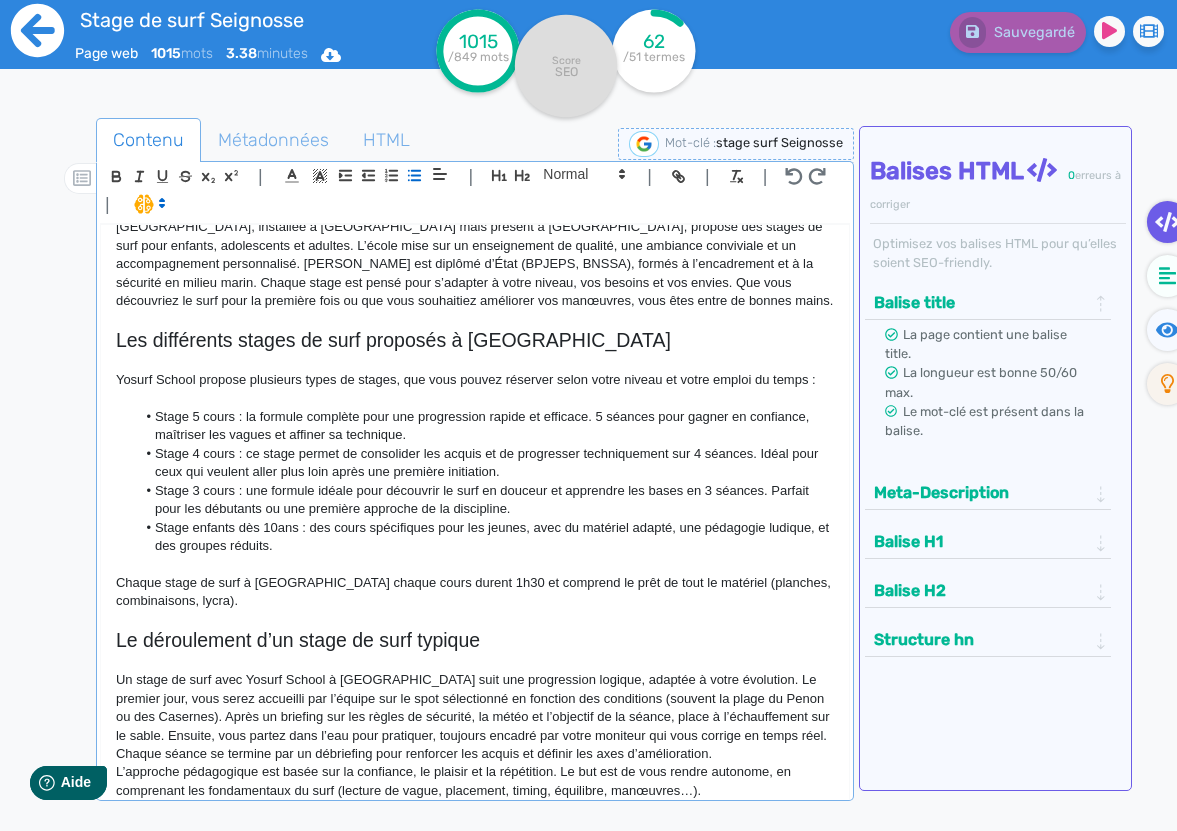 click 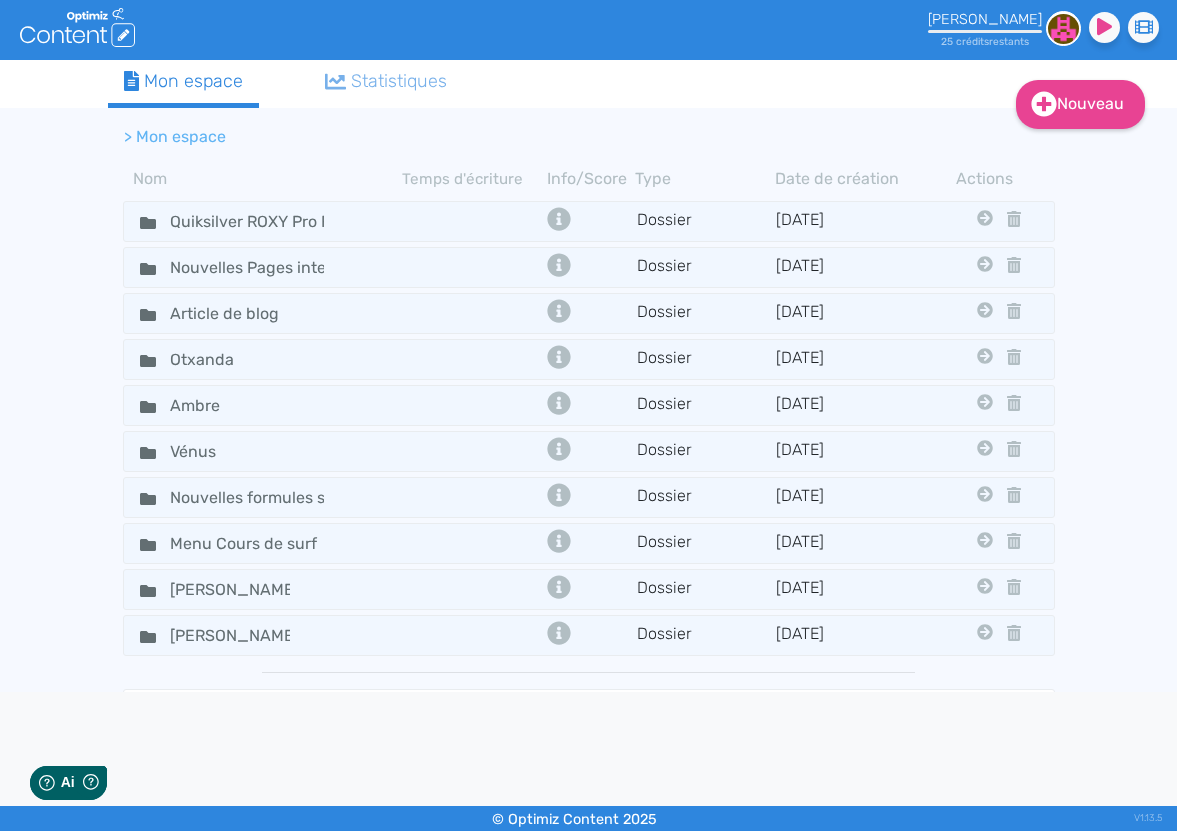 scroll, scrollTop: 0, scrollLeft: 0, axis: both 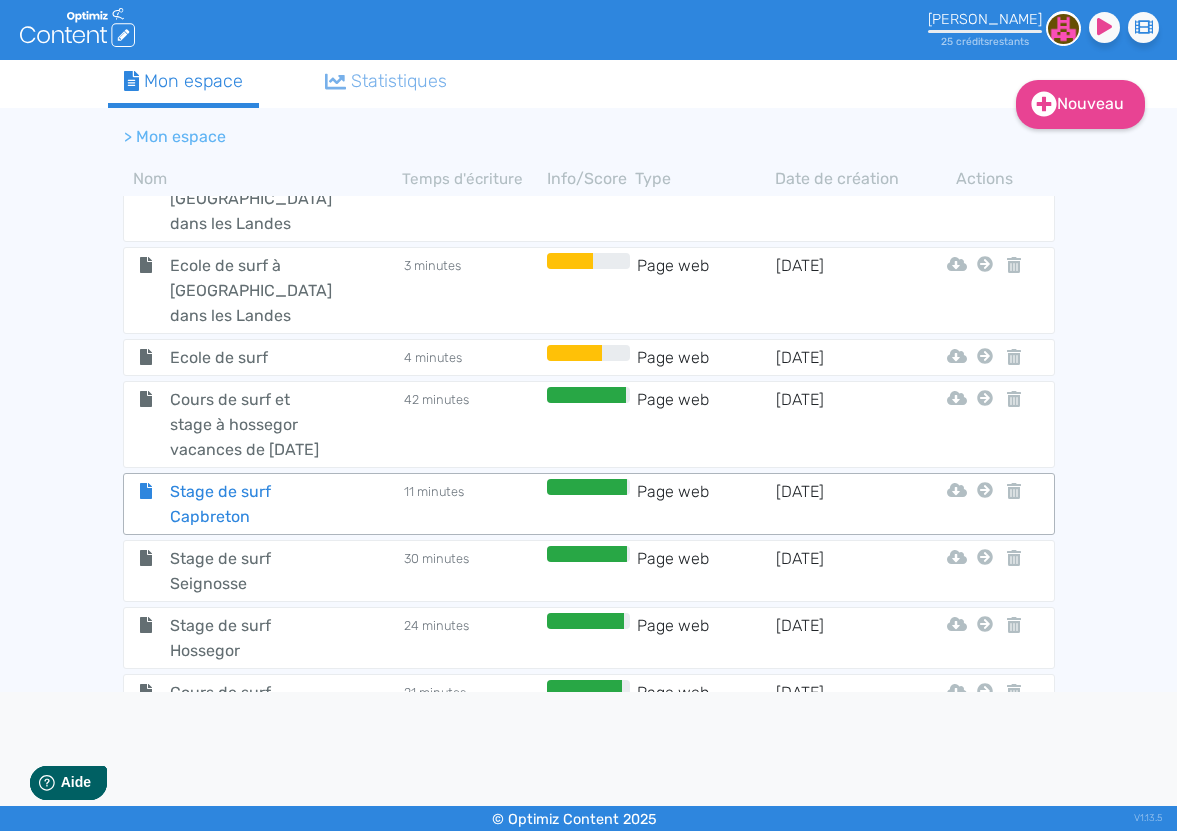 click on "Stage de surf Capbreton" 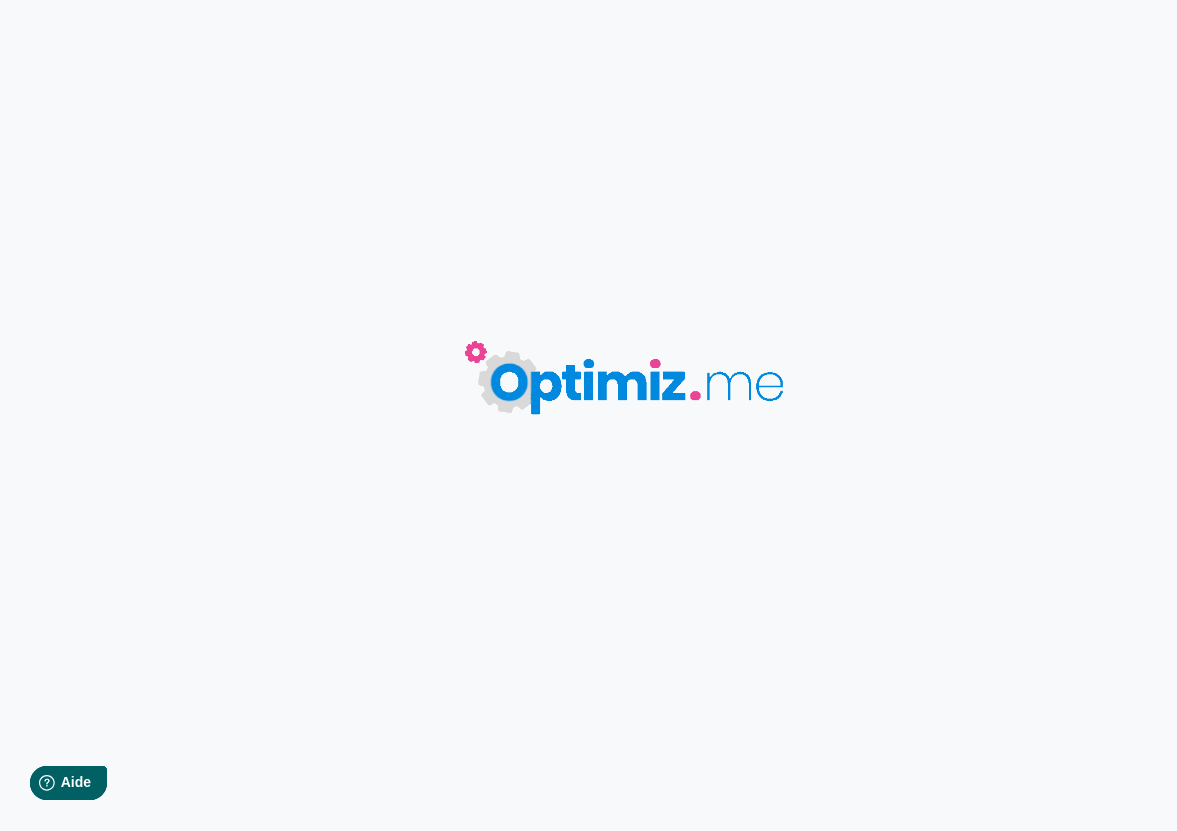type on "Stage de surf Capbreton" 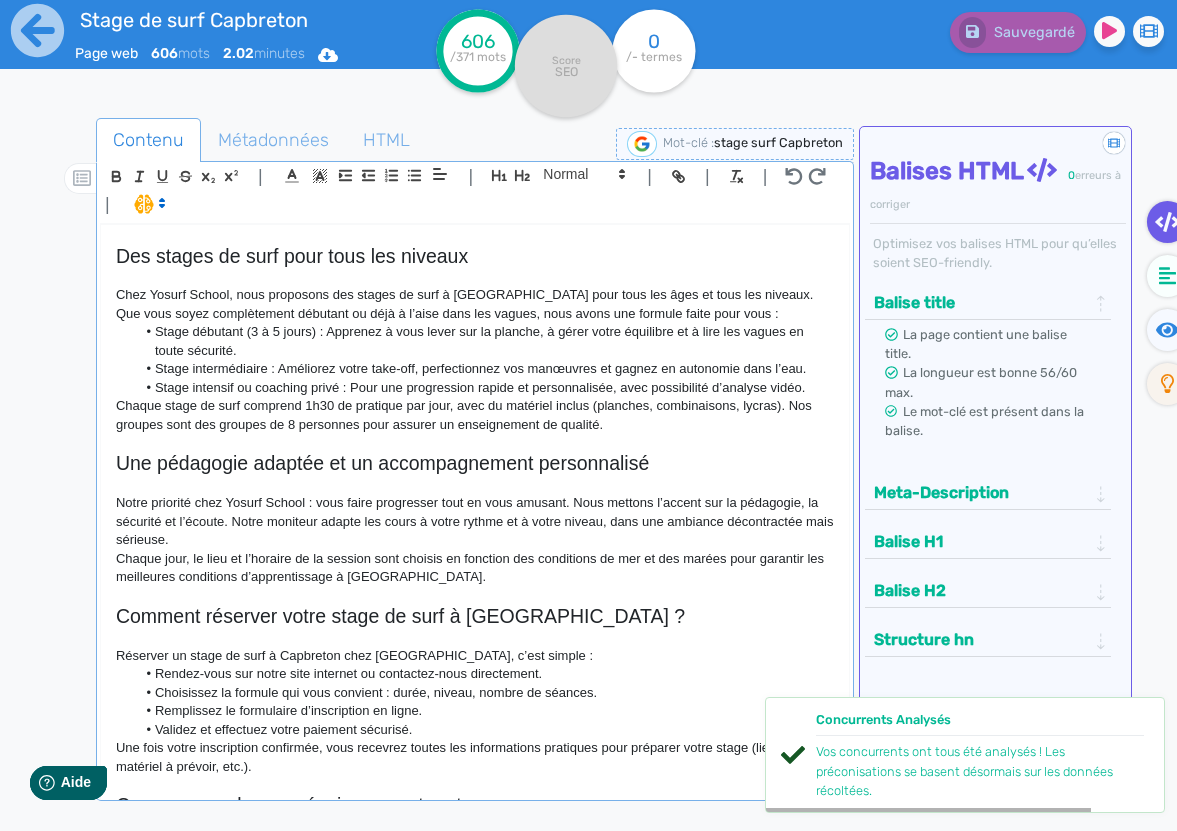 scroll, scrollTop: 246, scrollLeft: 0, axis: vertical 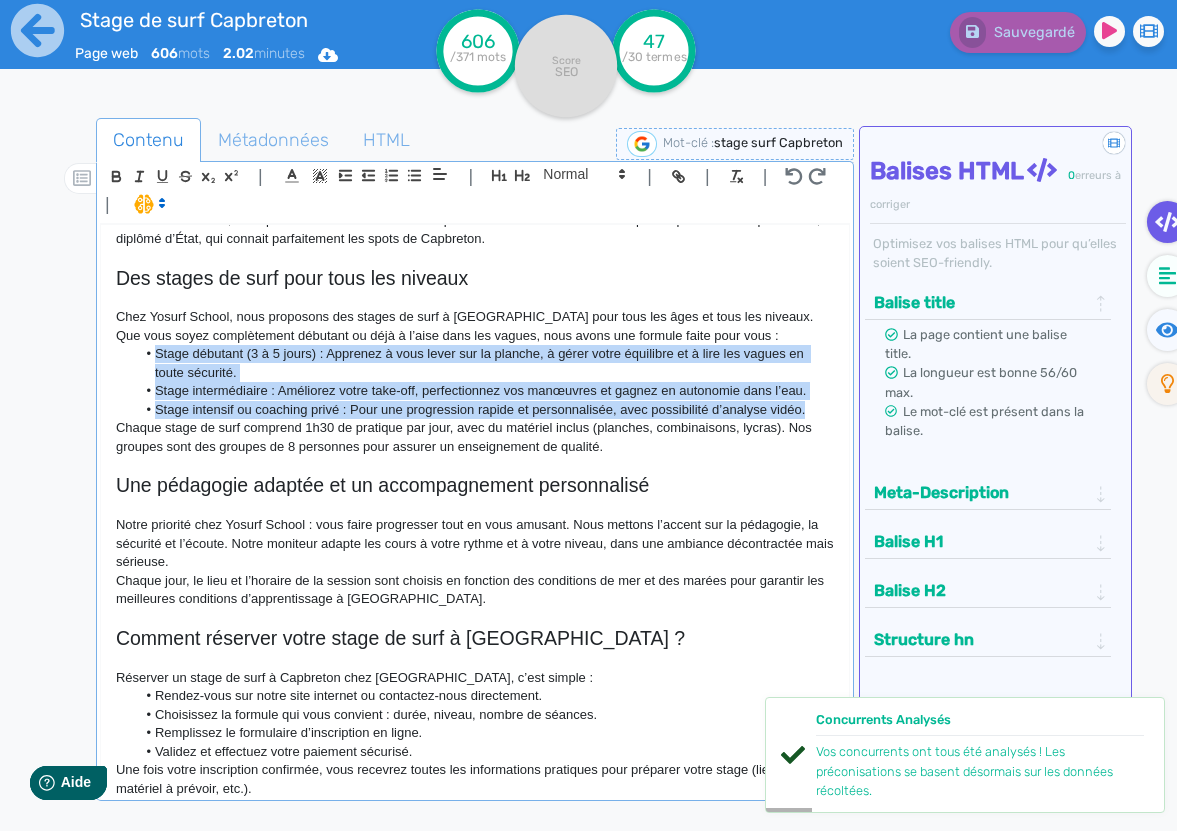 drag, startPoint x: 815, startPoint y: 410, endPoint x: 150, endPoint y: 354, distance: 667.35376 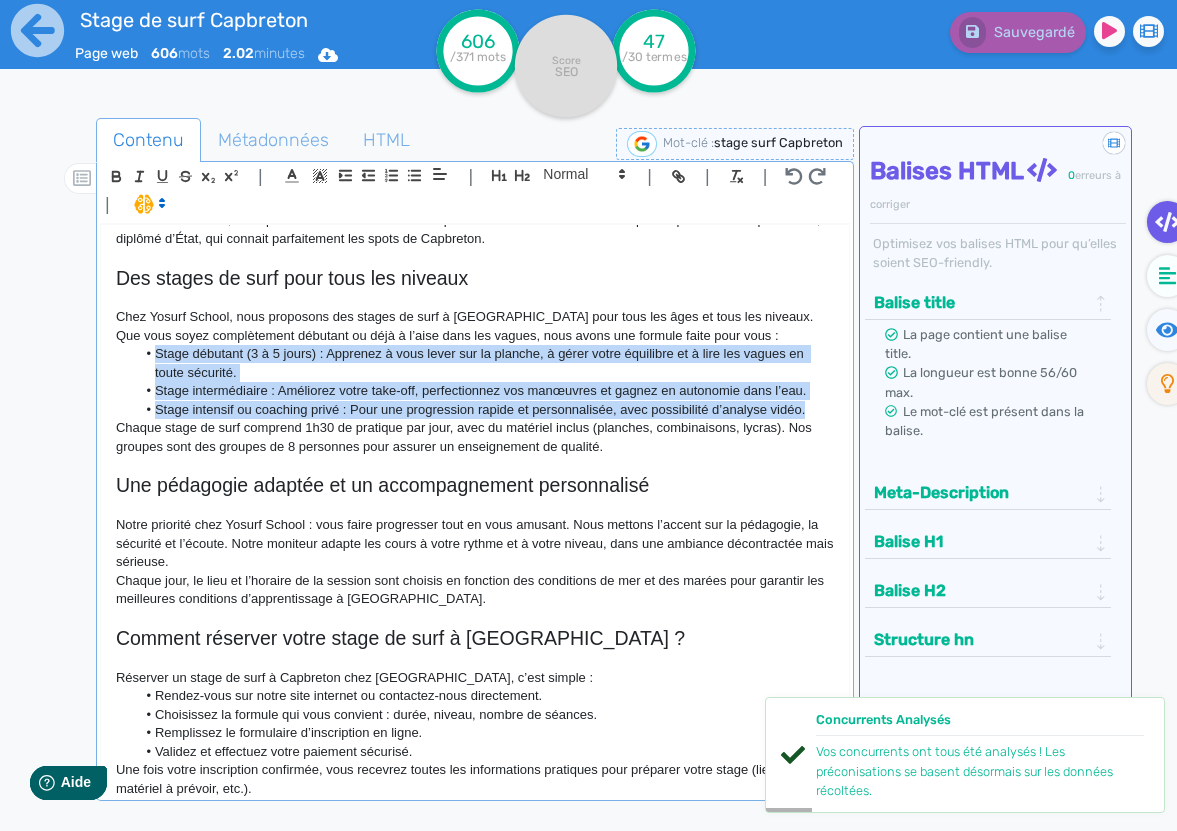 click on "Stage débutant (3 à 5 jours) : Apprenez à vous lever sur la planche, à gérer votre équilibre et à lire les vagues en toute sécurité. Stage intermédiaire : Améliorez votre take-off, perfectionnez vos manœuvres et gagnez en autonomie dans l’eau. Stage intensif ou coaching privé : Pour une progression rapide et personnalisée, avec possibilité d’analyse vidéo." 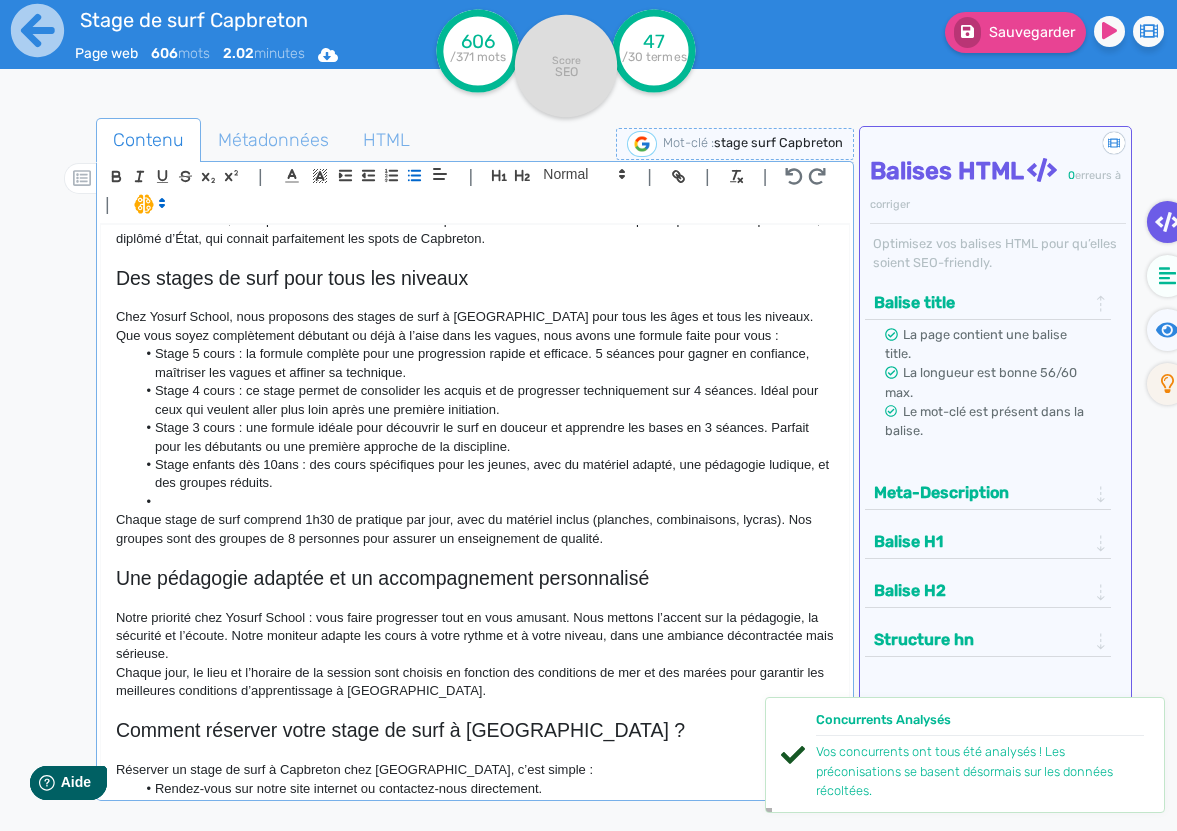 scroll, scrollTop: 0, scrollLeft: 0, axis: both 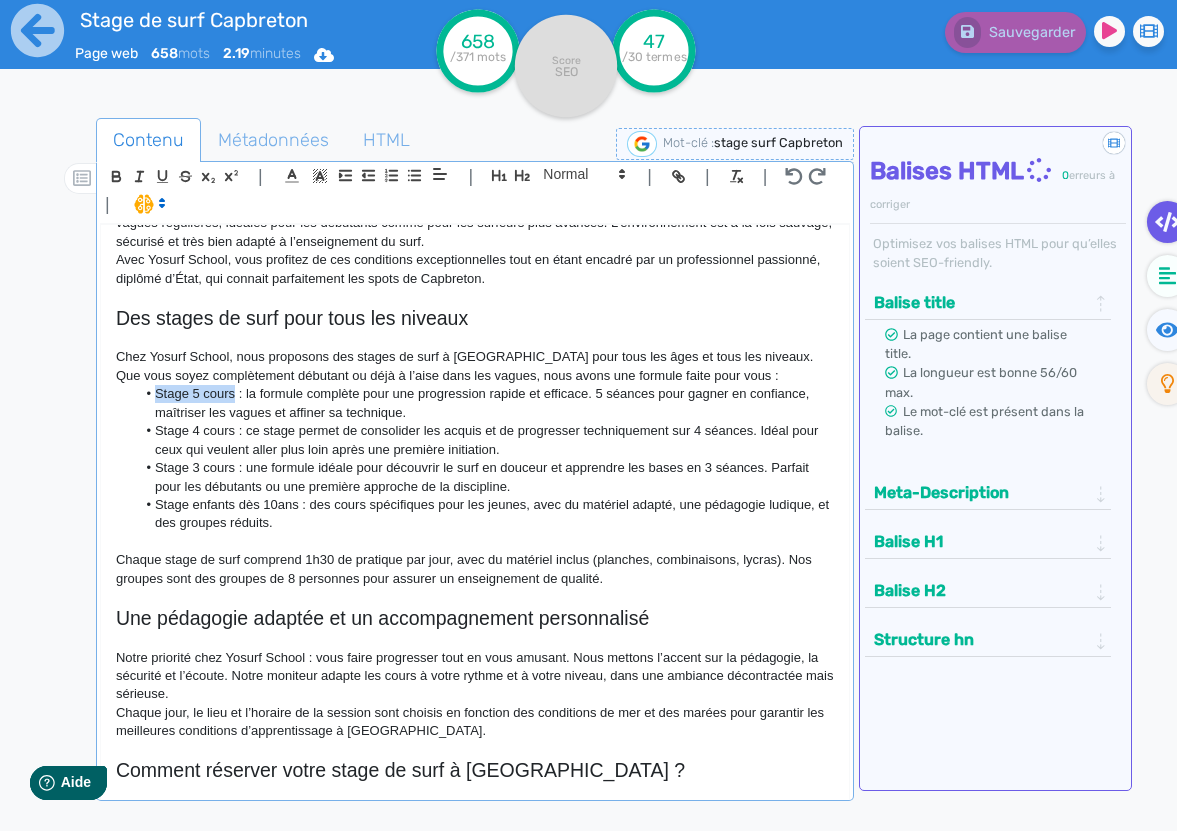 drag, startPoint x: 235, startPoint y: 394, endPoint x: 157, endPoint y: 391, distance: 78.05767 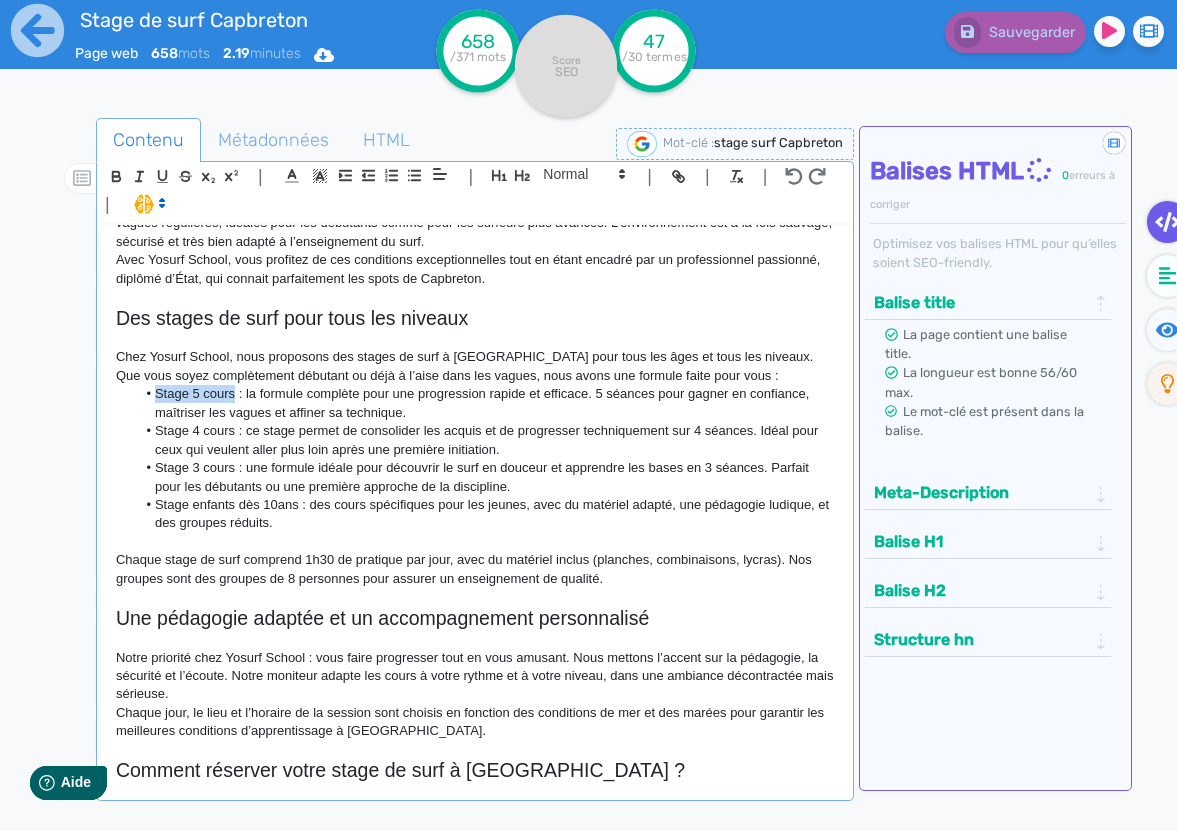 click on "Stage 5 cours : la formule complète pour une progression rapide et efficace. 5 séances pour gagner en confiance, maîtriser les vagues et affiner sa technique." 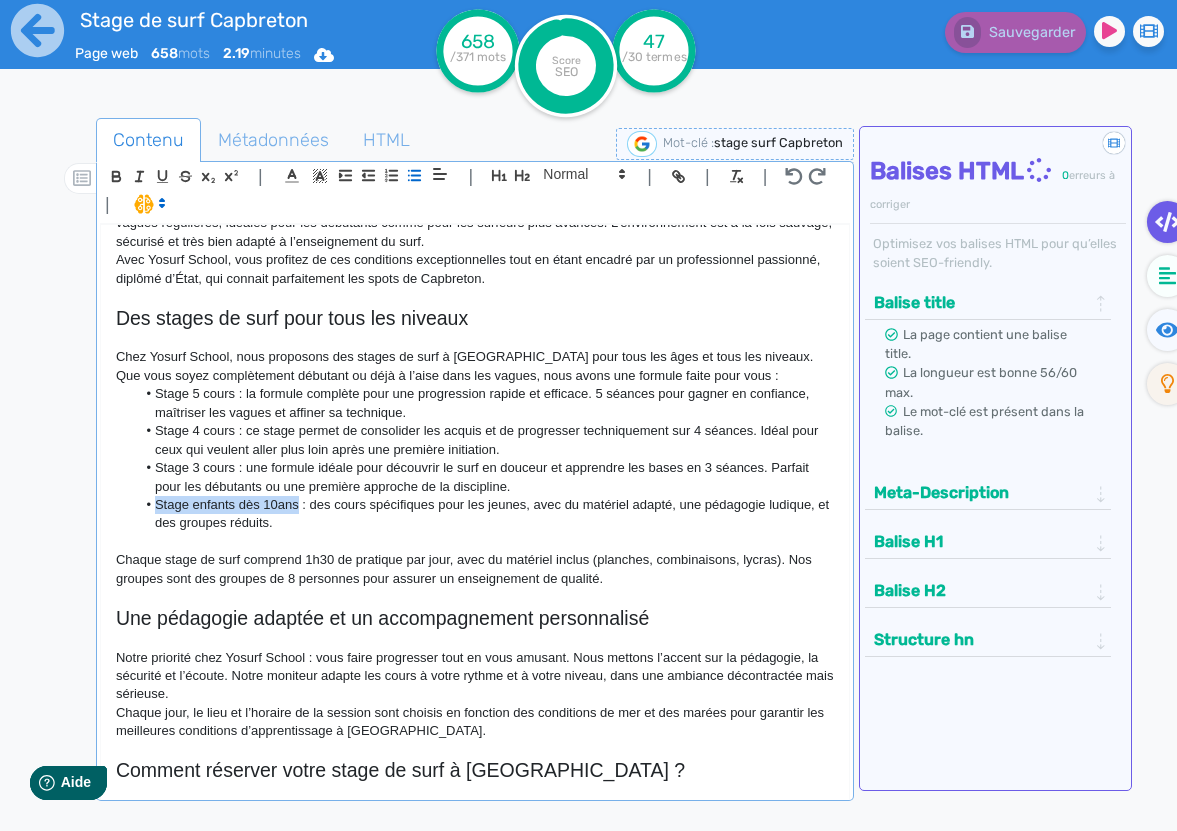 drag, startPoint x: 300, startPoint y: 504, endPoint x: 154, endPoint y: 500, distance: 146.05478 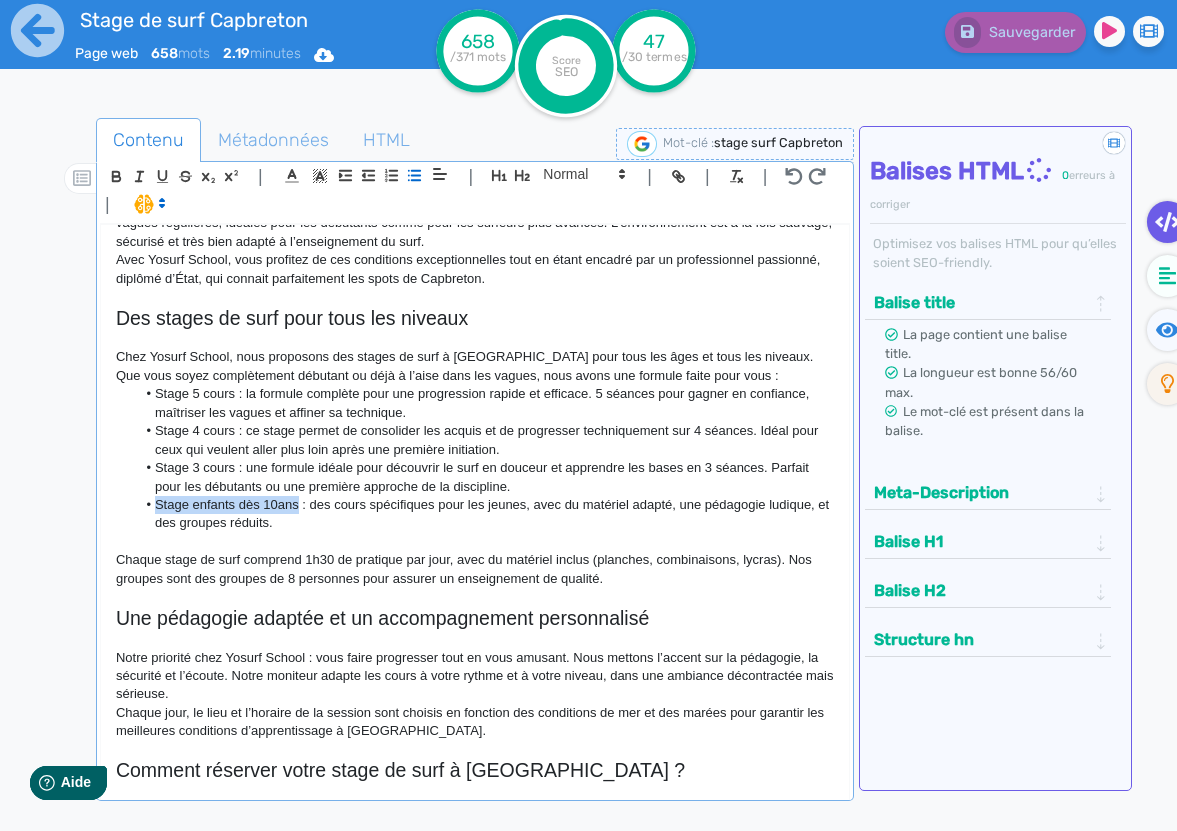 click on "Stage enfants dès 10ans : des cours spécifiques pour les jeunes, avec du matériel adapté, une pédagogie ludique, et des groupes réduits." 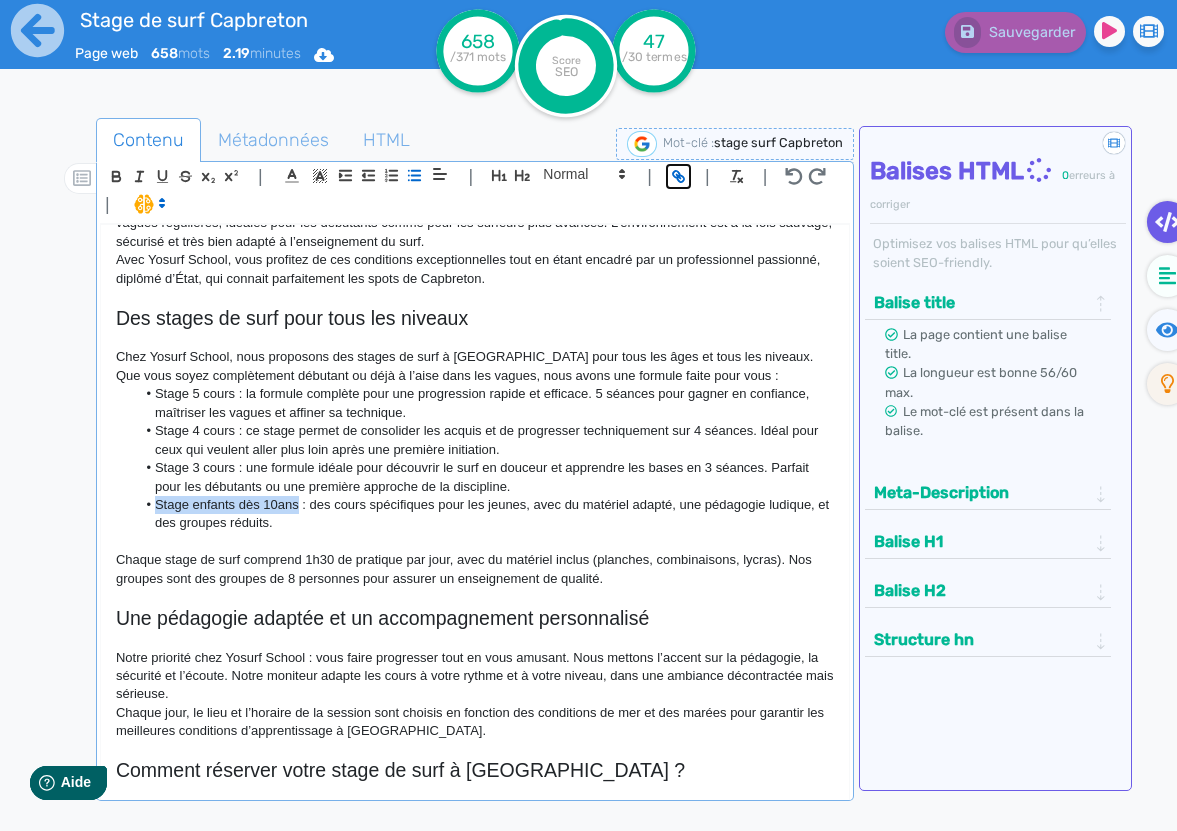 click 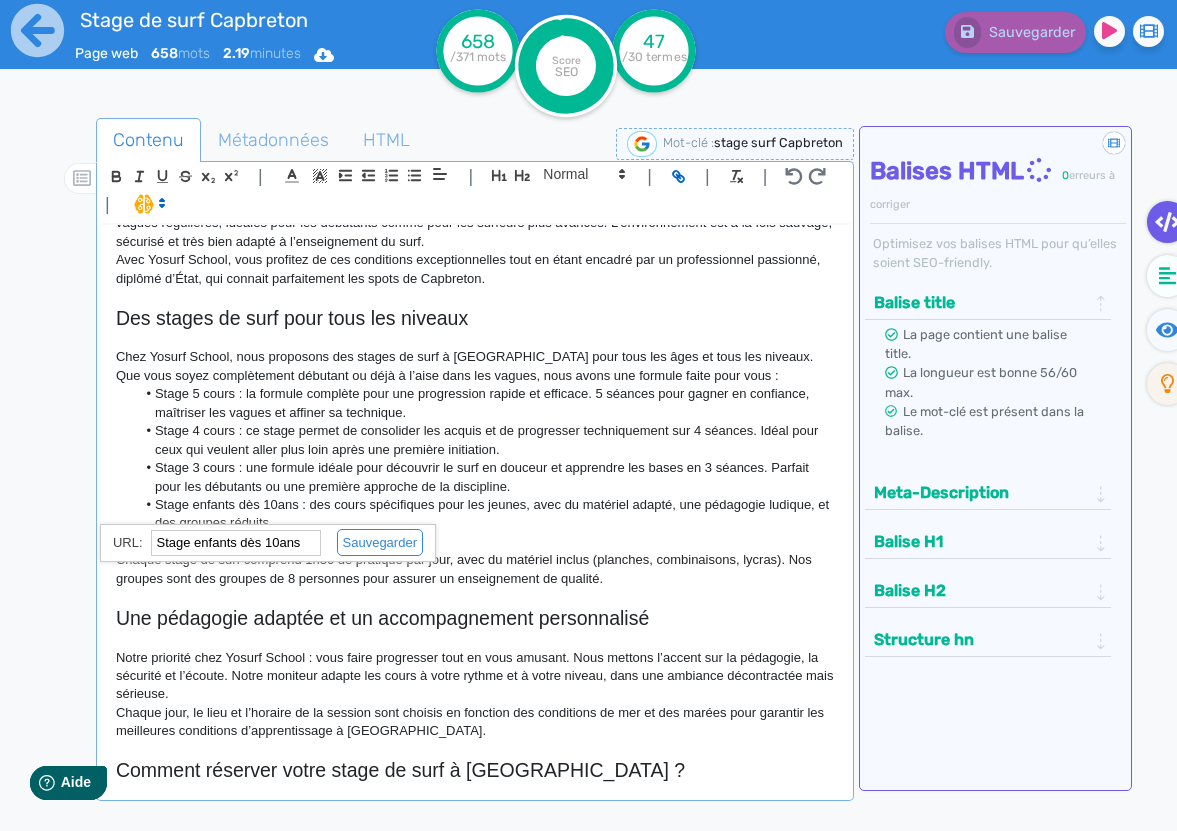 paste on "[URL][DOMAIN_NAME]" 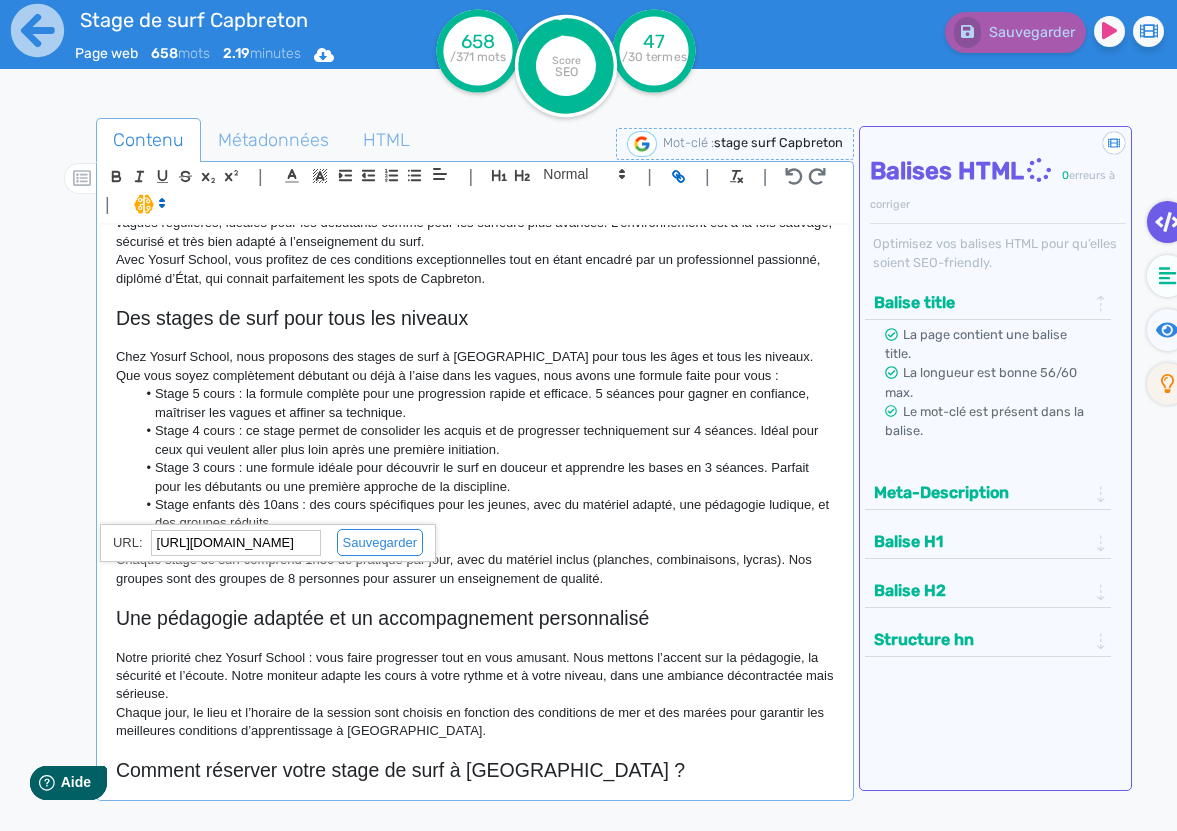 scroll, scrollTop: 0, scrollLeft: 194, axis: horizontal 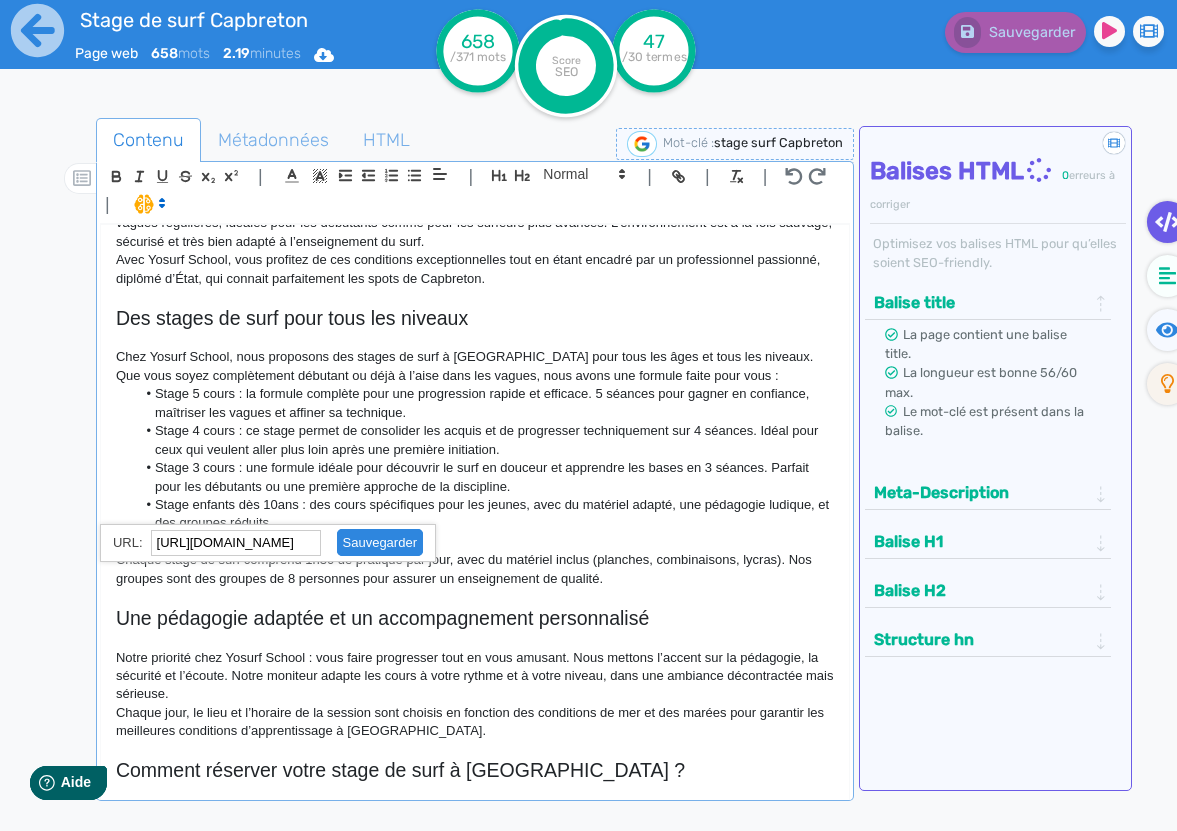 click 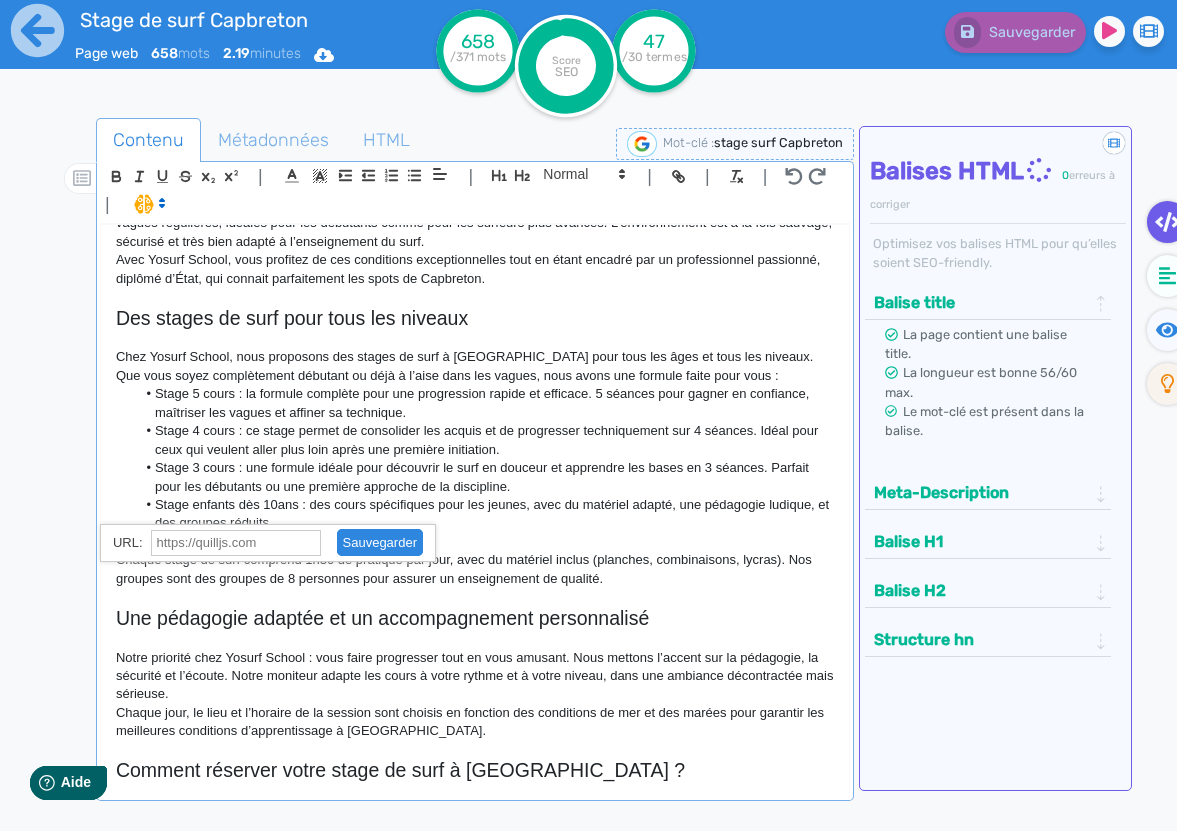 scroll, scrollTop: 0, scrollLeft: 0, axis: both 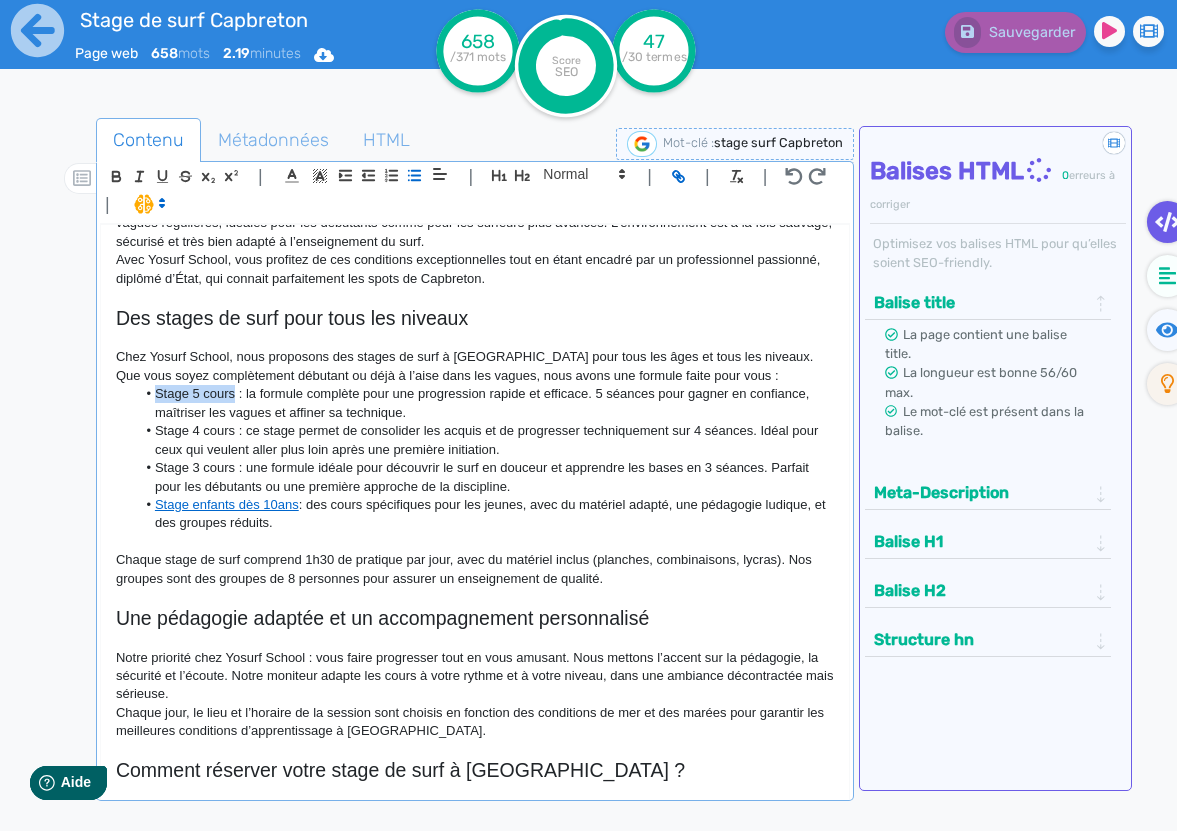 drag, startPoint x: 237, startPoint y: 397, endPoint x: 157, endPoint y: 399, distance: 80.024994 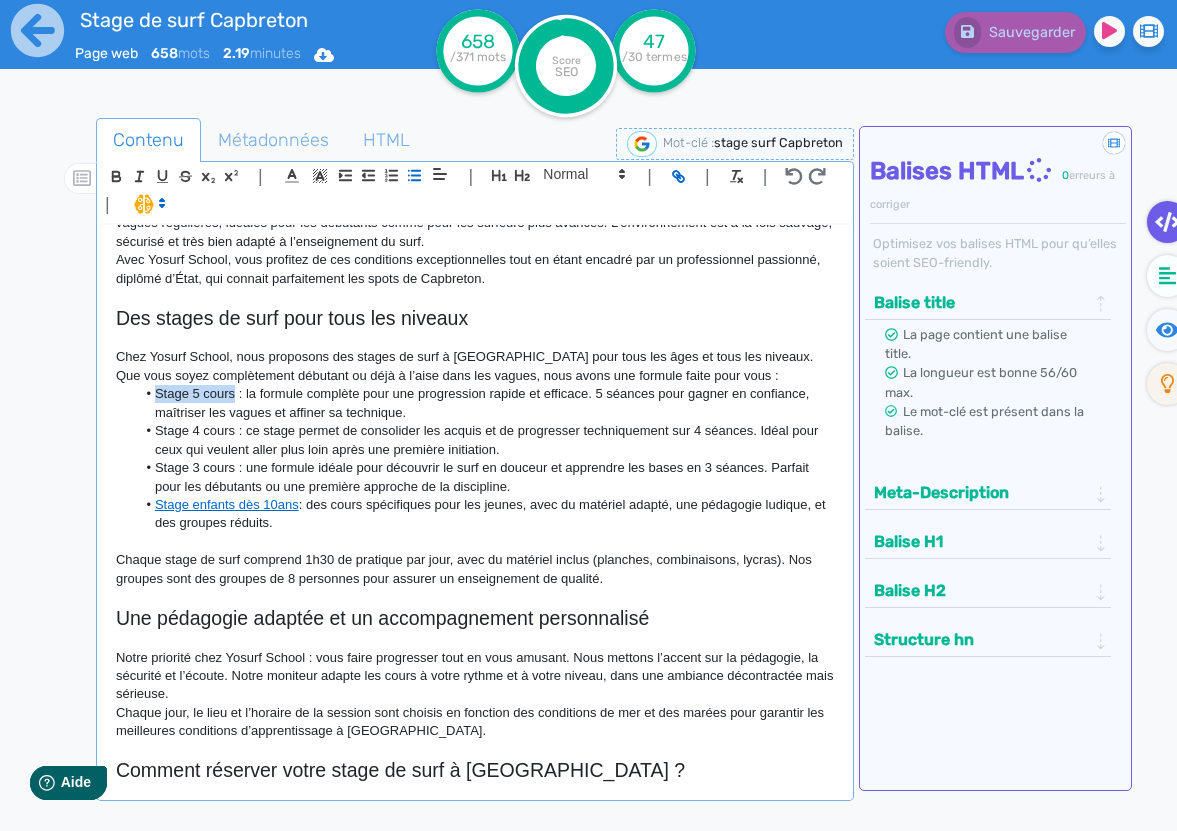 click on "Stage 5 cours : la formule complète pour une progression rapide et efficace. 5 séances pour gagner en confiance, maîtriser les vagues et affiner sa technique." 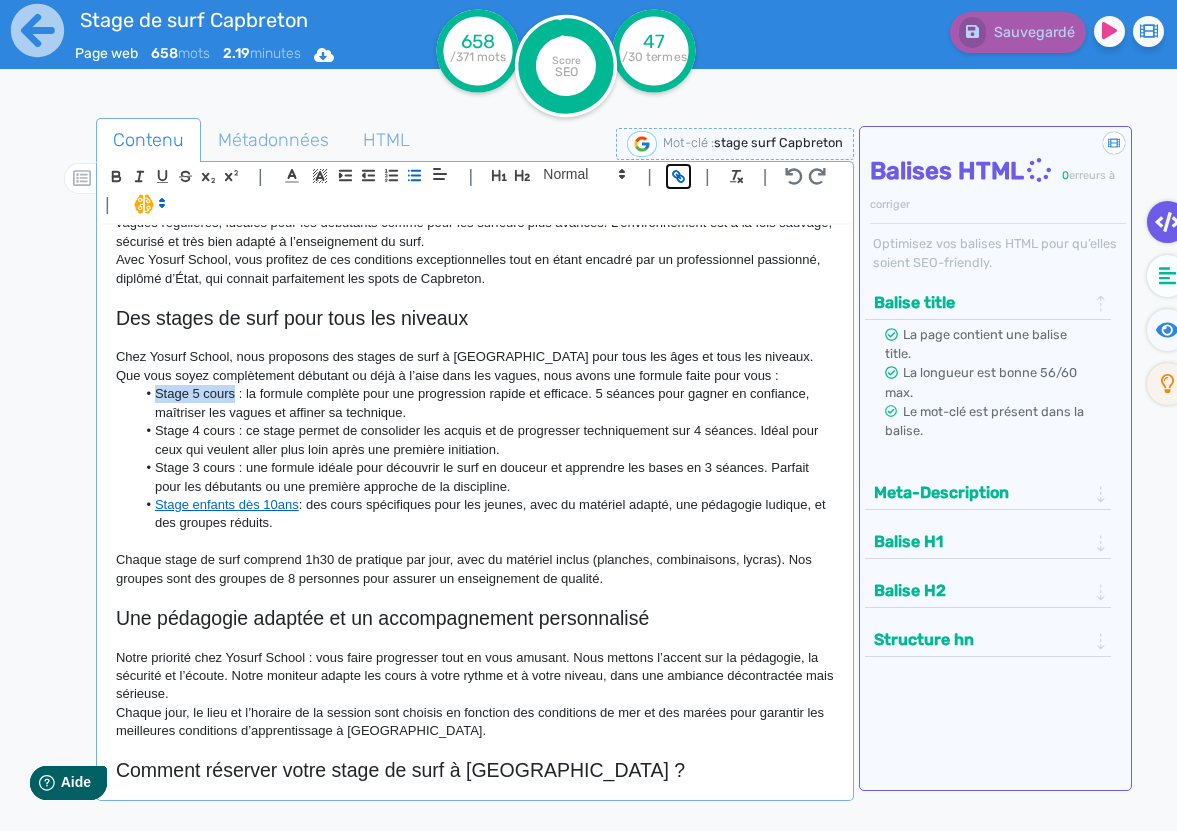 click 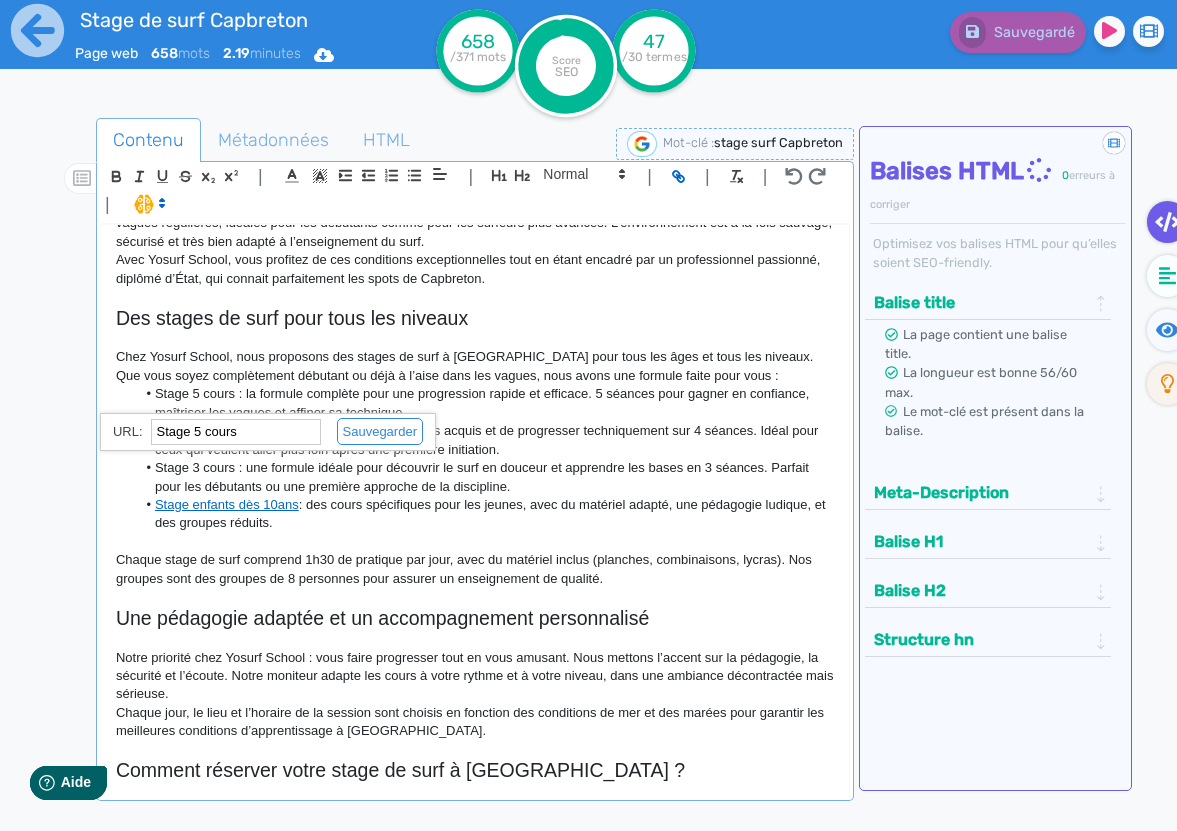 paste on "[URL][DOMAIN_NAME]" 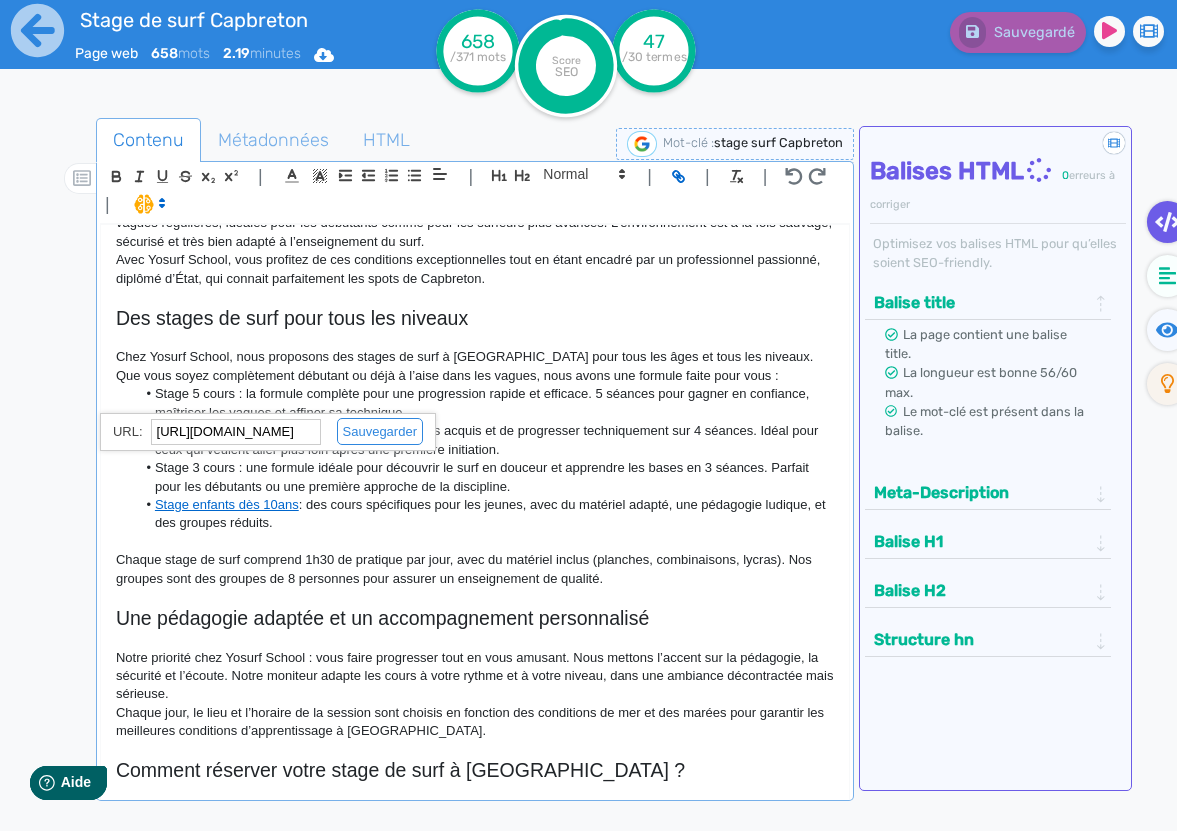 scroll, scrollTop: 0, scrollLeft: 202, axis: horizontal 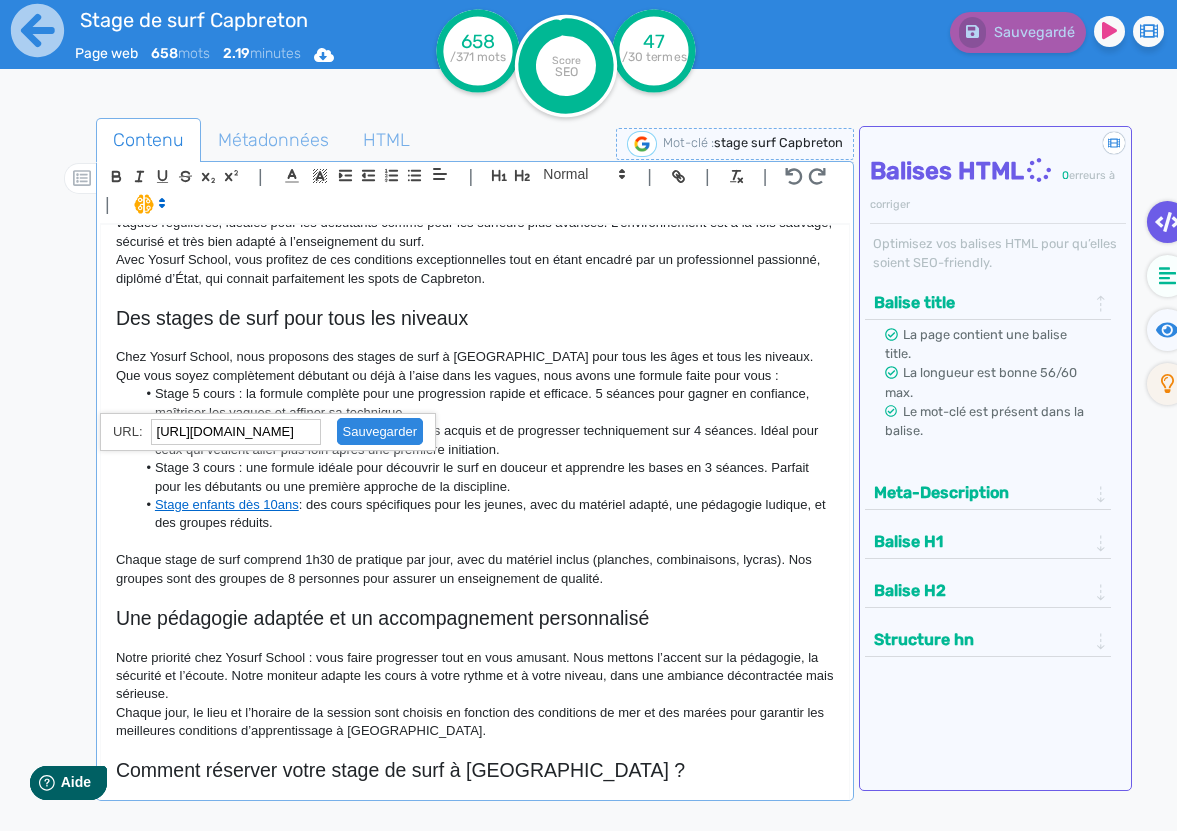 click 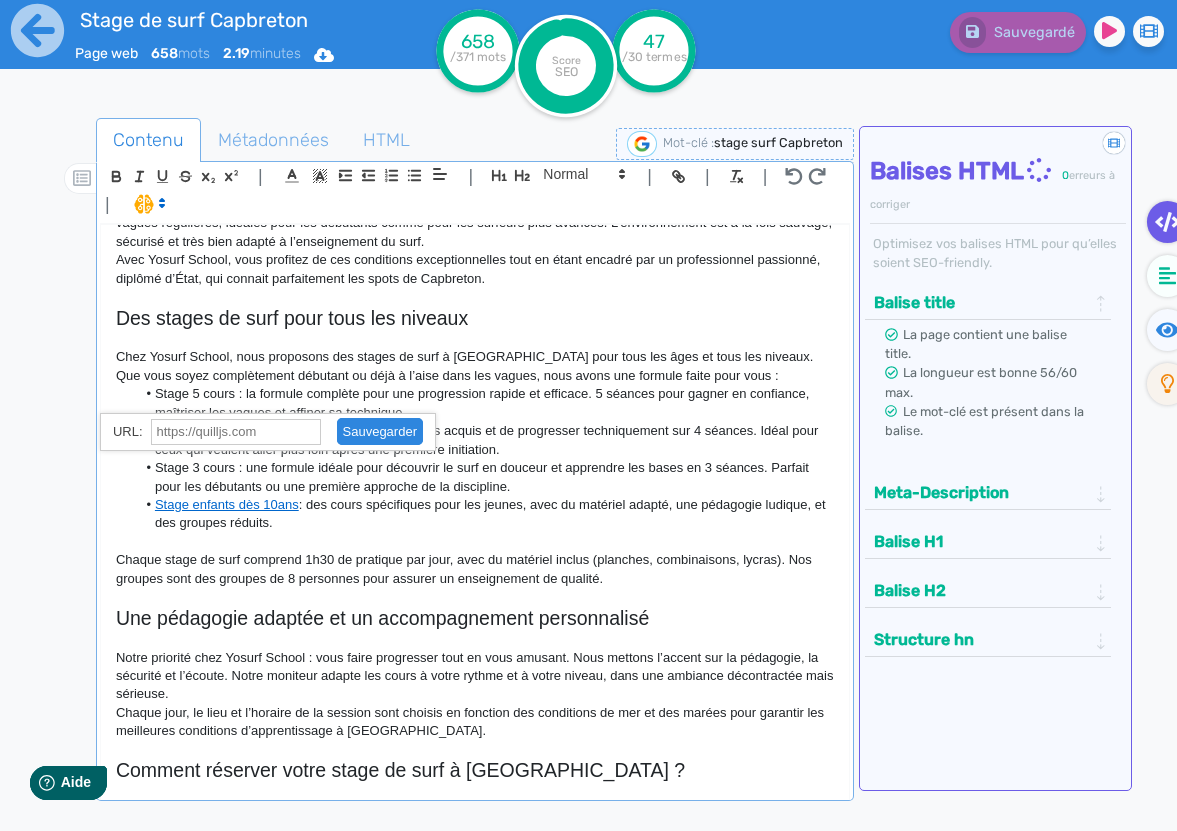 scroll, scrollTop: 0, scrollLeft: 0, axis: both 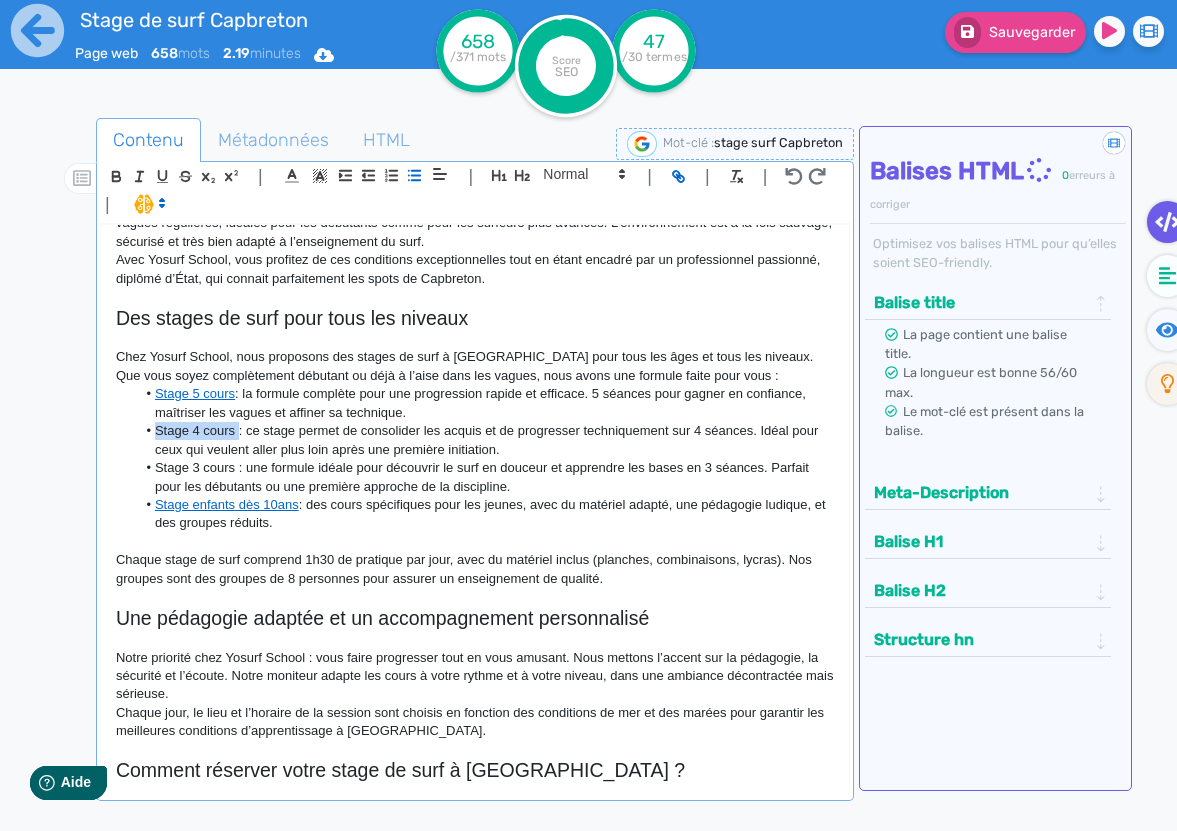 drag, startPoint x: 238, startPoint y: 434, endPoint x: 157, endPoint y: 436, distance: 81.02469 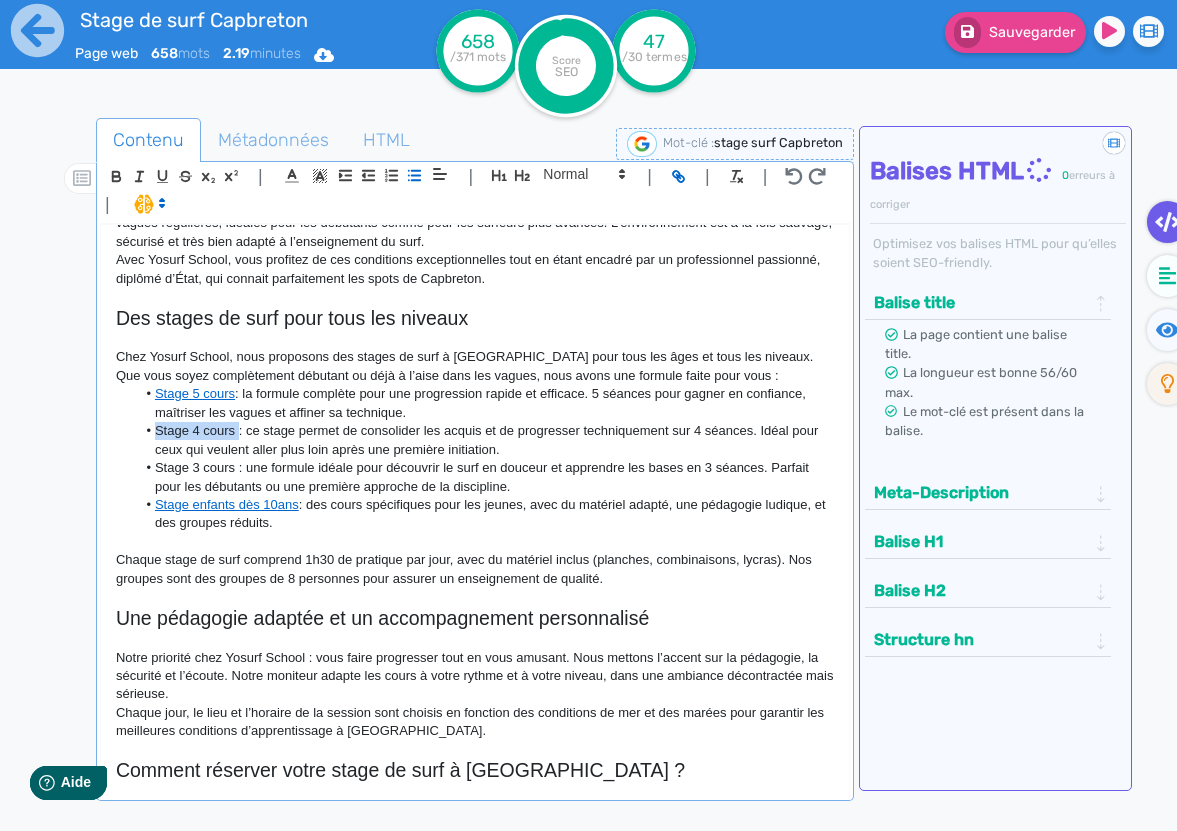 click on "Stage 4 cours : ce stage permet de consolider les acquis et de progresser techniquement sur 4 séances. Idéal pour ceux qui veulent aller plus loin après une première initiation." 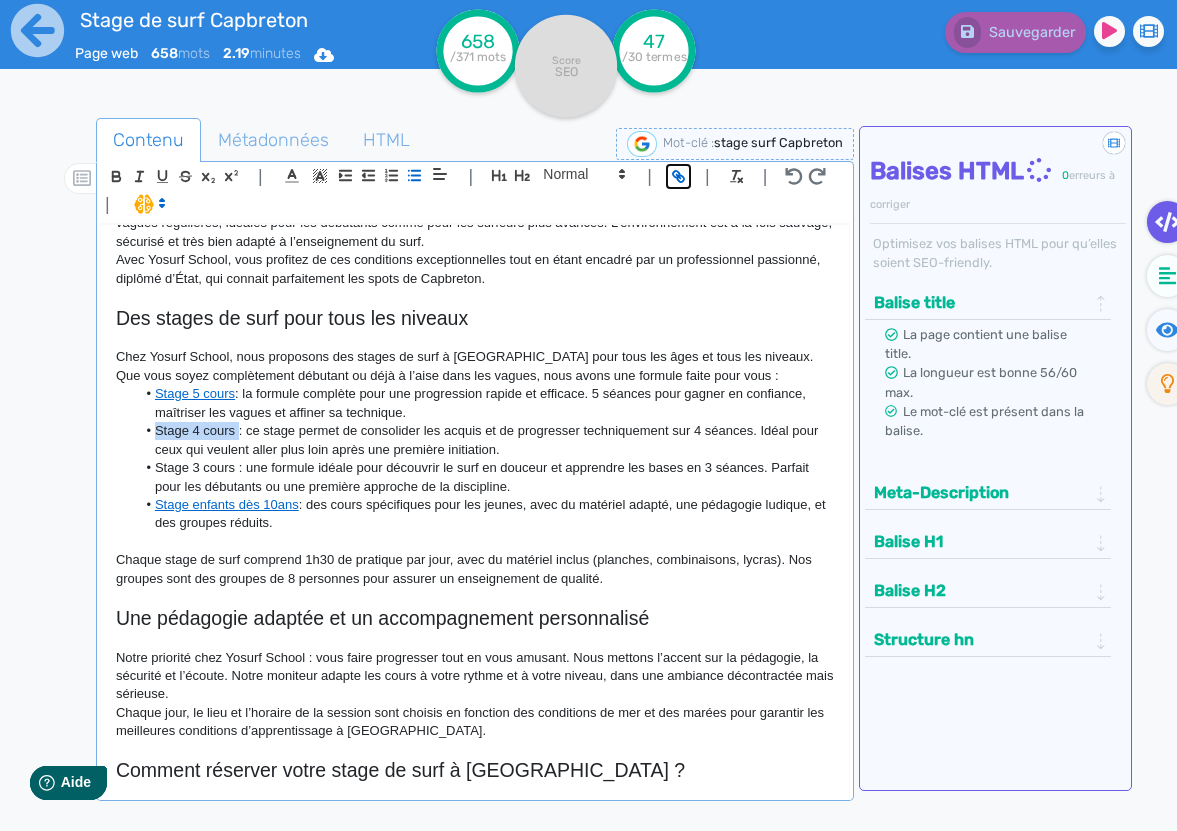 click 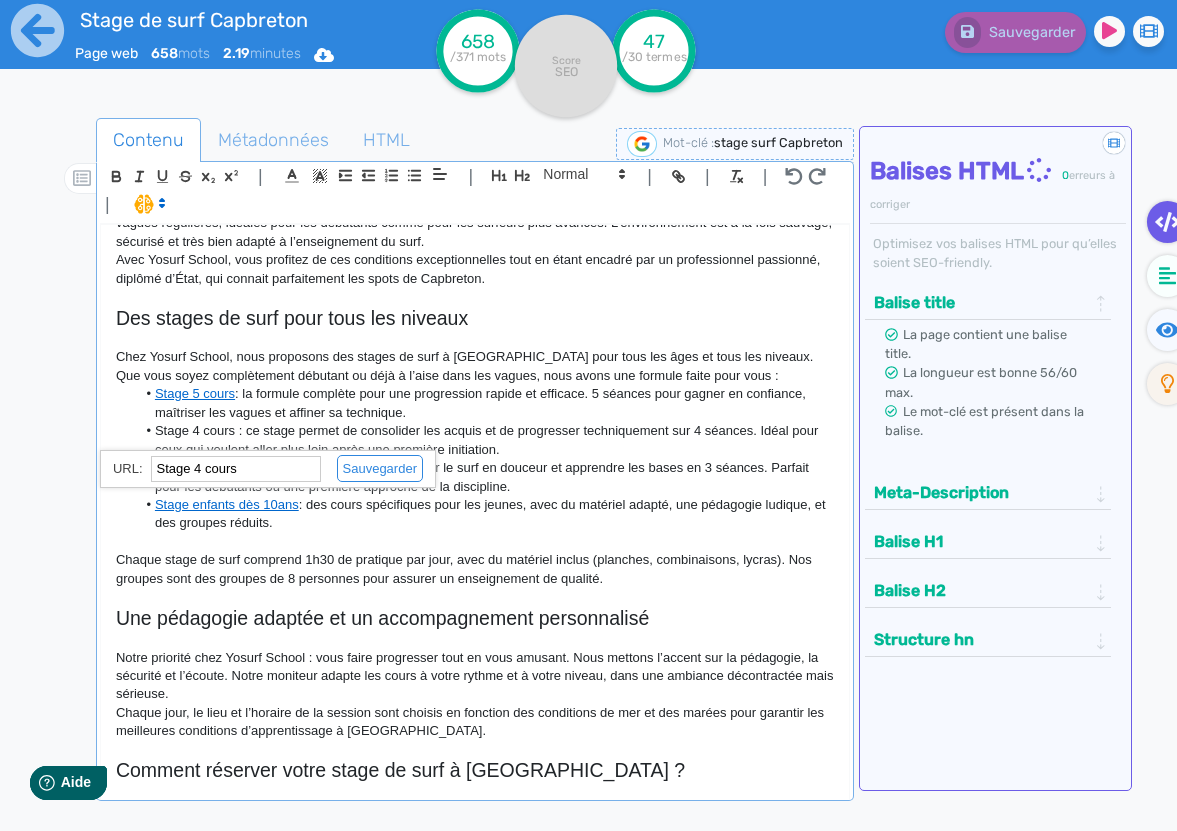 paste on "[URL][DOMAIN_NAME] en-famille-a-hossegor-capbreton-et-seignosse-vivez-des-moments-inoubliables/" 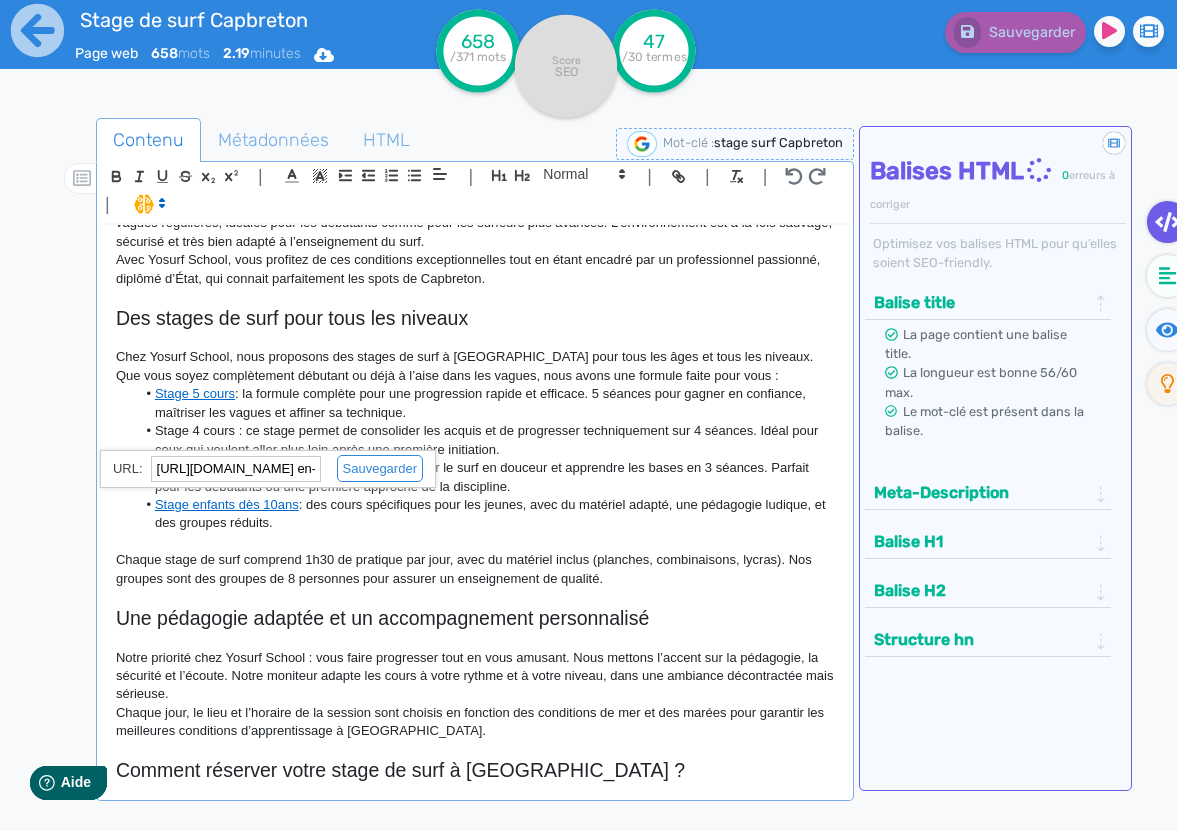 scroll, scrollTop: 0, scrollLeft: 694, axis: horizontal 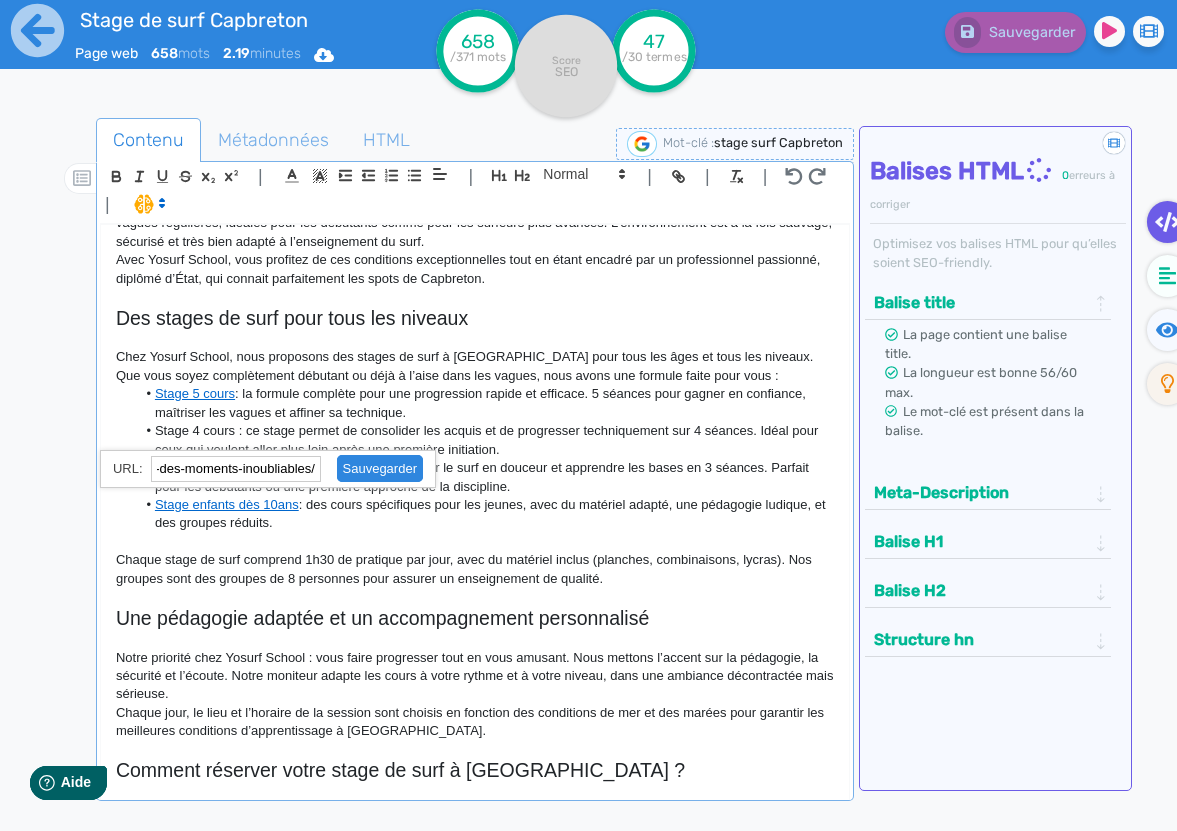 click 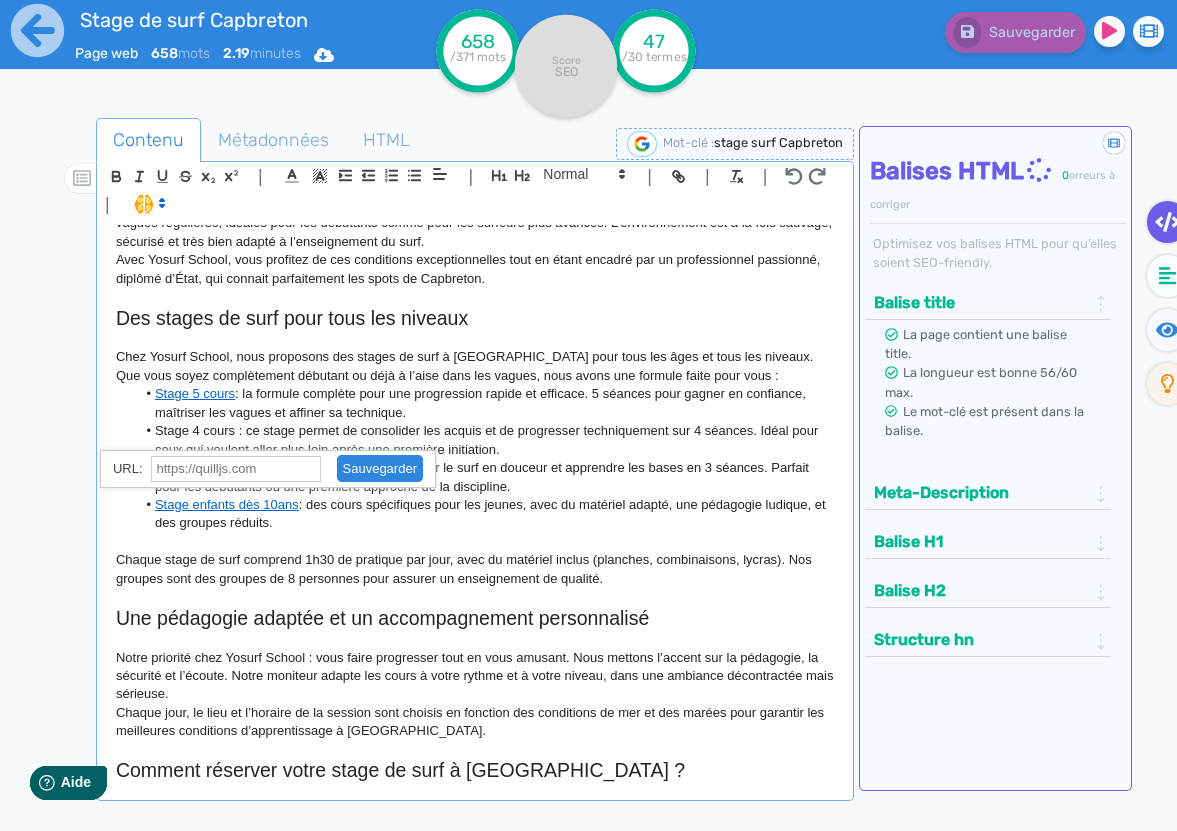 scroll, scrollTop: 0, scrollLeft: 0, axis: both 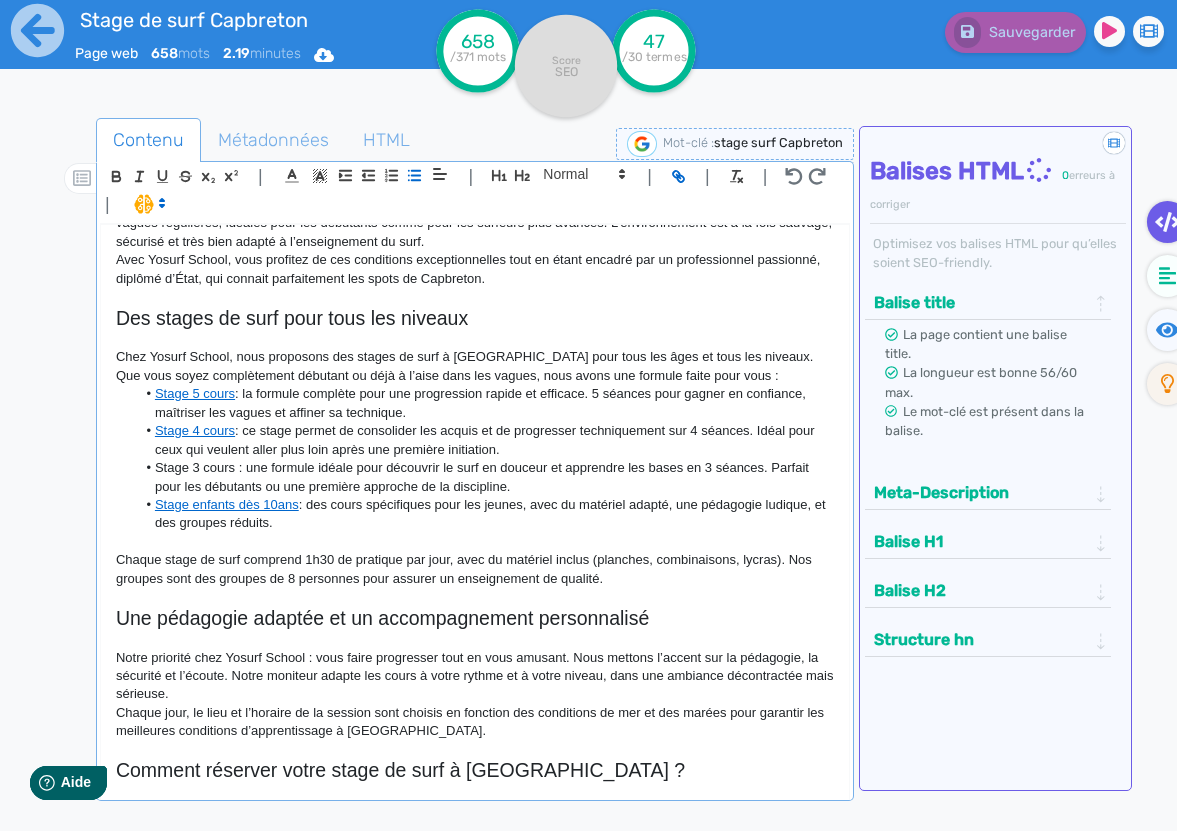 click on "Stage 4 cours  : ce stage permet de consolider les acquis et de progresser techniquement sur 4 séances. Idéal pour ceux qui veulent aller plus loin après une première initiation." 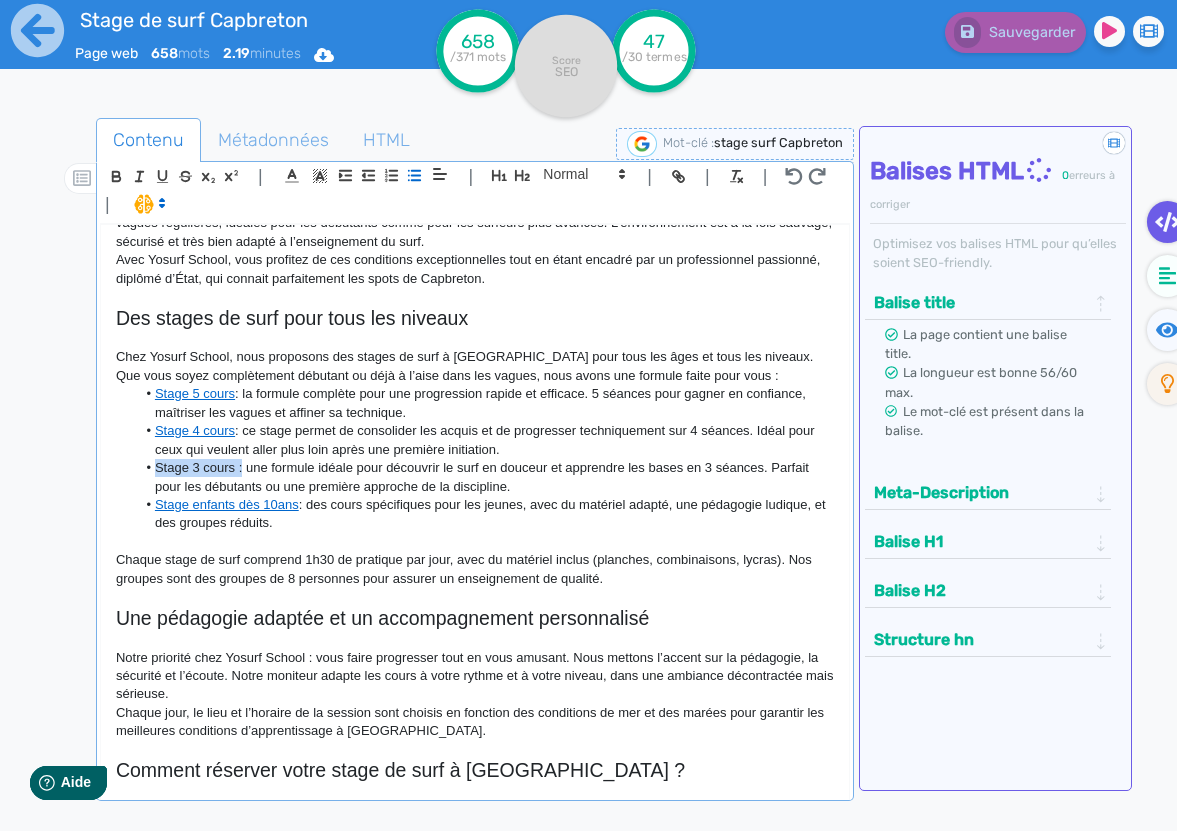 drag, startPoint x: 244, startPoint y: 475, endPoint x: 157, endPoint y: 476, distance: 87.005745 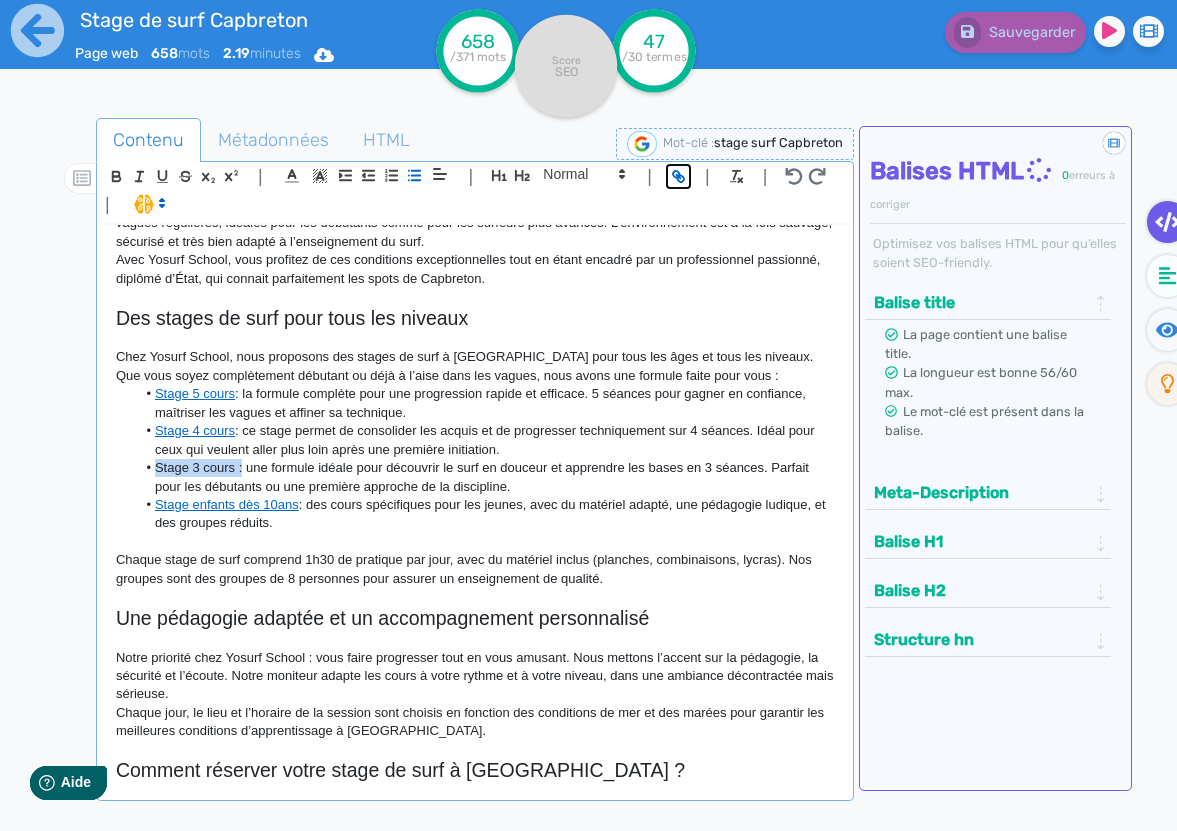 click 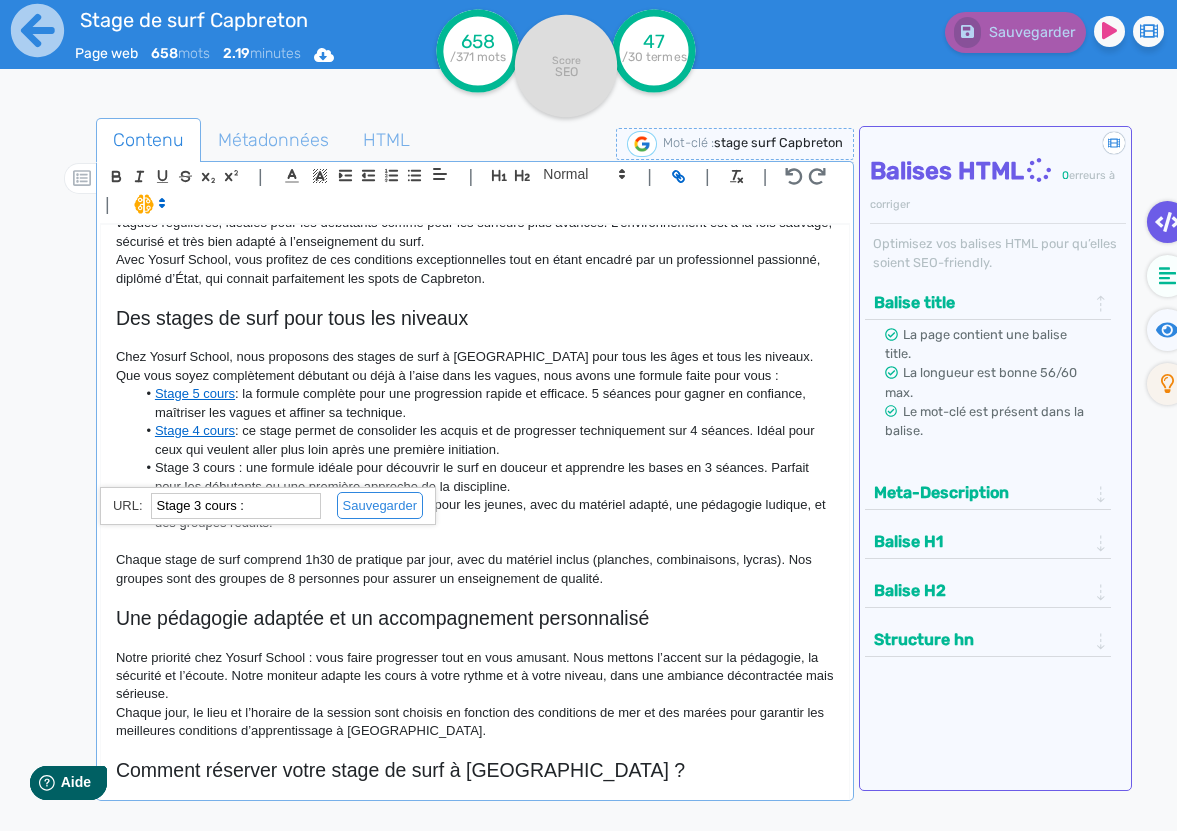 paste on "[URL][DOMAIN_NAME]" 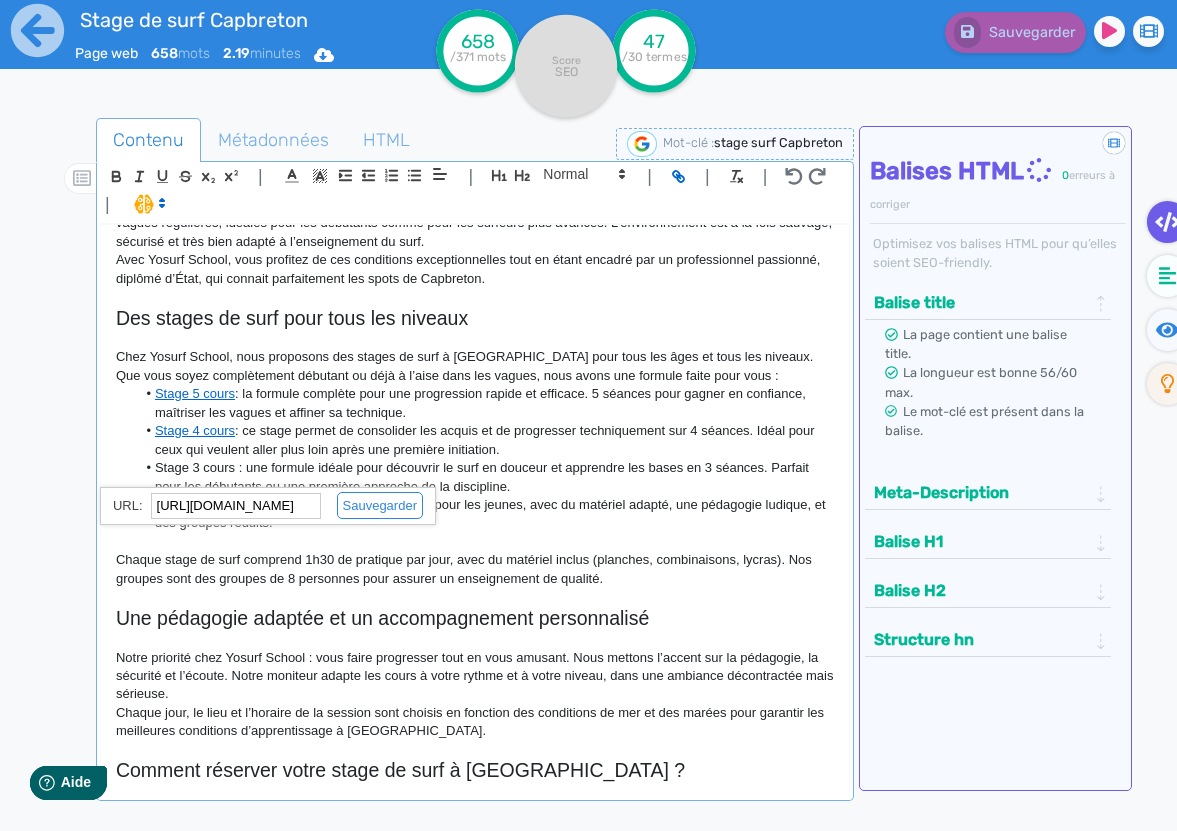 scroll, scrollTop: 0, scrollLeft: 148, axis: horizontal 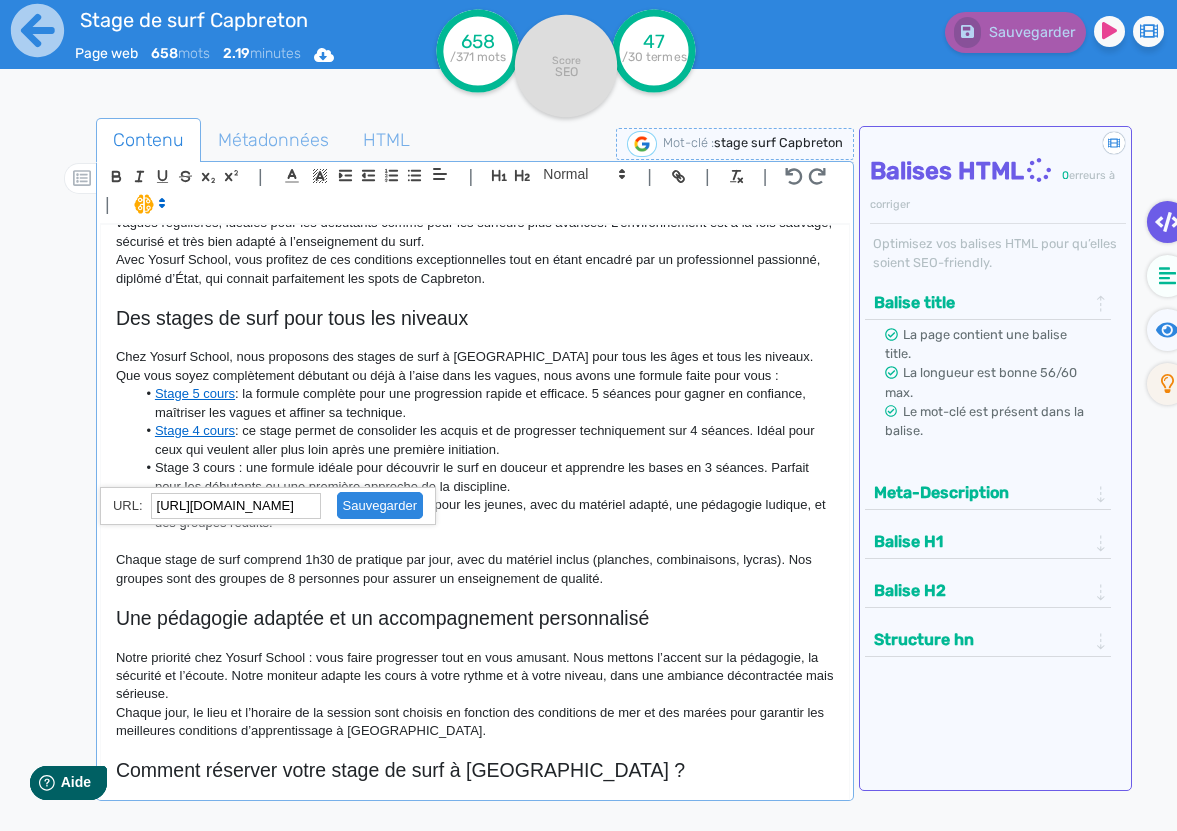 drag, startPoint x: 298, startPoint y: 508, endPoint x: 367, endPoint y: 504, distance: 69.115845 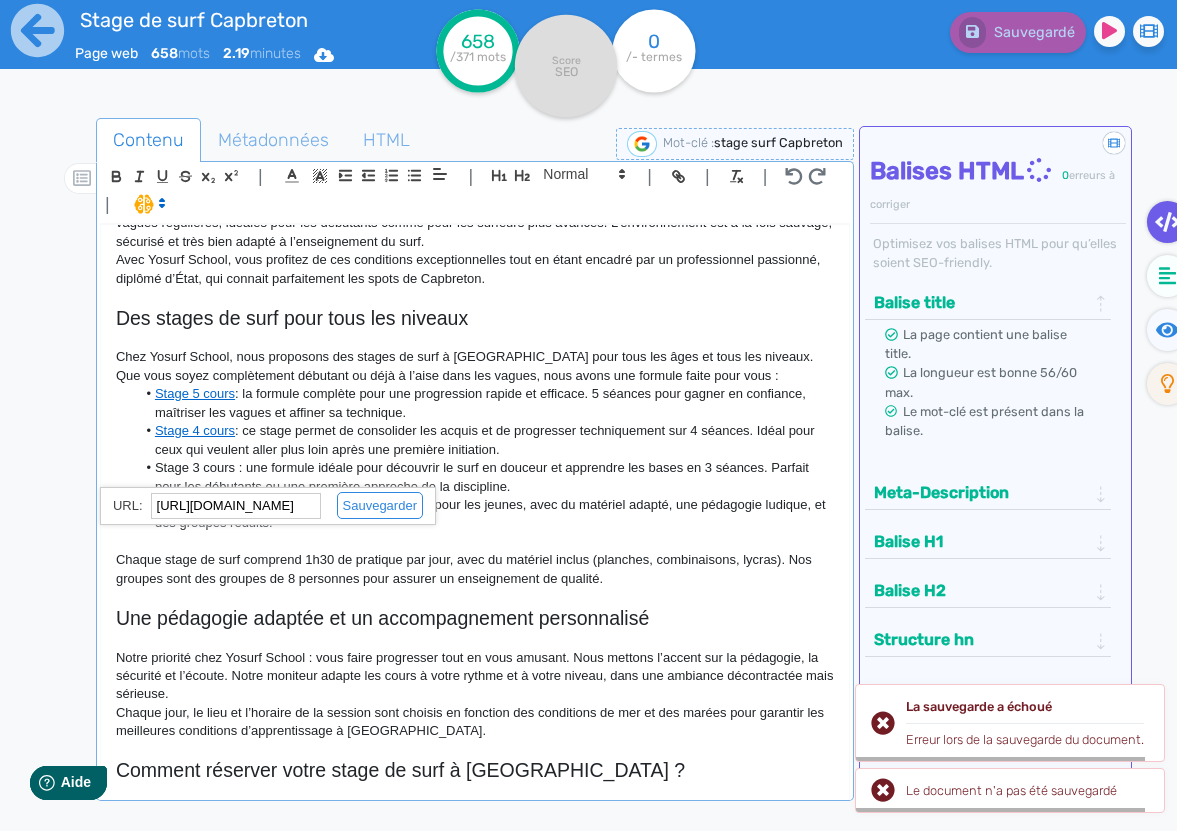 click on "[URL][DOMAIN_NAME]" 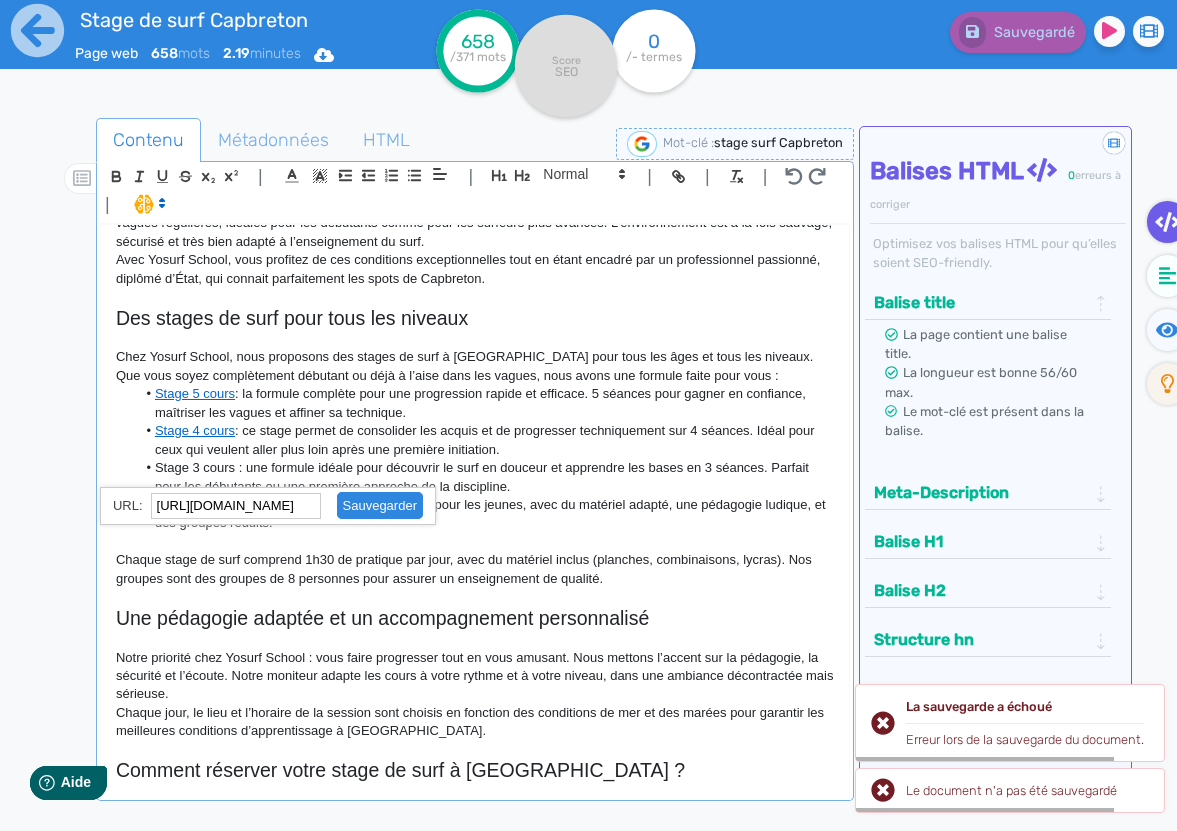 paste on "ados-3/" 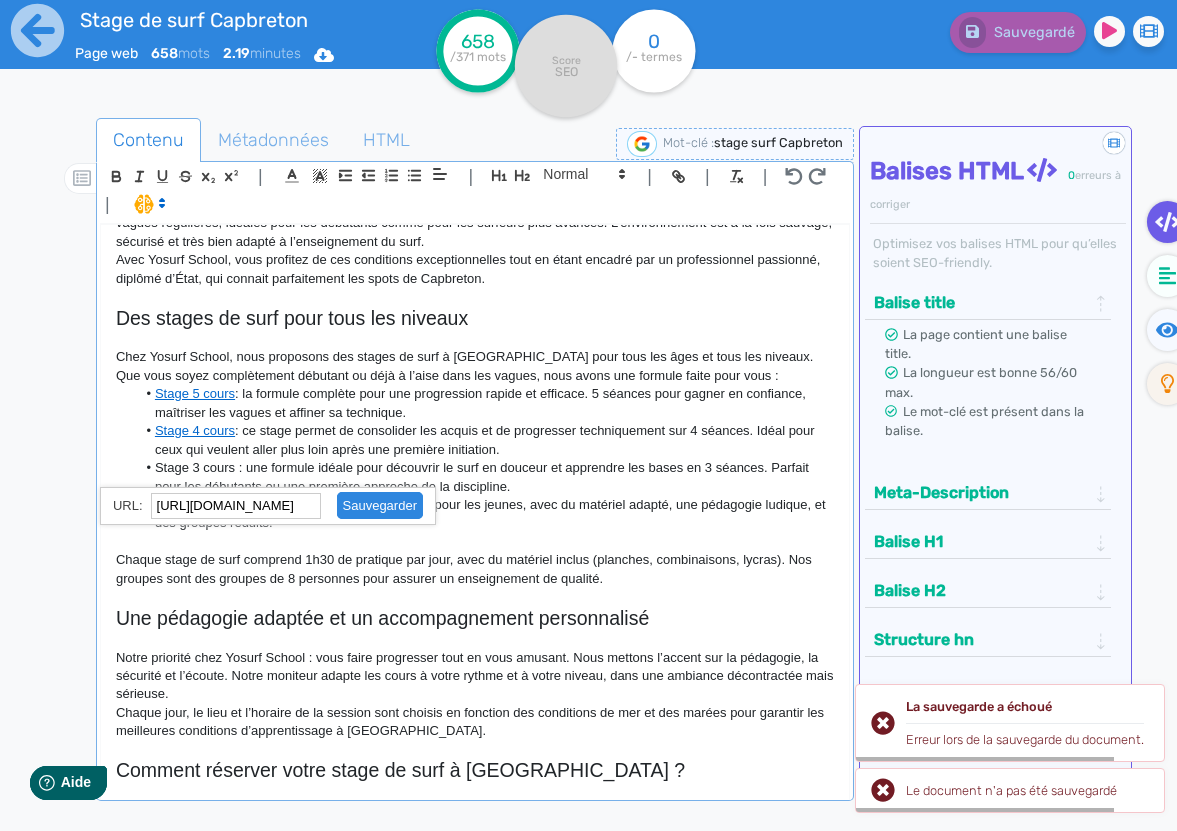 scroll, scrollTop: 0, scrollLeft: 191, axis: horizontal 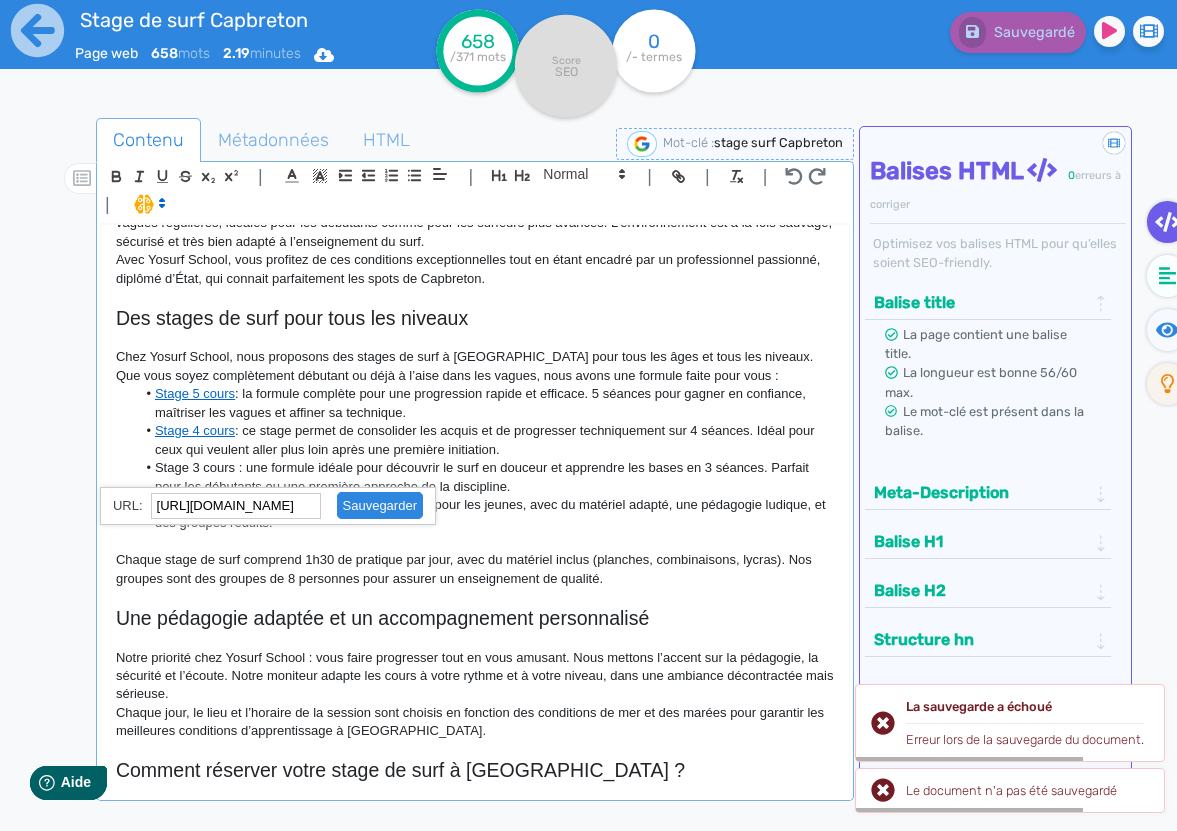 click 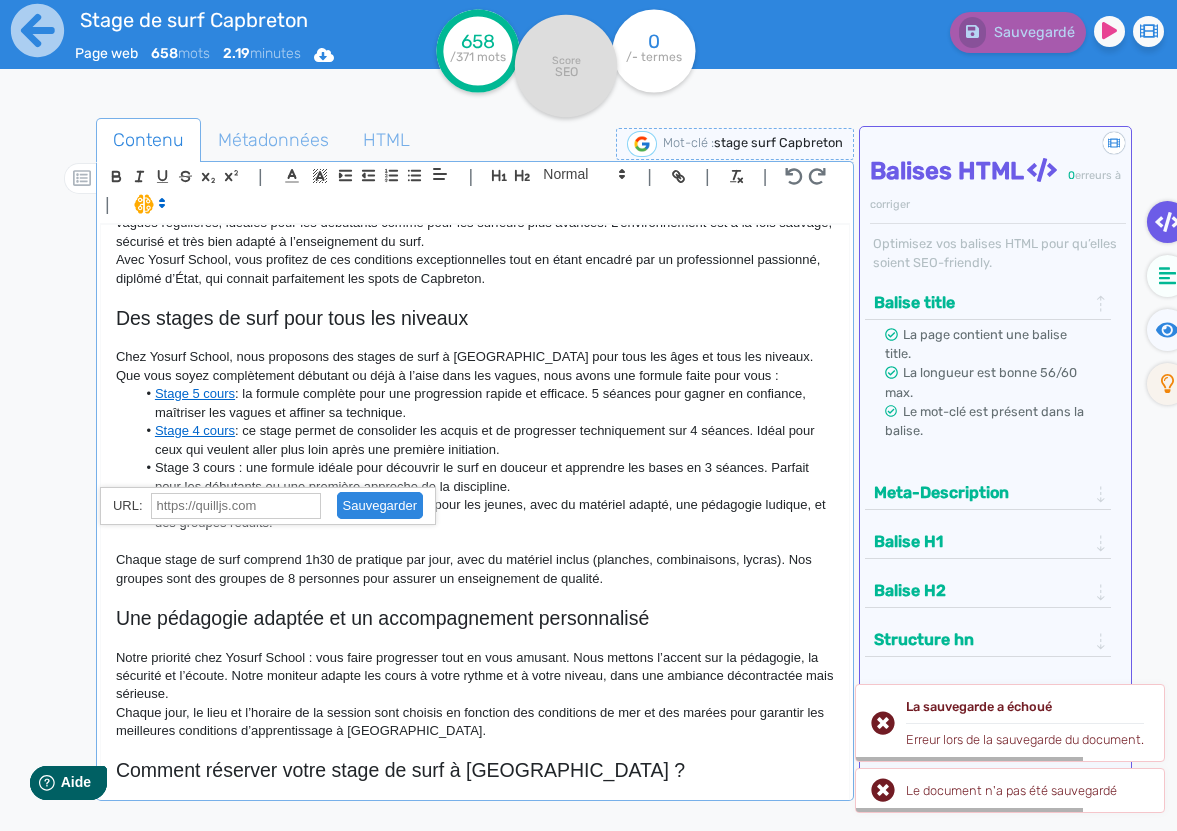scroll, scrollTop: 0, scrollLeft: 0, axis: both 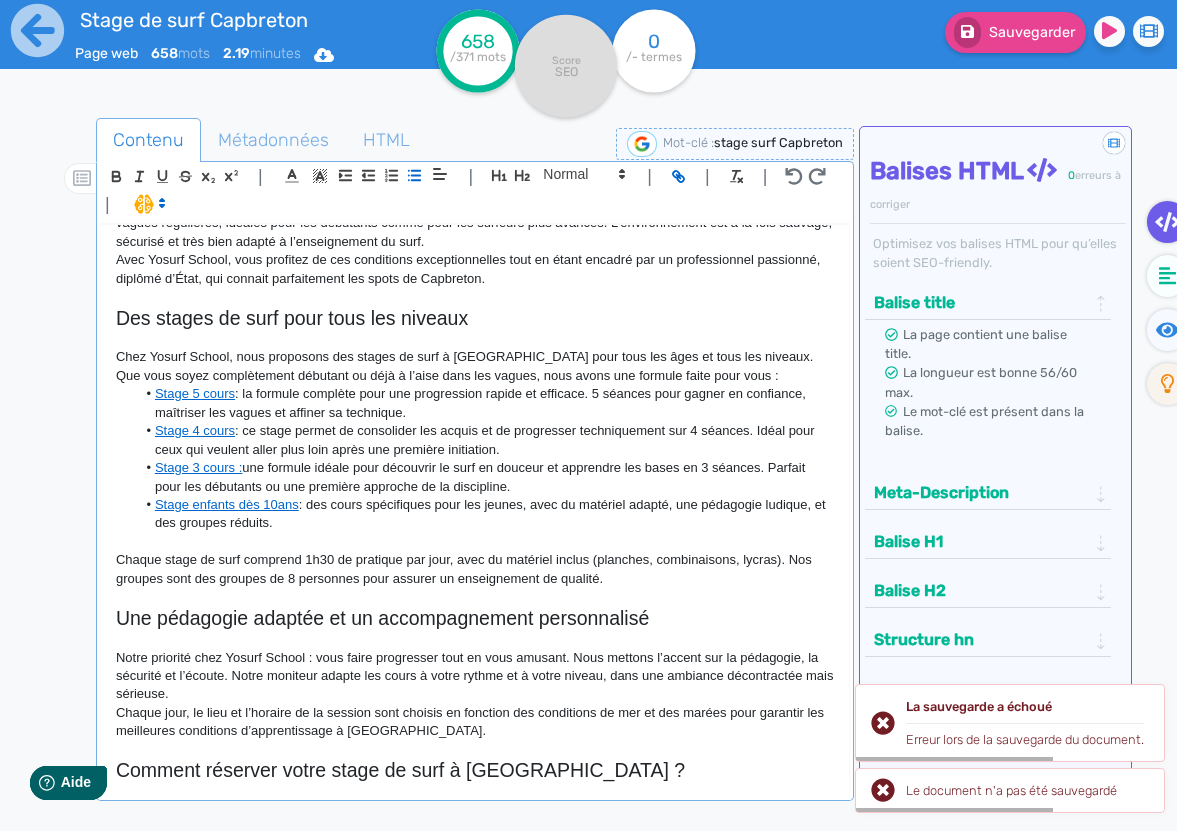 click on "Stage enfants dès 10ans  : des cours spécifiques pour les jeunes, avec du matériel adapté, une pédagogie ludique, et des groupes réduits." 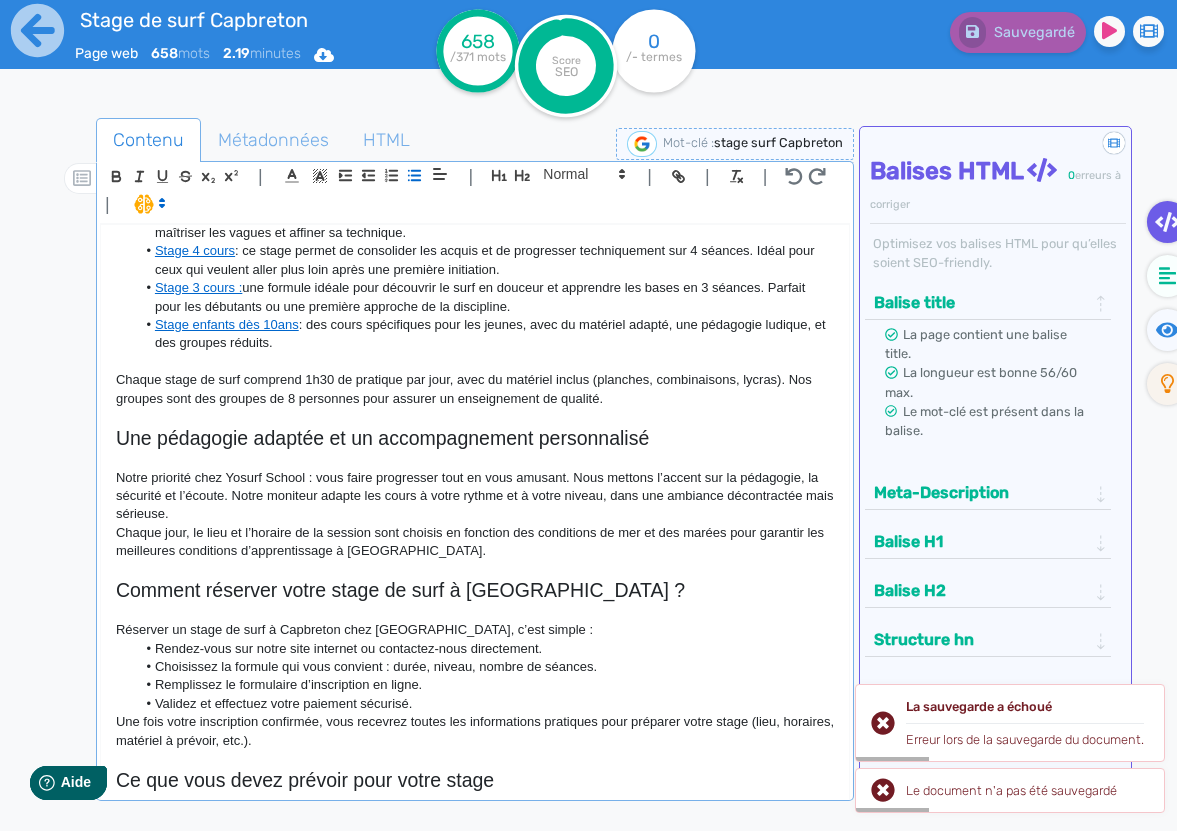 scroll, scrollTop: 401, scrollLeft: 0, axis: vertical 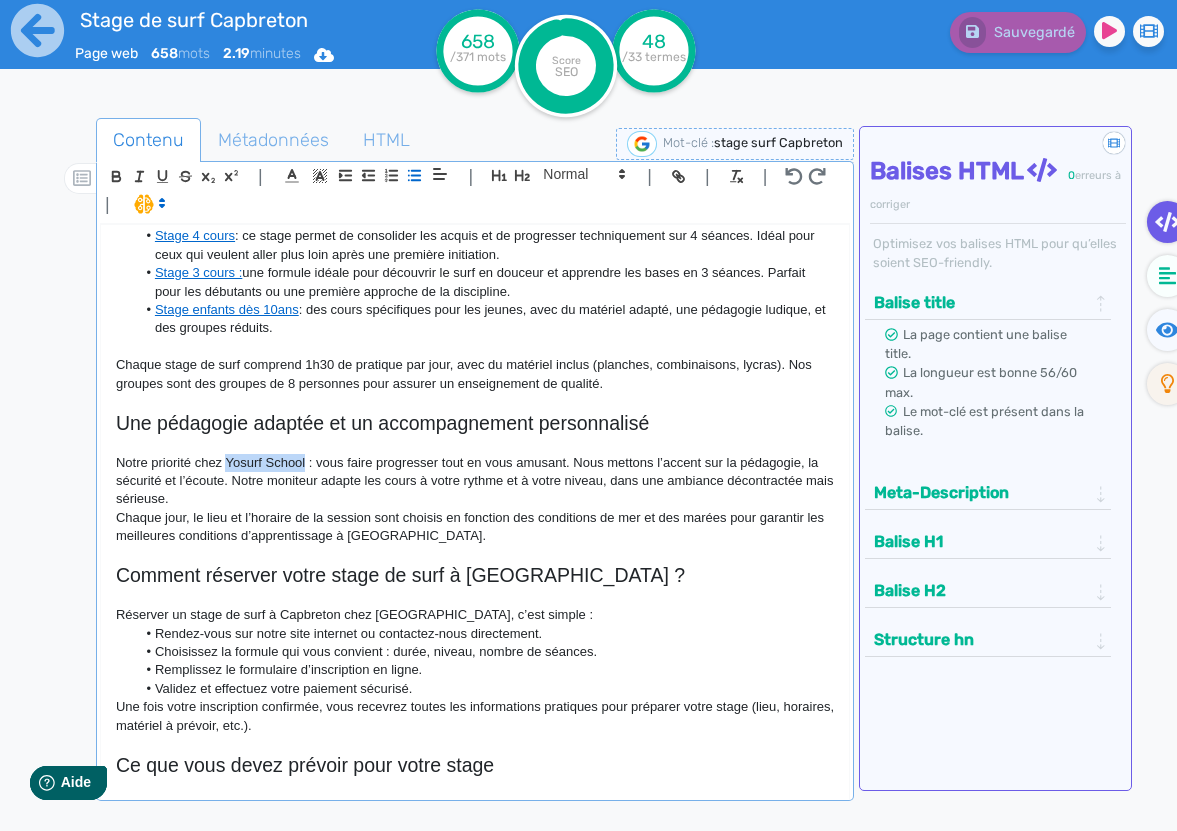 drag, startPoint x: 307, startPoint y: 464, endPoint x: 225, endPoint y: 463, distance: 82.006096 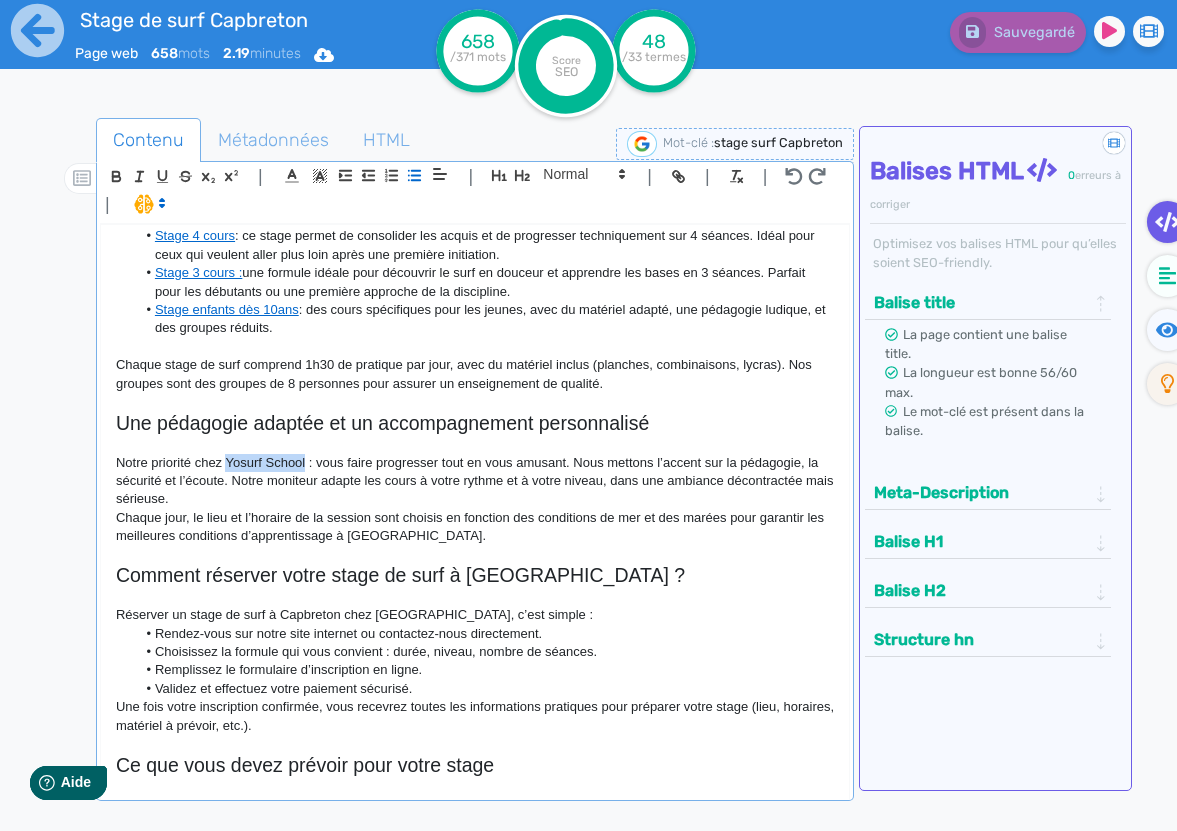 click on "Notre priorité chez Yosurf School : vous faire progresser tout en vous amusant. Nous mettons l’accent sur la pédagogie, la sécurité et l’écoute. Notre moniteur adapte les cours à votre rythme et à votre niveau, dans une ambiance décontractée mais sérieuse." 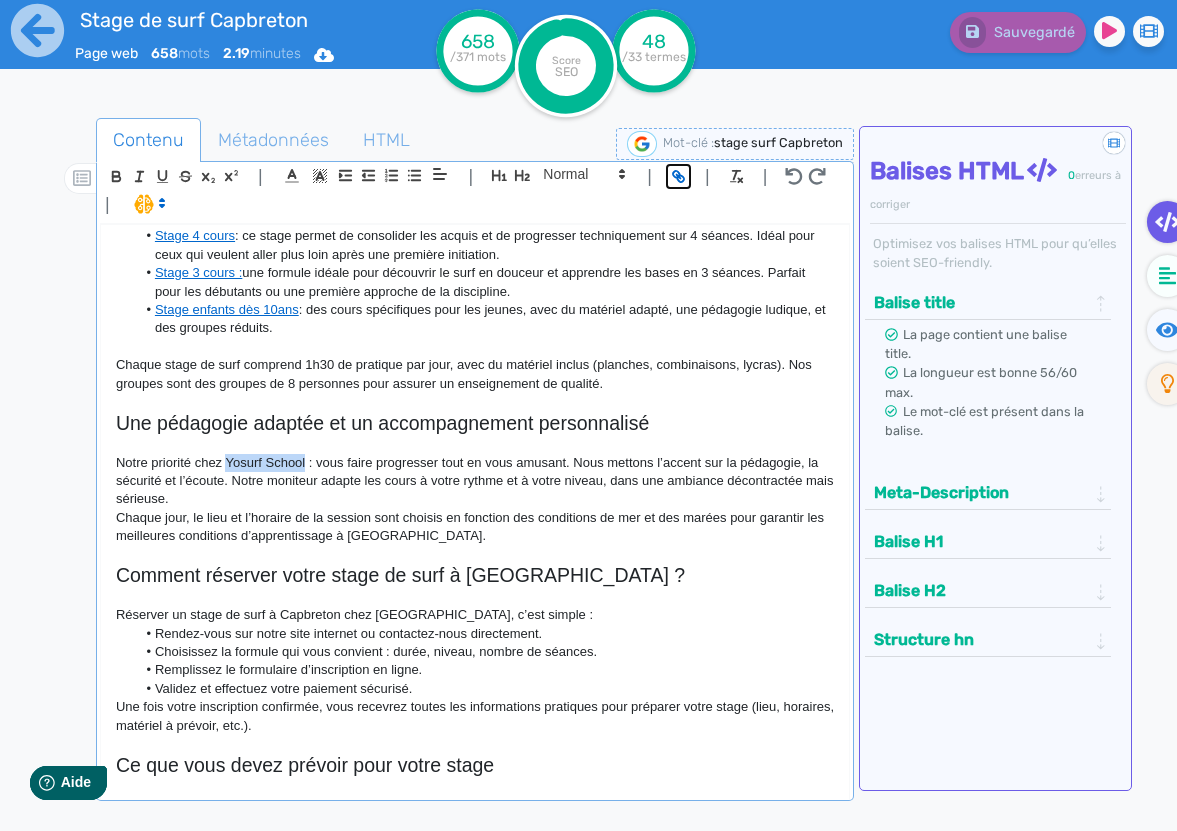 click 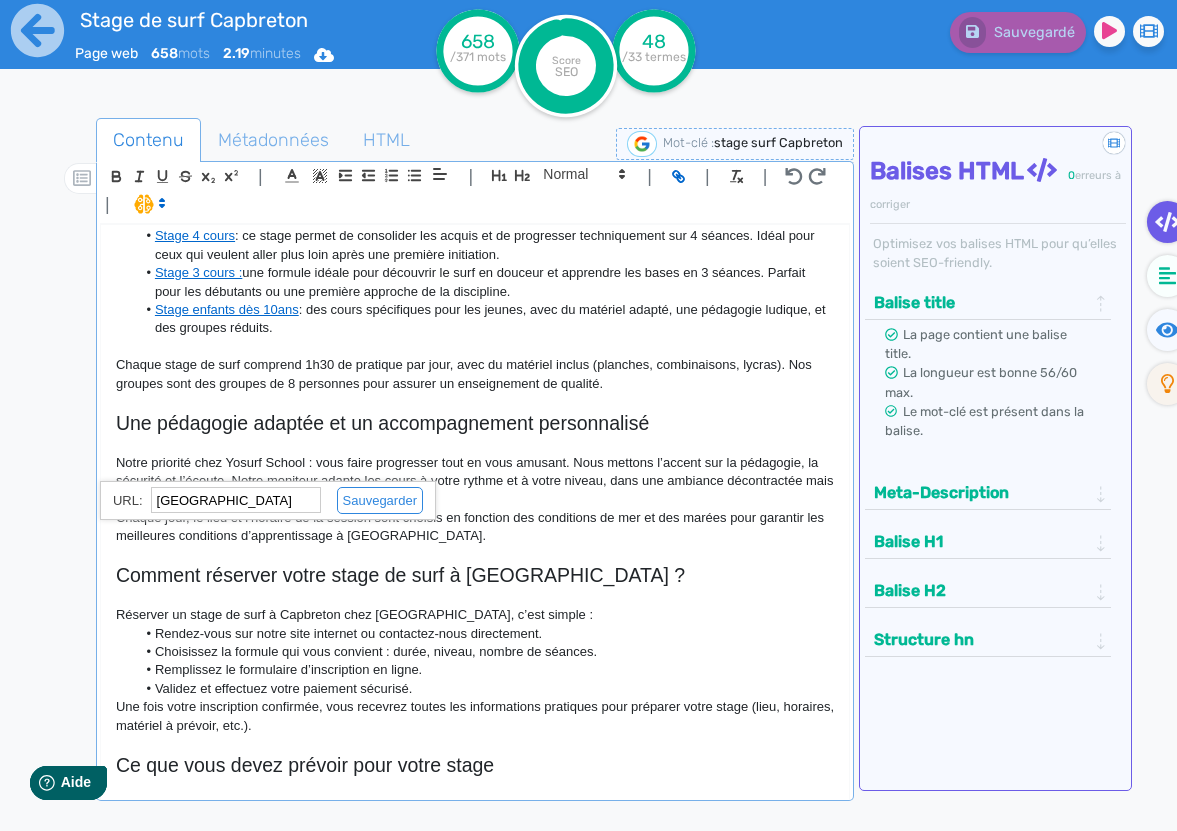 paste on "[URL][DOMAIN_NAME]" 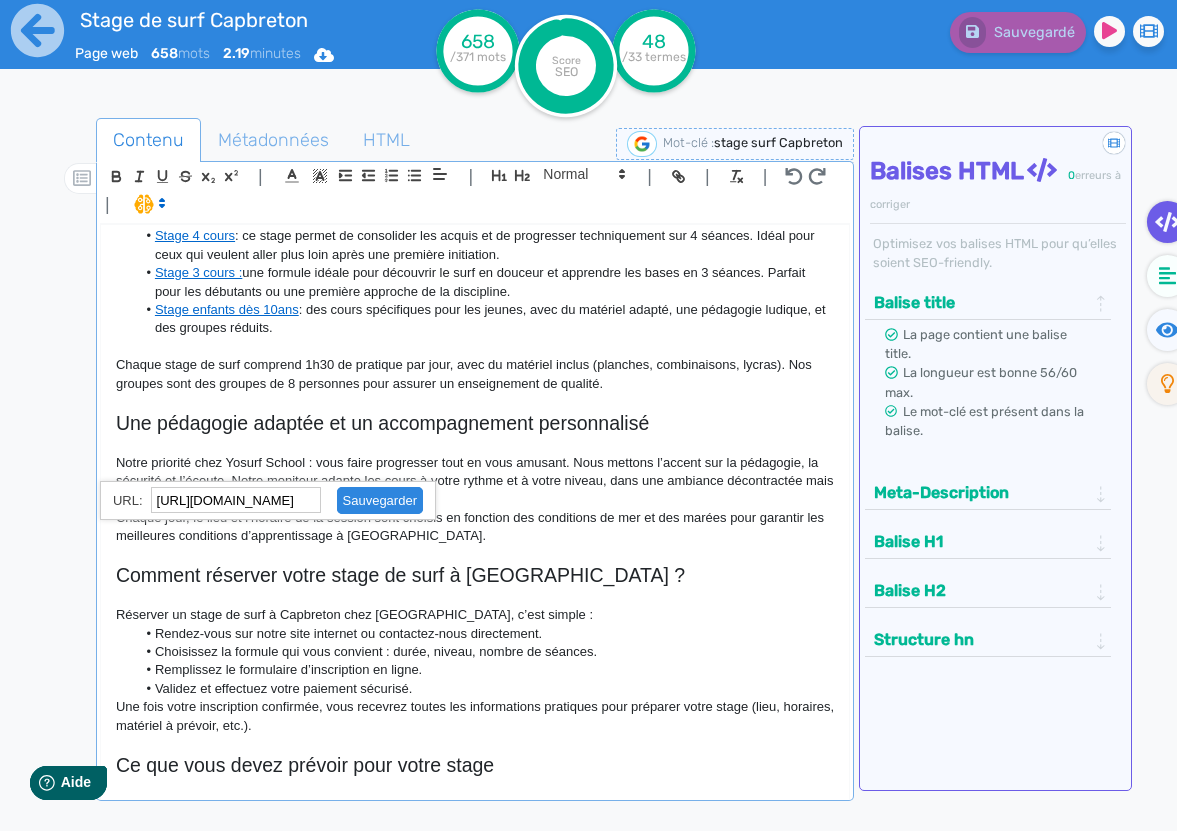 click 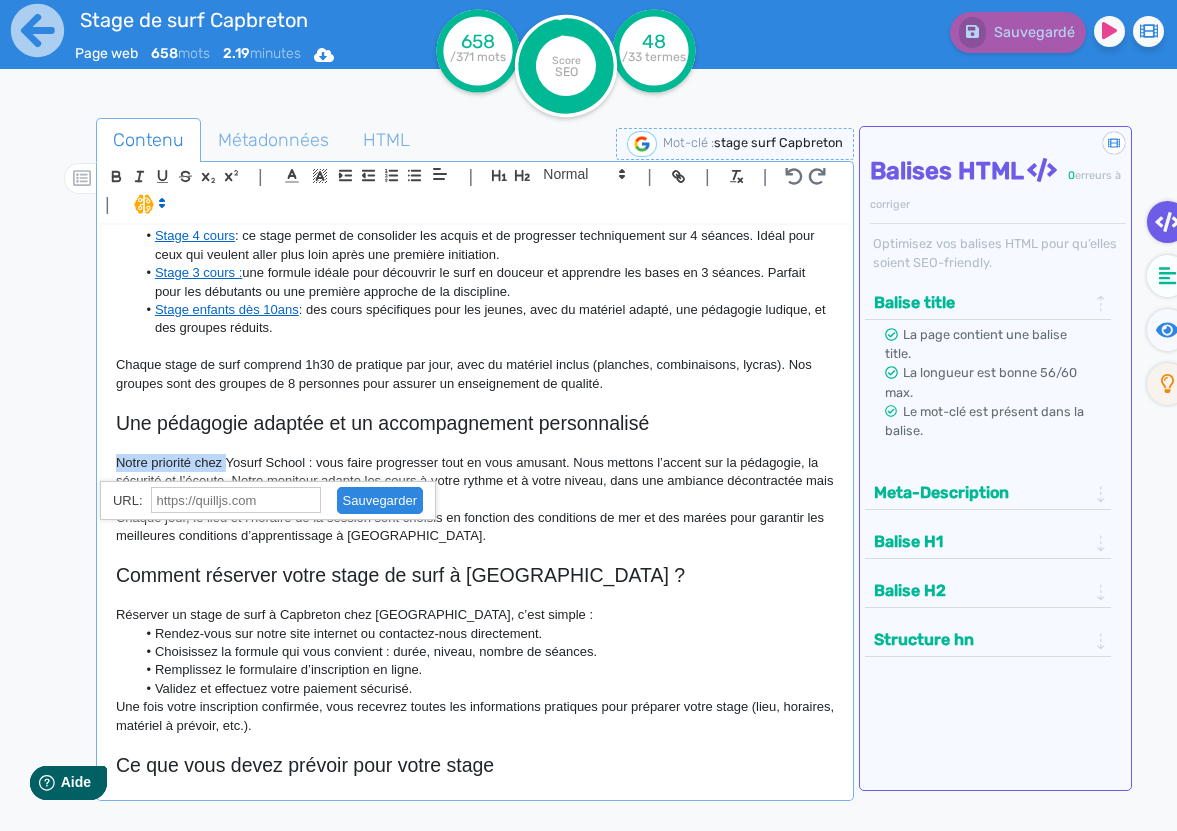 scroll, scrollTop: 401, scrollLeft: 0, axis: vertical 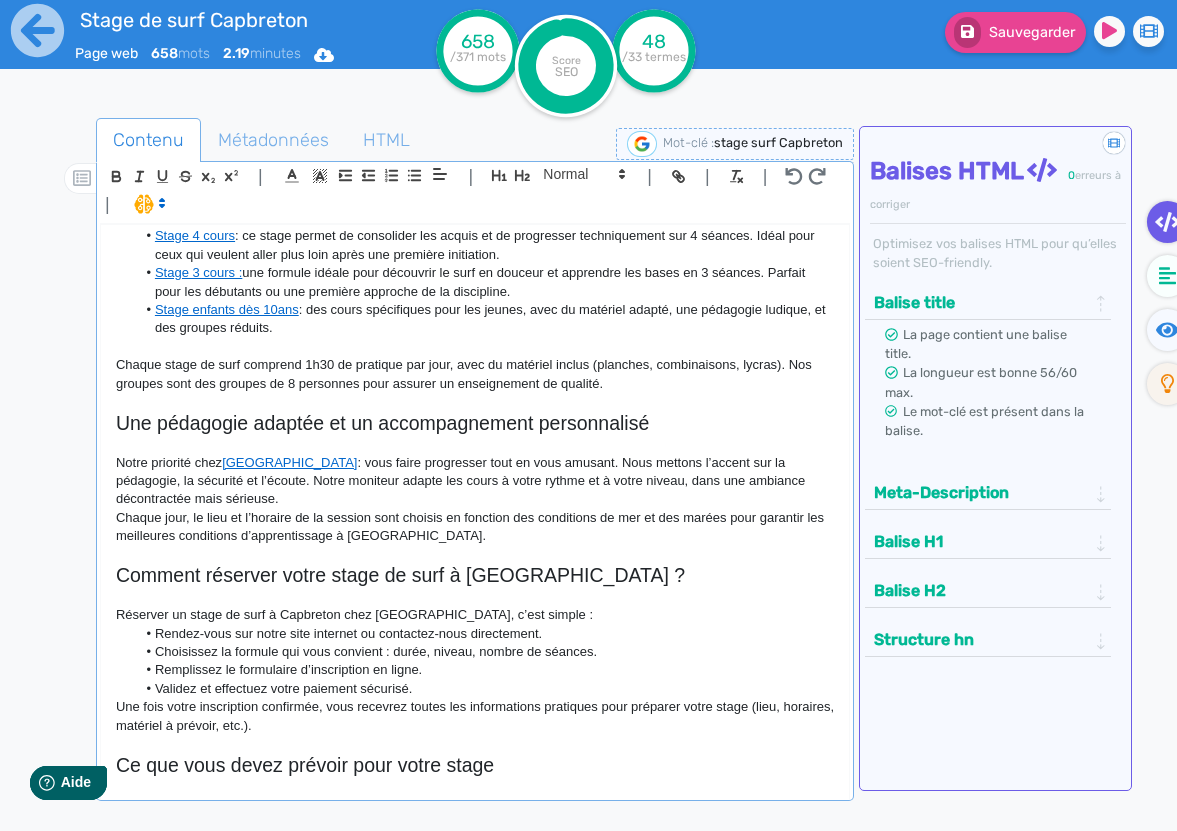 click 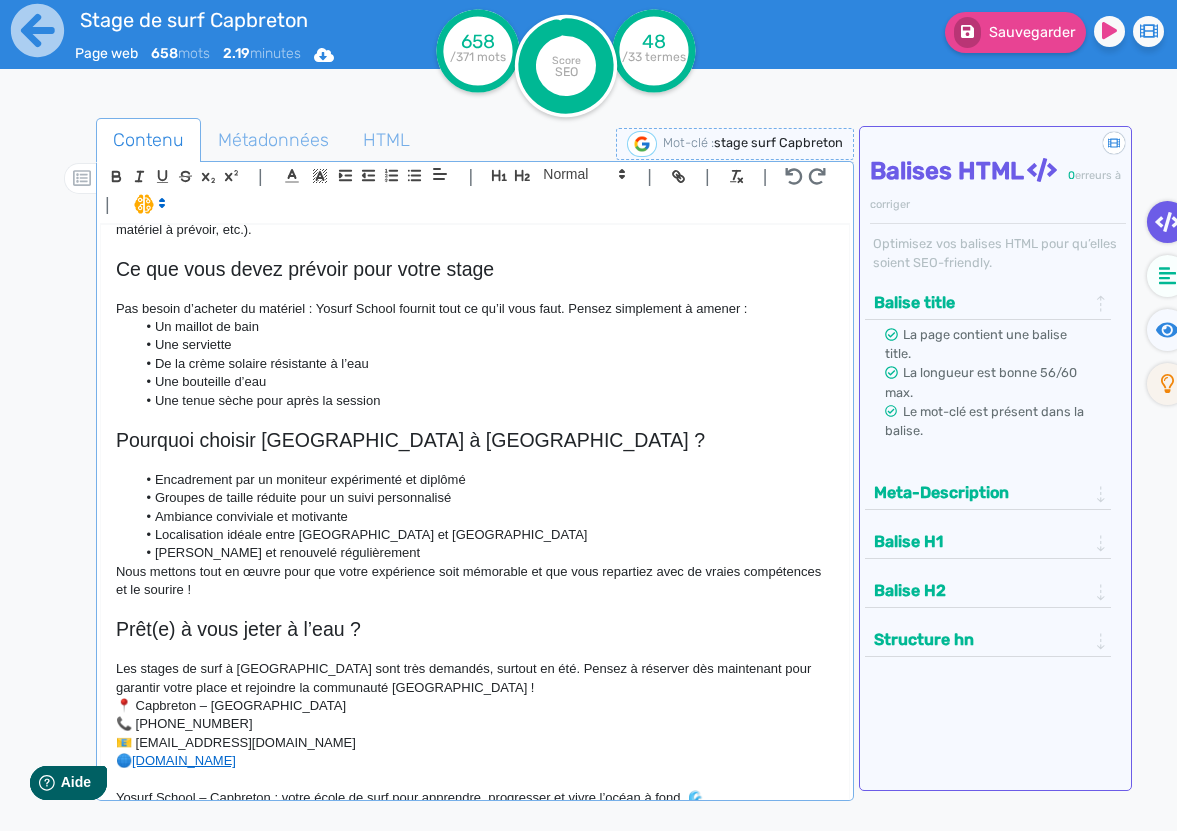scroll, scrollTop: 910, scrollLeft: 0, axis: vertical 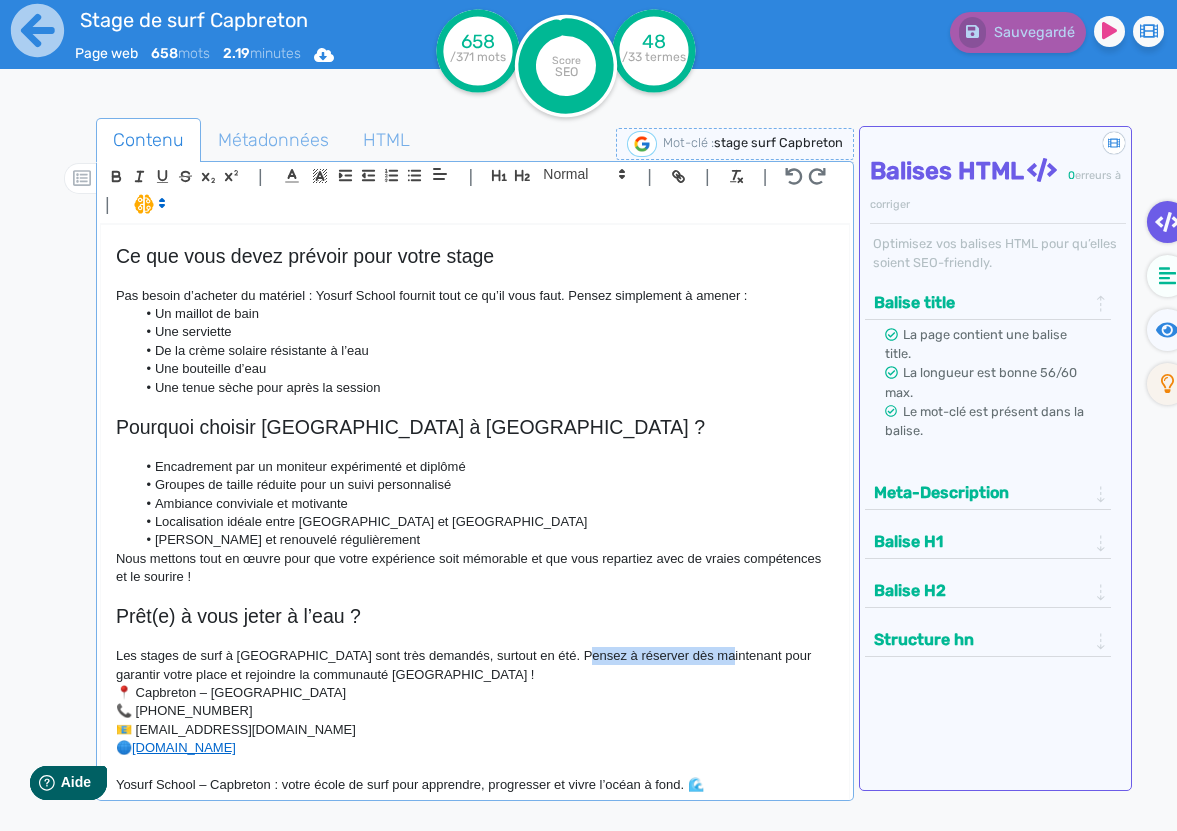 drag, startPoint x: 570, startPoint y: 659, endPoint x: 712, endPoint y: 655, distance: 142.05632 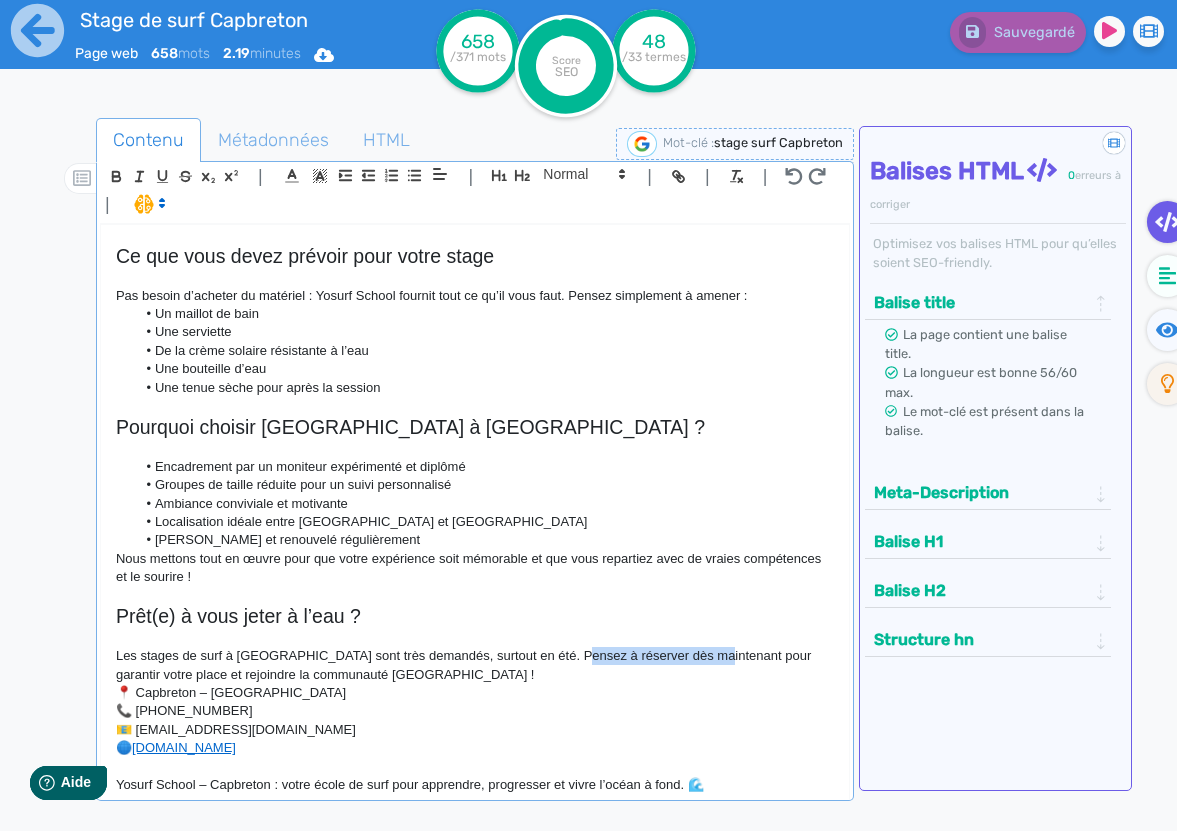 click on "Les stages de surf à [GEOGRAPHIC_DATA] sont très demandés, surtout en été. Pensez à réserver dès maintenant pour garantir votre place et rejoindre la communauté [GEOGRAPHIC_DATA] !" 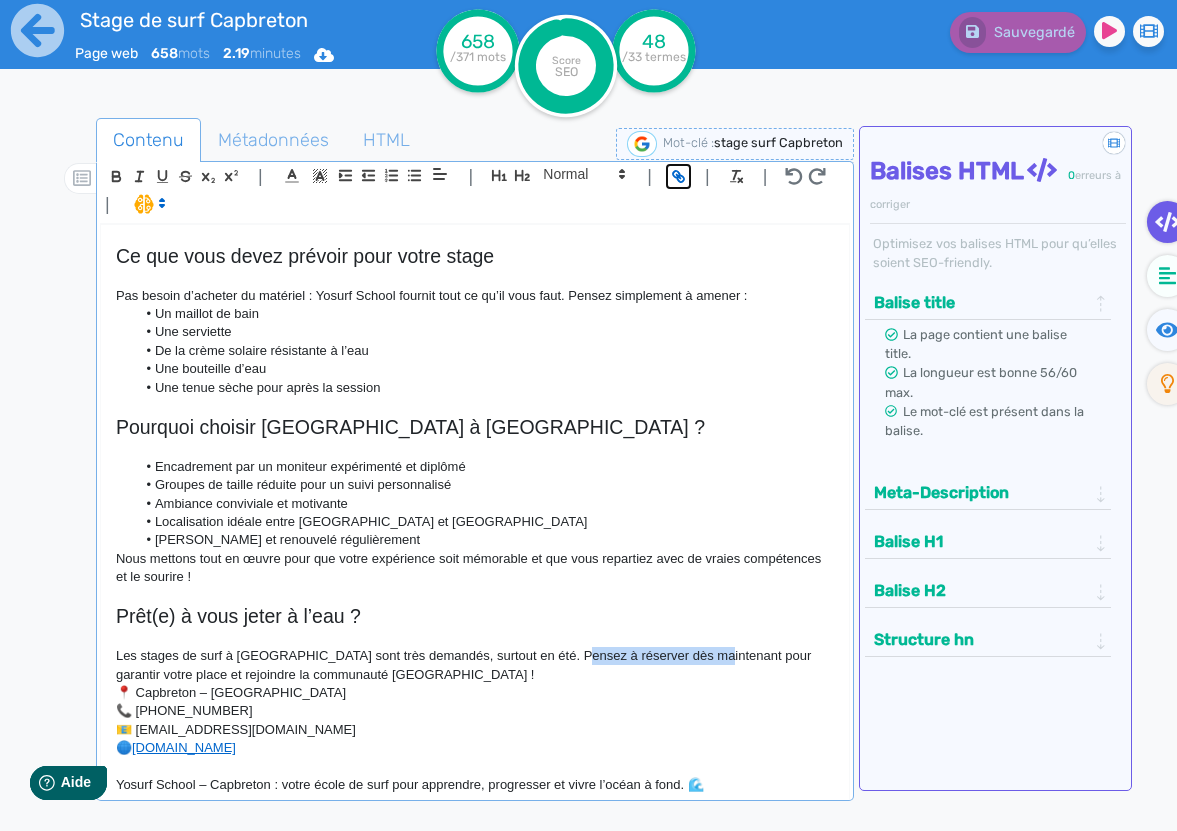click 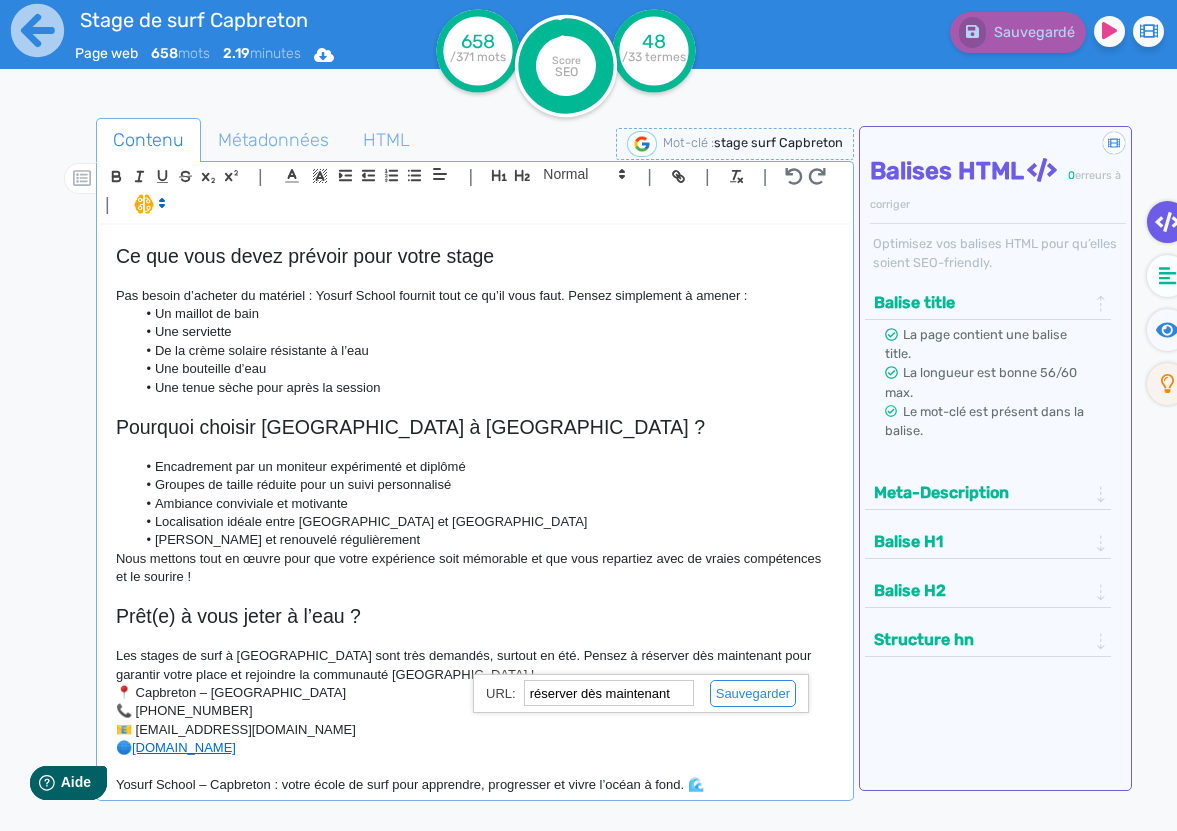 paste on "[URL][DOMAIN_NAME]" 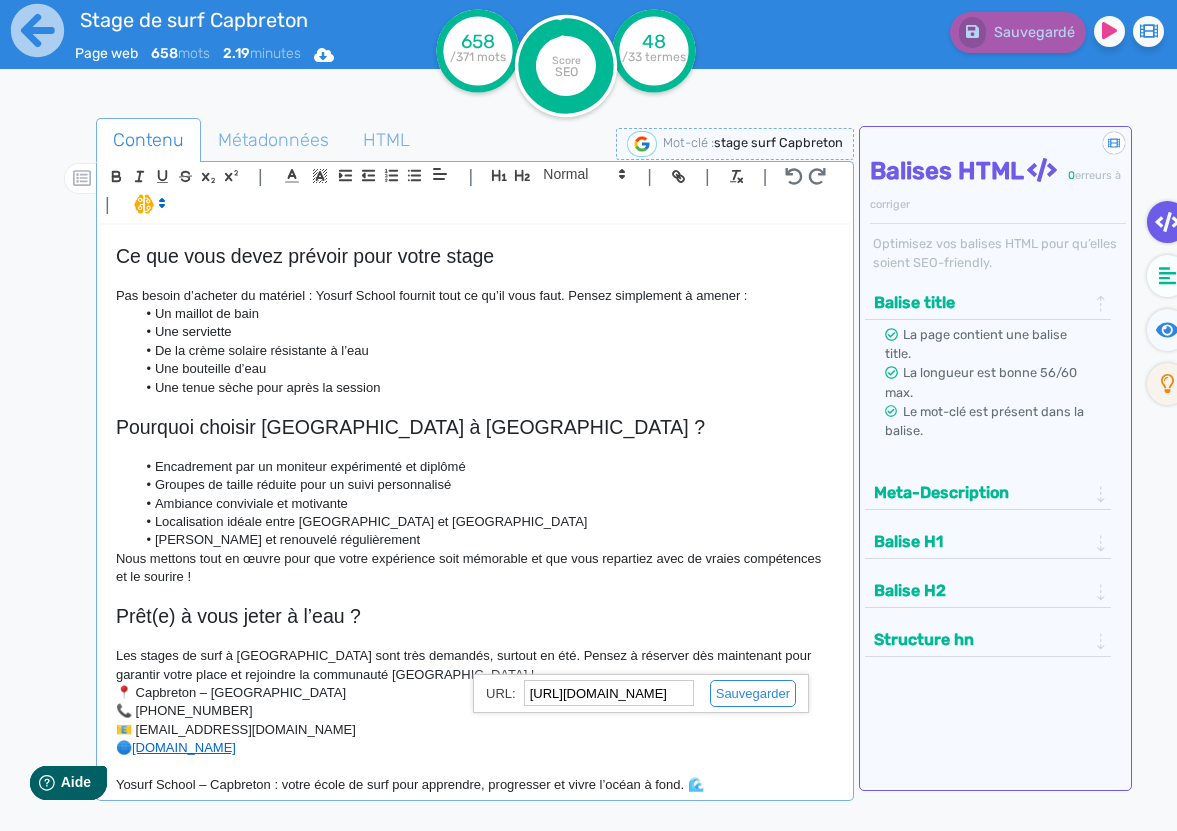 scroll, scrollTop: 0, scrollLeft: 194, axis: horizontal 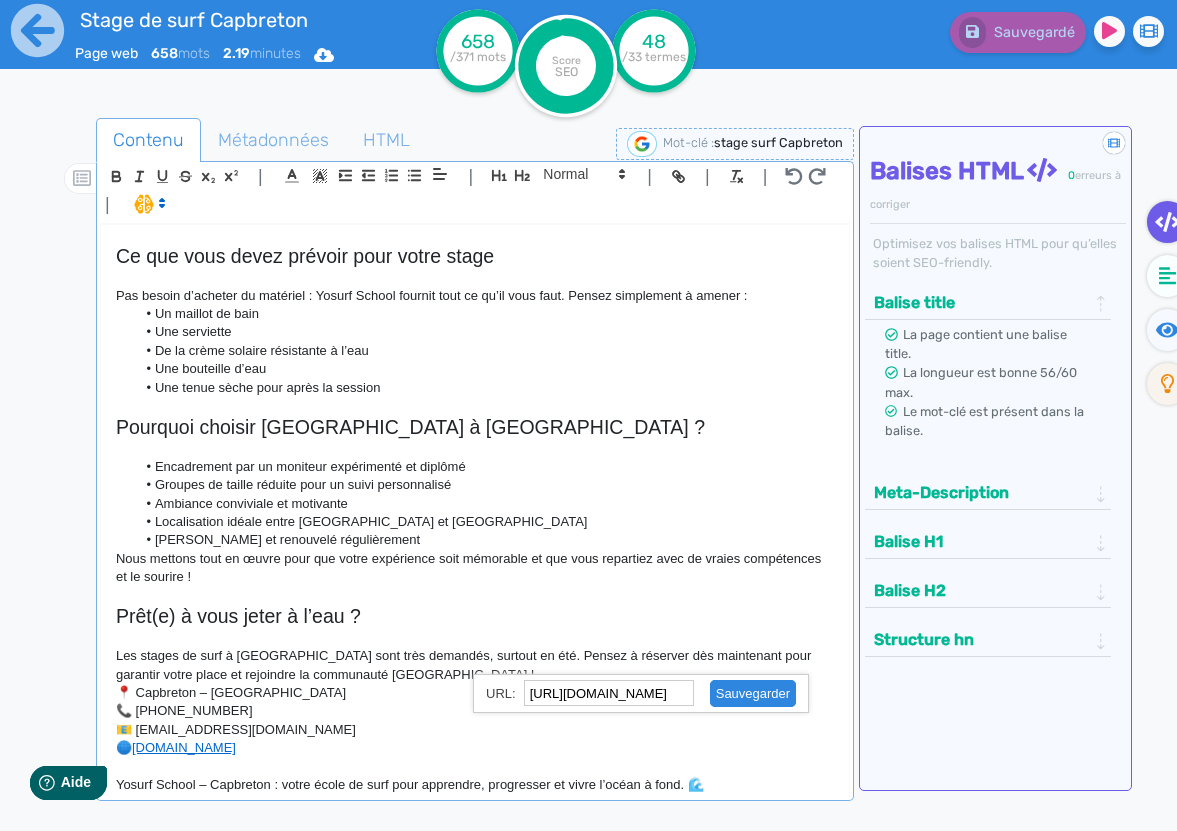 type on "[URL][DOMAIN_NAME]" 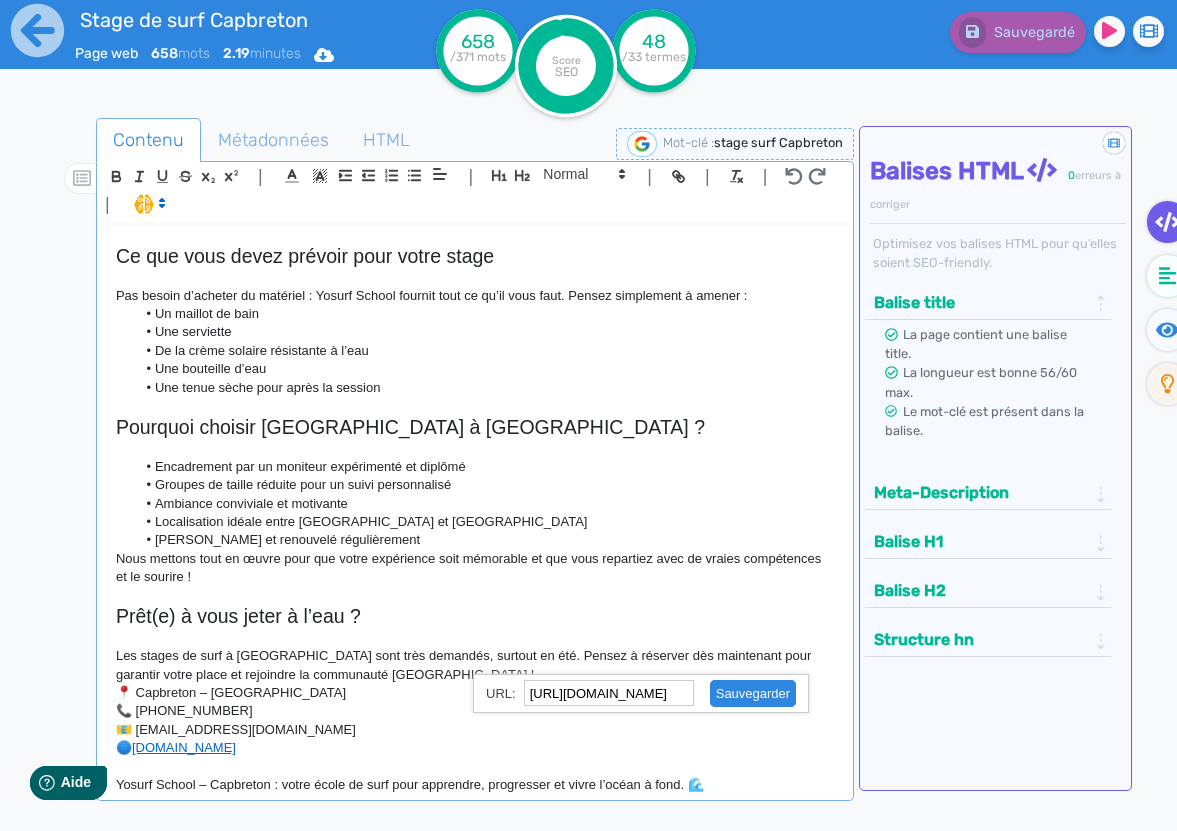 click 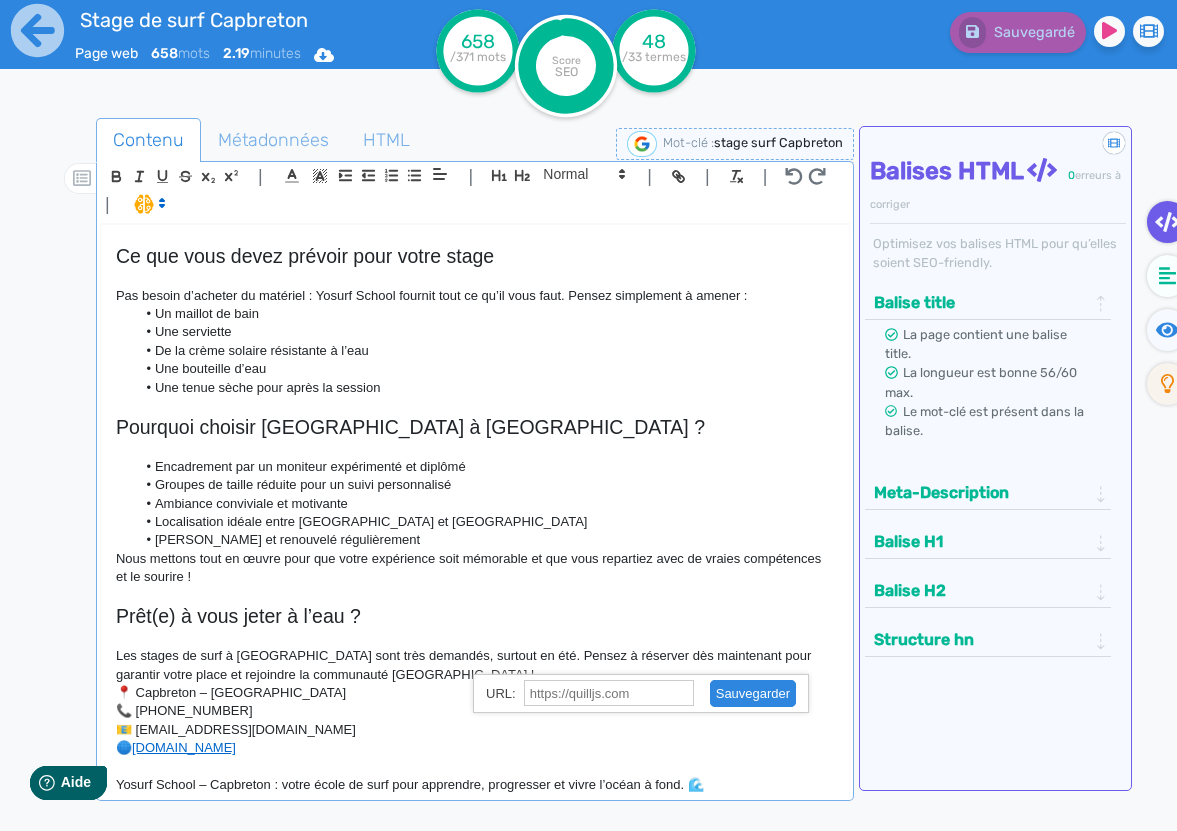 scroll, scrollTop: 0, scrollLeft: 0, axis: both 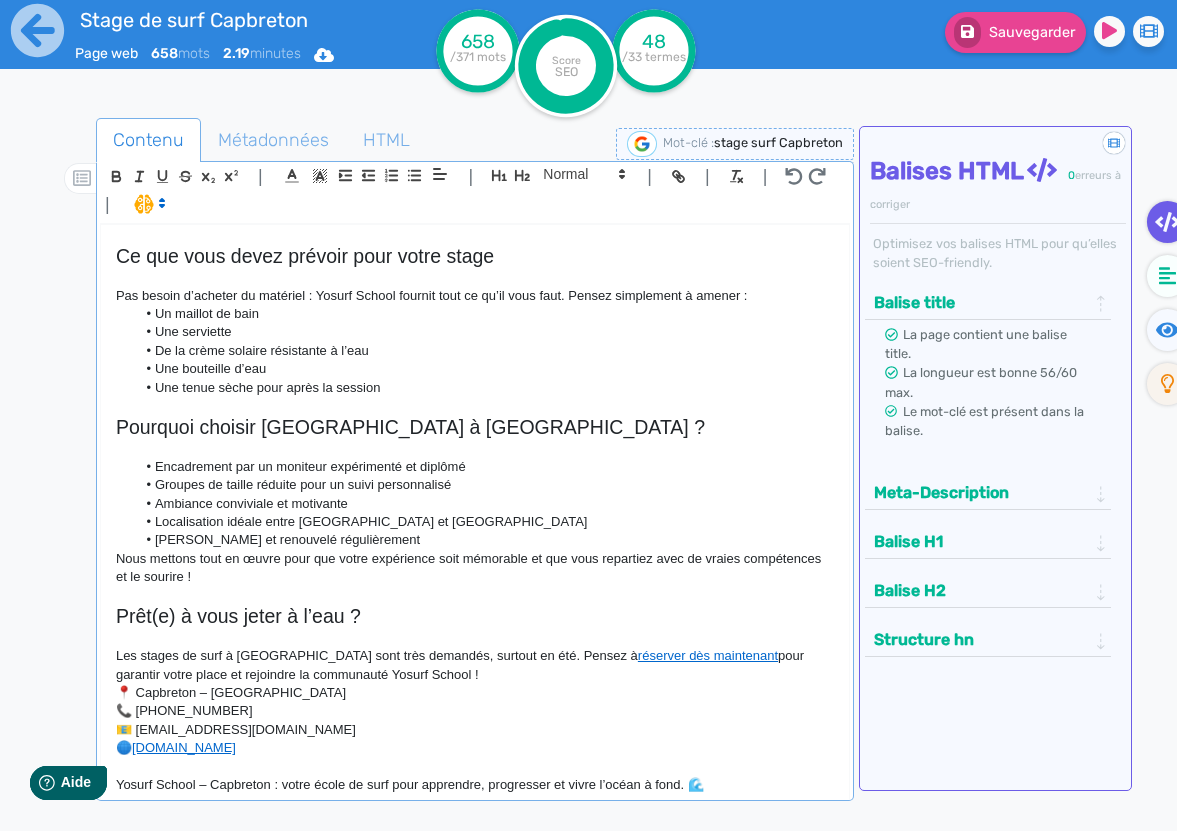 click on "Nous mettons tout en œuvre pour que votre expérience soit mémorable et que vous repartiez avec de vraies compétences et le sourire !" 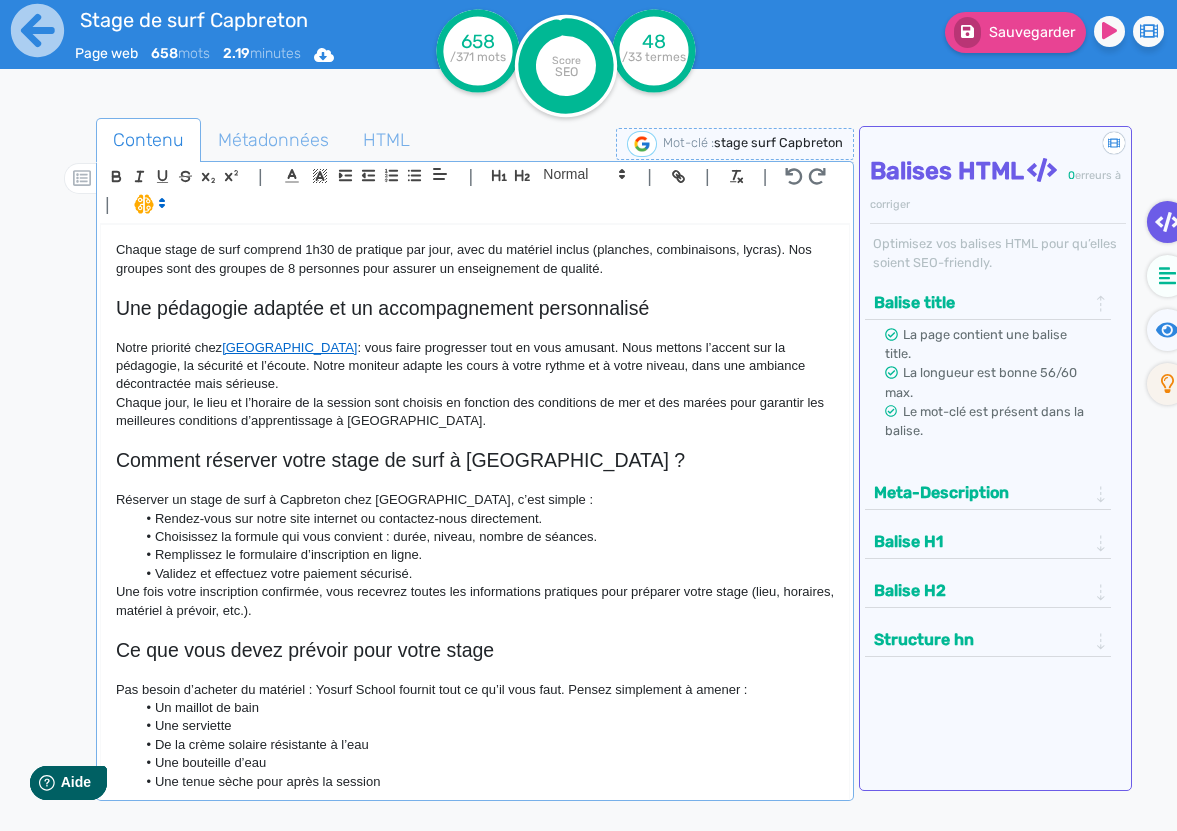 scroll, scrollTop: 0, scrollLeft: 0, axis: both 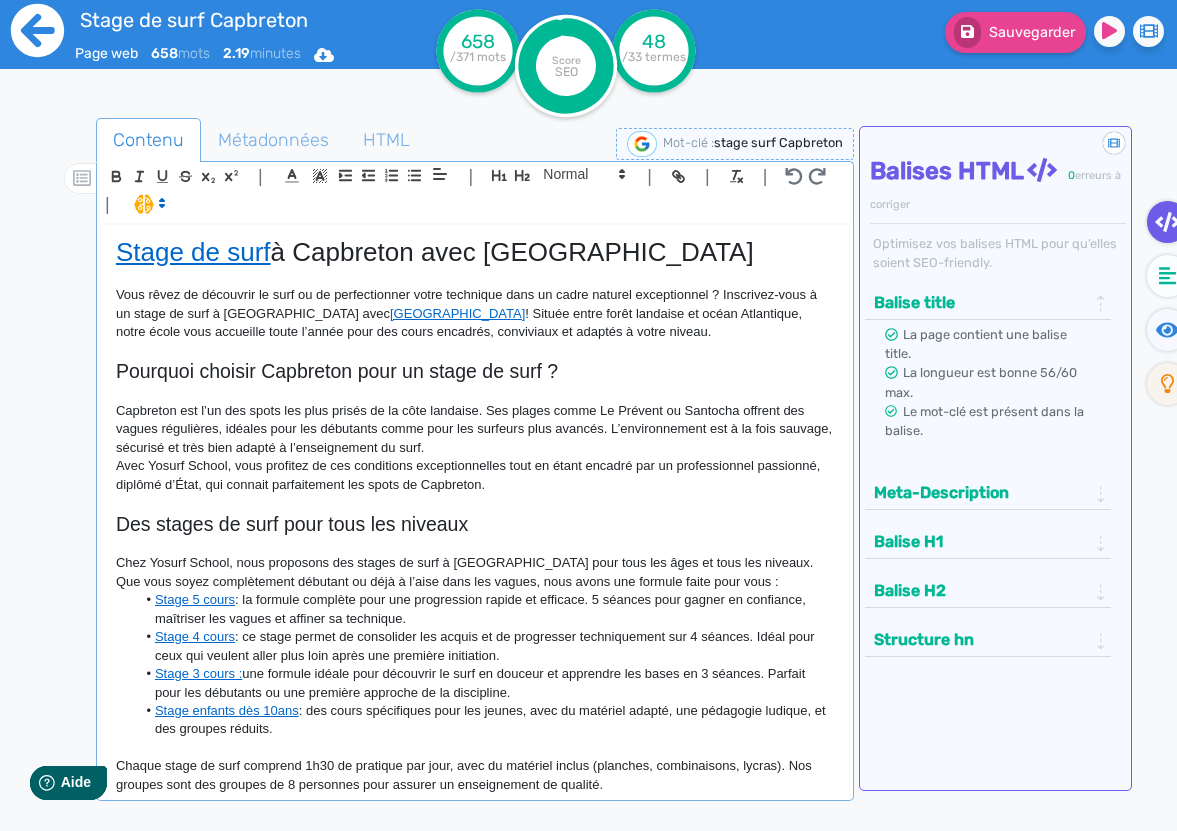 click 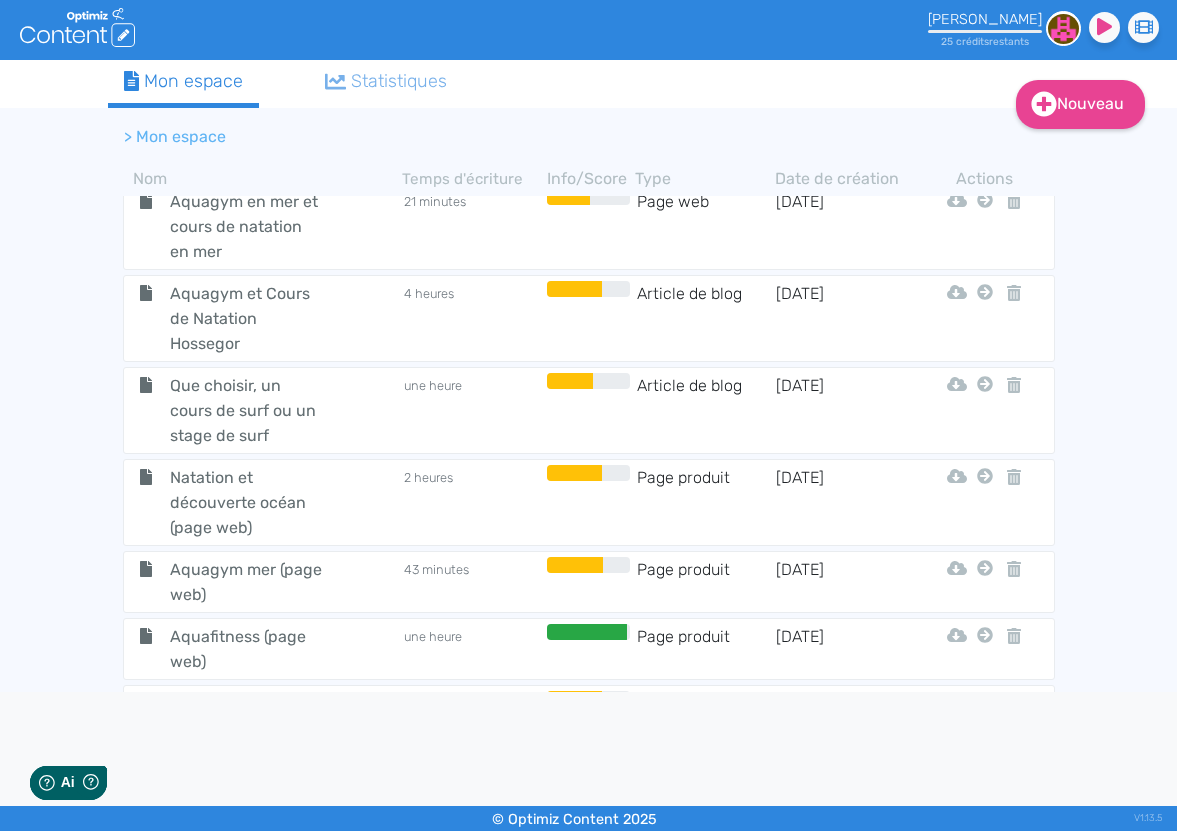 scroll, scrollTop: 0, scrollLeft: 0, axis: both 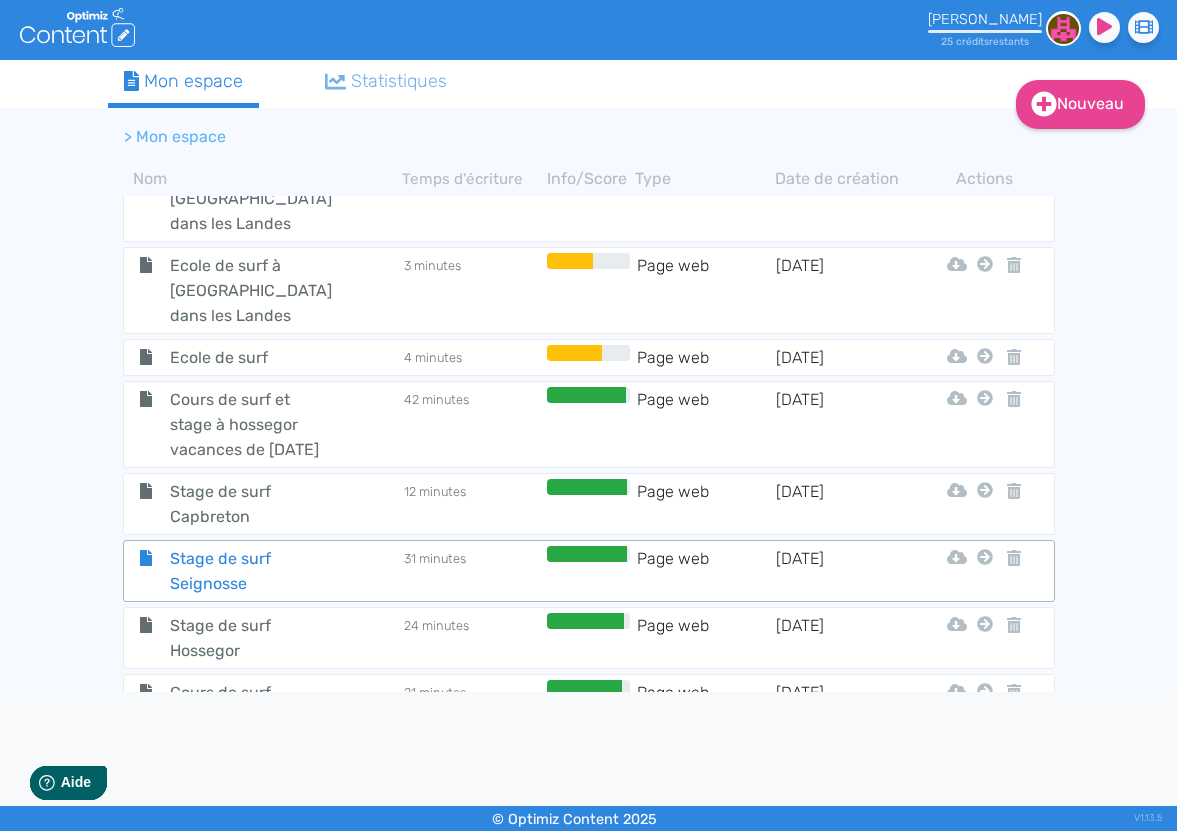 click on "Stage de surf Seignosse" 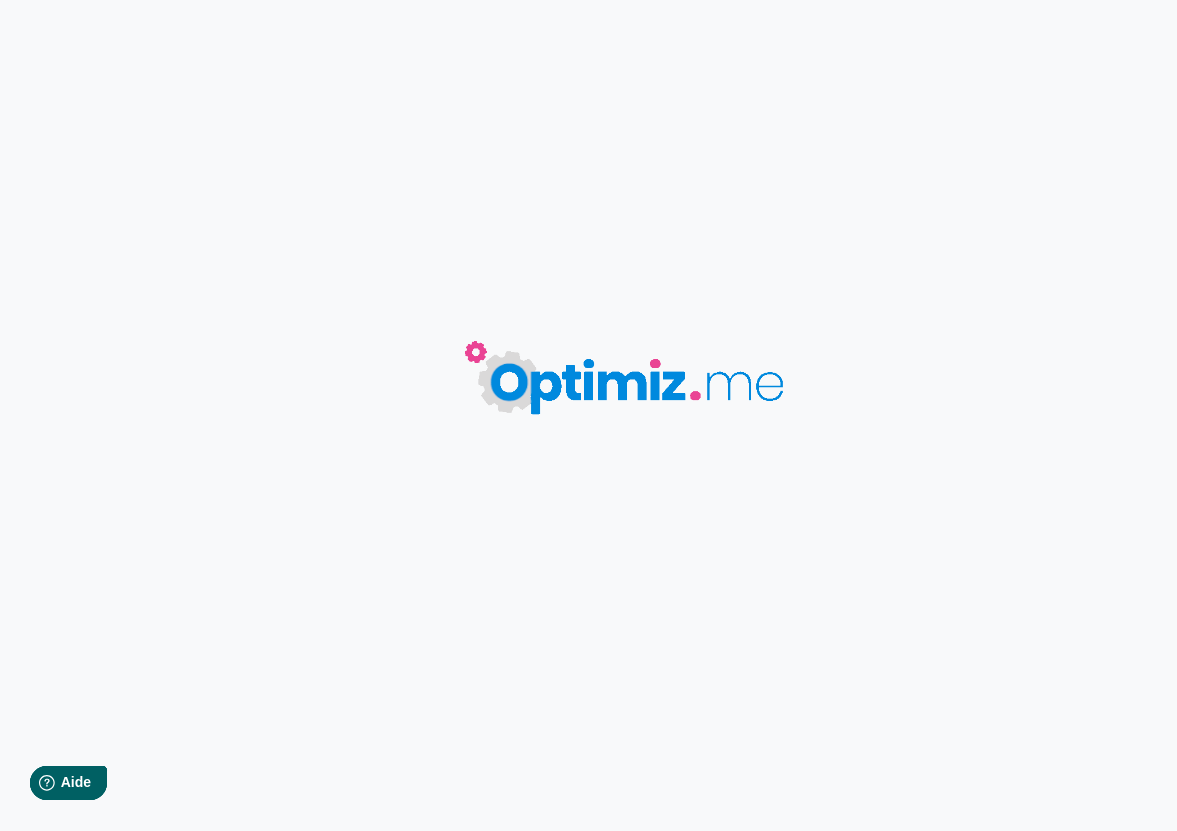 type on "Stage de surf Seignosse" 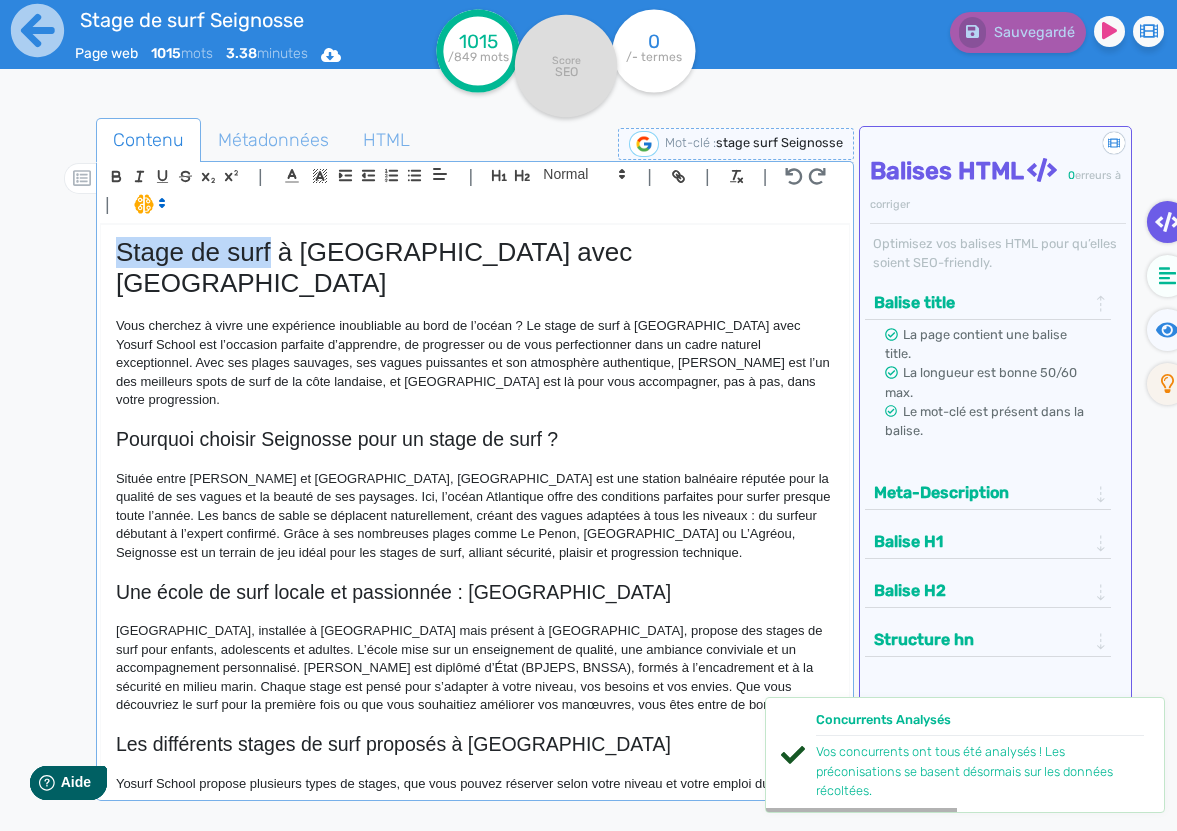drag, startPoint x: 272, startPoint y: 256, endPoint x: 121, endPoint y: 256, distance: 151 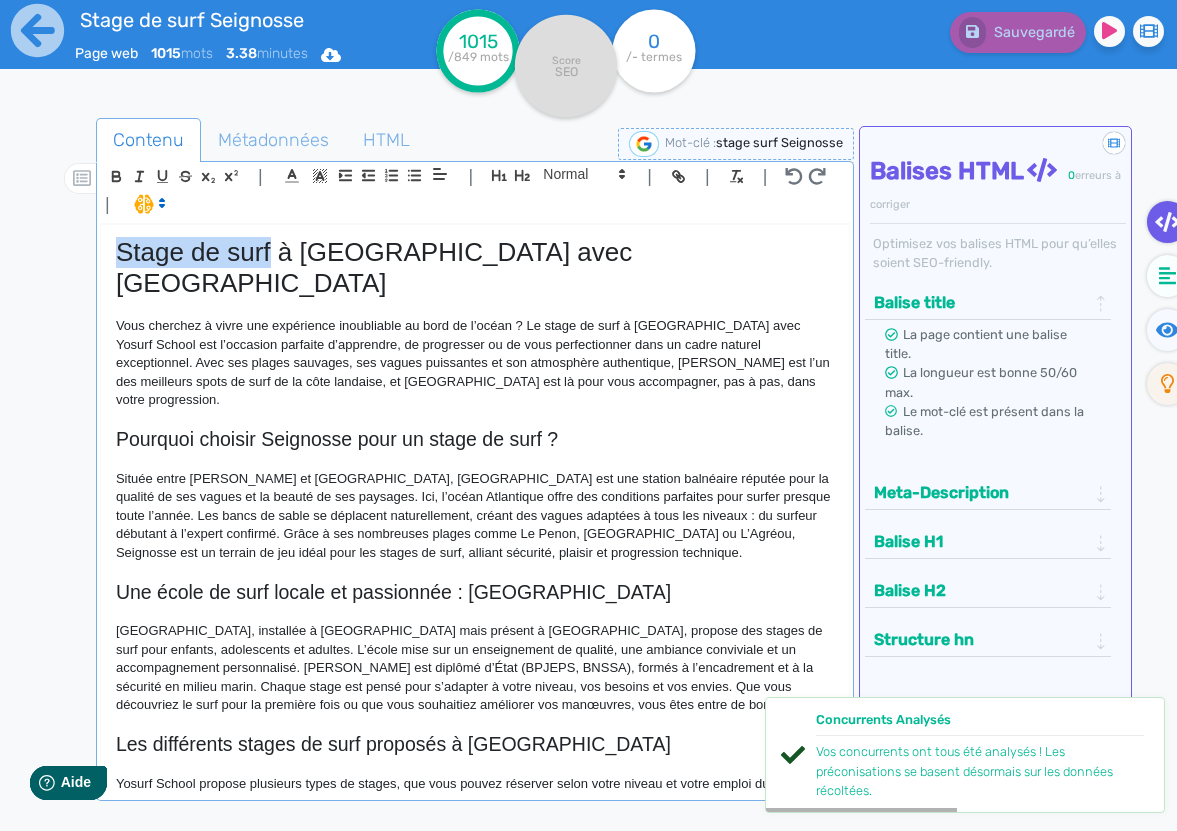 click on "Stage de surf à [GEOGRAPHIC_DATA] avec [GEOGRAPHIC_DATA]" 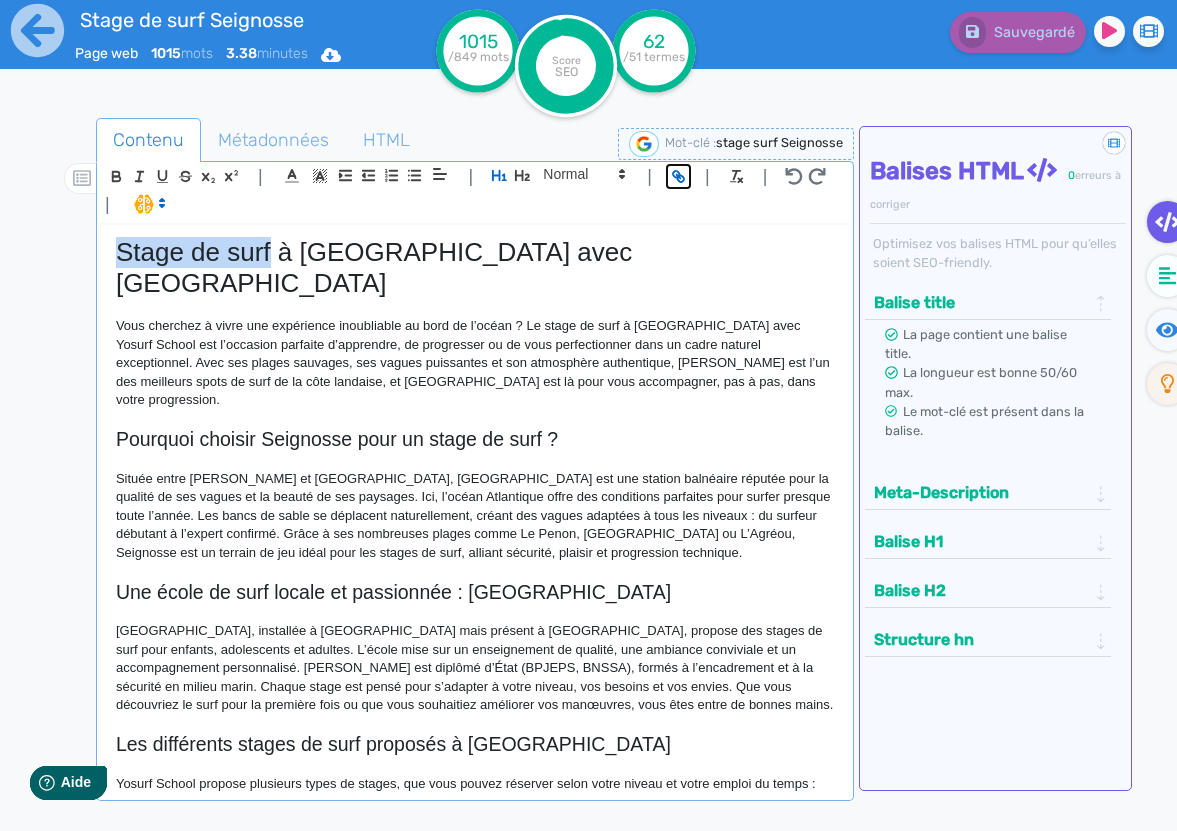 click 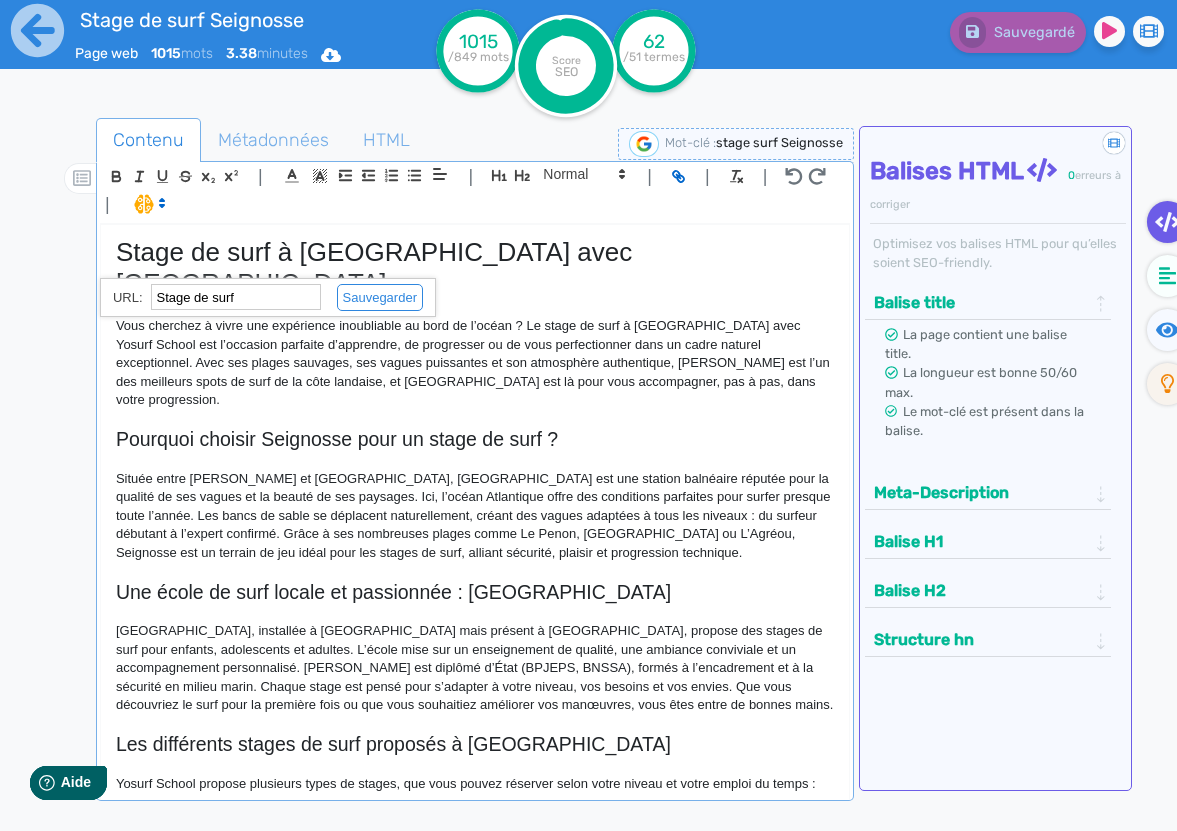 paste on "[URL][DOMAIN_NAME]" 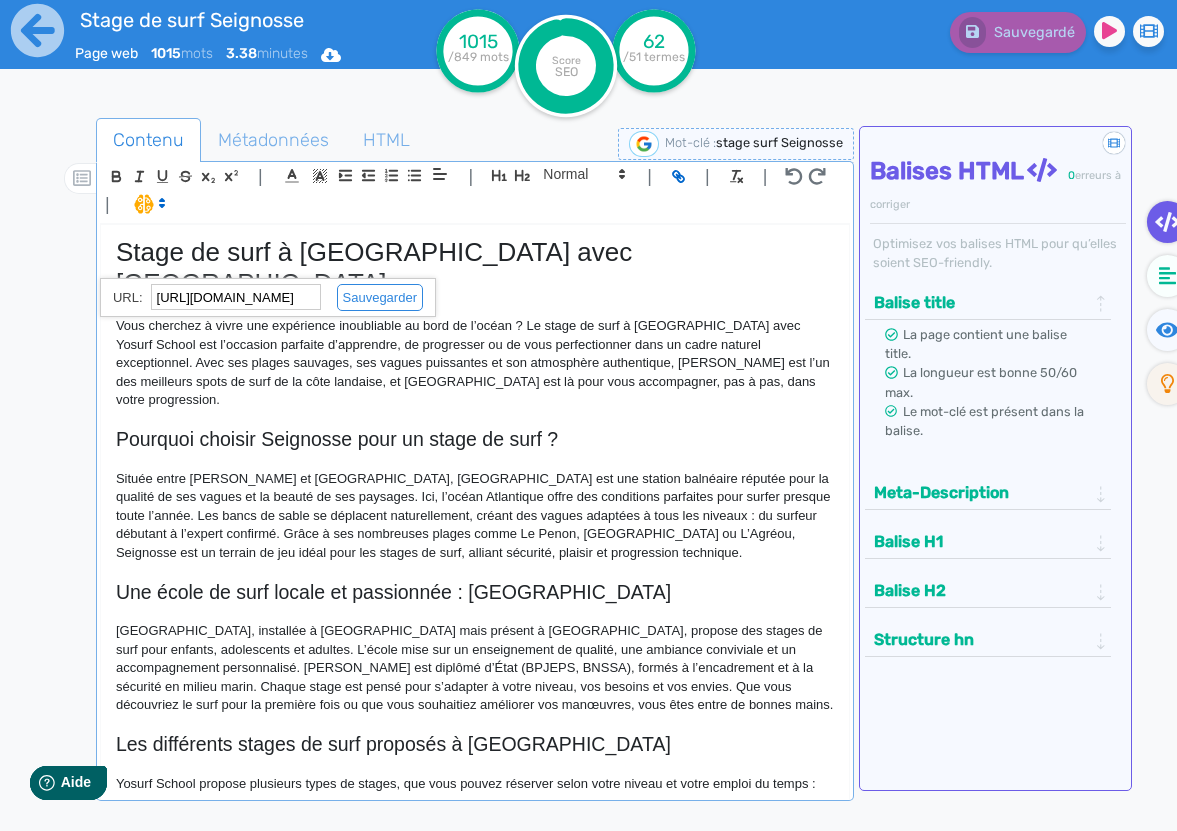 scroll, scrollTop: 0, scrollLeft: 147, axis: horizontal 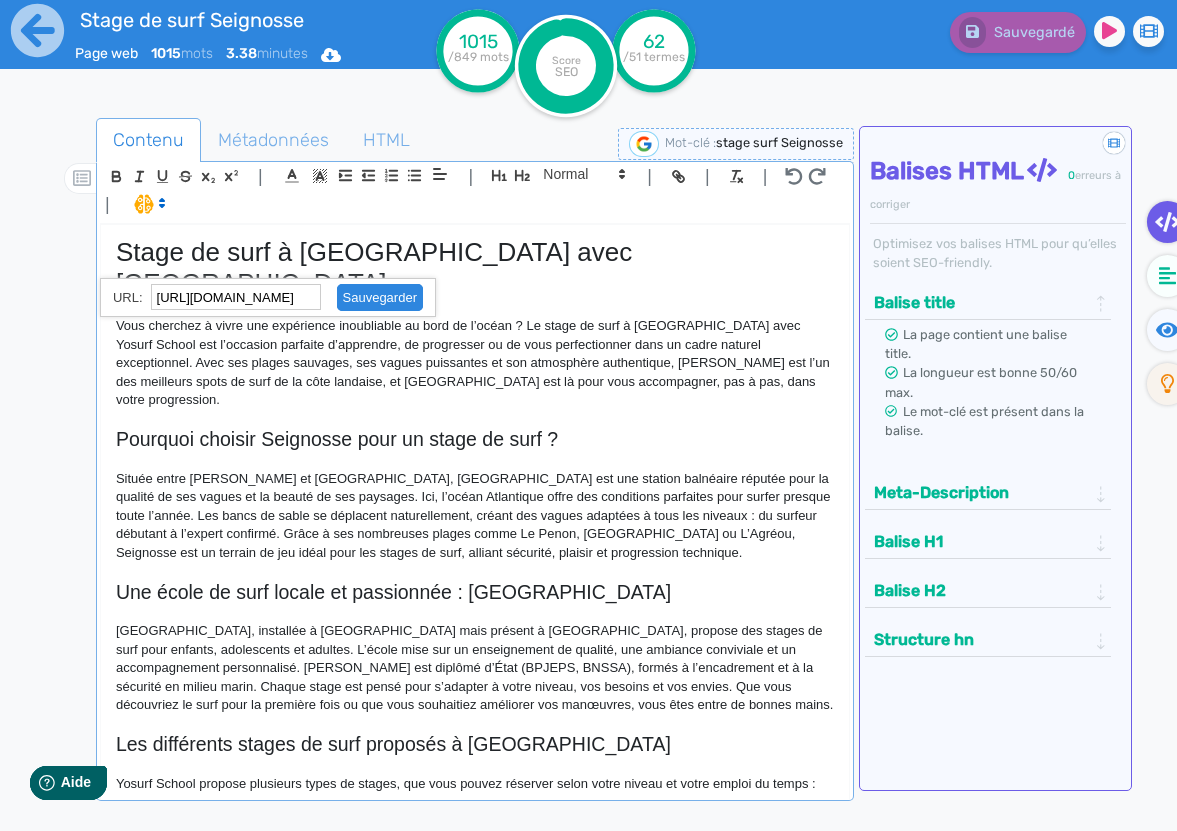 click 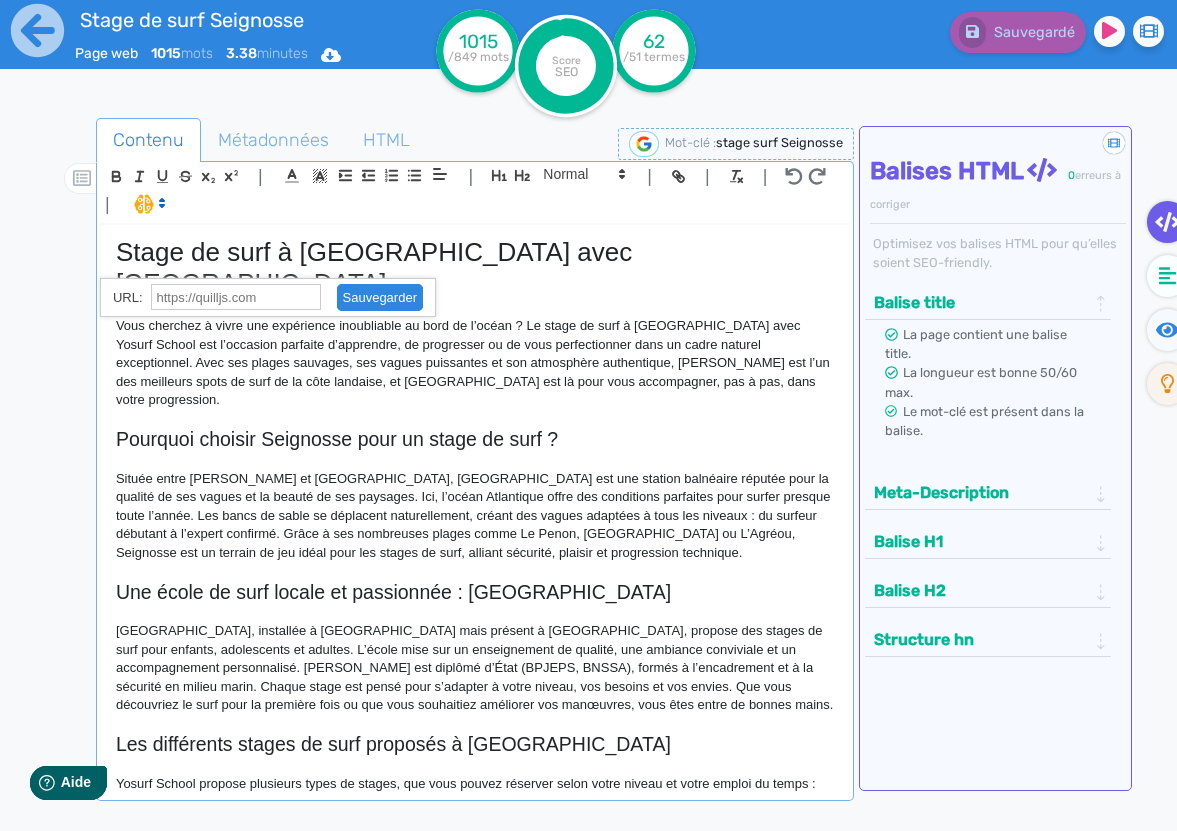 scroll, scrollTop: 0, scrollLeft: 0, axis: both 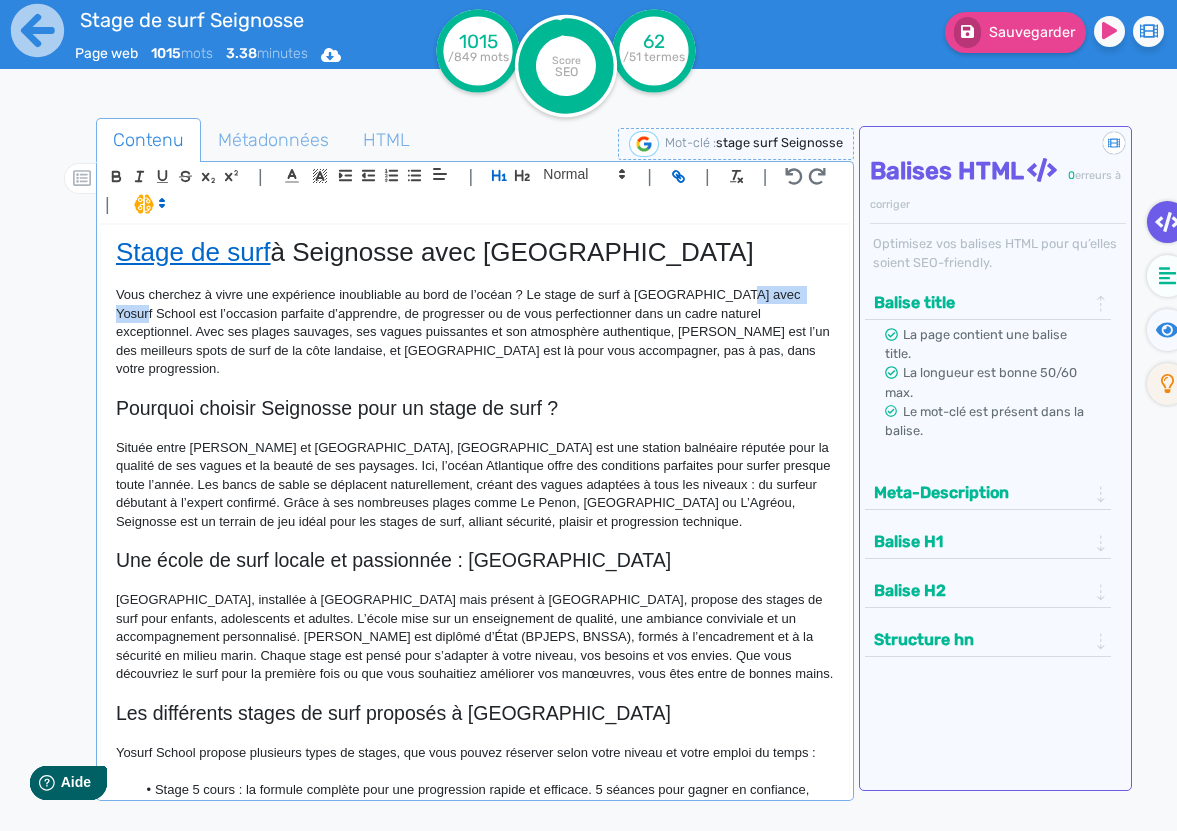 drag, startPoint x: 738, startPoint y: 296, endPoint x: 815, endPoint y: 297, distance: 77.00649 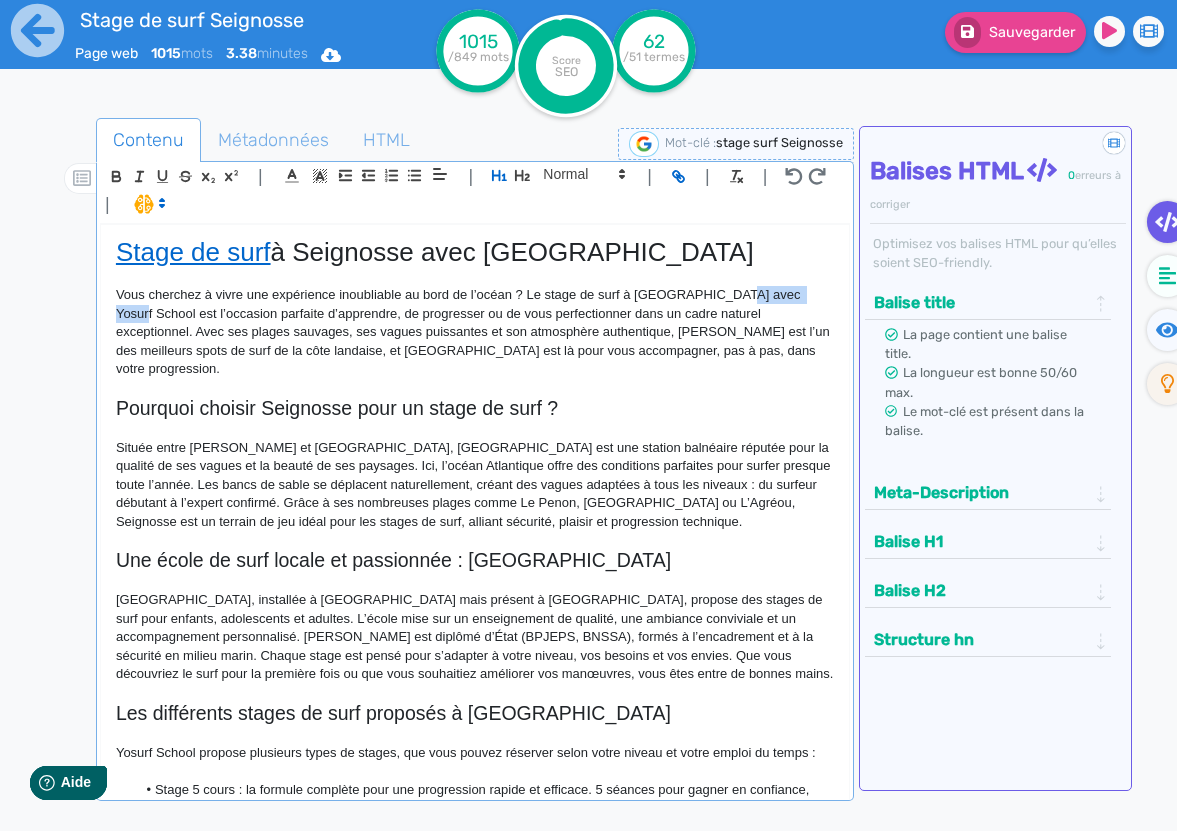 click on "Vous cherchez à vivre une expérience inoubliable au bord de l’océan ? Le stage de surf à [GEOGRAPHIC_DATA] avec Yosurf School est l’occasion parfaite d’apprendre, de progresser ou de vous perfectionner dans un cadre naturel exceptionnel. Avec ses plages sauvages, ses vagues puissantes et son atmosphère authentique, [PERSON_NAME] est l’un des meilleurs spots de surf de la côte landaise, et [GEOGRAPHIC_DATA] est là pour vous accompagner, pas à pas, dans votre progression." 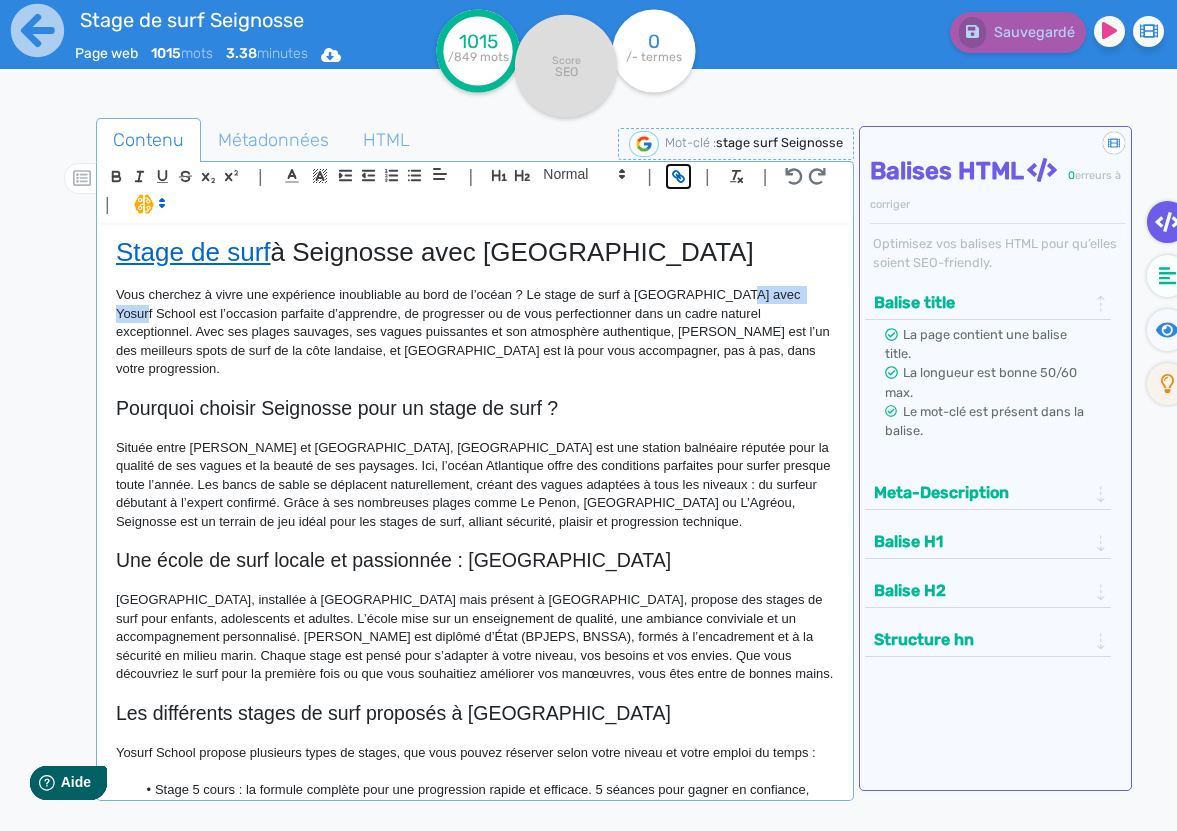 click 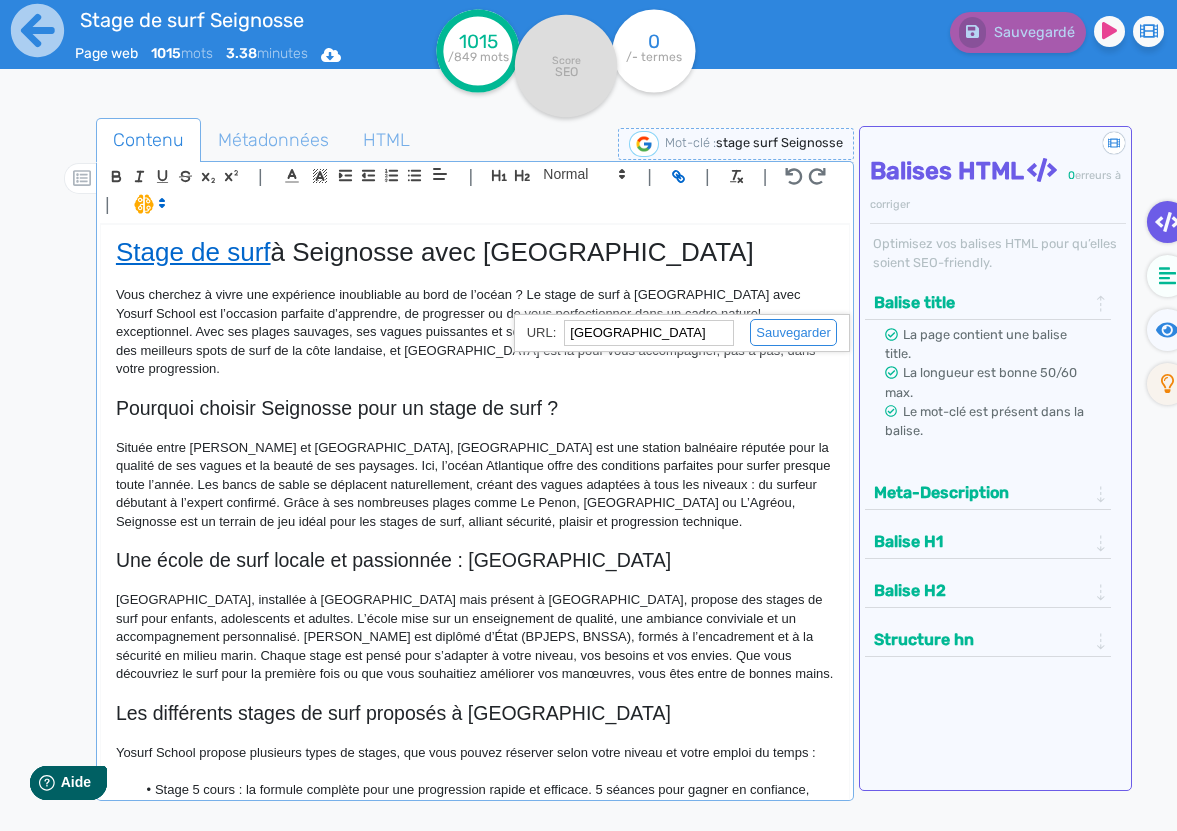 paste on "[URL][DOMAIN_NAME]" 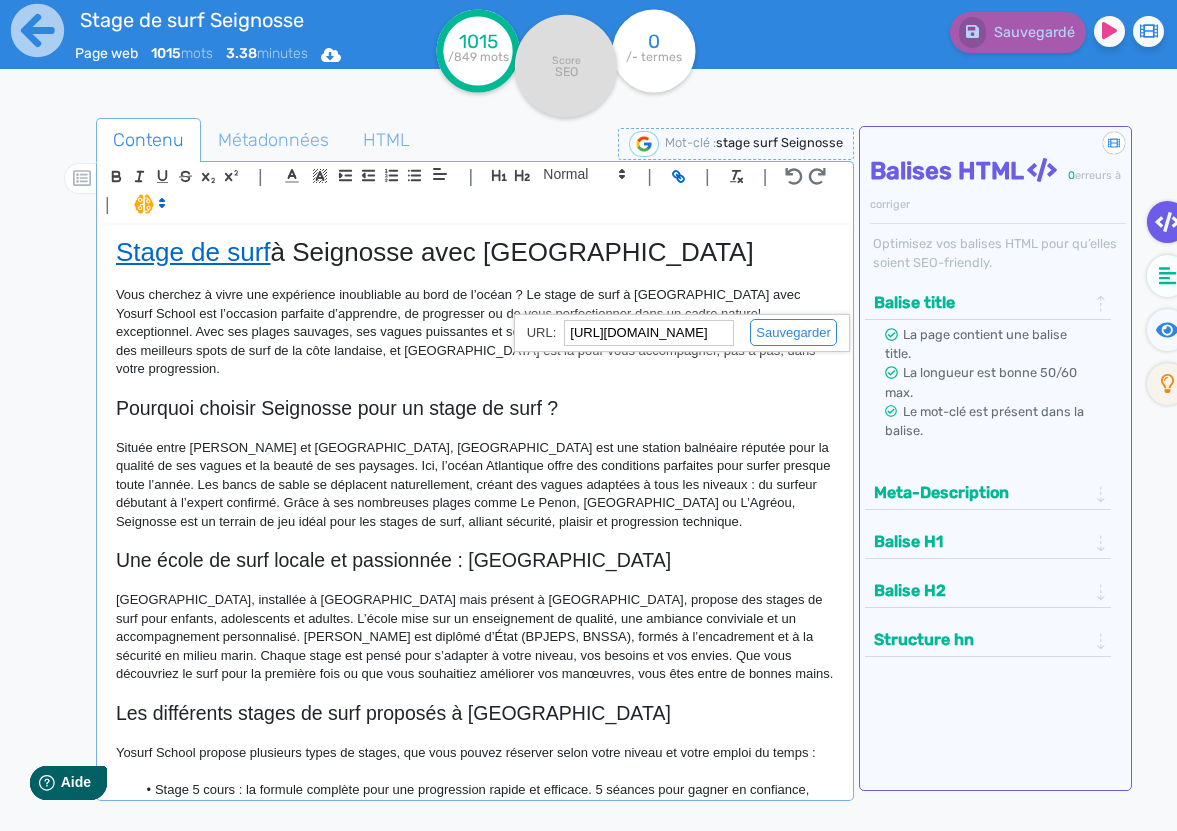 scroll, scrollTop: 0, scrollLeft: 58, axis: horizontal 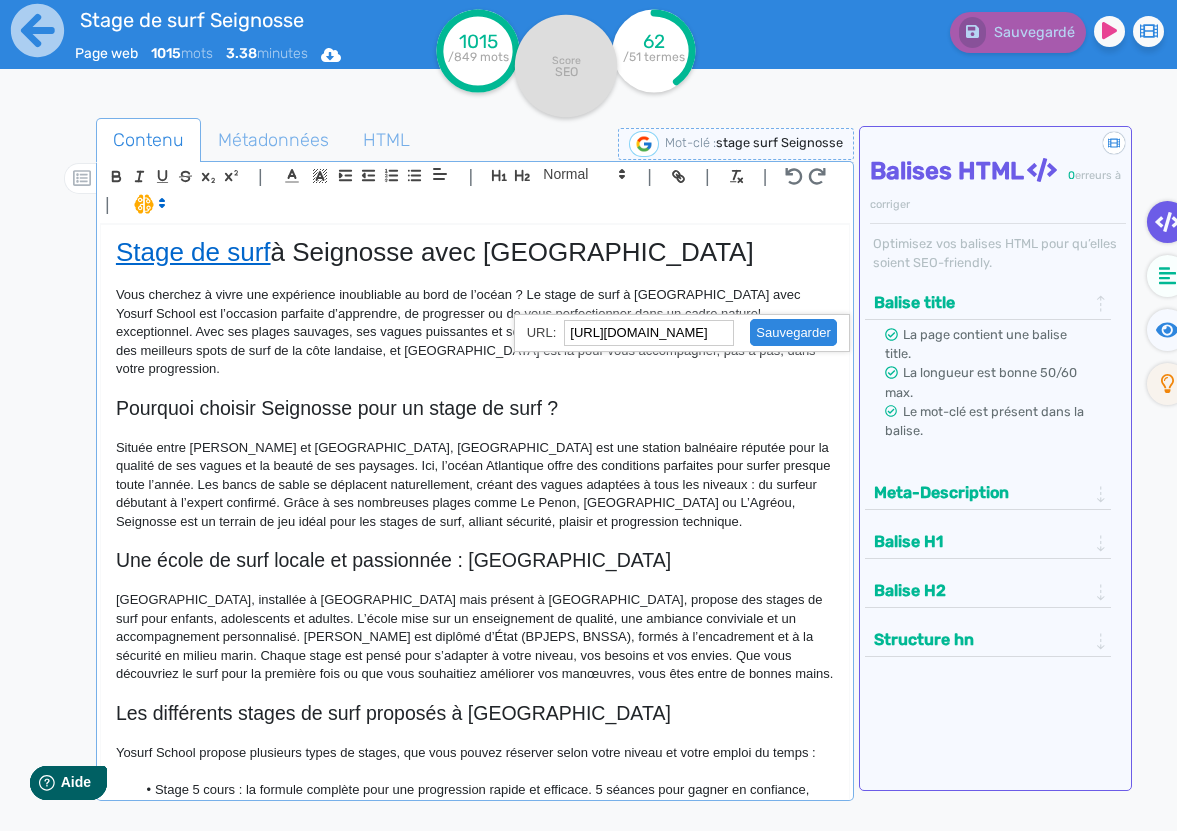 click 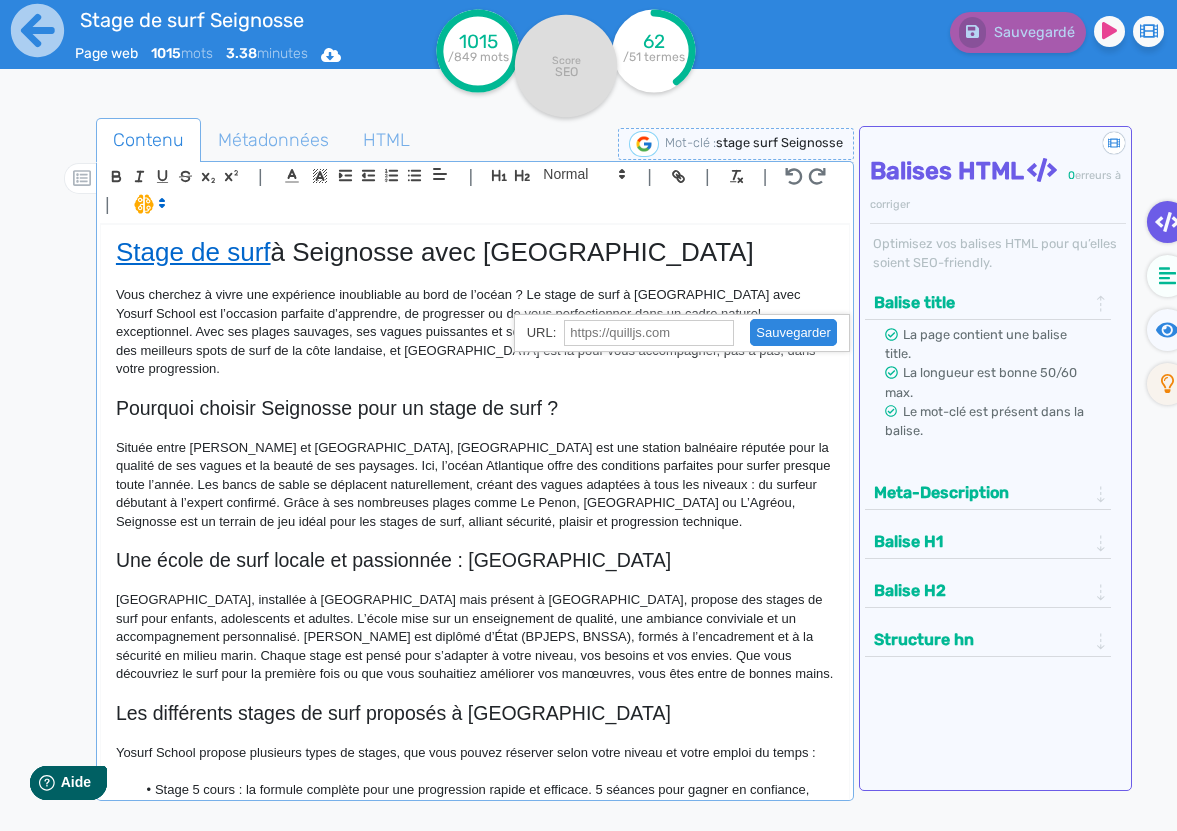 scroll, scrollTop: 0, scrollLeft: 0, axis: both 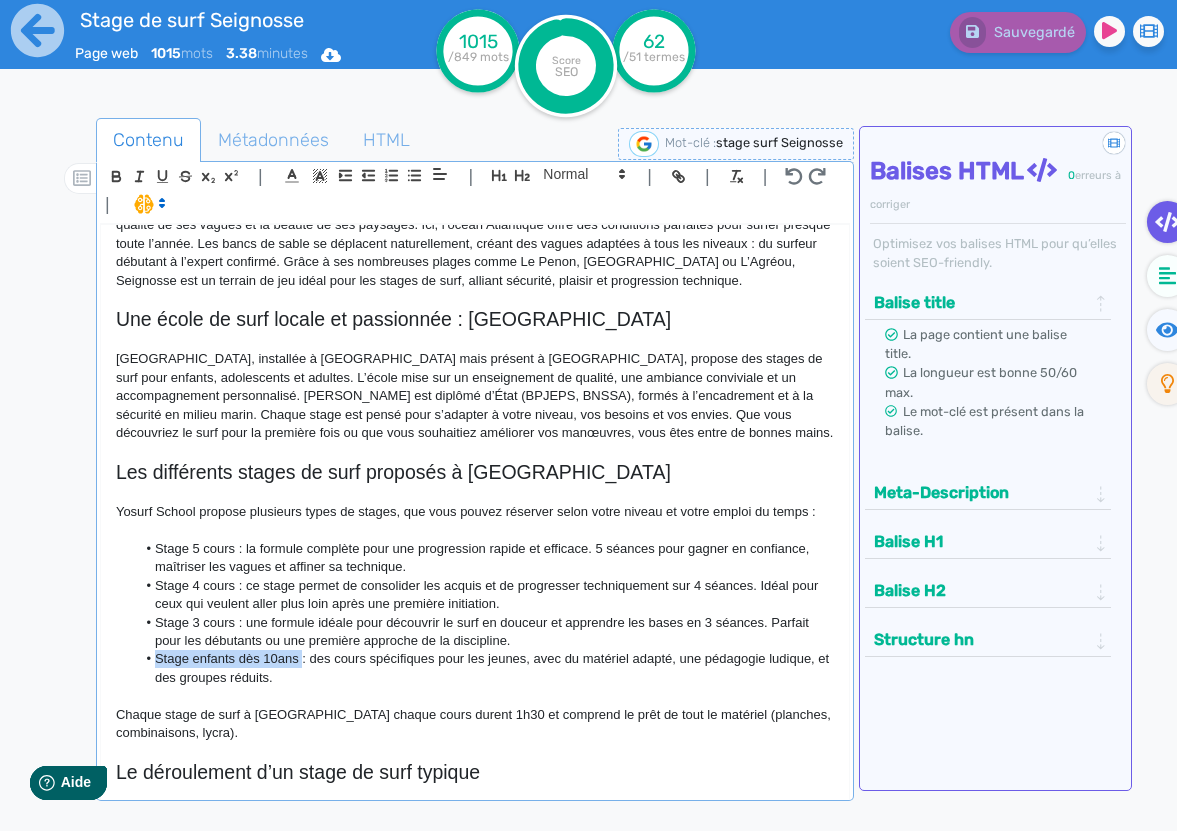 drag, startPoint x: 304, startPoint y: 646, endPoint x: 157, endPoint y: 644, distance: 147.01361 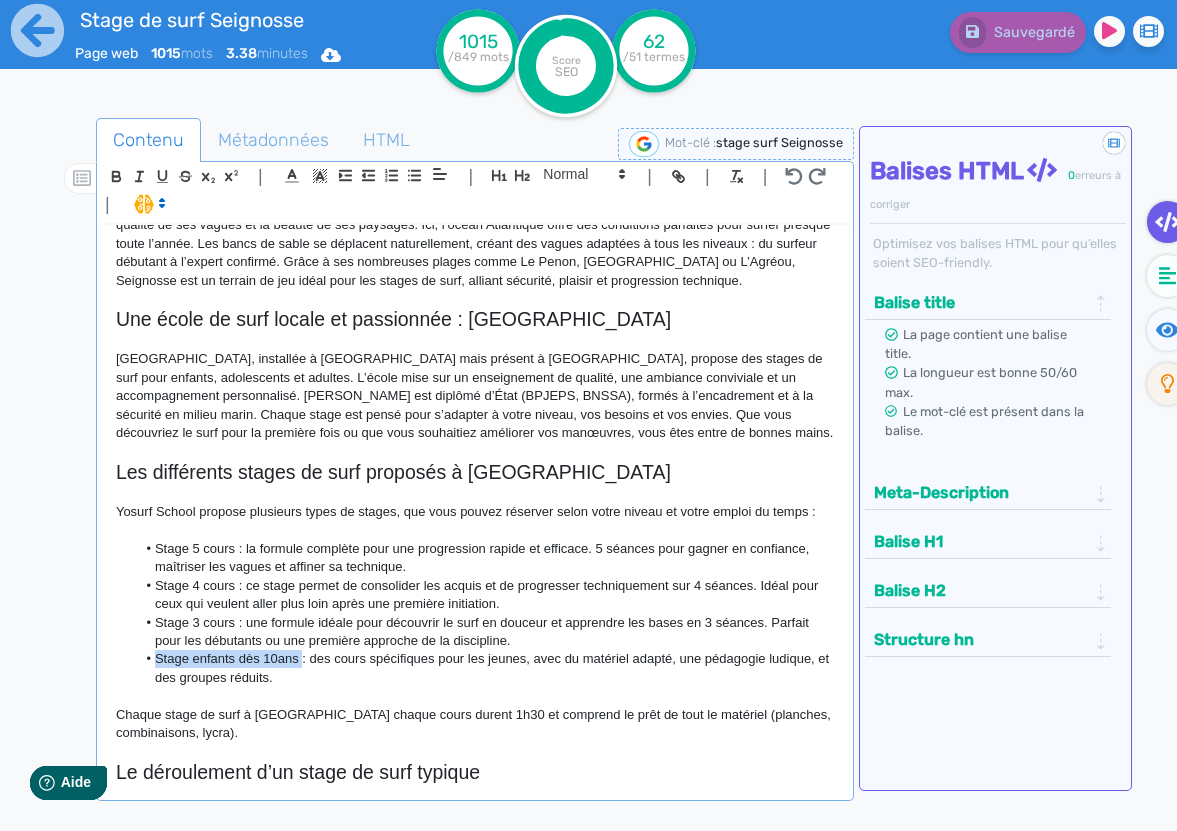 click on "Stage enfants dès 10ans : des cours spécifiques pour les jeunes, avec du matériel adapté, une pédagogie ludique, et des groupes réduits." 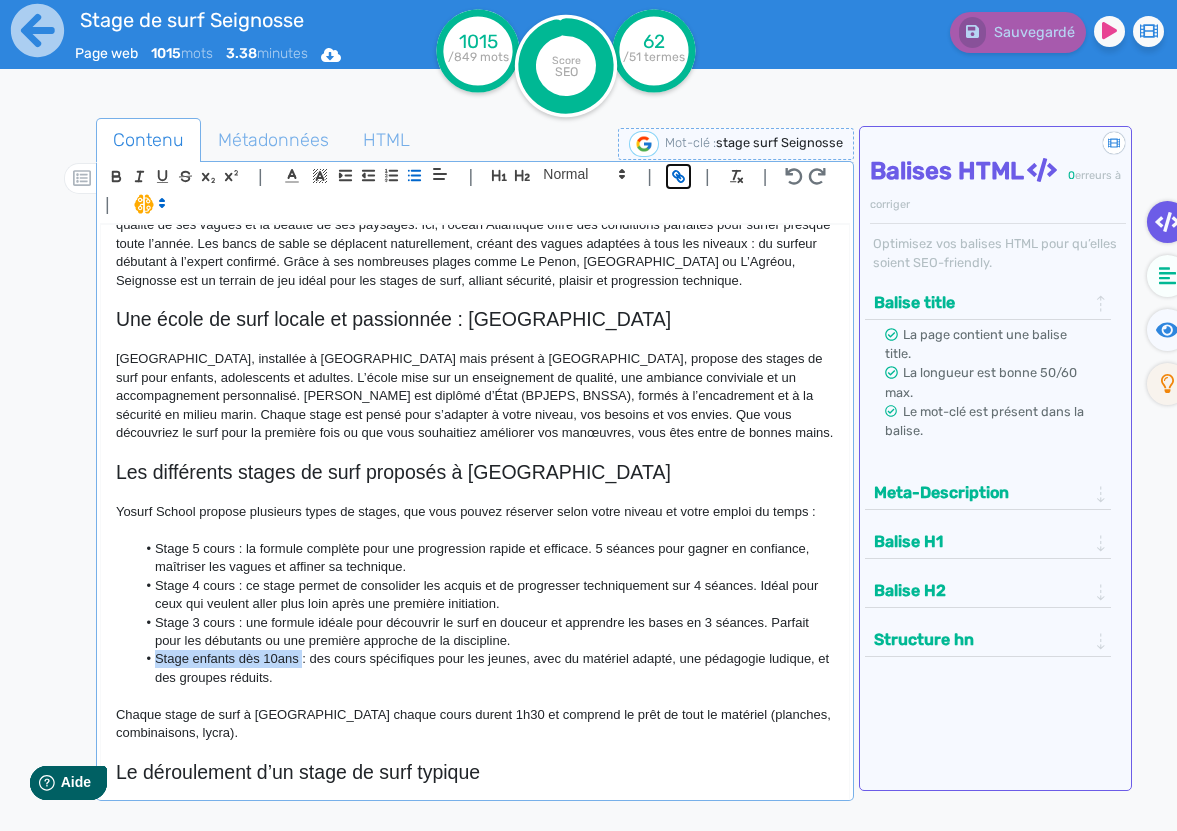 click 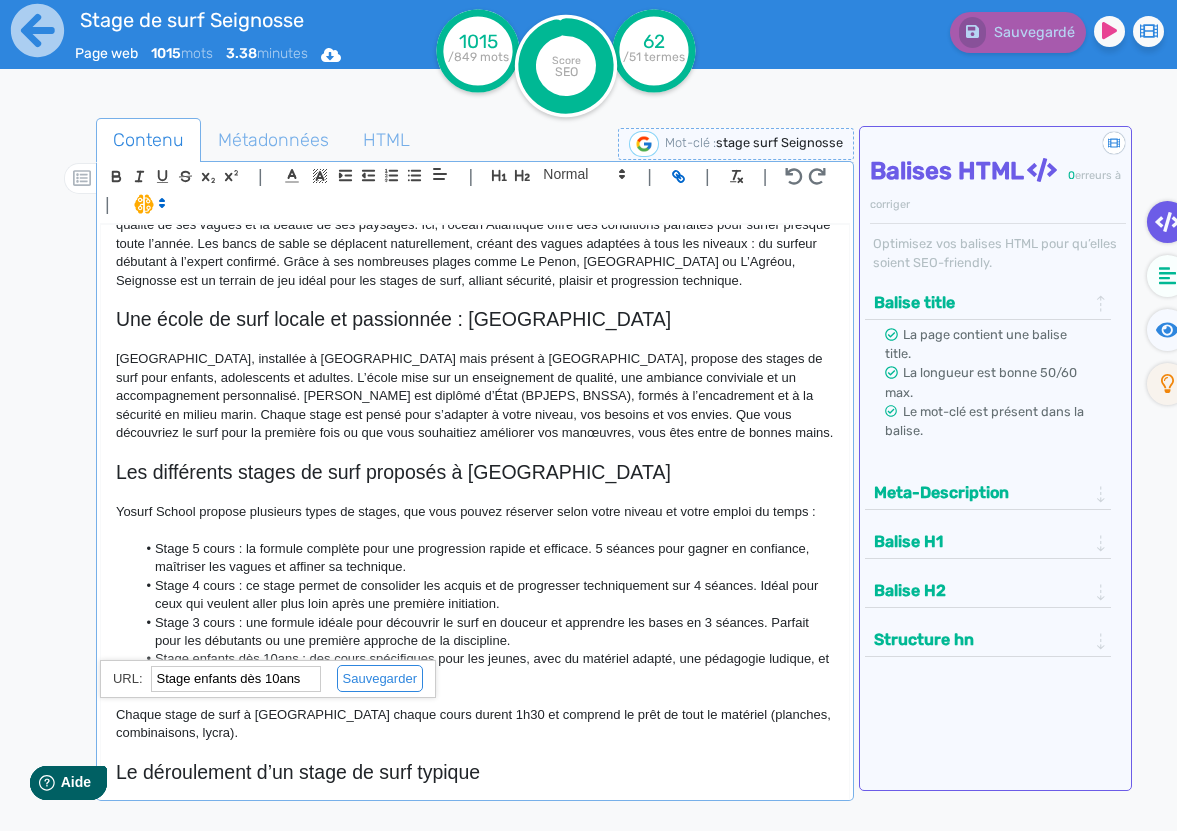 paste on "[URL][DOMAIN_NAME]" 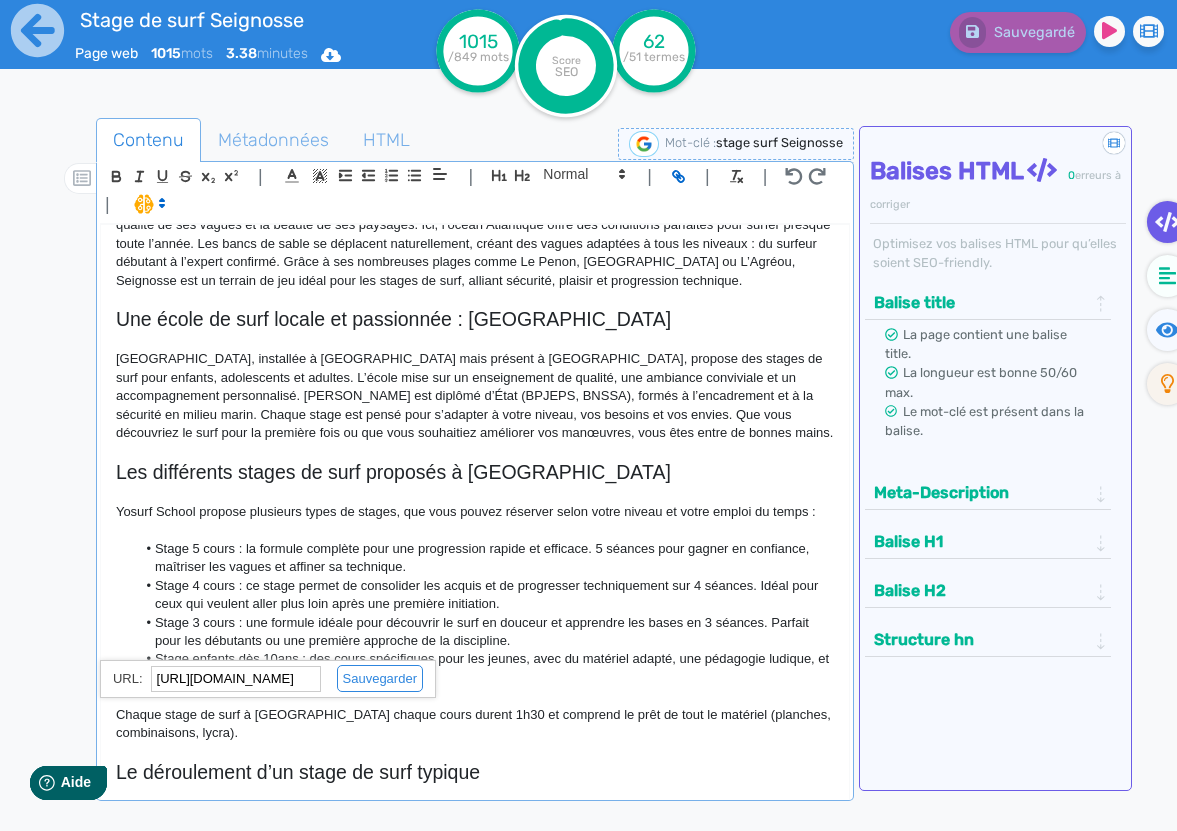 scroll, scrollTop: 0, scrollLeft: 194, axis: horizontal 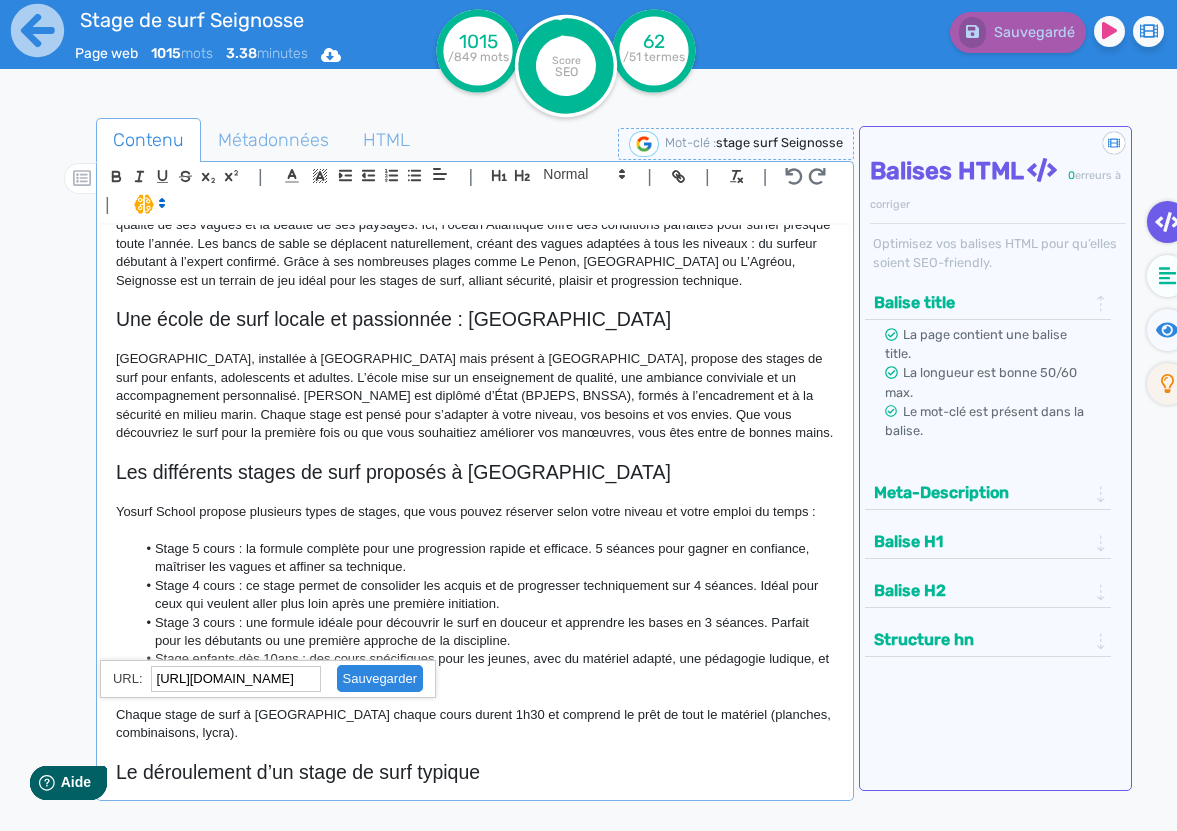 click 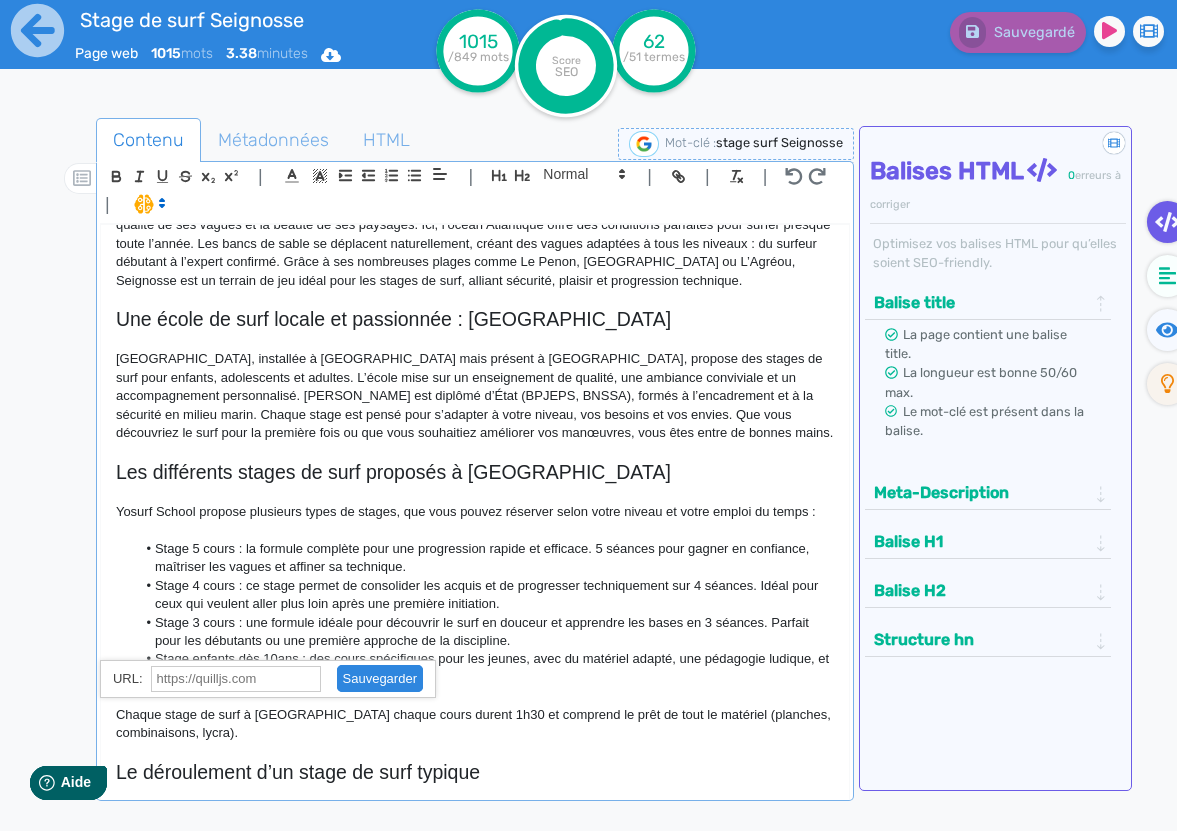 scroll, scrollTop: 0, scrollLeft: 0, axis: both 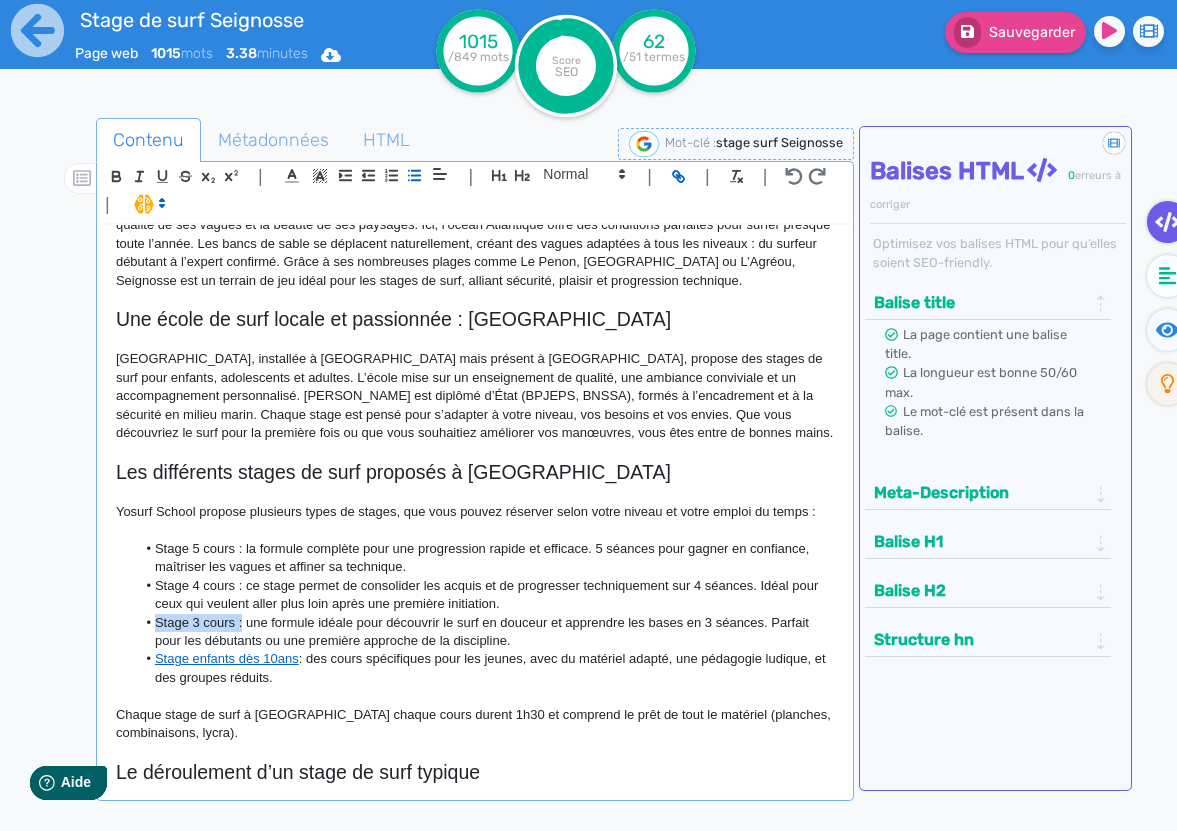drag, startPoint x: 243, startPoint y: 608, endPoint x: 154, endPoint y: 611, distance: 89.050545 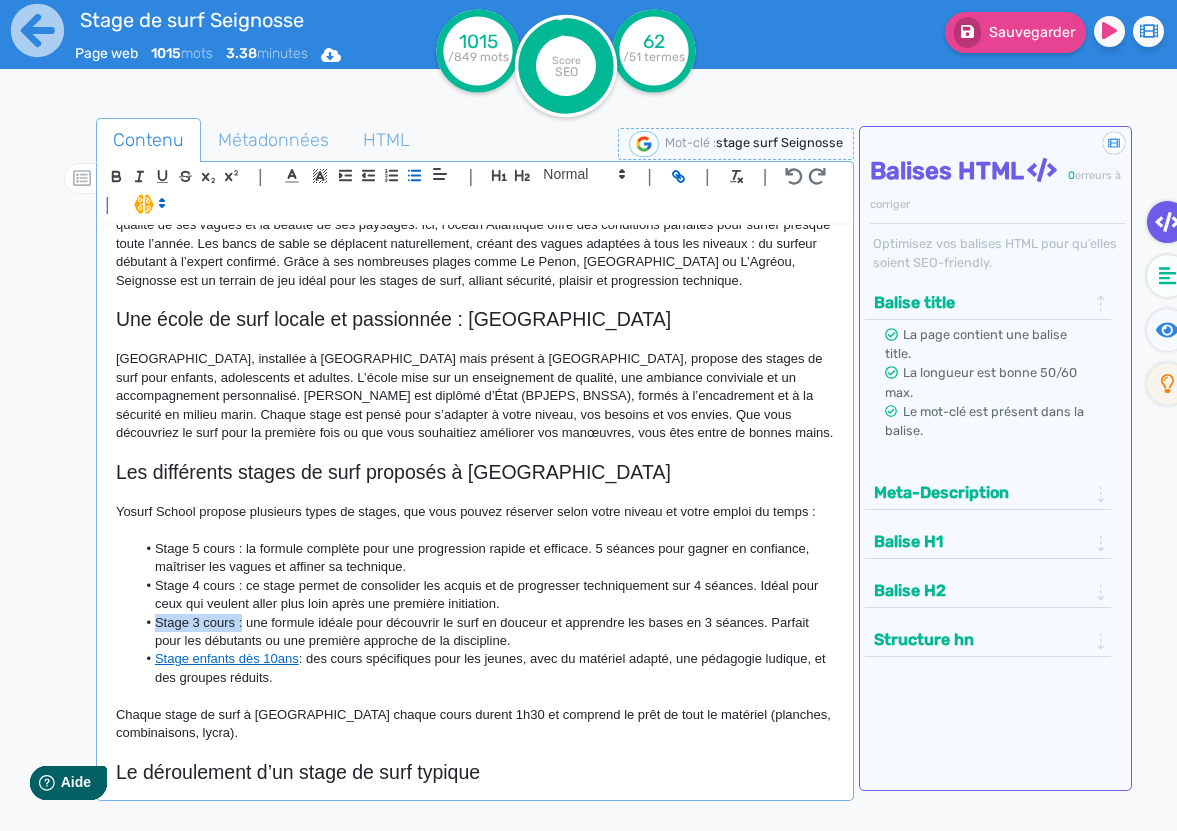 click on "Stage 3 cours : une formule idéale pour découvrir le surf en douceur et apprendre les bases en 3 séances. Parfait pour les débutants ou une première approche de la discipline." 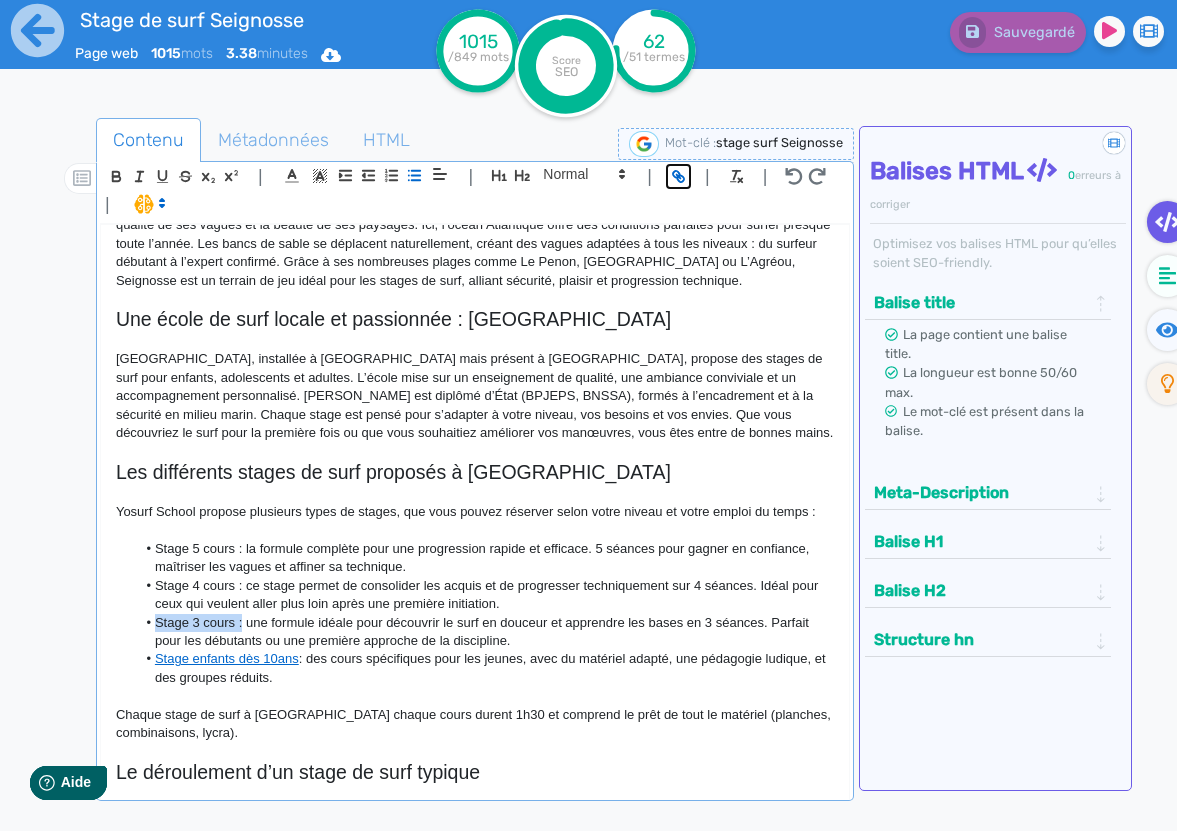 click 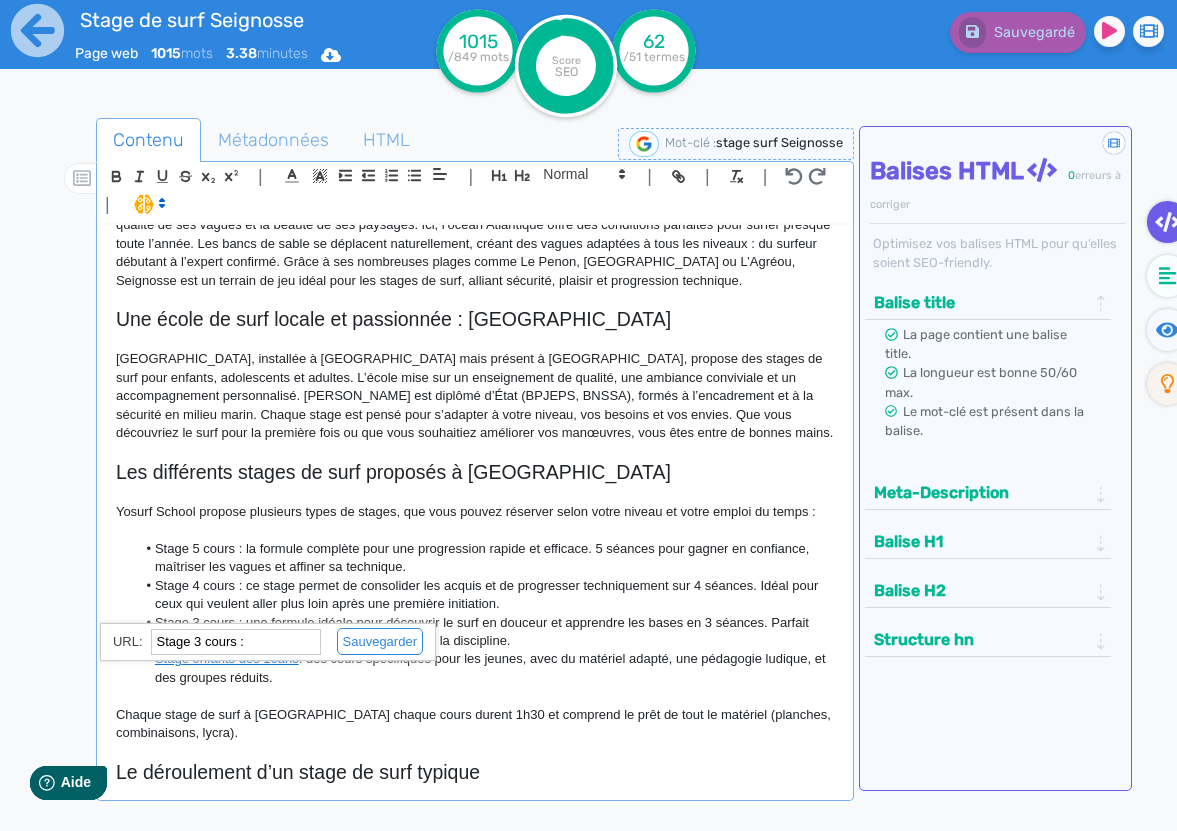 paste on "[URL][DOMAIN_NAME] en-famille-a-hossegor-capbreton-et-seignosse-vivez-des-moments-inoubliables/" 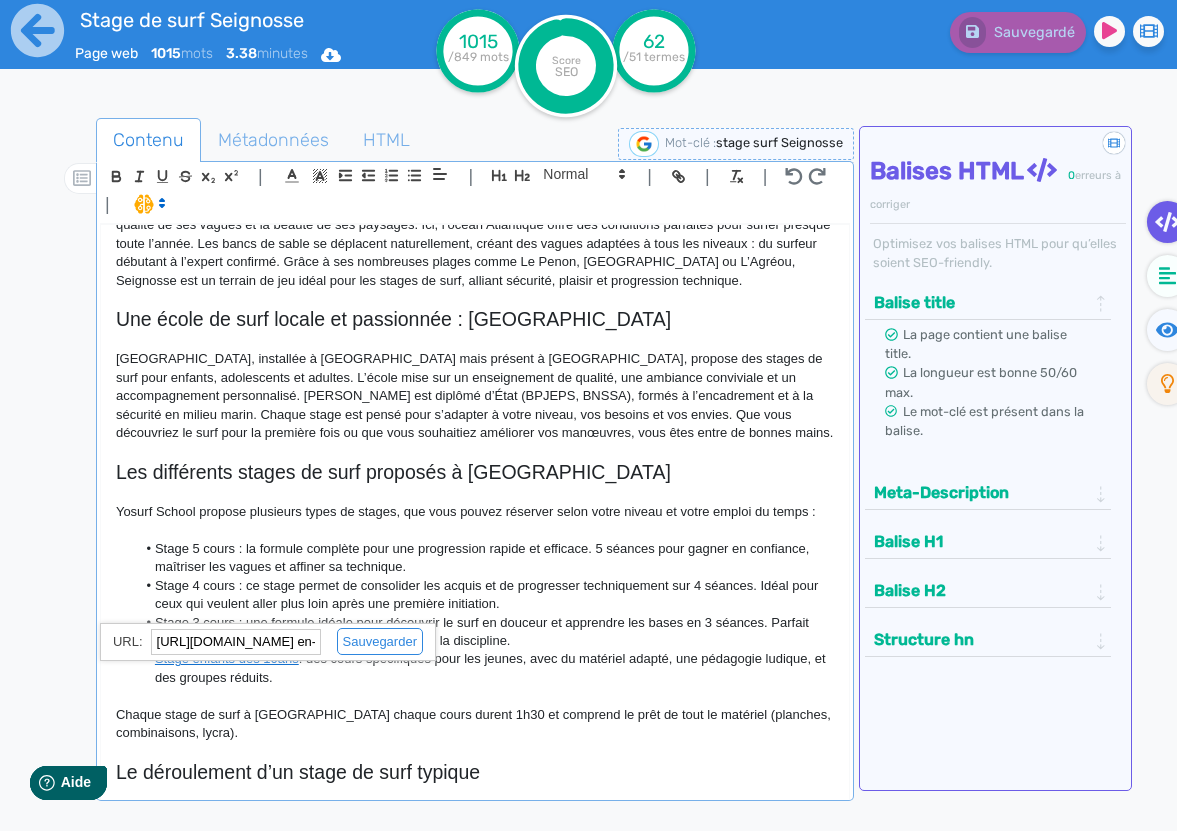 scroll, scrollTop: 0, scrollLeft: 694, axis: horizontal 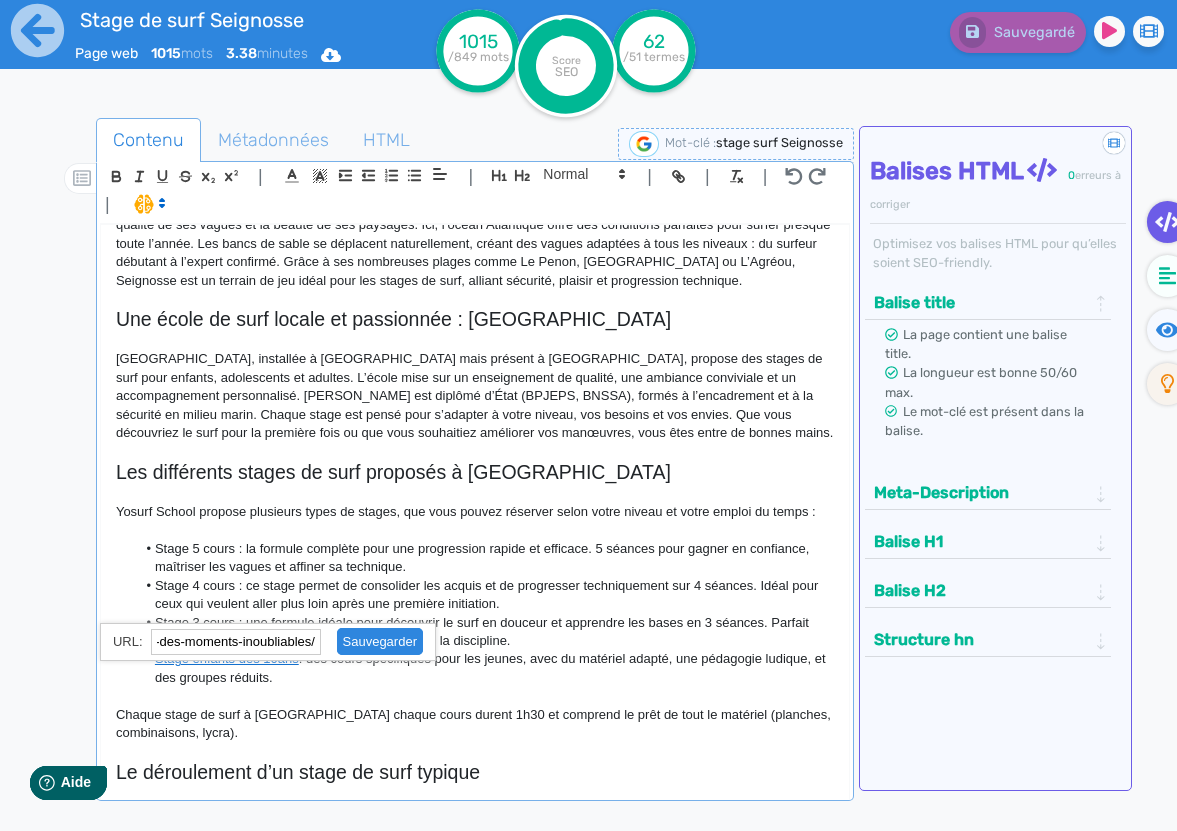click 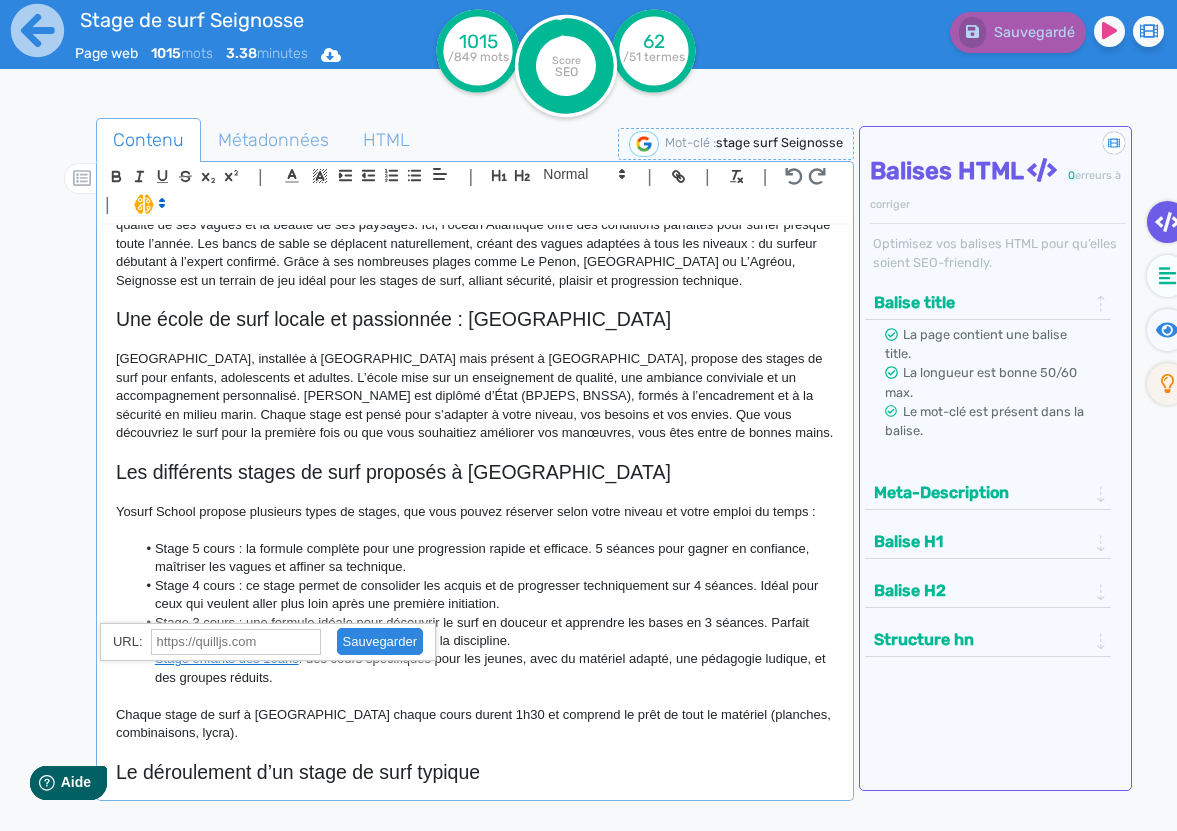 scroll, scrollTop: 0, scrollLeft: 0, axis: both 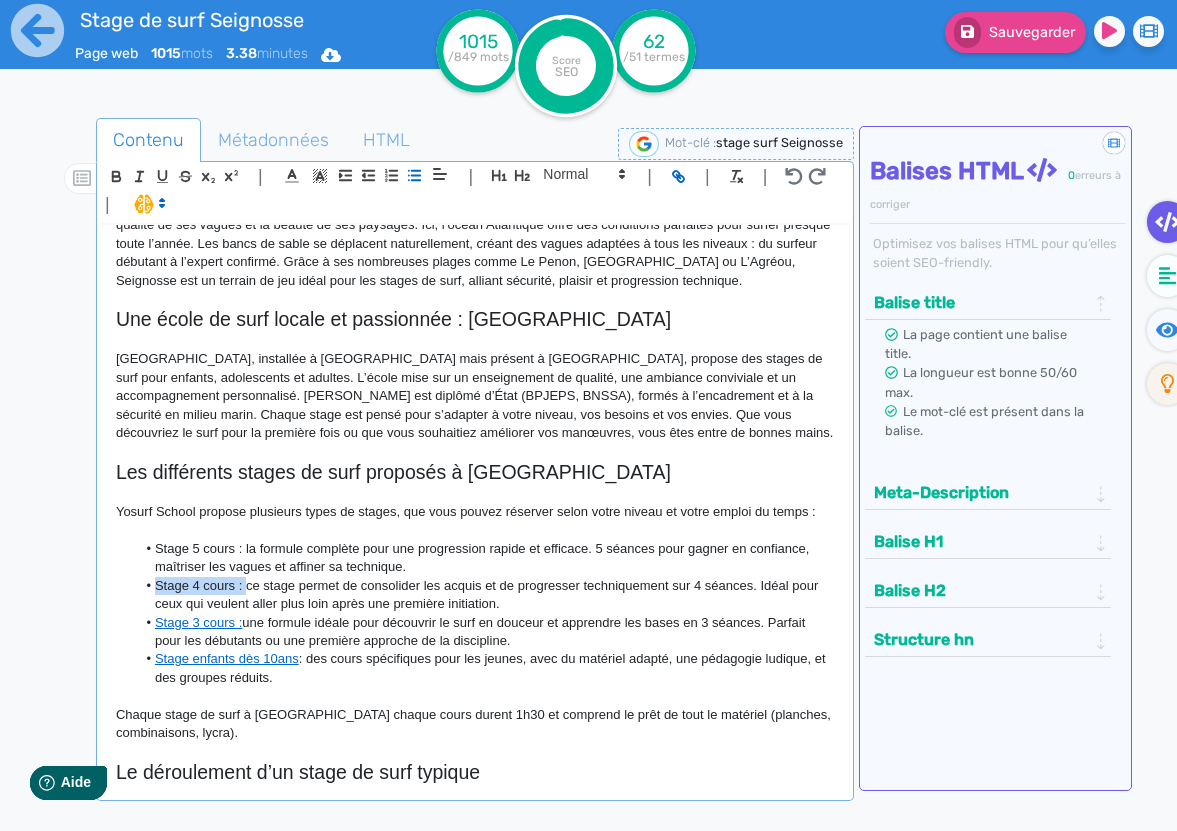 drag, startPoint x: 245, startPoint y: 574, endPoint x: 157, endPoint y: 575, distance: 88.005684 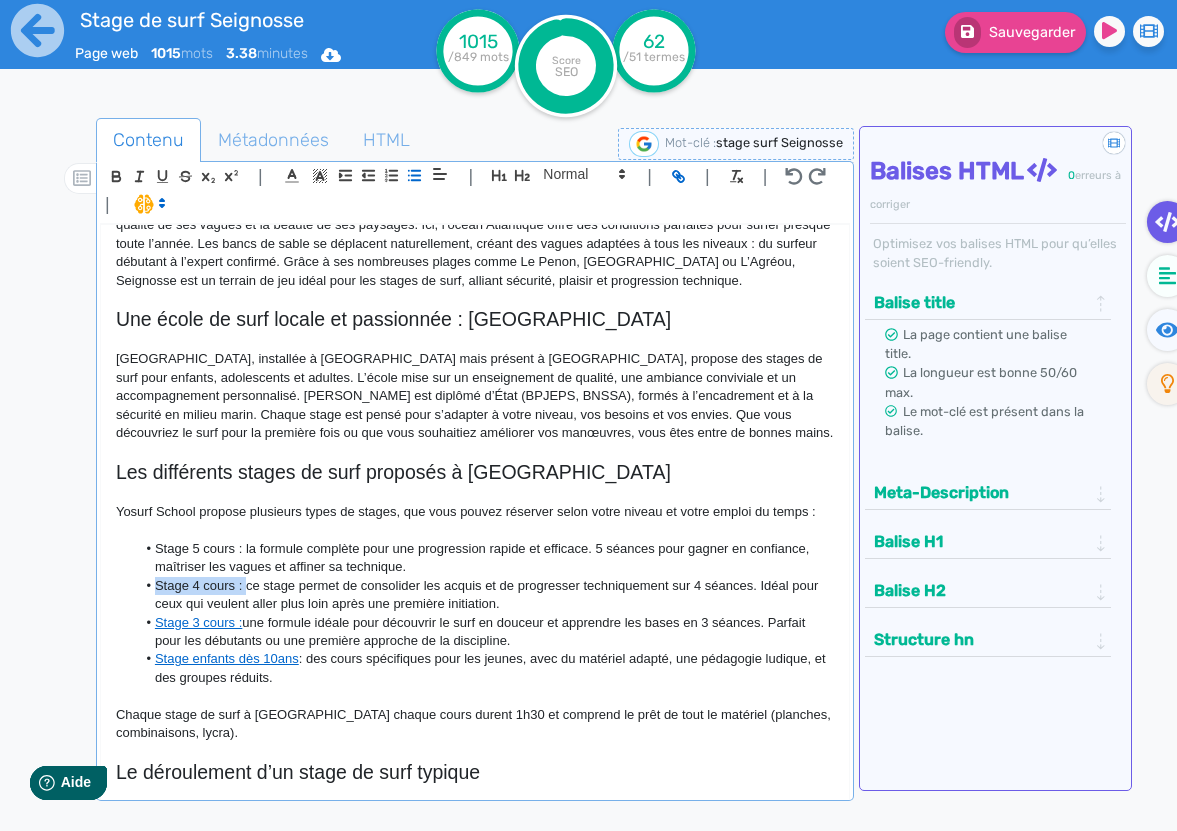 click on "Stage 4 cours : ce stage permet de consolider les acquis et de progresser techniquement sur 4 séances. Idéal pour ceux qui veulent aller plus loin après une première initiation." 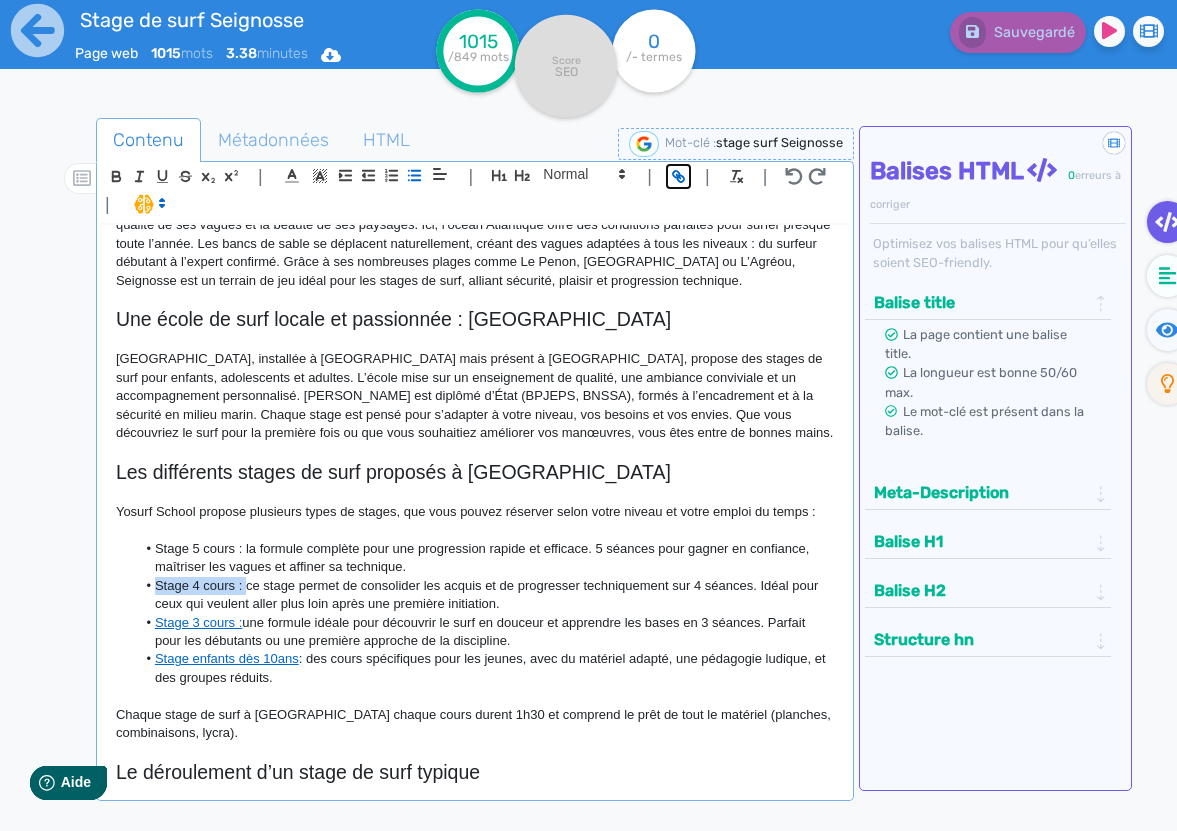click 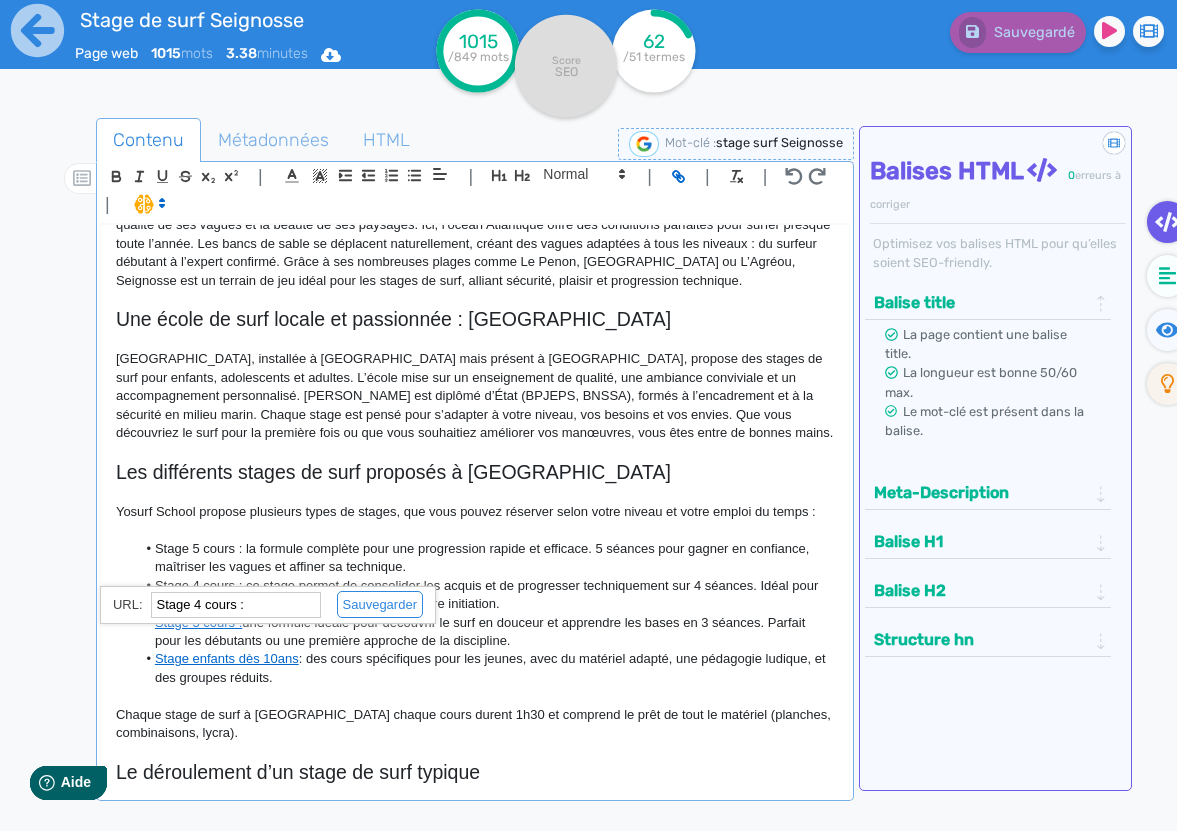 paste on "[URL][DOMAIN_NAME]" 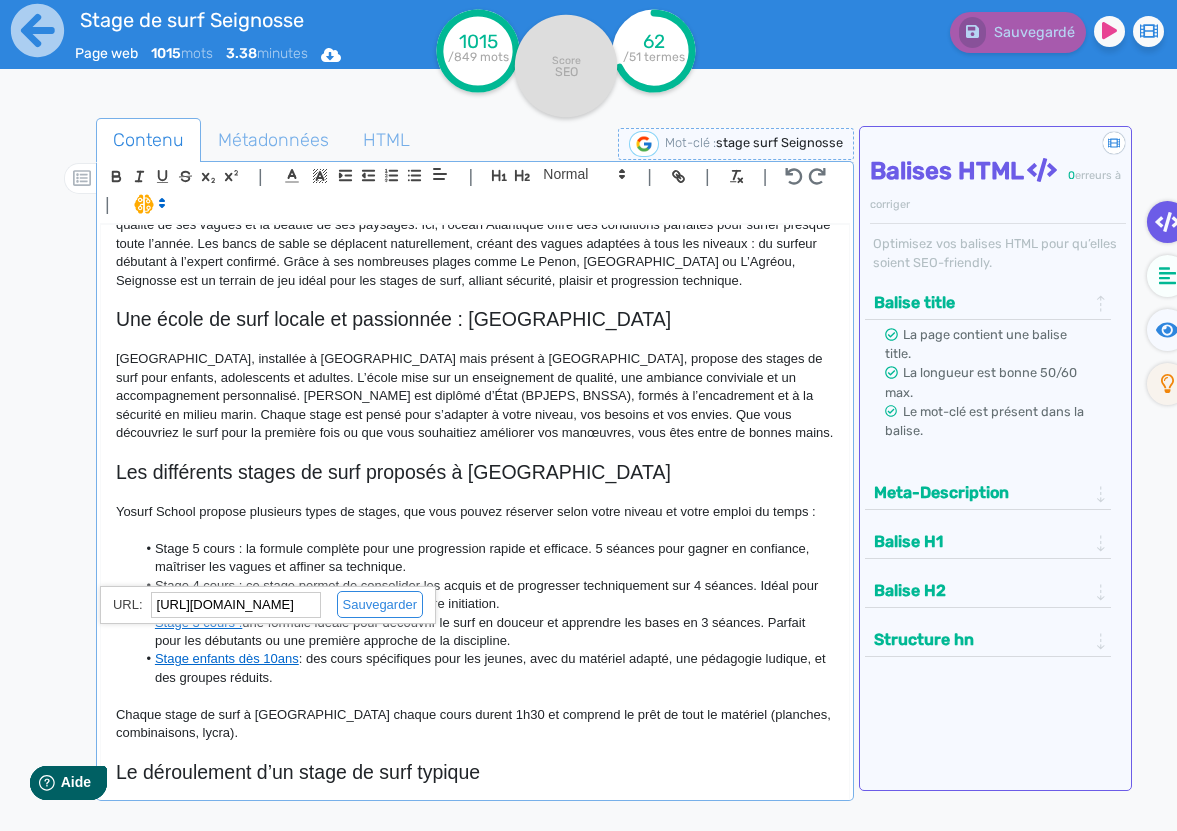 scroll, scrollTop: 0, scrollLeft: 202, axis: horizontal 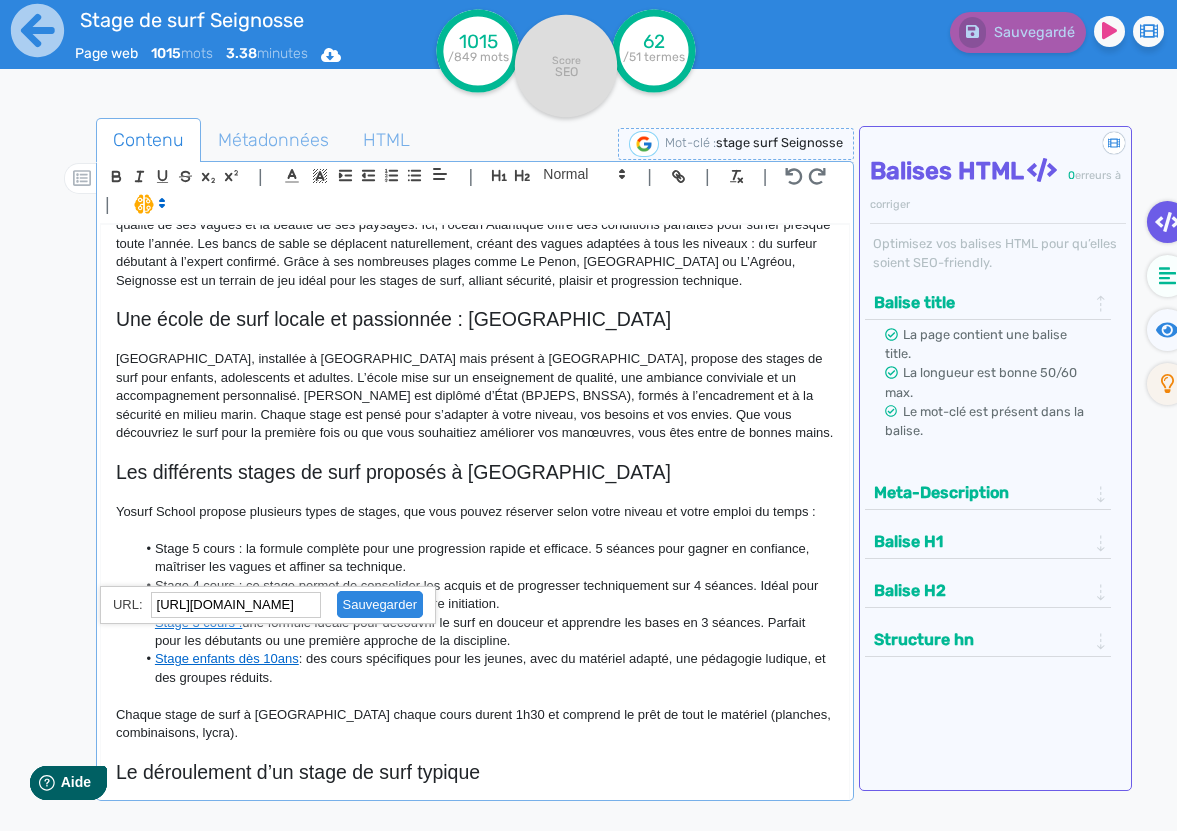 click 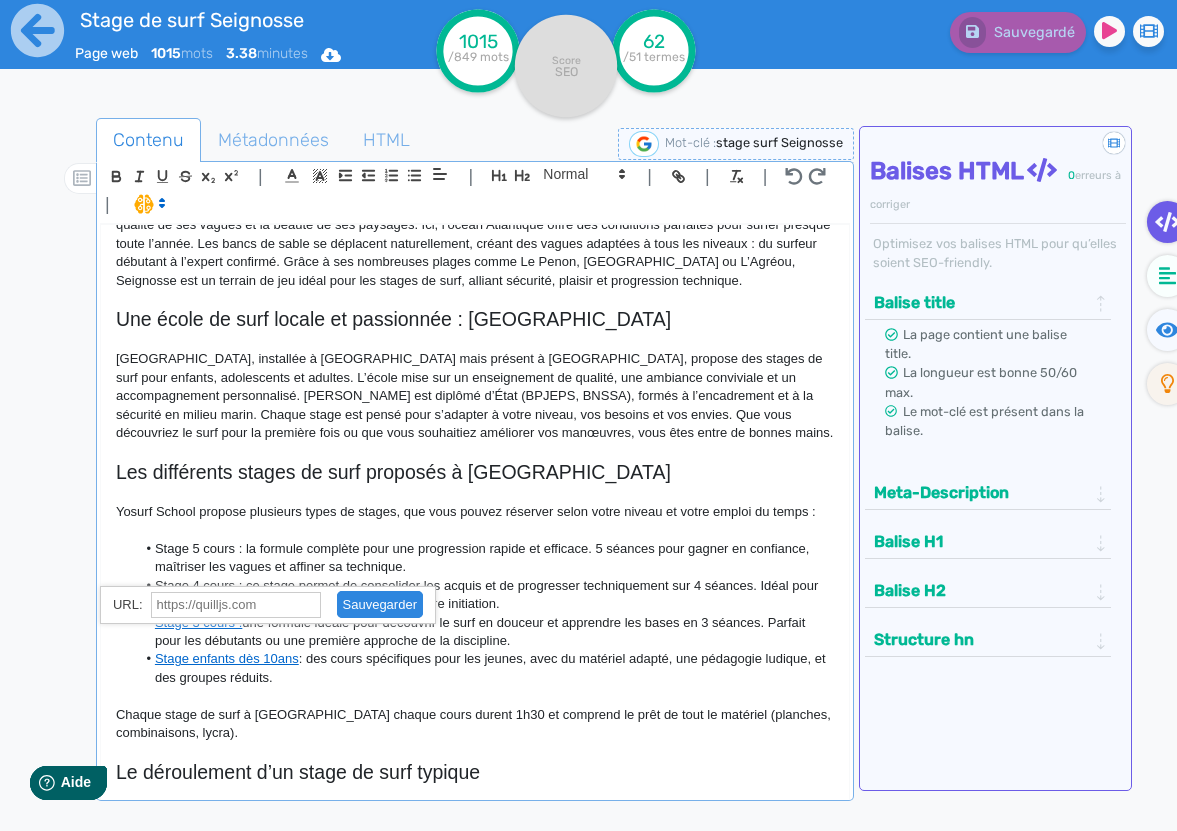 scroll, scrollTop: 0, scrollLeft: 0, axis: both 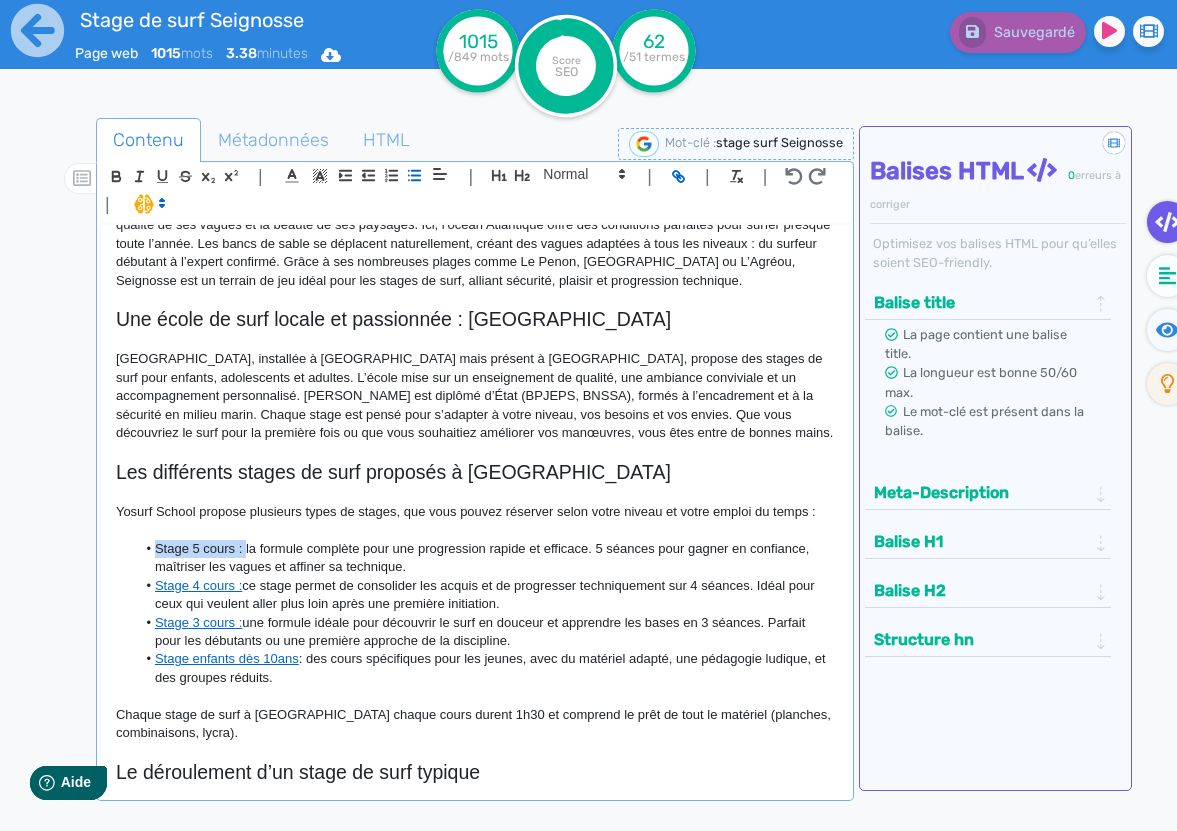 drag, startPoint x: 245, startPoint y: 534, endPoint x: 158, endPoint y: 537, distance: 87.05171 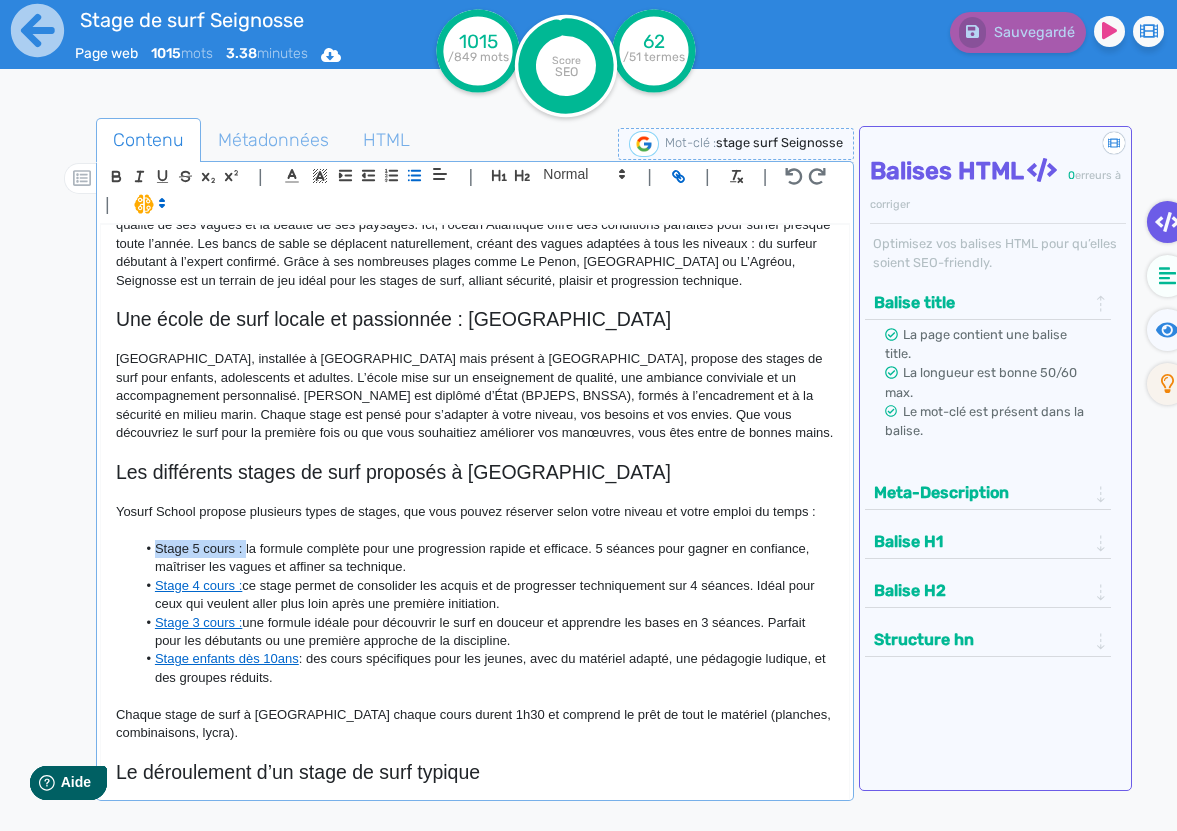 click on "Stage 5 cours : la formule complète pour une progression rapide et efficace. 5 séances pour gagner en confiance, maîtriser les vagues et affiner sa technique." 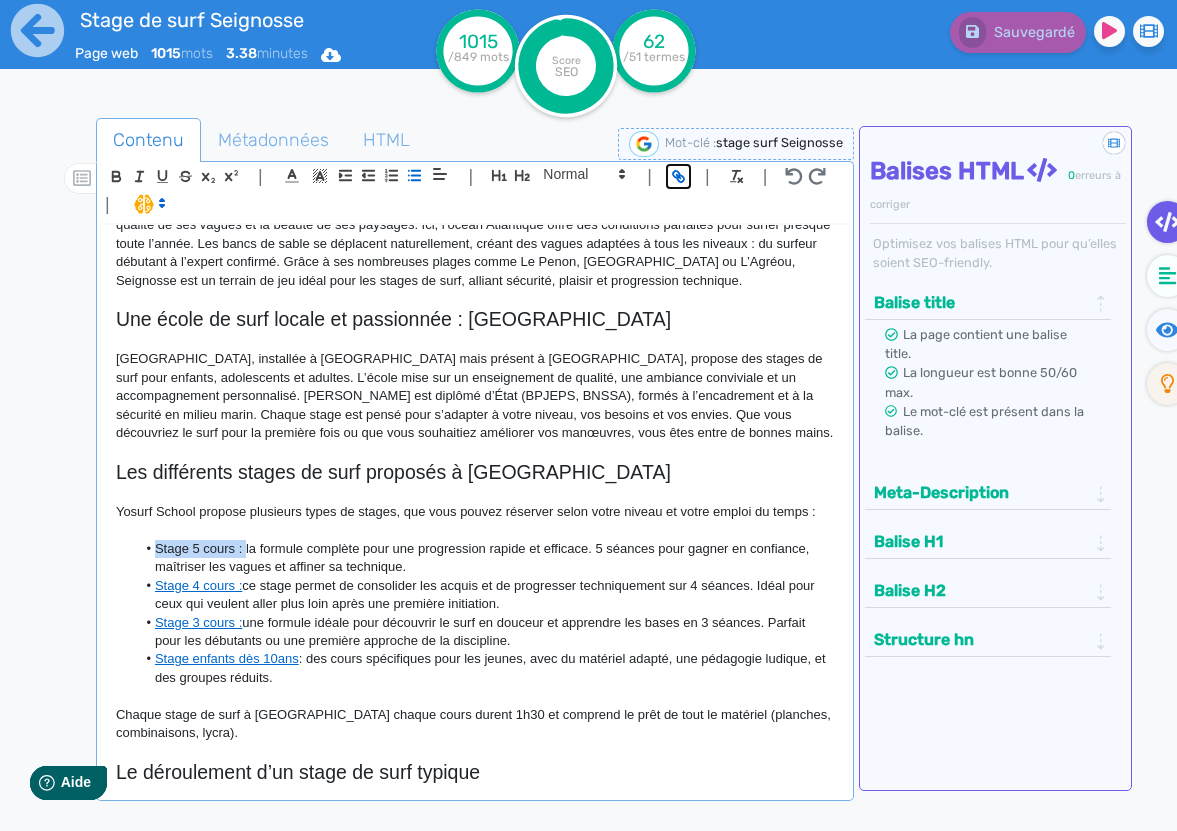 click 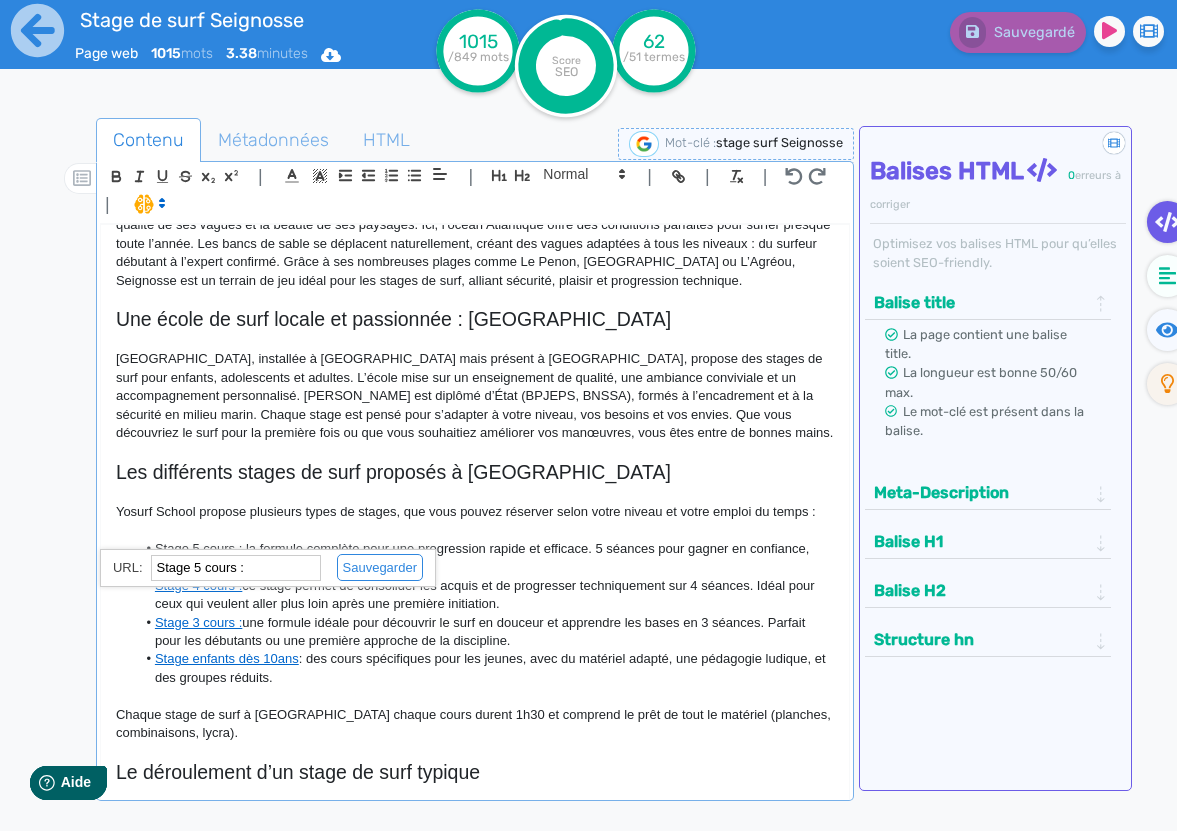 paste on "[URL][DOMAIN_NAME]" 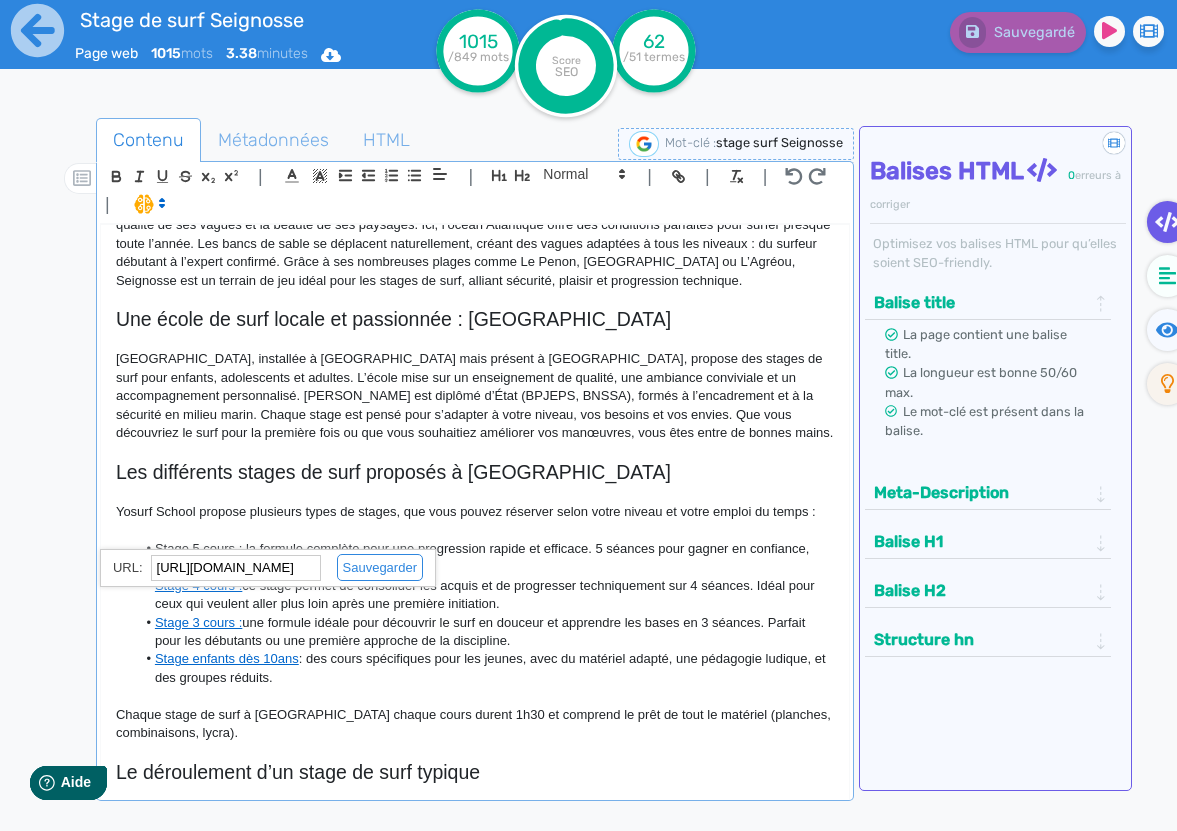 scroll, scrollTop: 0, scrollLeft: 148, axis: horizontal 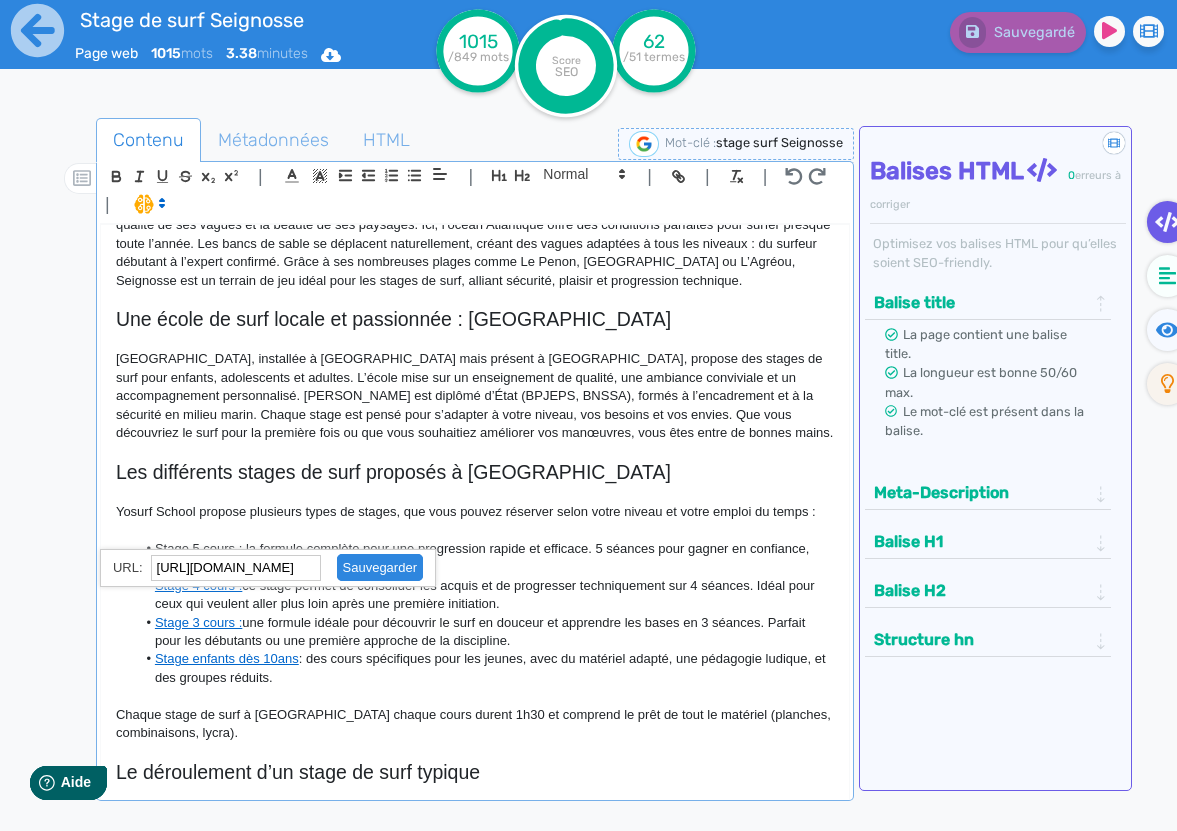 drag, startPoint x: 301, startPoint y: 567, endPoint x: 380, endPoint y: 568, distance: 79.00633 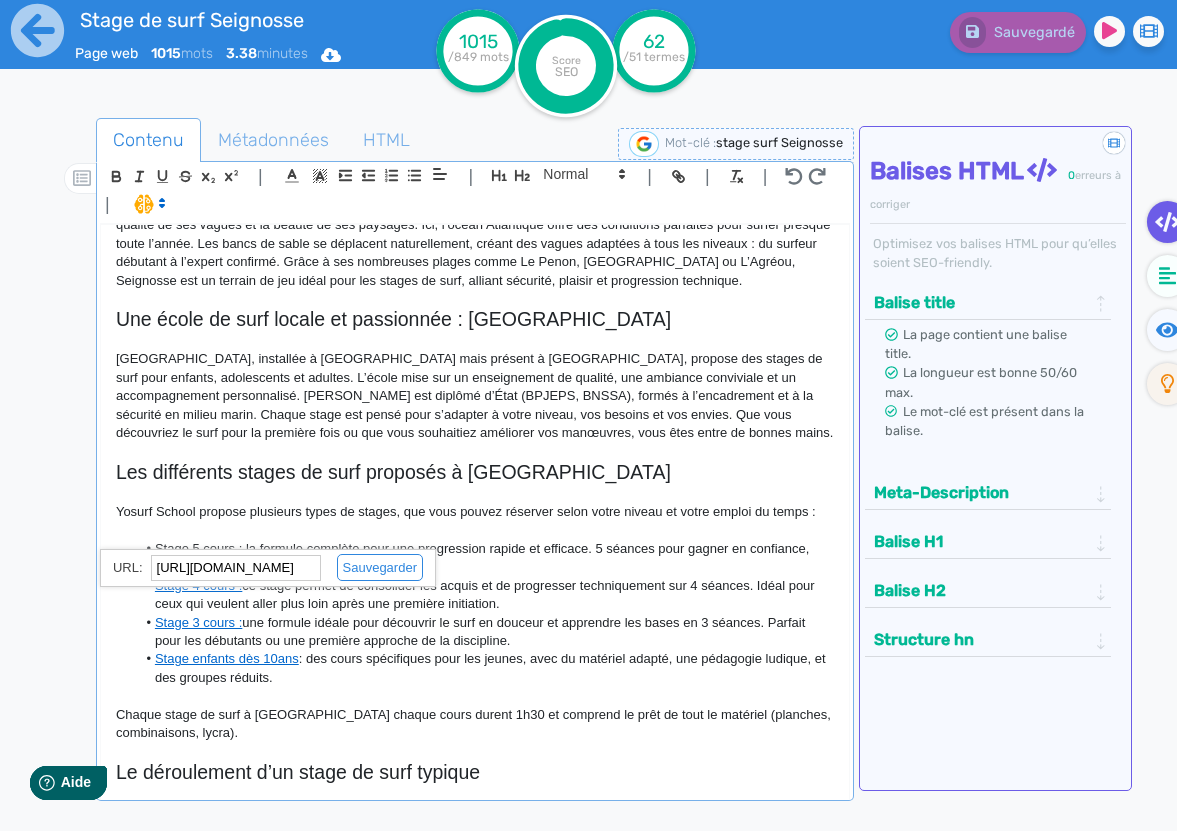click on "[URL][DOMAIN_NAME]" 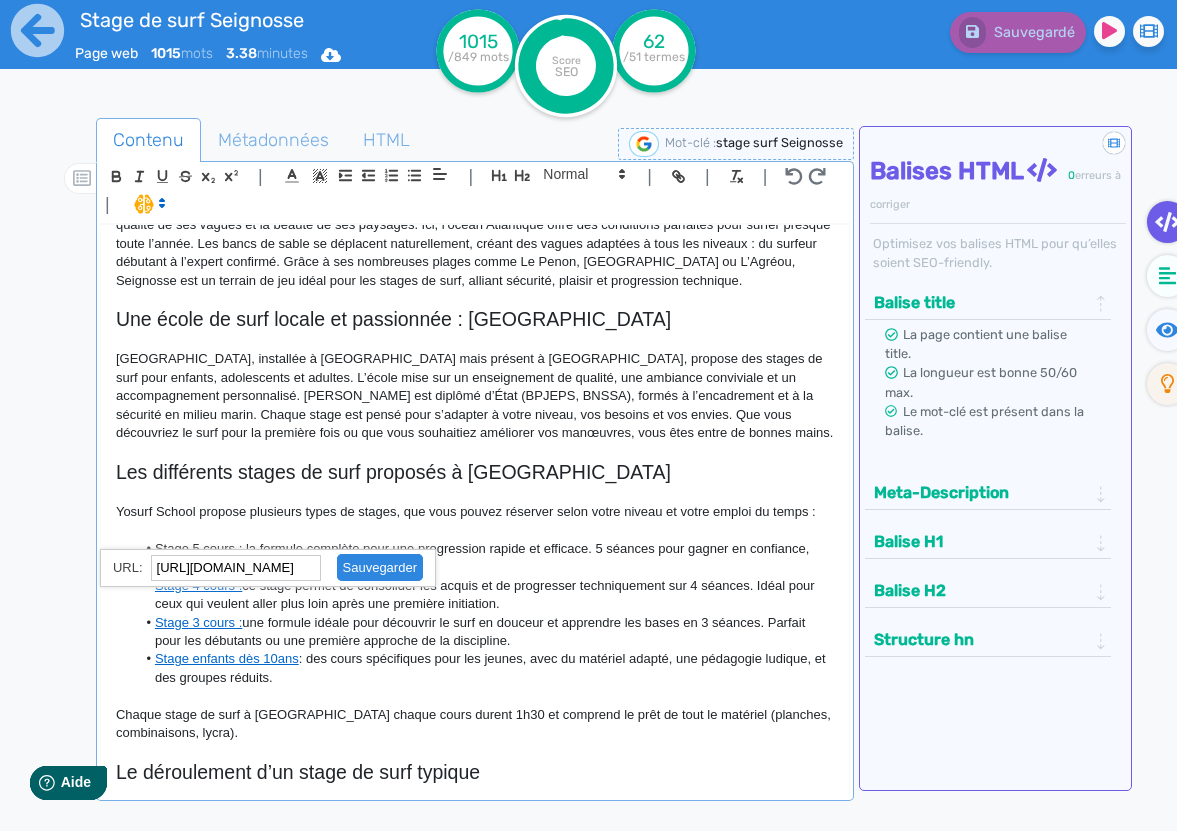 paste on "ados-3/" 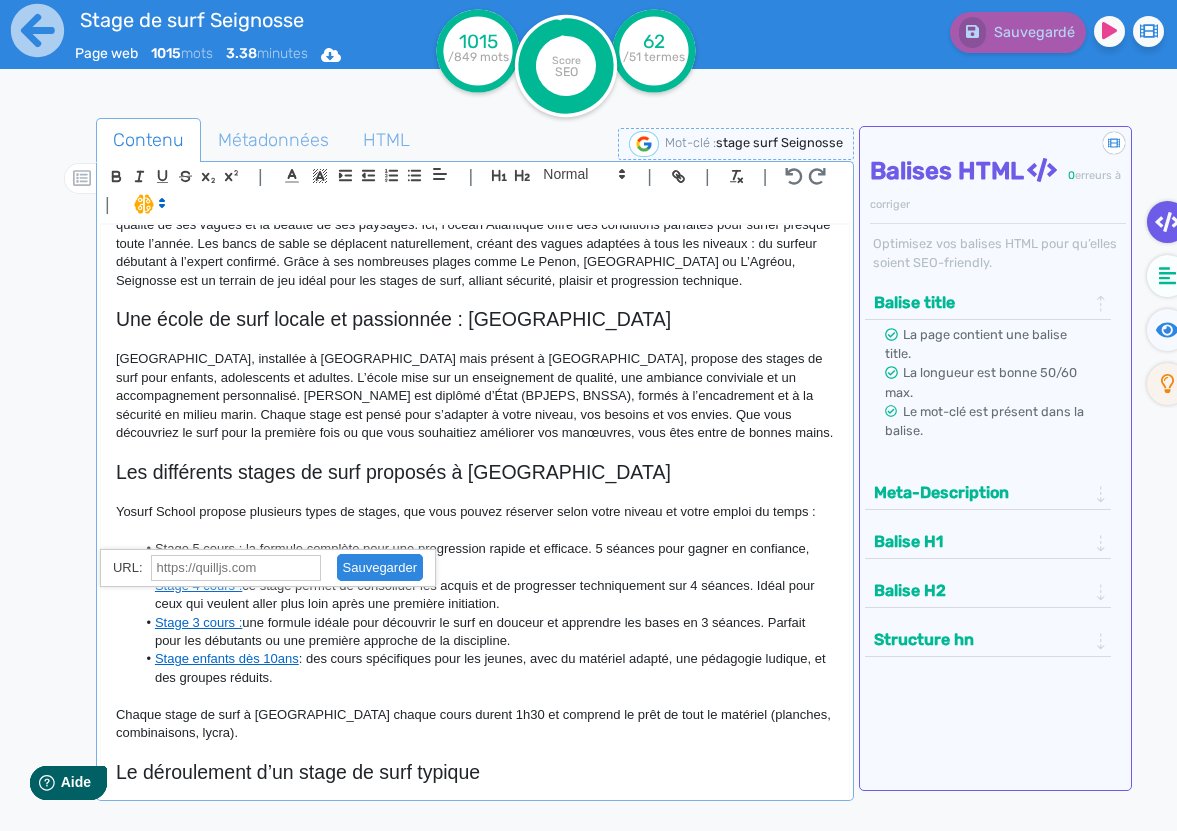 scroll, scrollTop: 0, scrollLeft: 0, axis: both 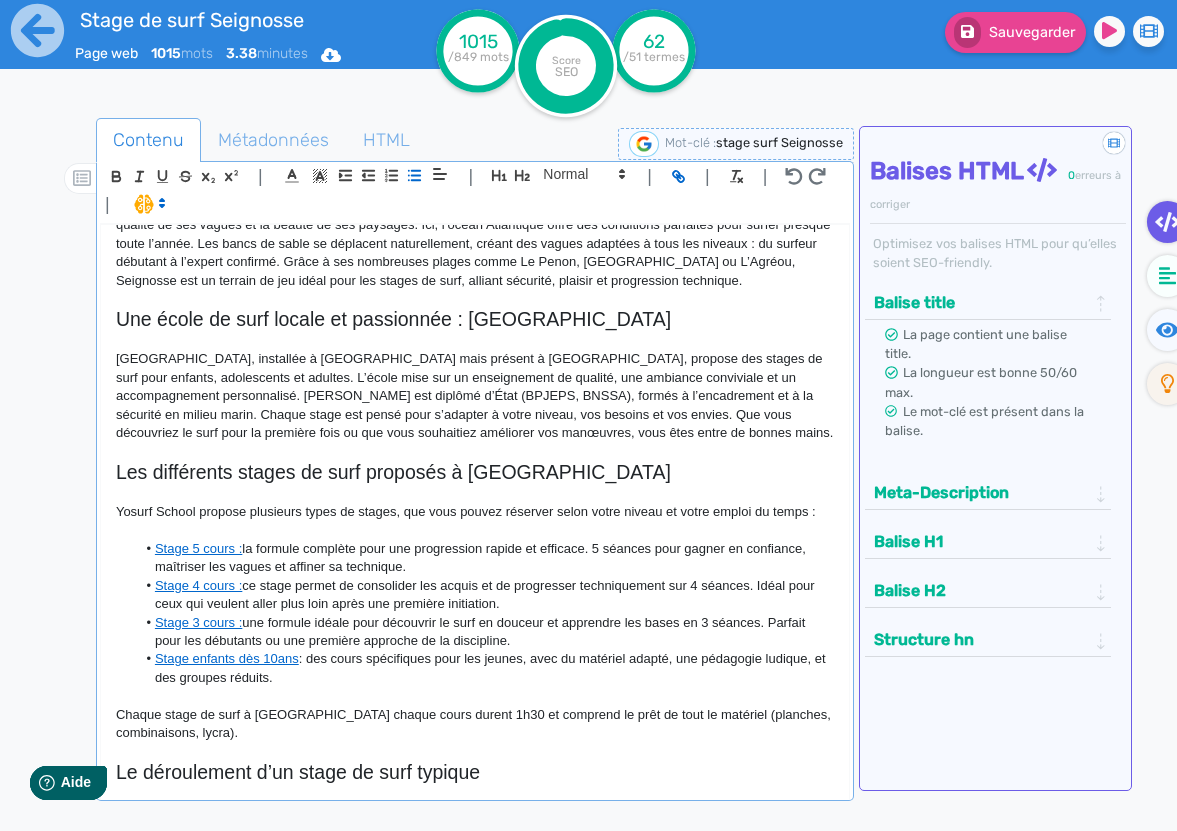 click on "Stage enfants dès 10ans  : des cours spécifiques pour les jeunes, avec du matériel adapté, une pédagogie ludique, et des groupes réduits." 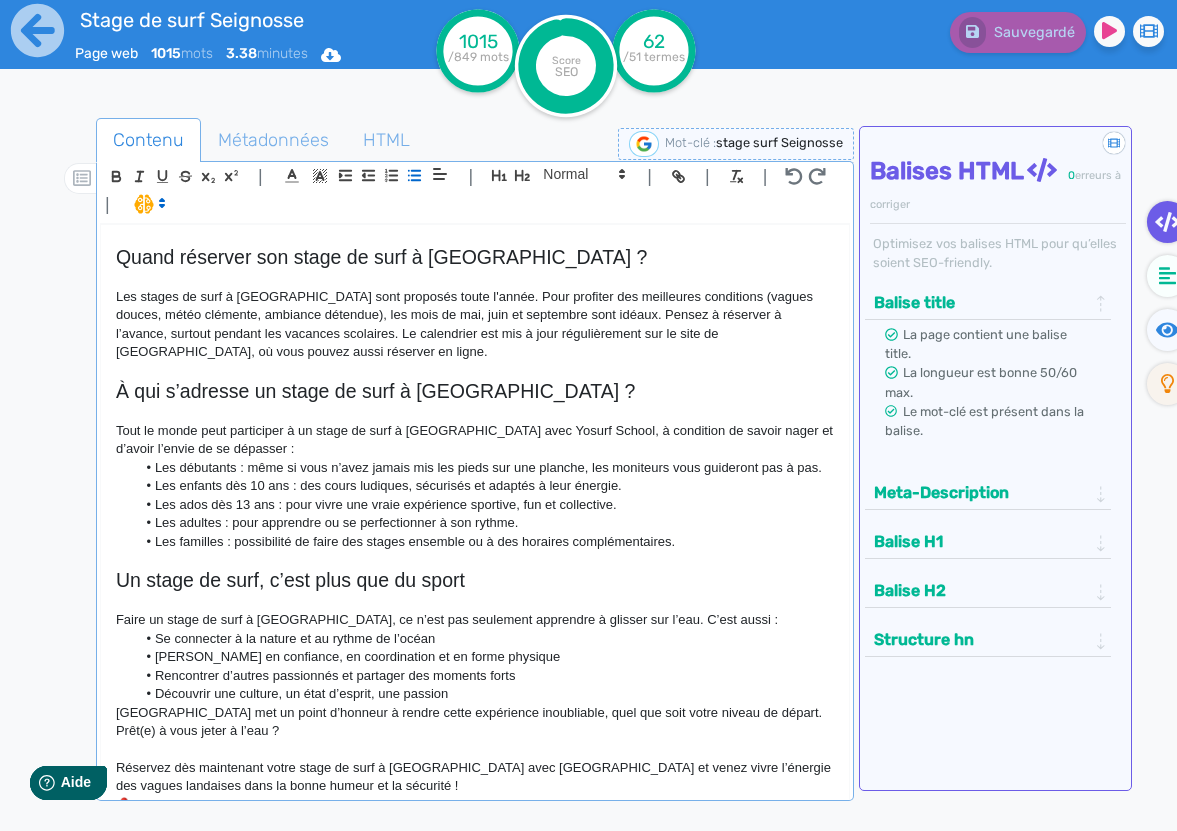 scroll, scrollTop: 1271, scrollLeft: 0, axis: vertical 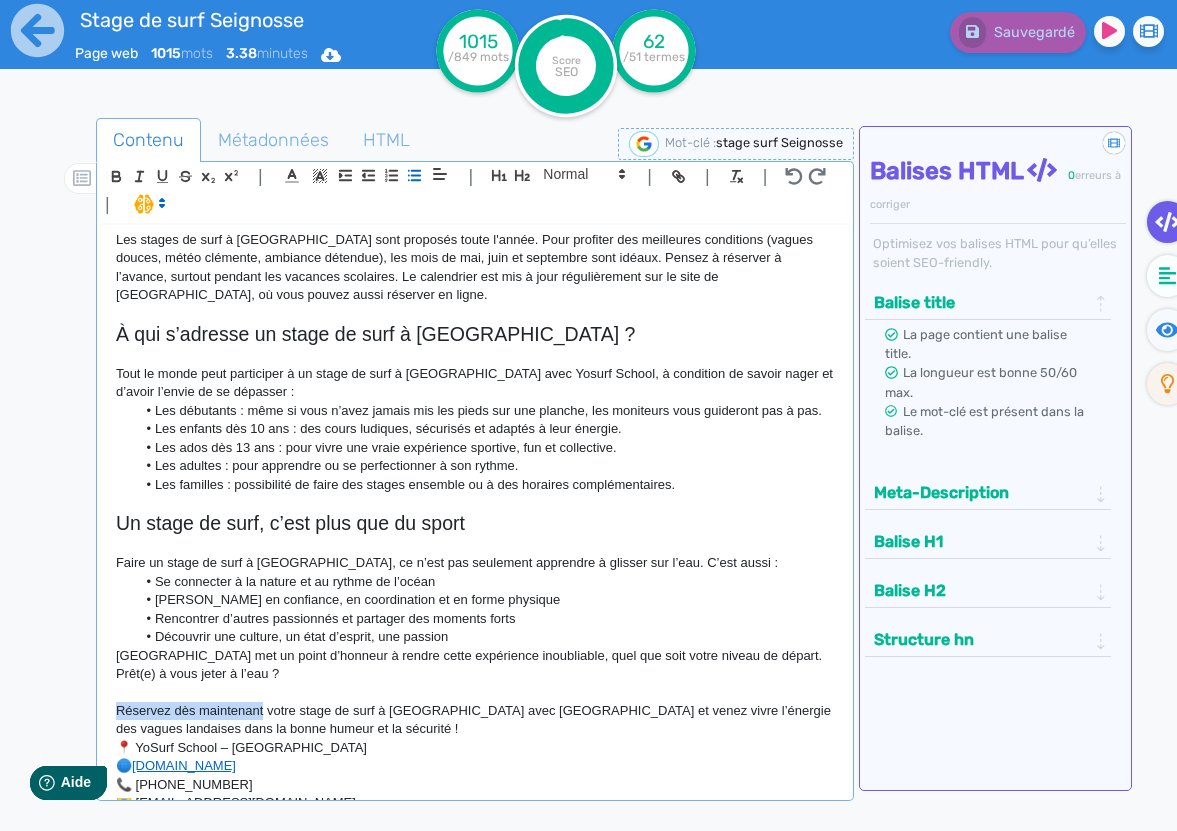 drag, startPoint x: 114, startPoint y: 698, endPoint x: 262, endPoint y: 690, distance: 148.21606 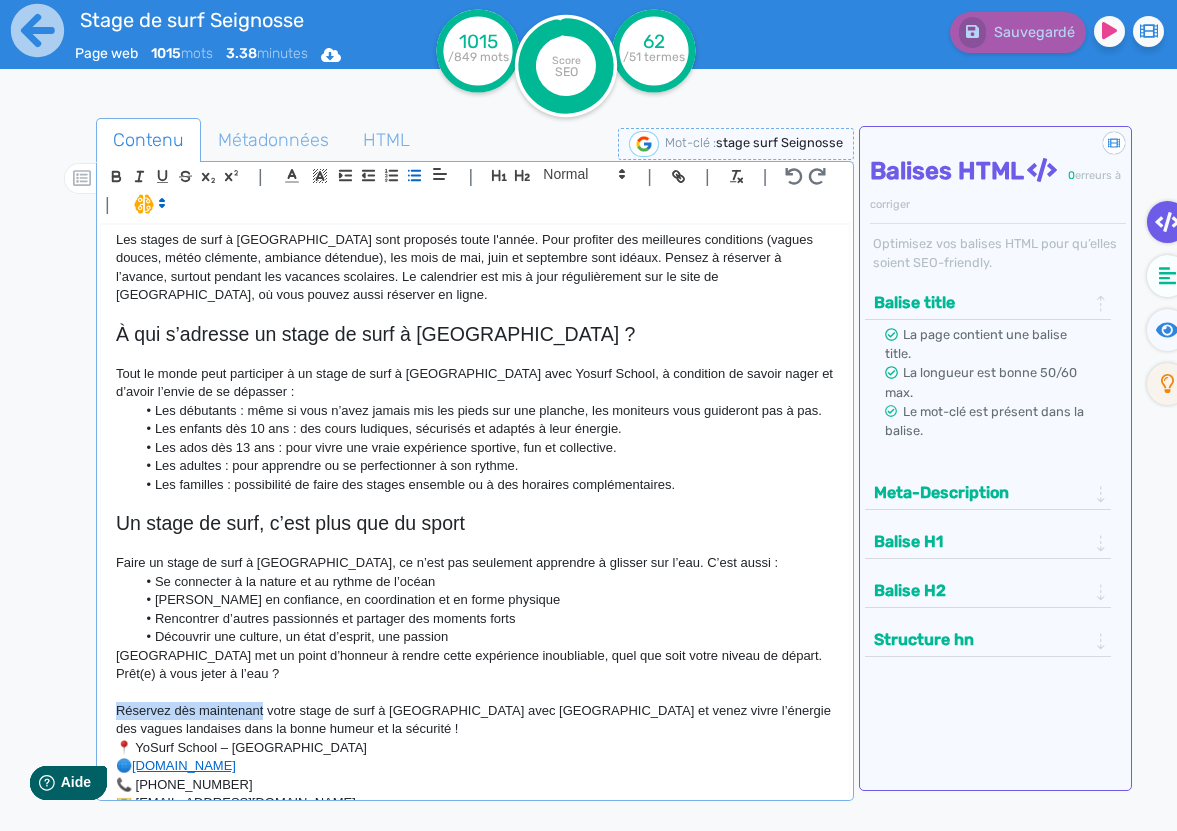 click on "Stage de surf  à [GEOGRAPHIC_DATA] avec Yosurf School Vous cherchez à vivre une expérience inoubliable au bord de l’océan ? Le stage de surf à [GEOGRAPHIC_DATA] avec  Yosurf School  est l’occasion parfaite d’apprendre, de progresser ou de vous perfectionner dans un cadre naturel exceptionnel. Avec ses plages sauvages, ses vagues puissantes et son atmosphère authentique, [PERSON_NAME] est l’un des meilleurs spots de surf de la côte landaise, et [GEOGRAPHIC_DATA] est là pour vous accompagner, pas à pas, dans votre progression. Pourquoi choisir [PERSON_NAME] pour un stage de surf ? Une école de surf locale et passionnée : [GEOGRAPHIC_DATA] Les différents stages de surf proposés à Seignosse Yosurf School propose plusieurs types de stages, que vous pouvez réserver selon votre niveau et votre emploi du temps : Stage 5 cours :  la formule complète pour une progression rapide et efficace. 5 séances pour gagner en confiance, maîtriser les vagues et affiner sa technique. Stage 4 cours :  Stage 3 cours : 🌐" 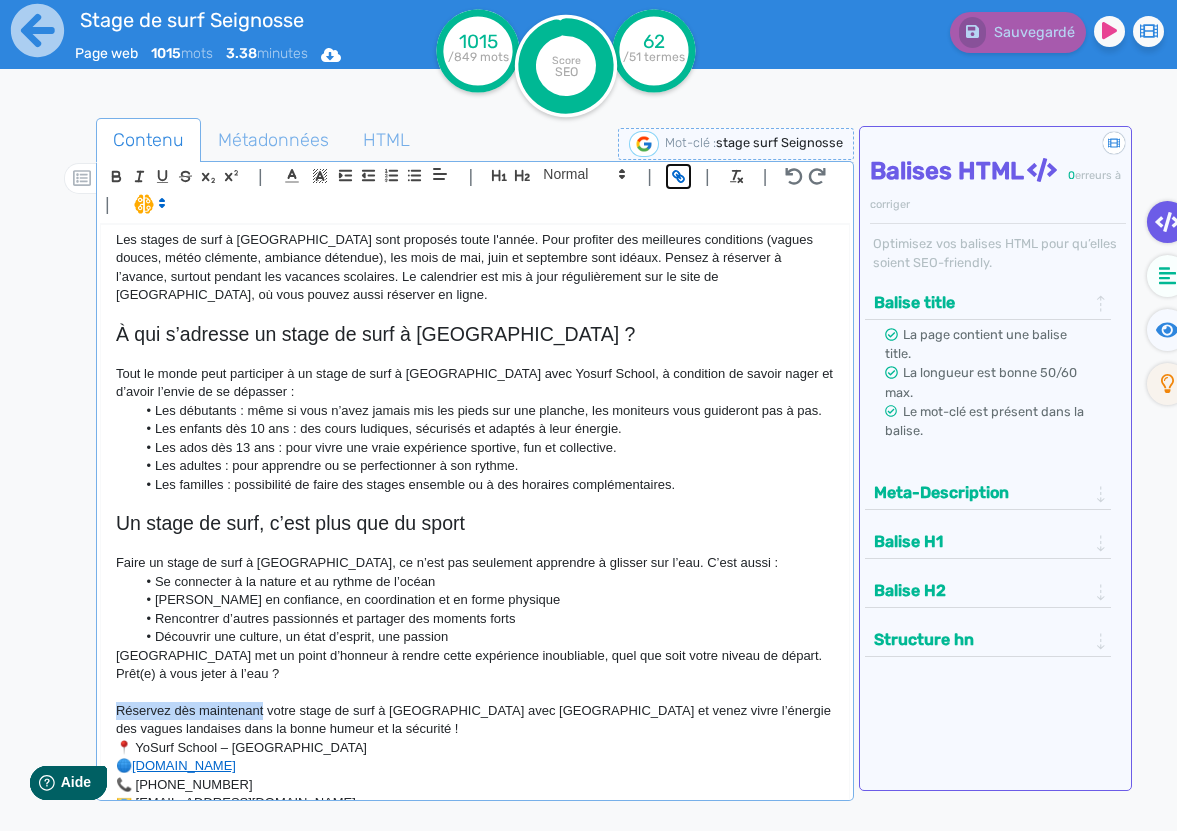 click 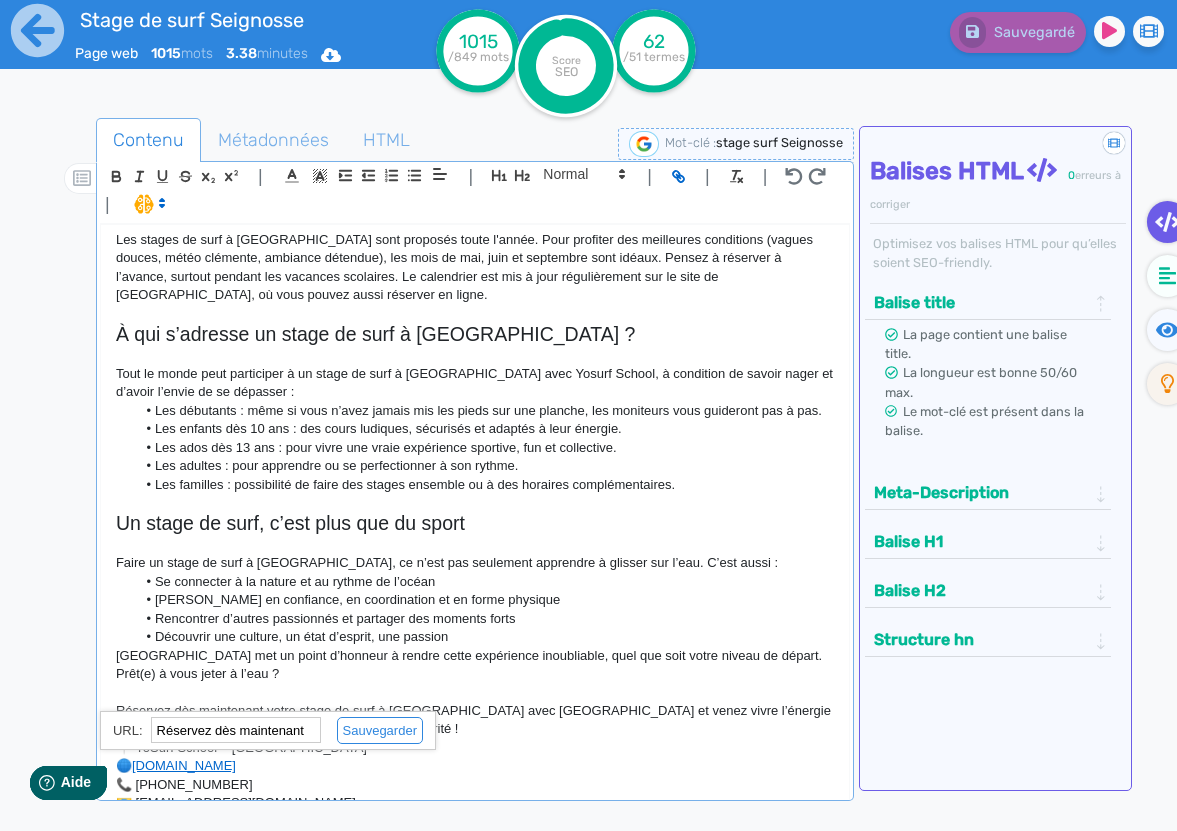 paste on "[URL][DOMAIN_NAME]" 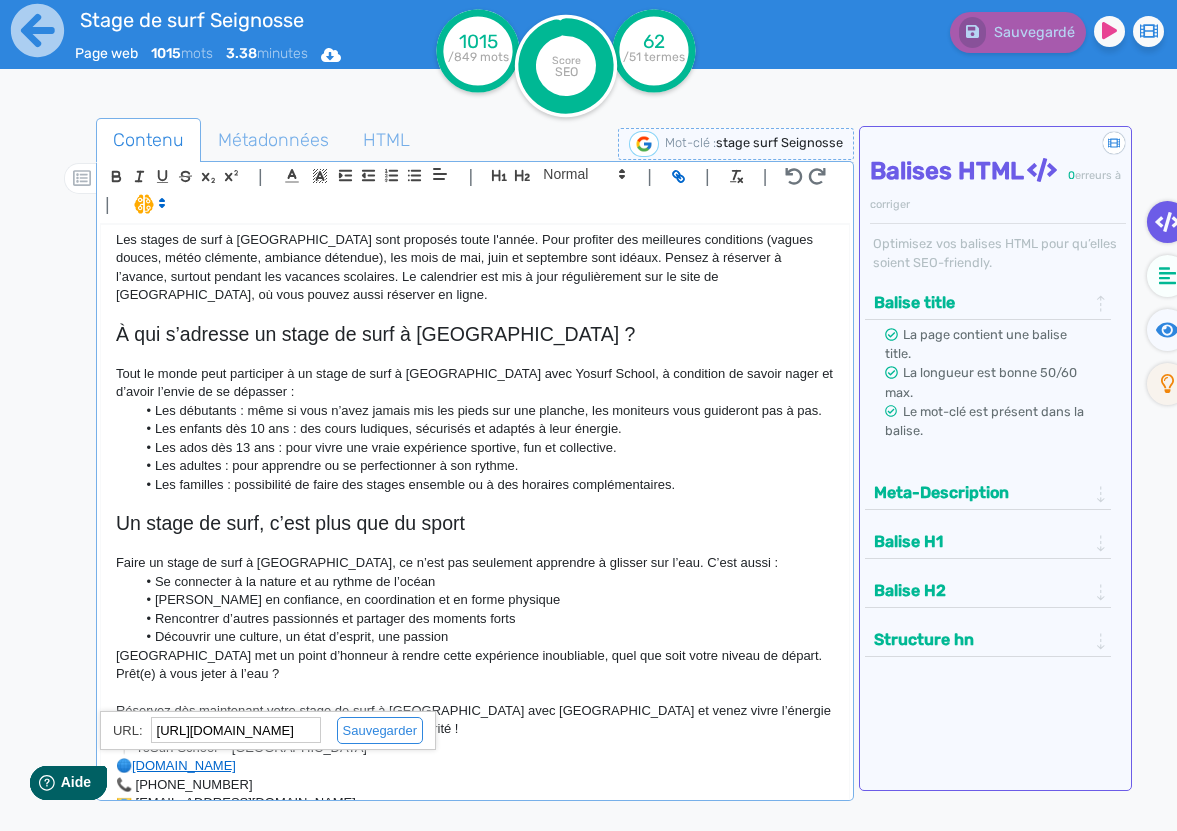 scroll, scrollTop: 0, scrollLeft: 194, axis: horizontal 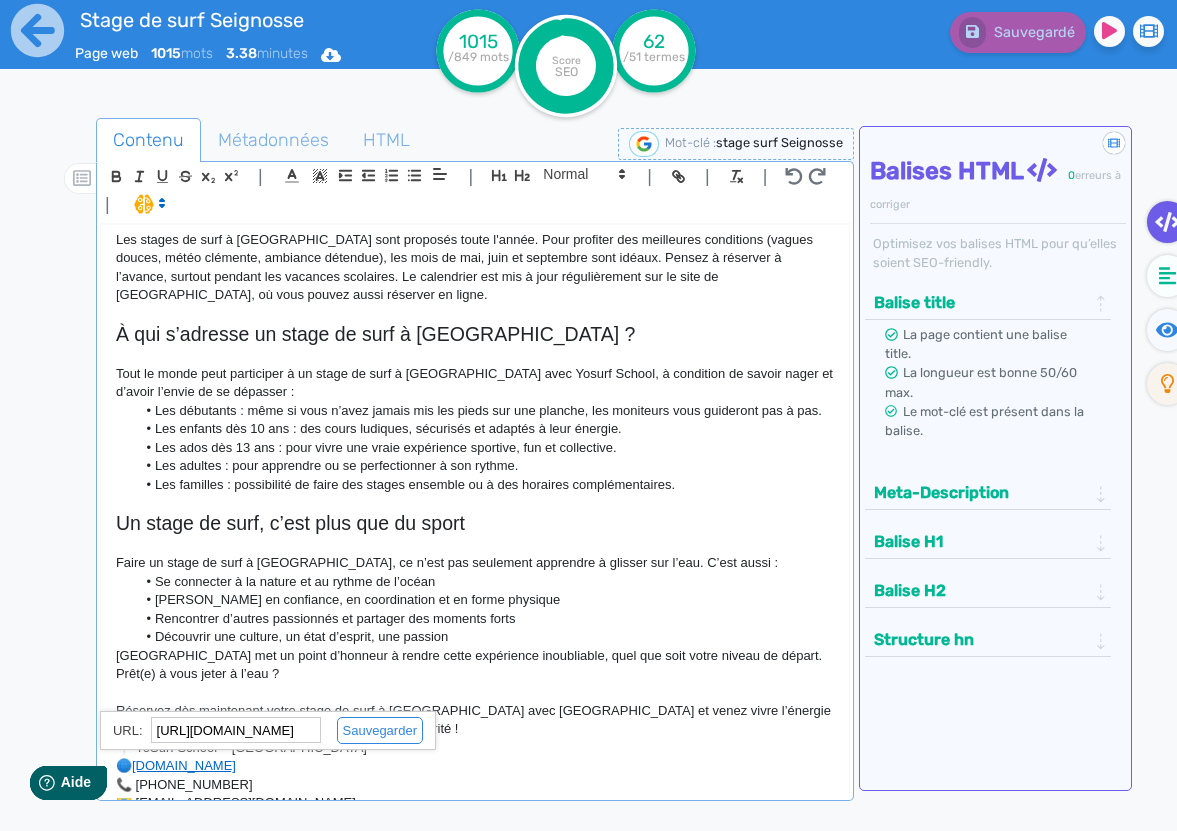 type on "[URL][DOMAIN_NAME]" 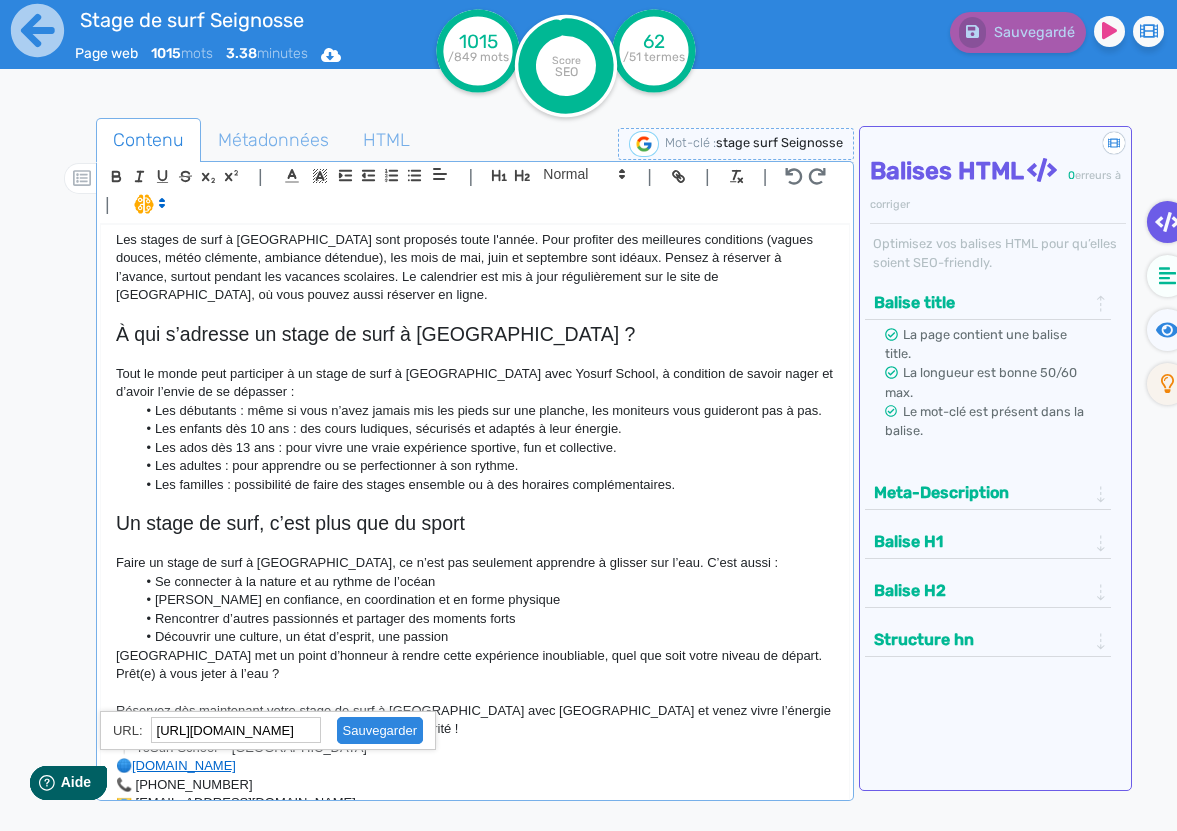 click 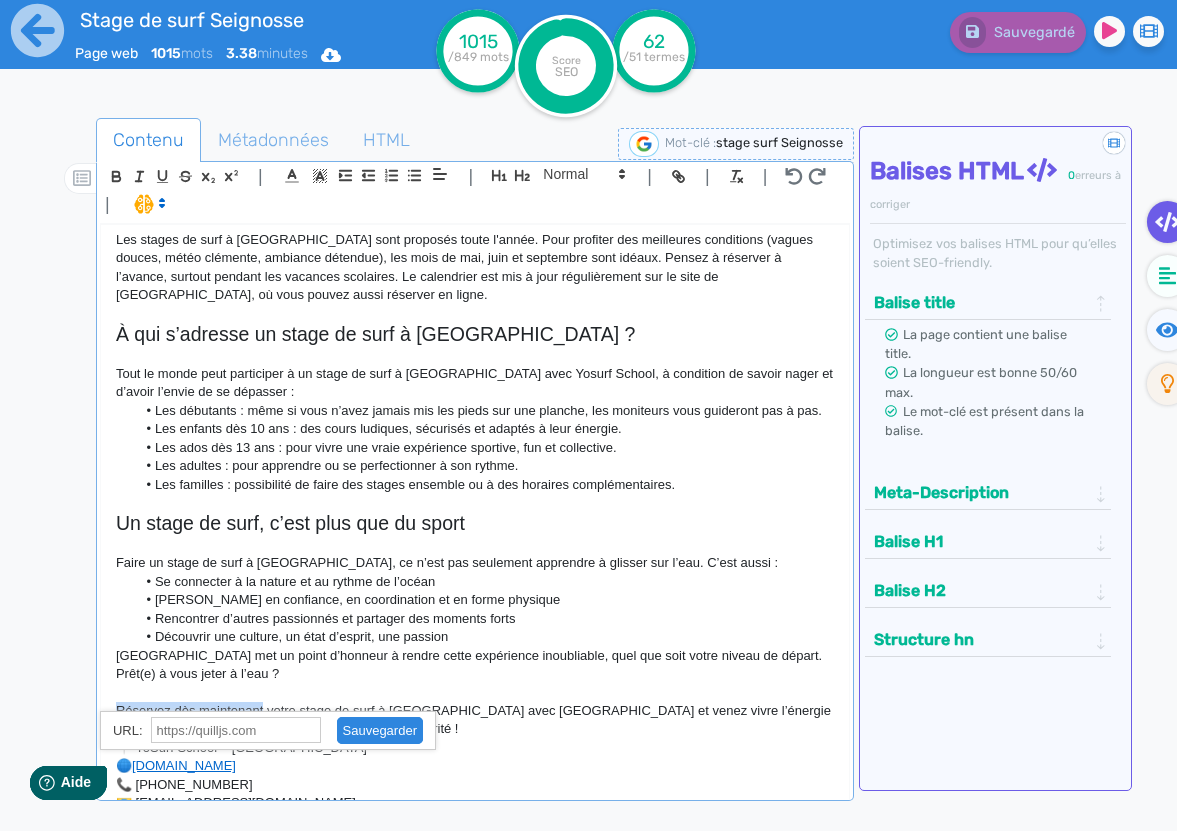 scroll, scrollTop: 1271, scrollLeft: 0, axis: vertical 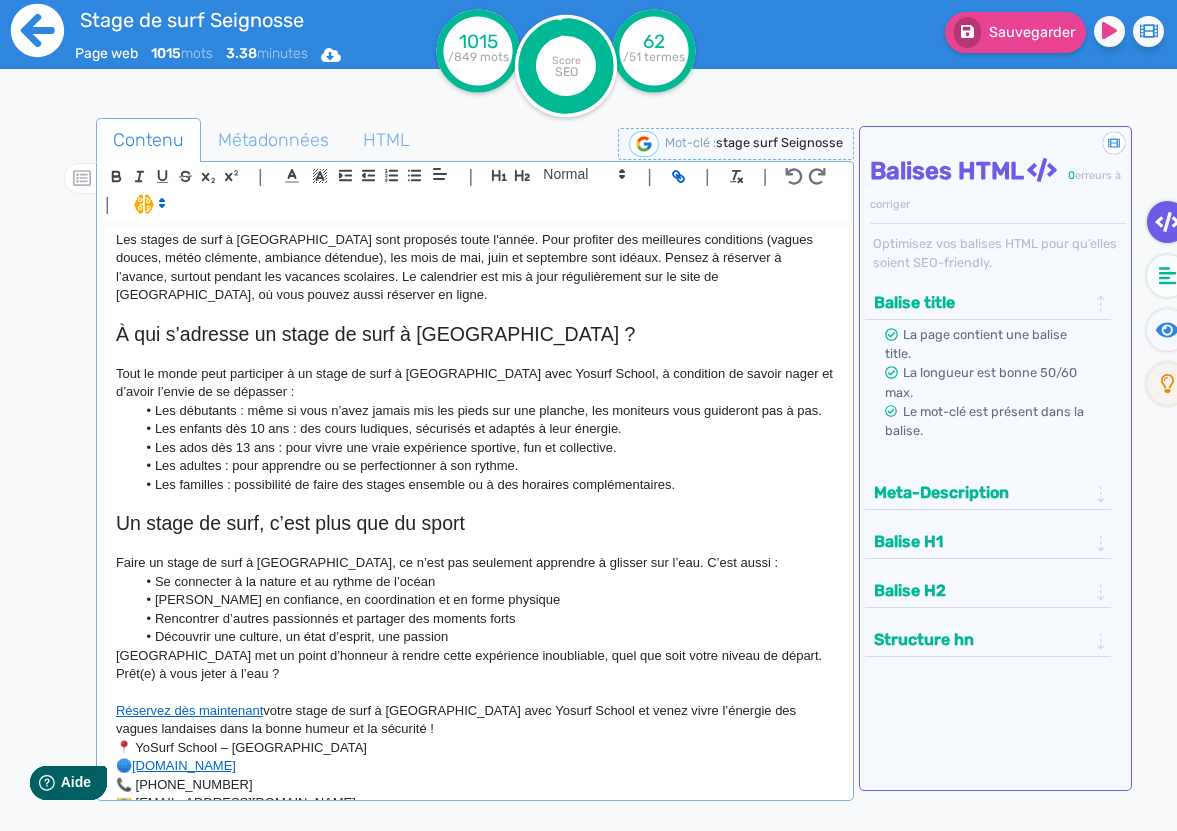click 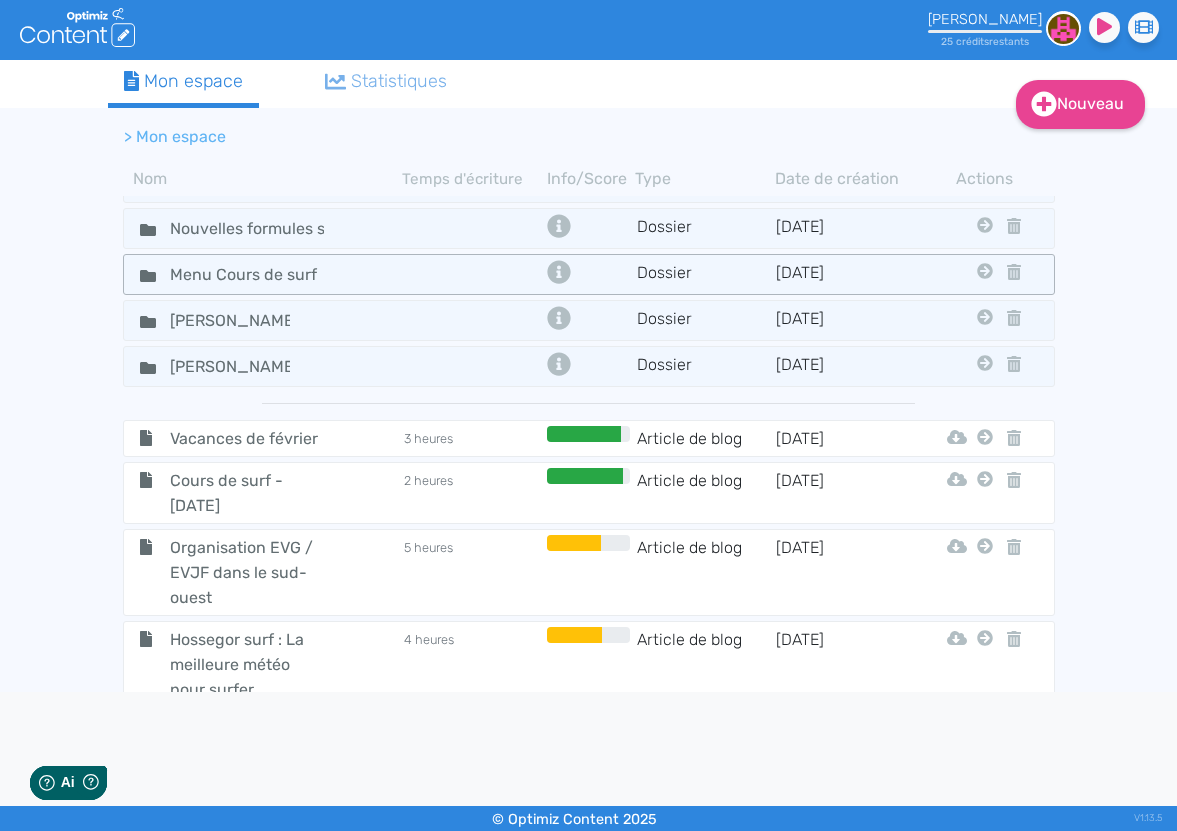 scroll, scrollTop: 0, scrollLeft: 0, axis: both 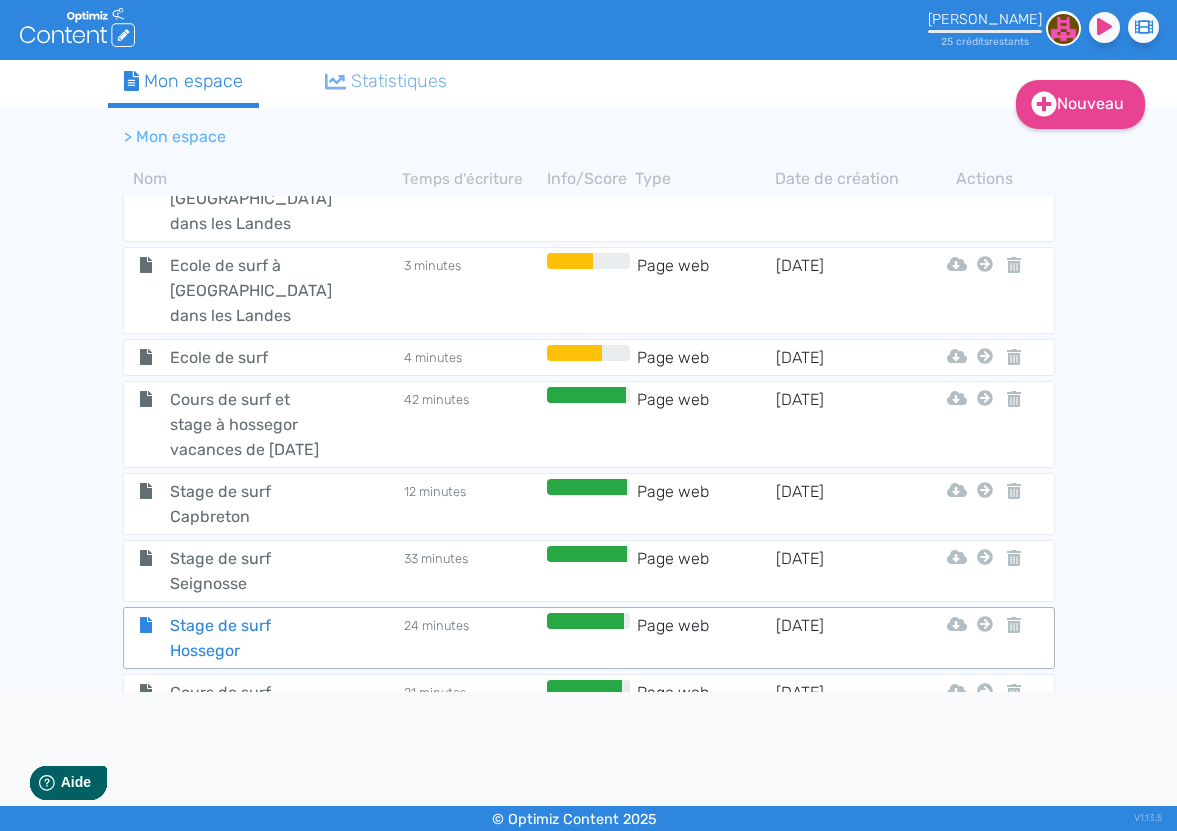 click on "Stage de surf Hossegor" 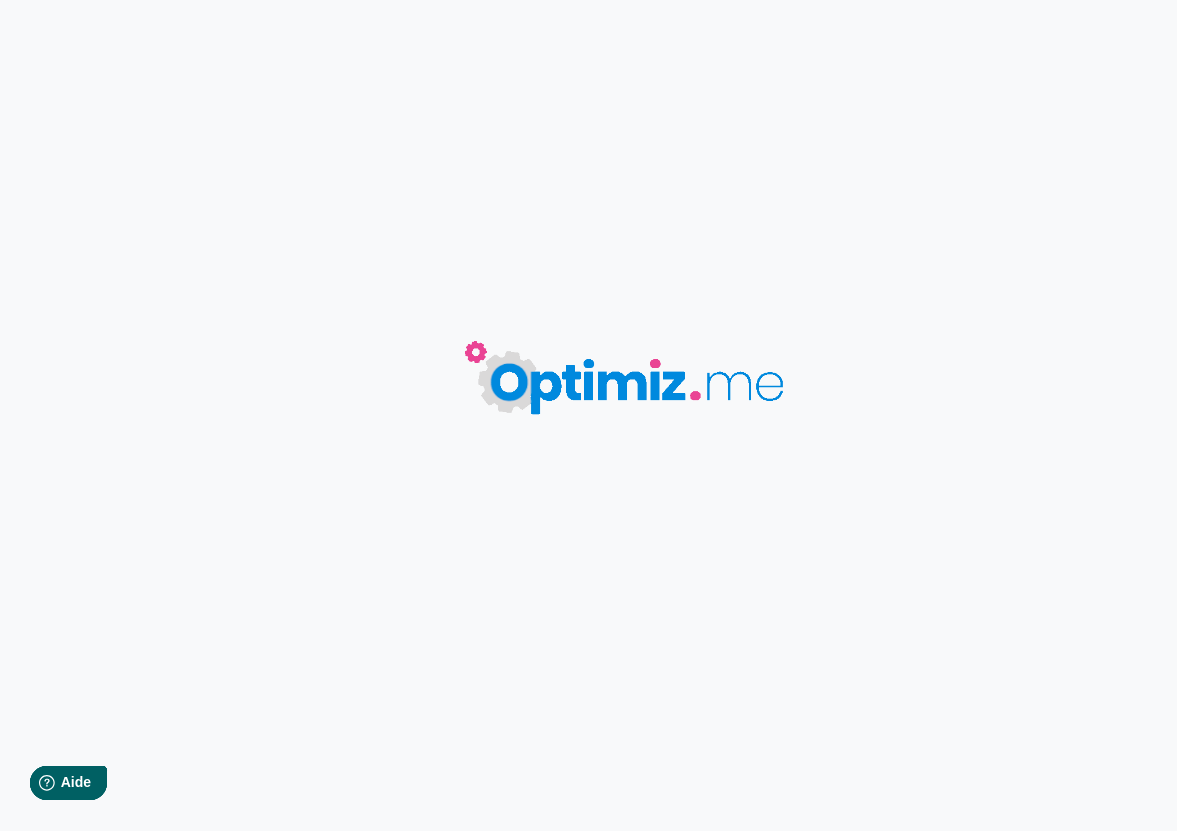 type on "Stage de surf Hossegor" 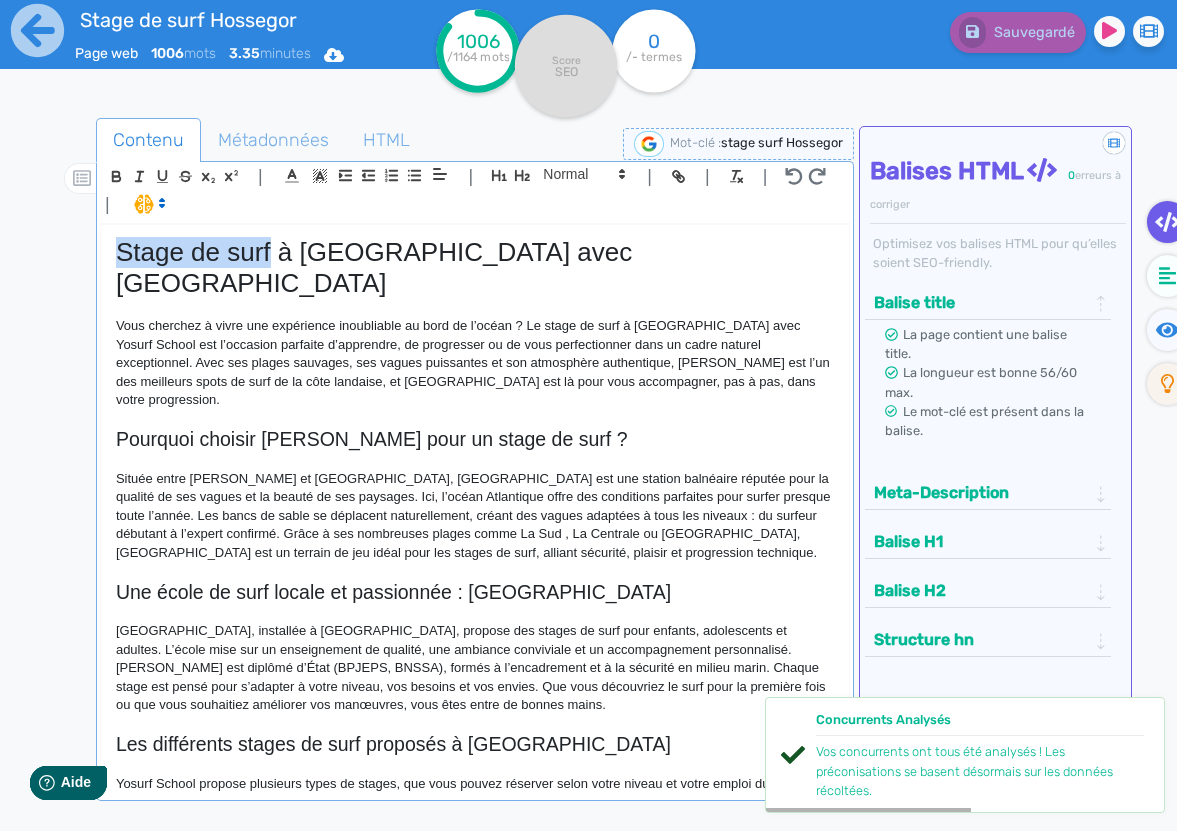 drag, startPoint x: 274, startPoint y: 247, endPoint x: 111, endPoint y: 259, distance: 163.44112 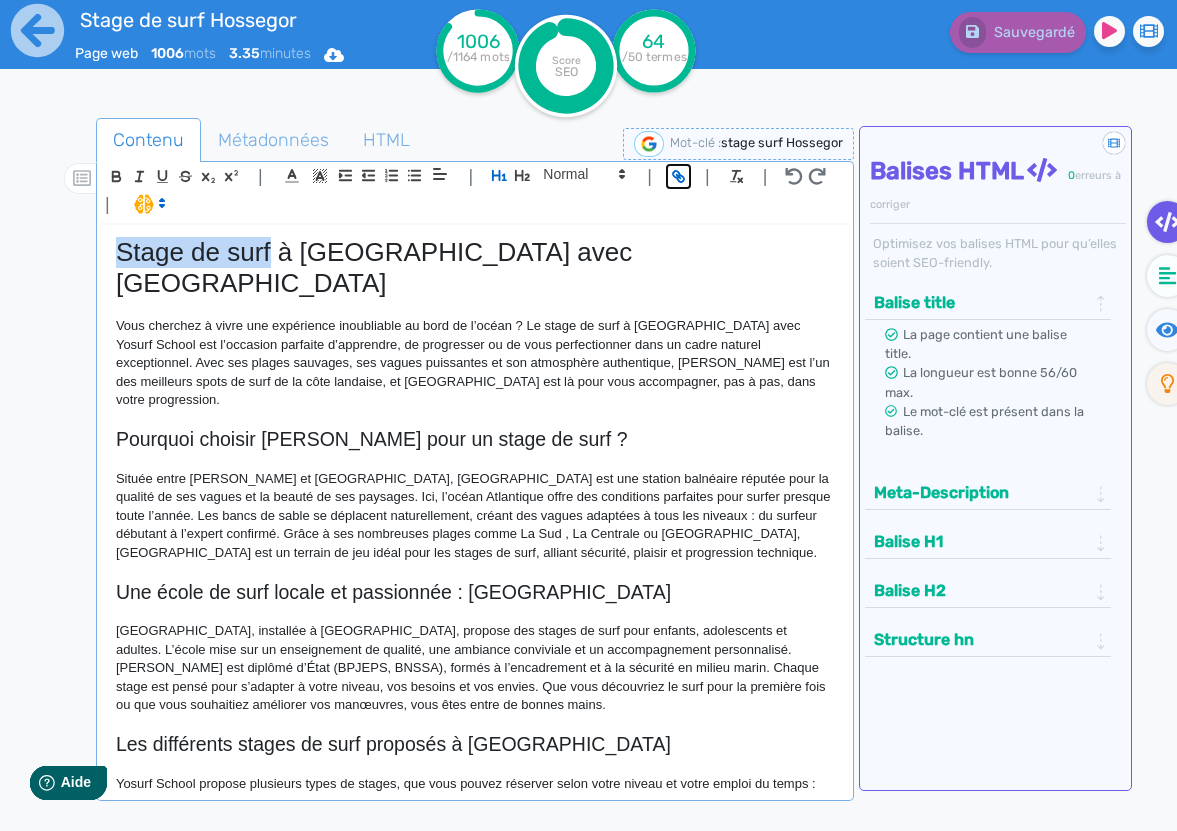 click 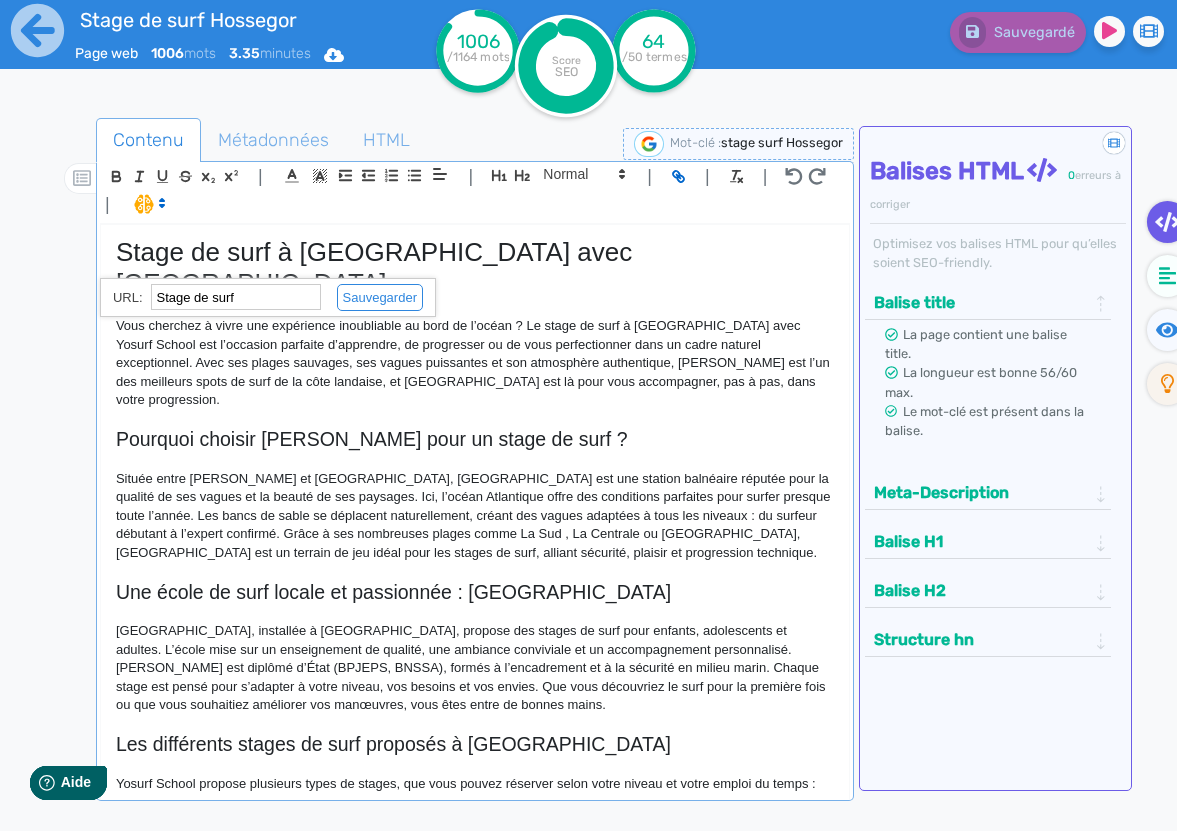 paste on "[URL][DOMAIN_NAME]" 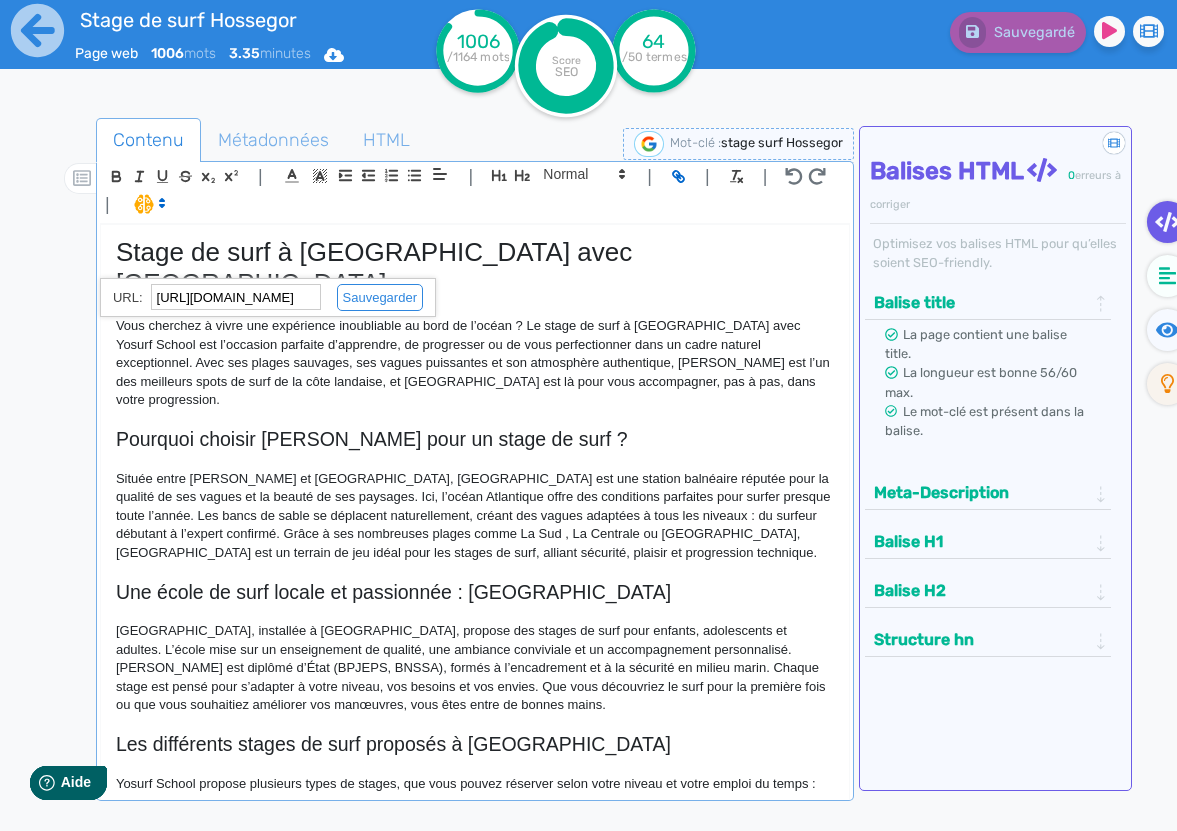 scroll, scrollTop: 0, scrollLeft: 147, axis: horizontal 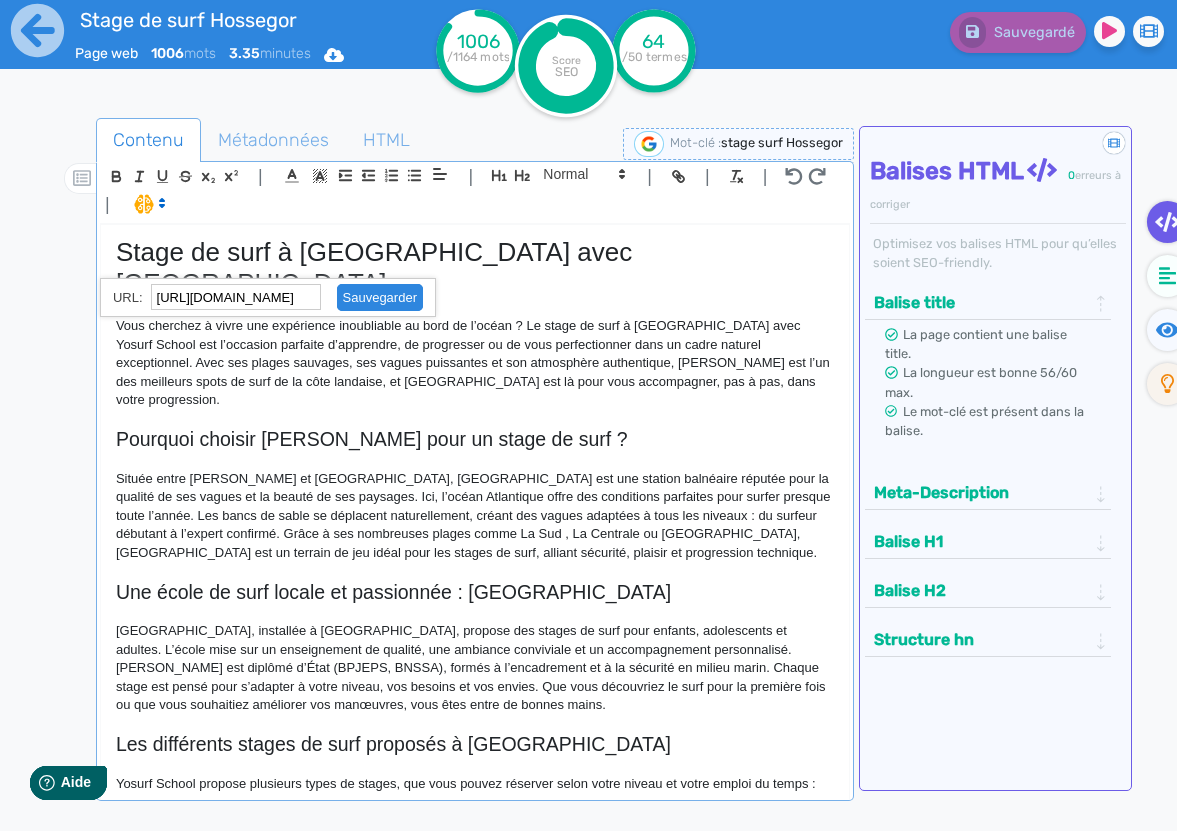 click 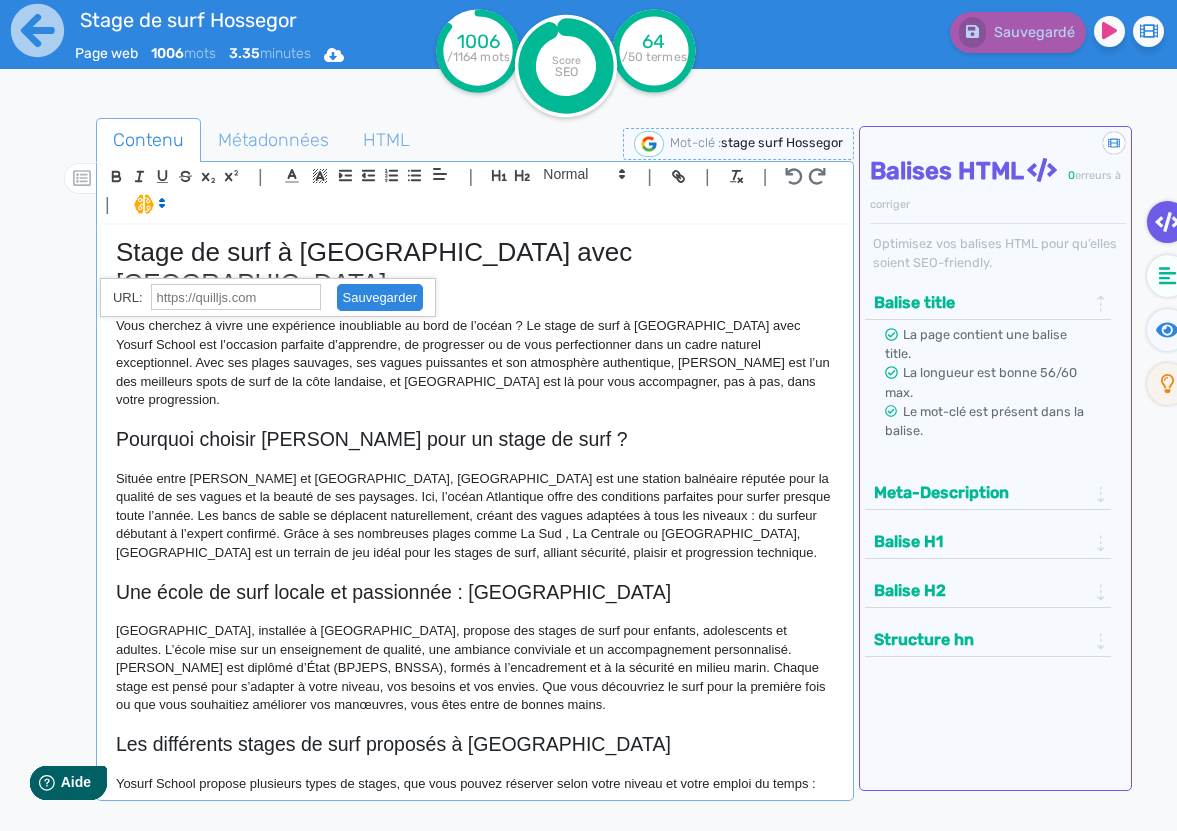 scroll, scrollTop: 0, scrollLeft: 0, axis: both 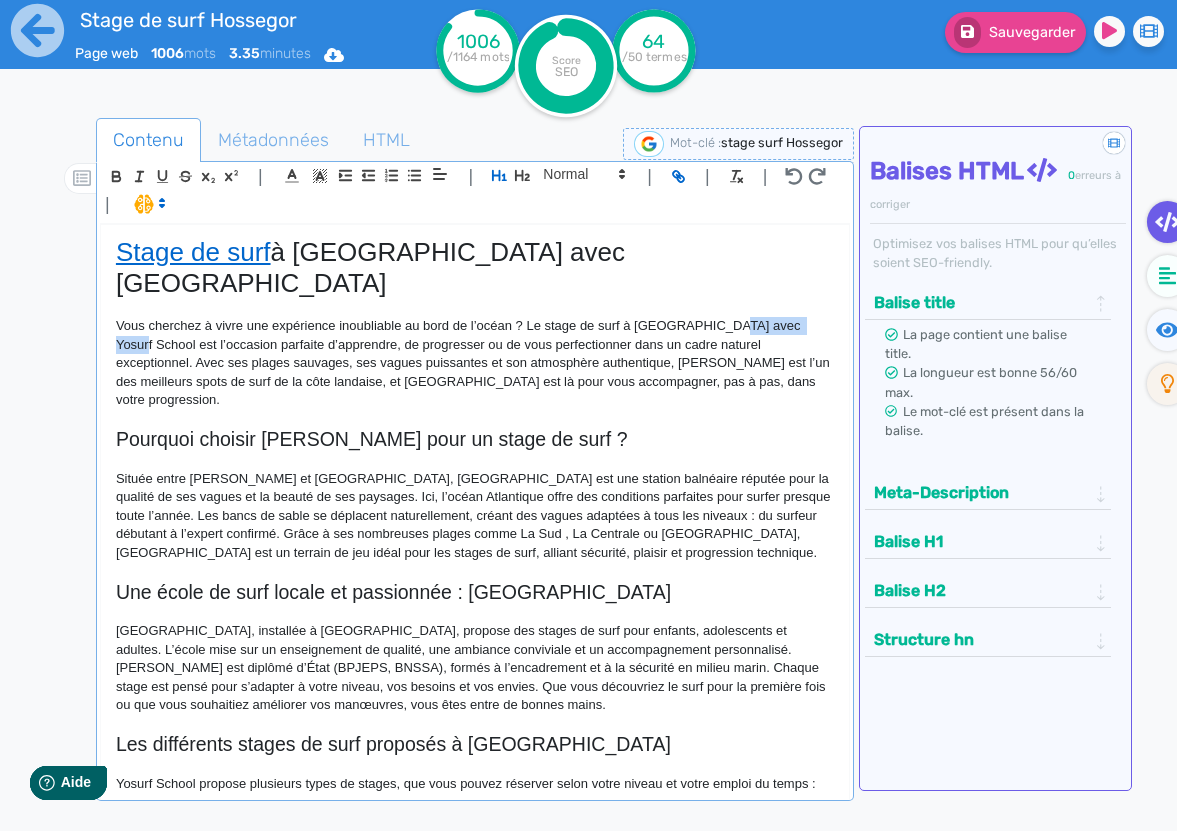 drag, startPoint x: 730, startPoint y: 295, endPoint x: 814, endPoint y: 289, distance: 84.21401 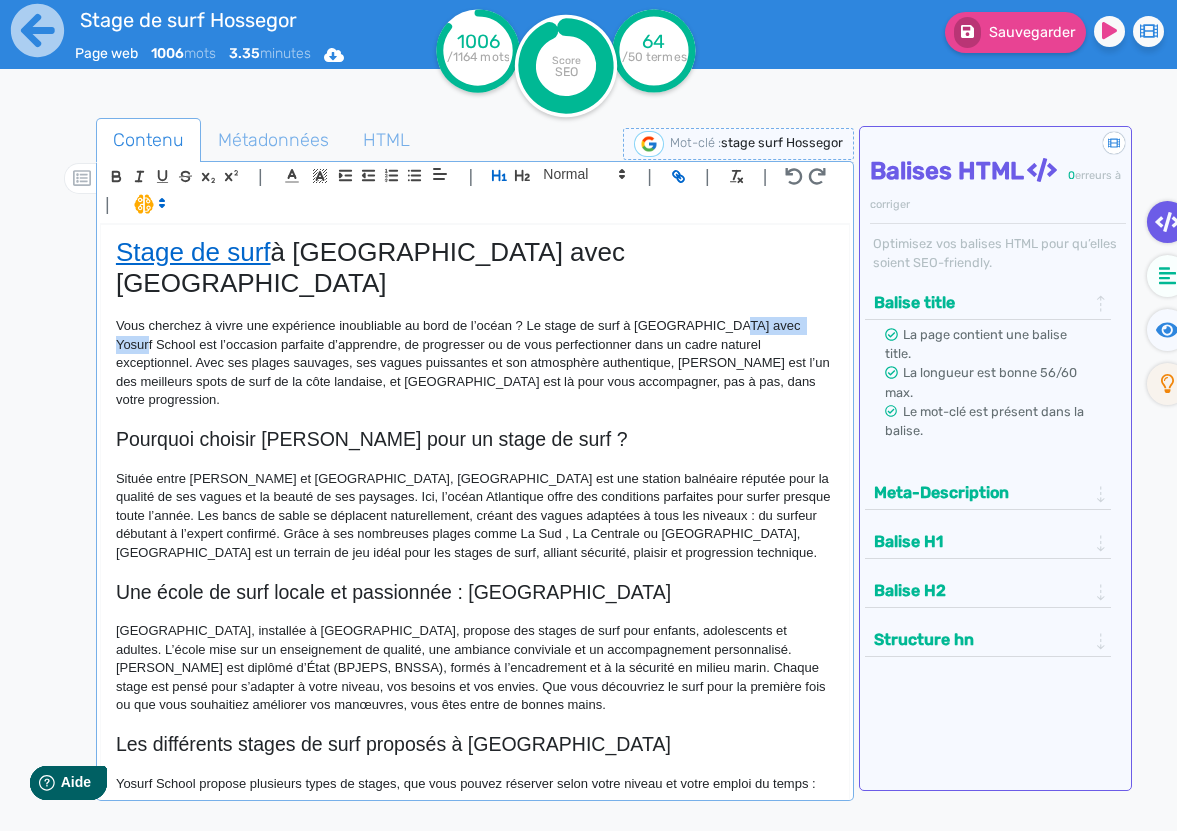 click on "Vous cherchez à vivre une expérience inoubliable au bord de l’océan ? Le stage de surf à [GEOGRAPHIC_DATA] avec Yosurf School est l’occasion parfaite d’apprendre, de progresser ou de vous perfectionner dans un cadre naturel exceptionnel. Avec ses plages sauvages, ses vagues puissantes et son atmosphère authentique, [PERSON_NAME] est l’un des meilleurs spots de surf de la côte landaise, et [GEOGRAPHIC_DATA] est là pour vous accompagner, pas à pas, dans votre progression." 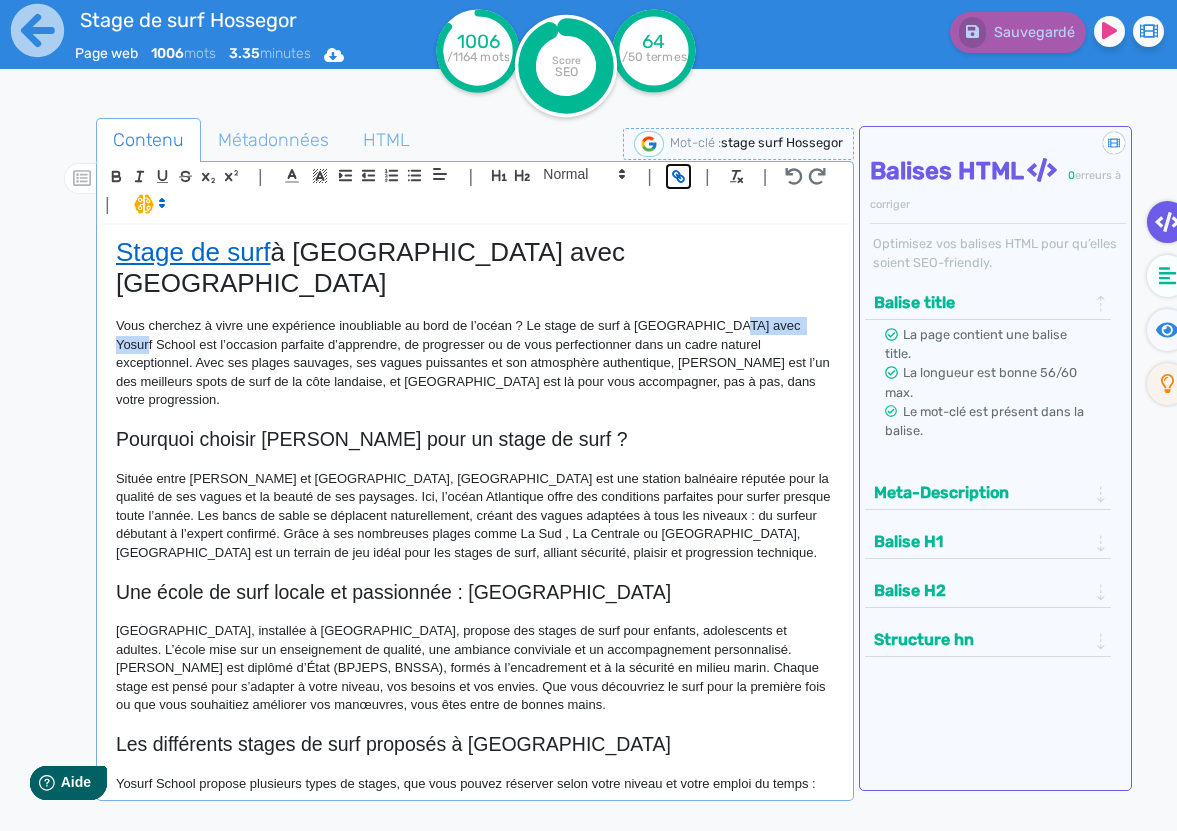 click 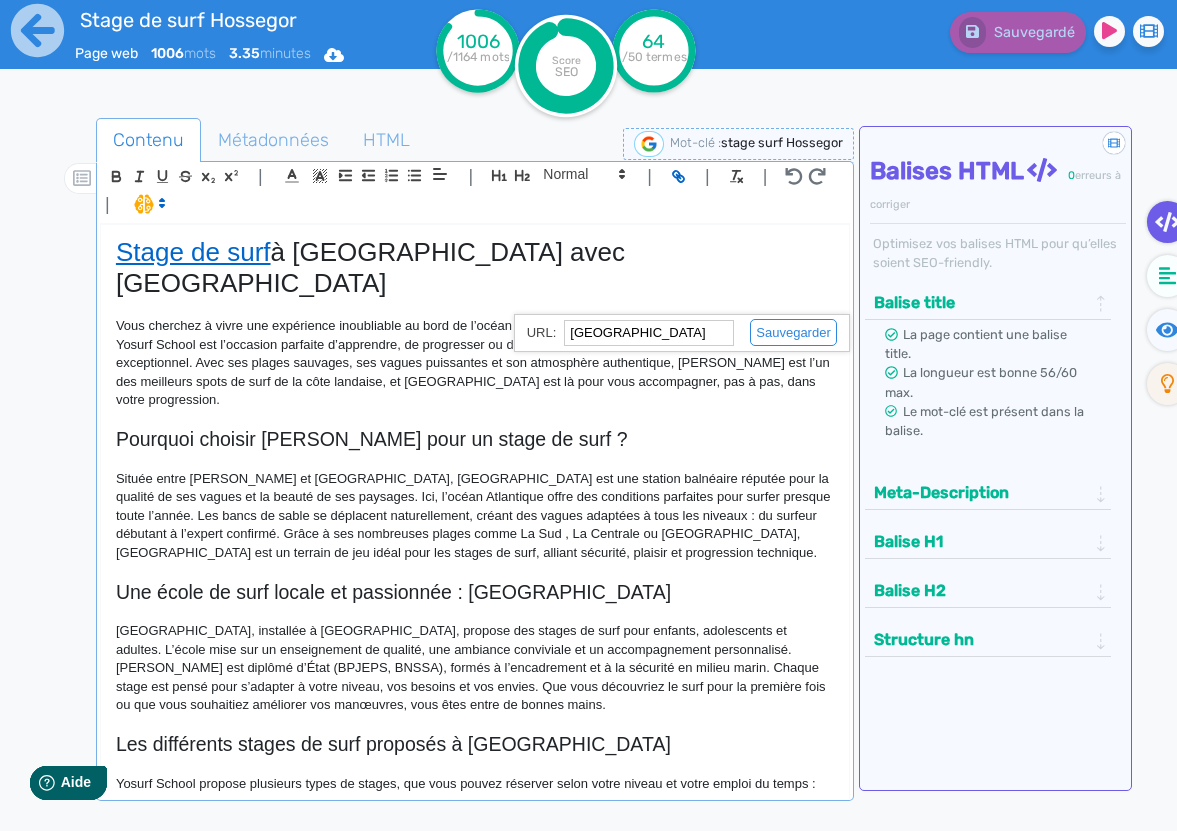paste on "[URL][DOMAIN_NAME]" 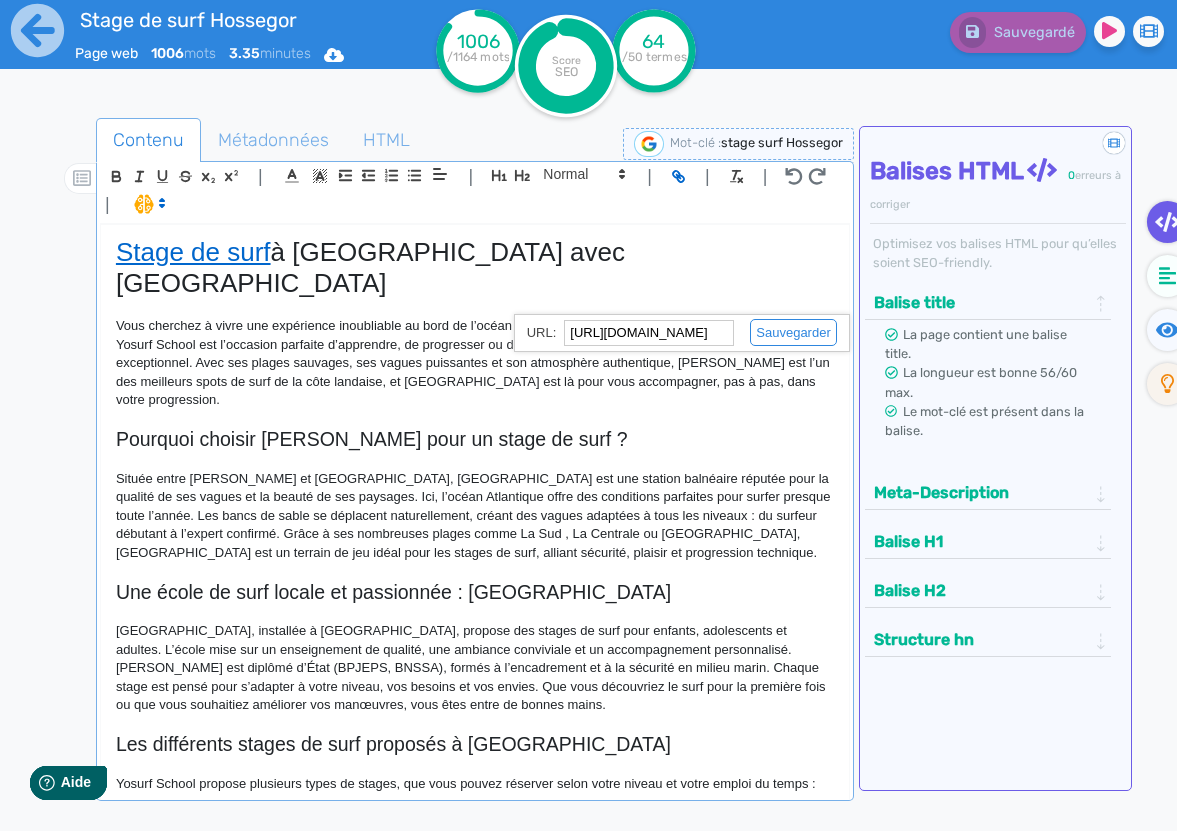scroll, scrollTop: 0, scrollLeft: 58, axis: horizontal 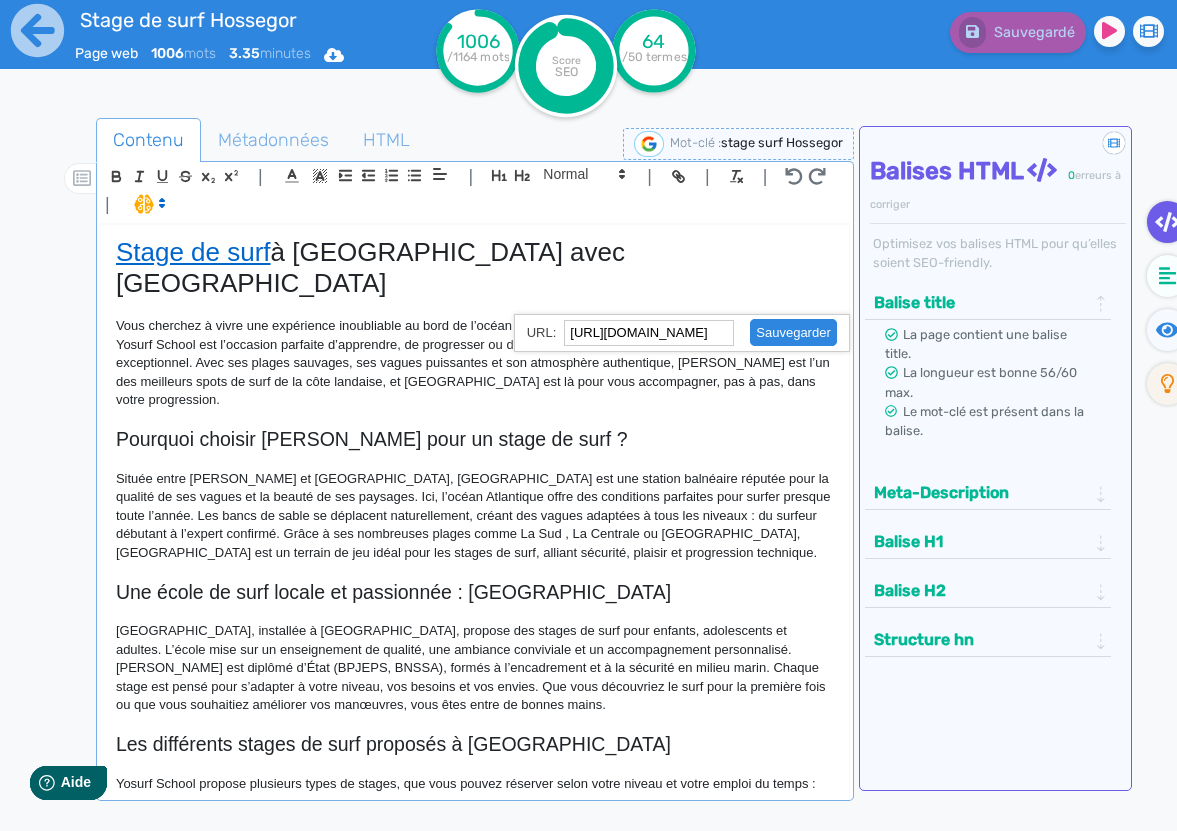 click 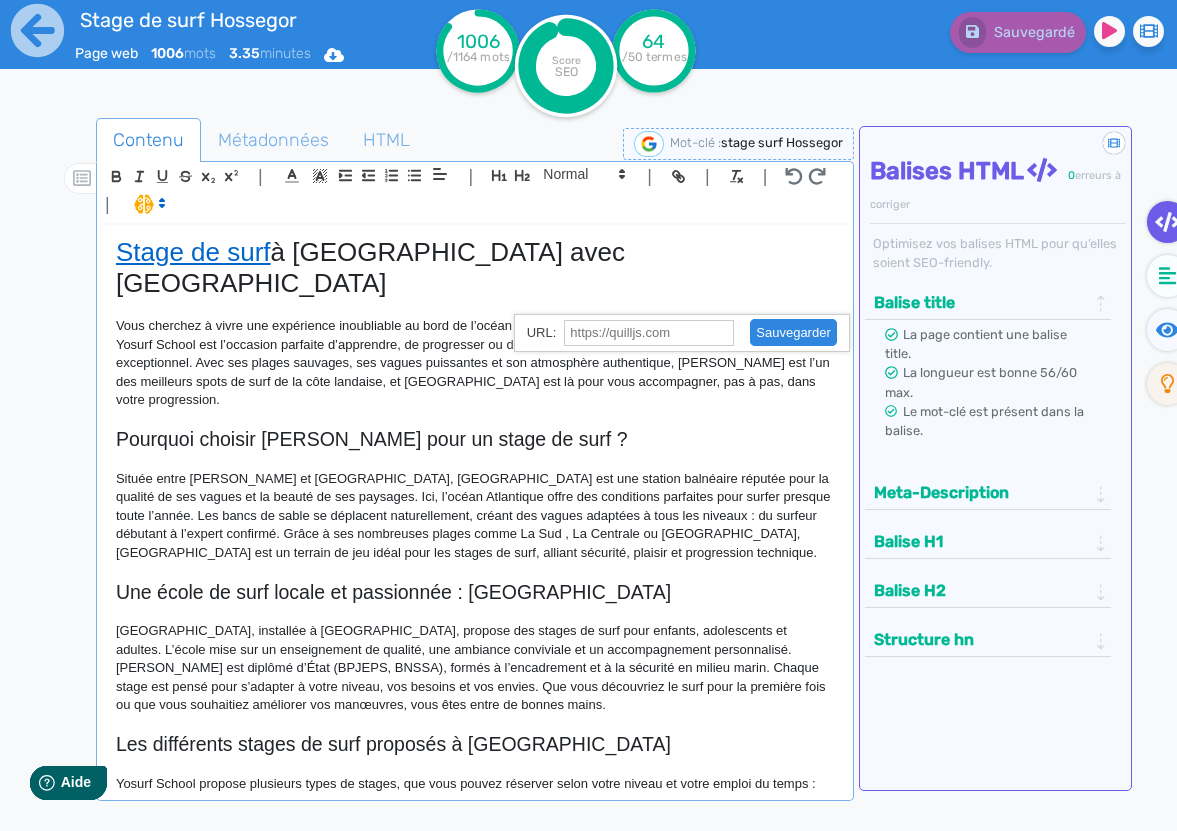 scroll, scrollTop: 0, scrollLeft: 0, axis: both 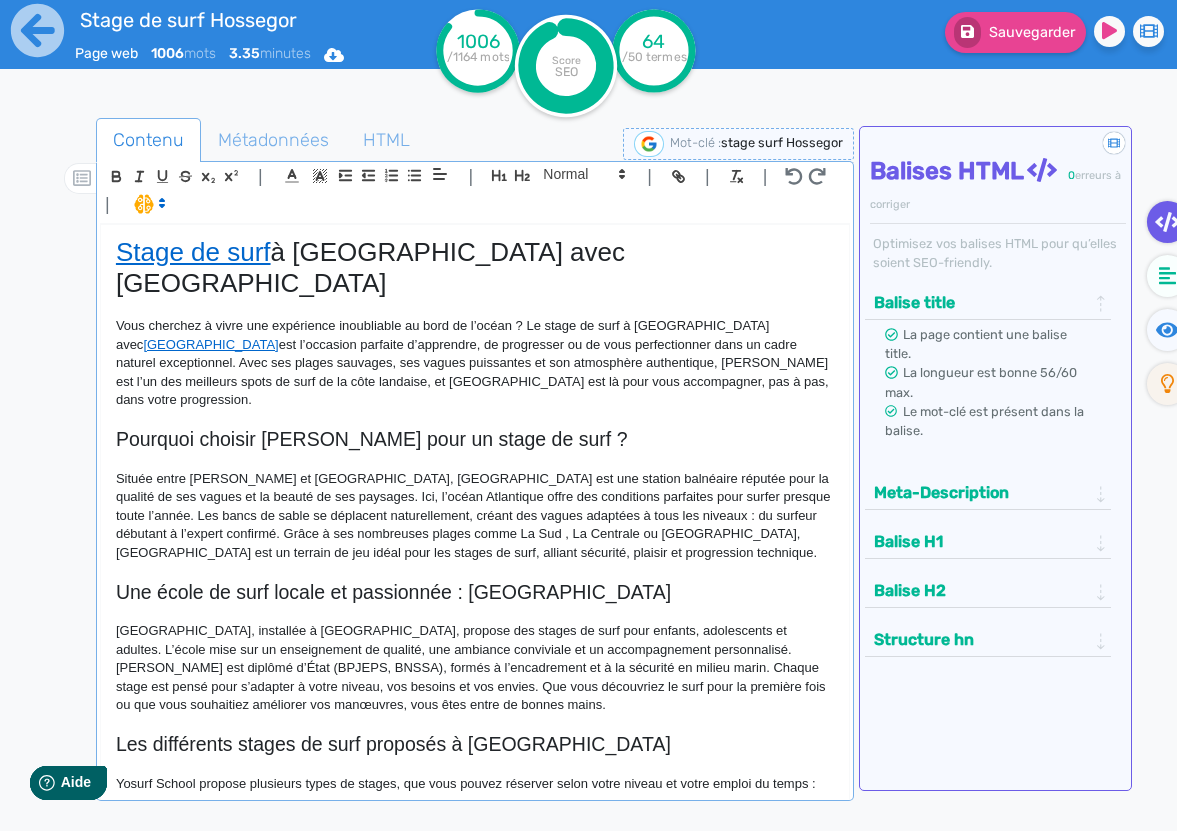 click 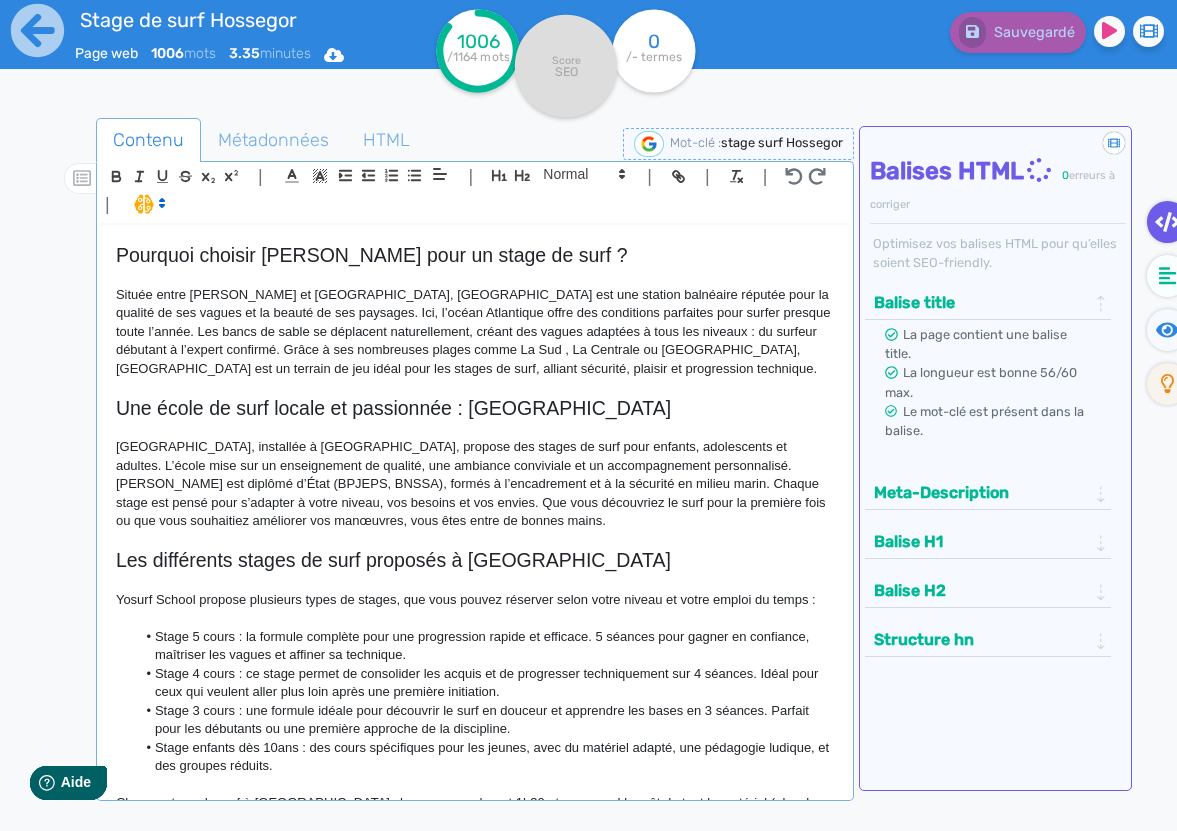scroll, scrollTop: 186, scrollLeft: 0, axis: vertical 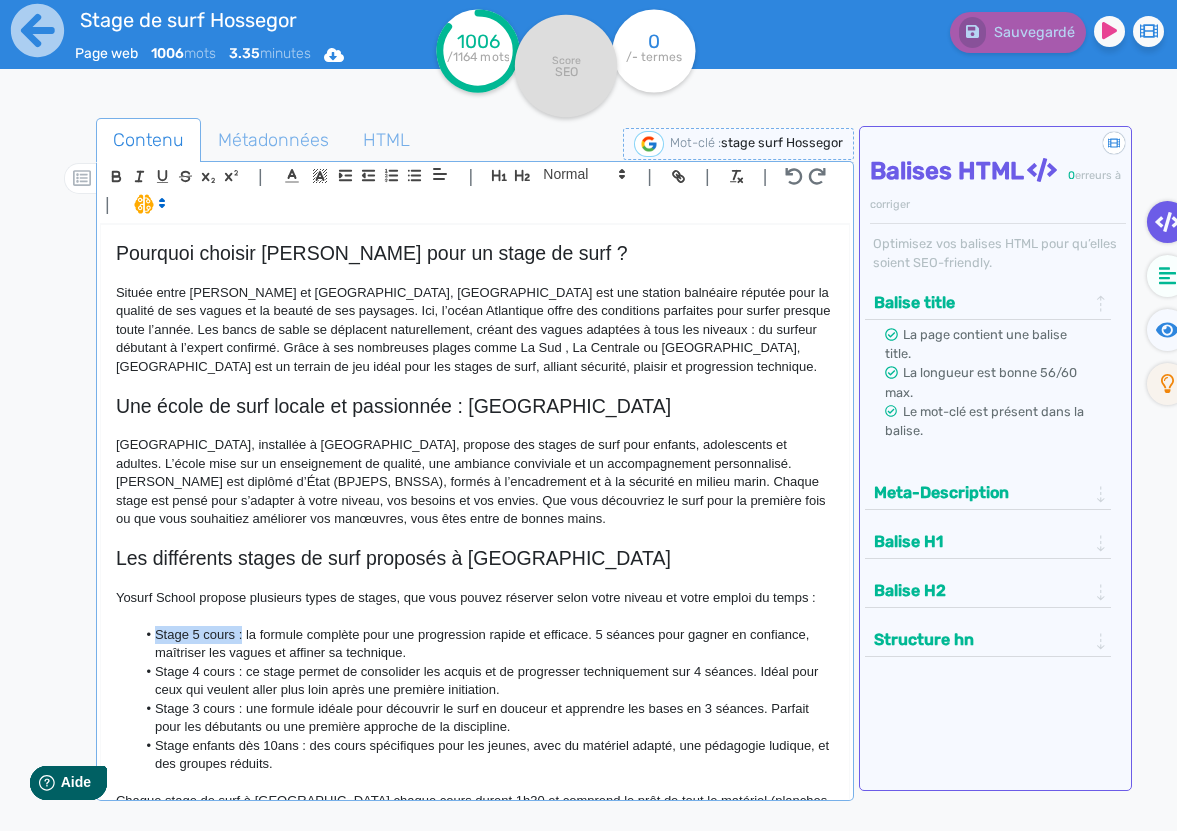 drag, startPoint x: 242, startPoint y: 588, endPoint x: 156, endPoint y: 588, distance: 86 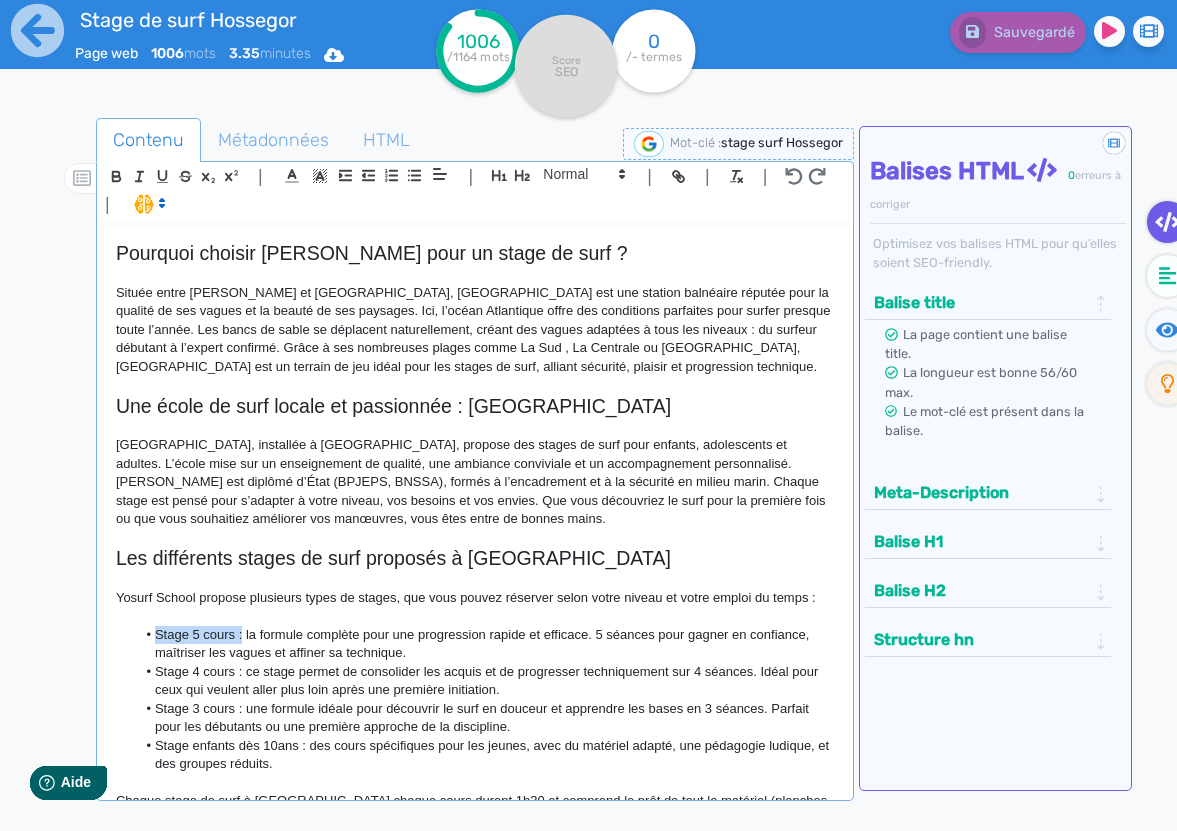 click on "Stage 5 cours : la formule complète pour une progression rapide et efficace. 5 séances pour gagner en confiance, maîtriser les vagues et affiner sa technique." 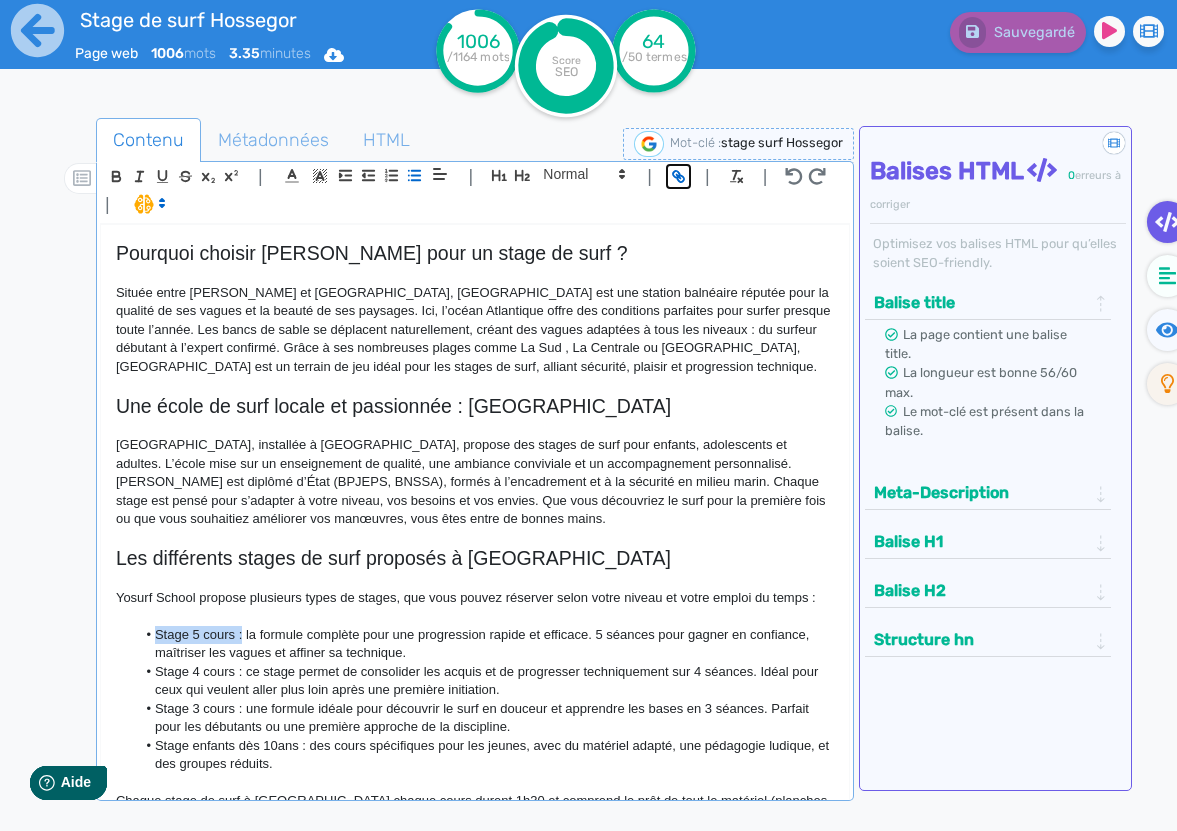 click 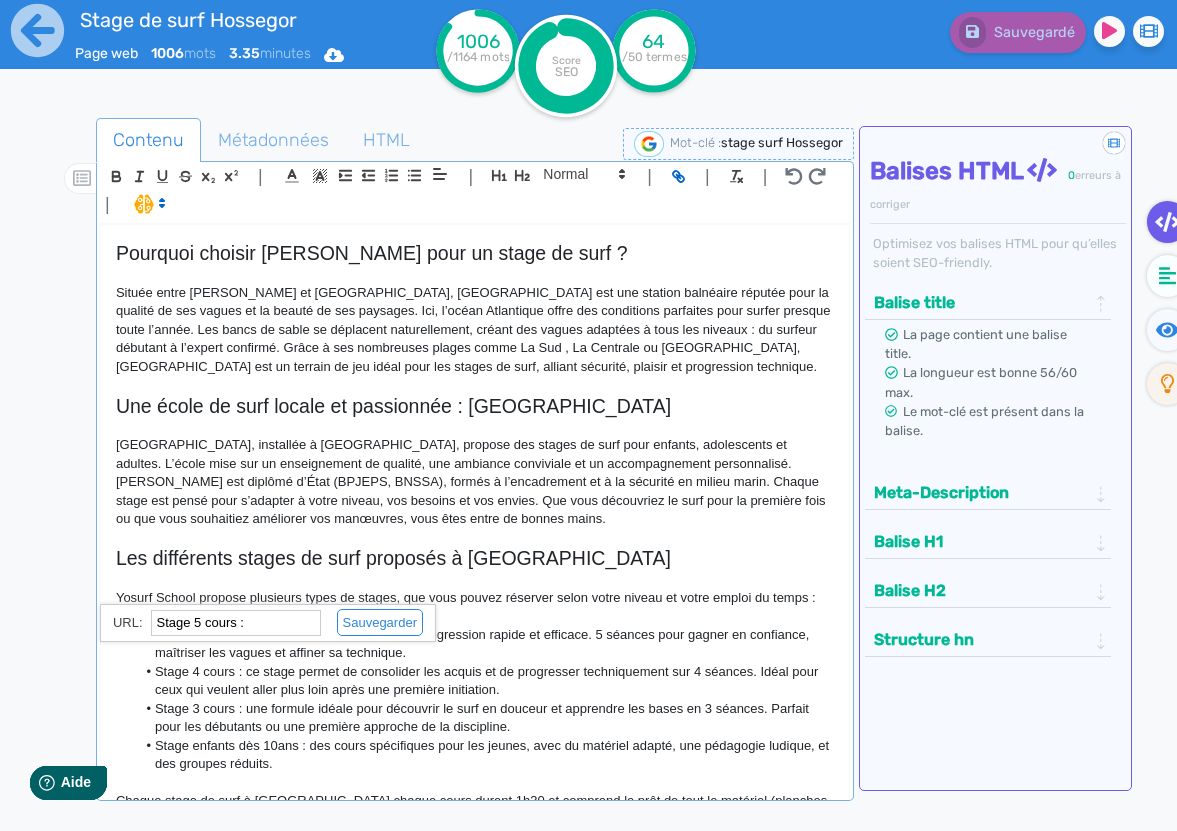 paste on "[URL][DOMAIN_NAME]" 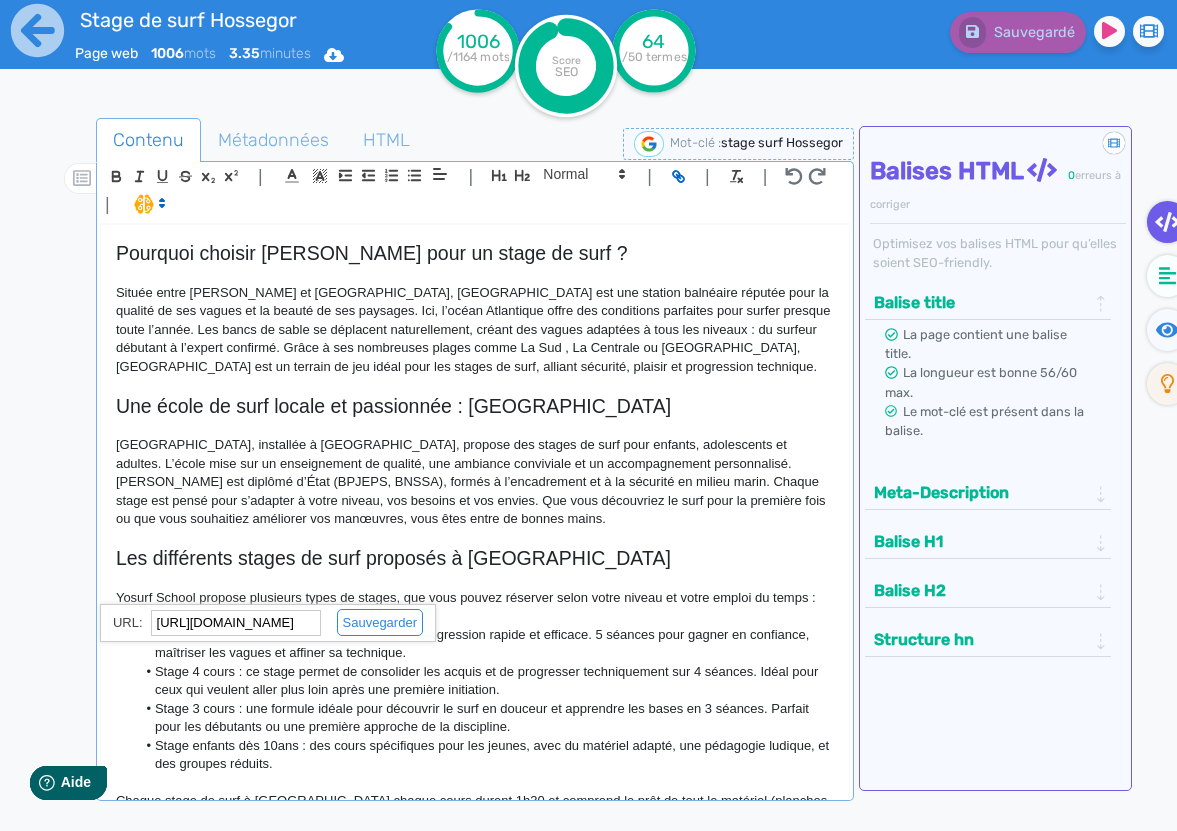 scroll, scrollTop: 0, scrollLeft: 197, axis: horizontal 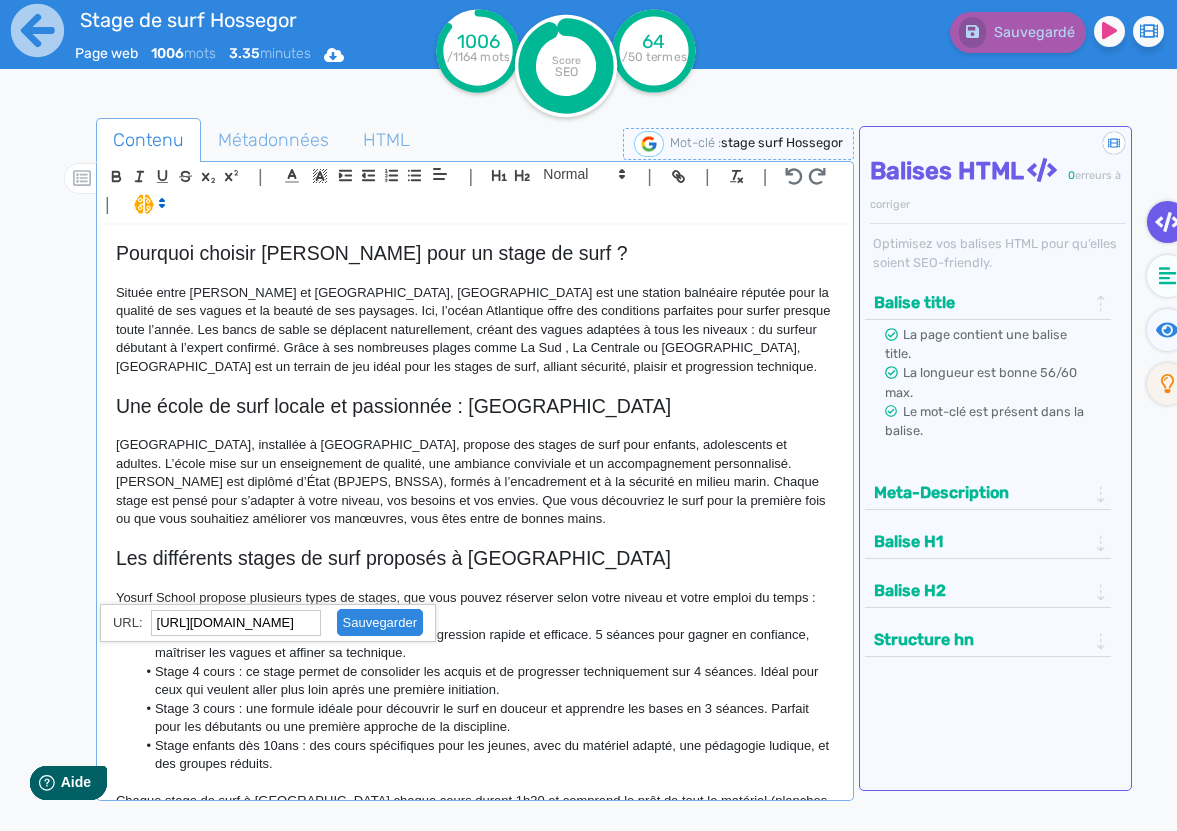 click 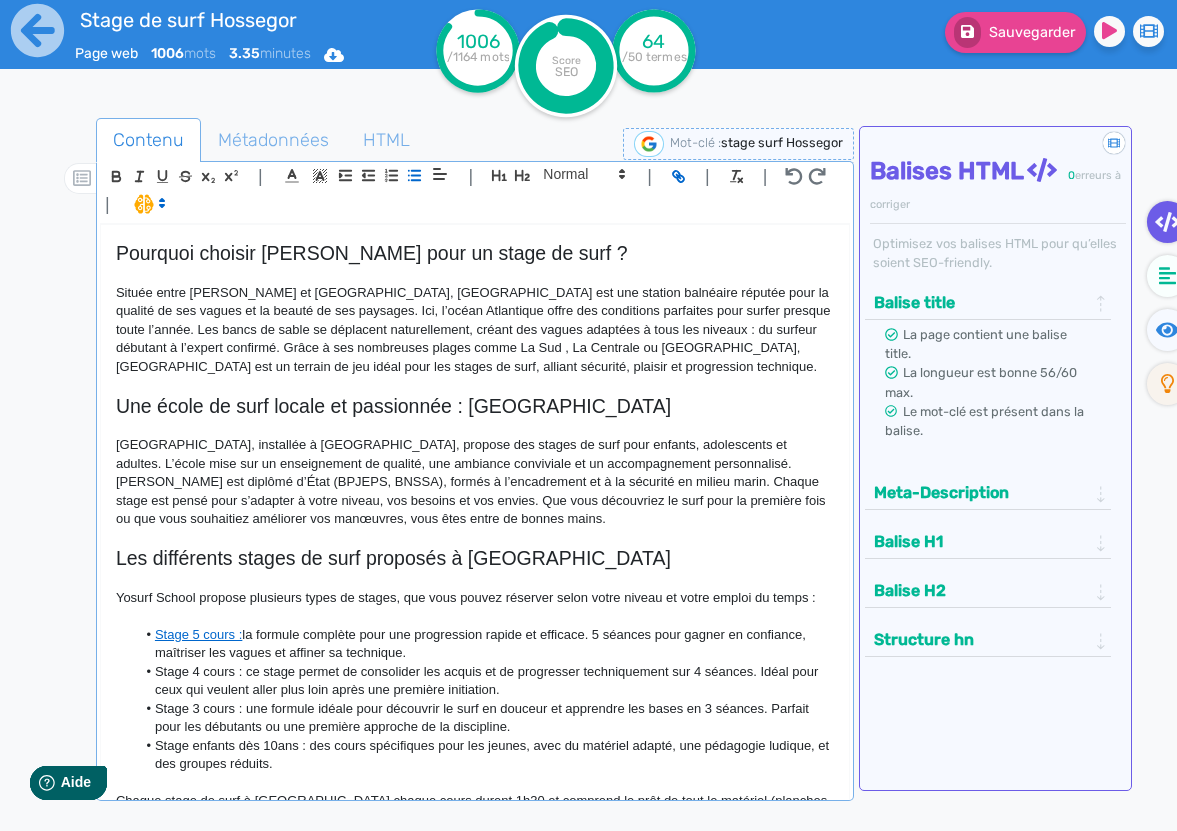 scroll, scrollTop: 0, scrollLeft: 0, axis: both 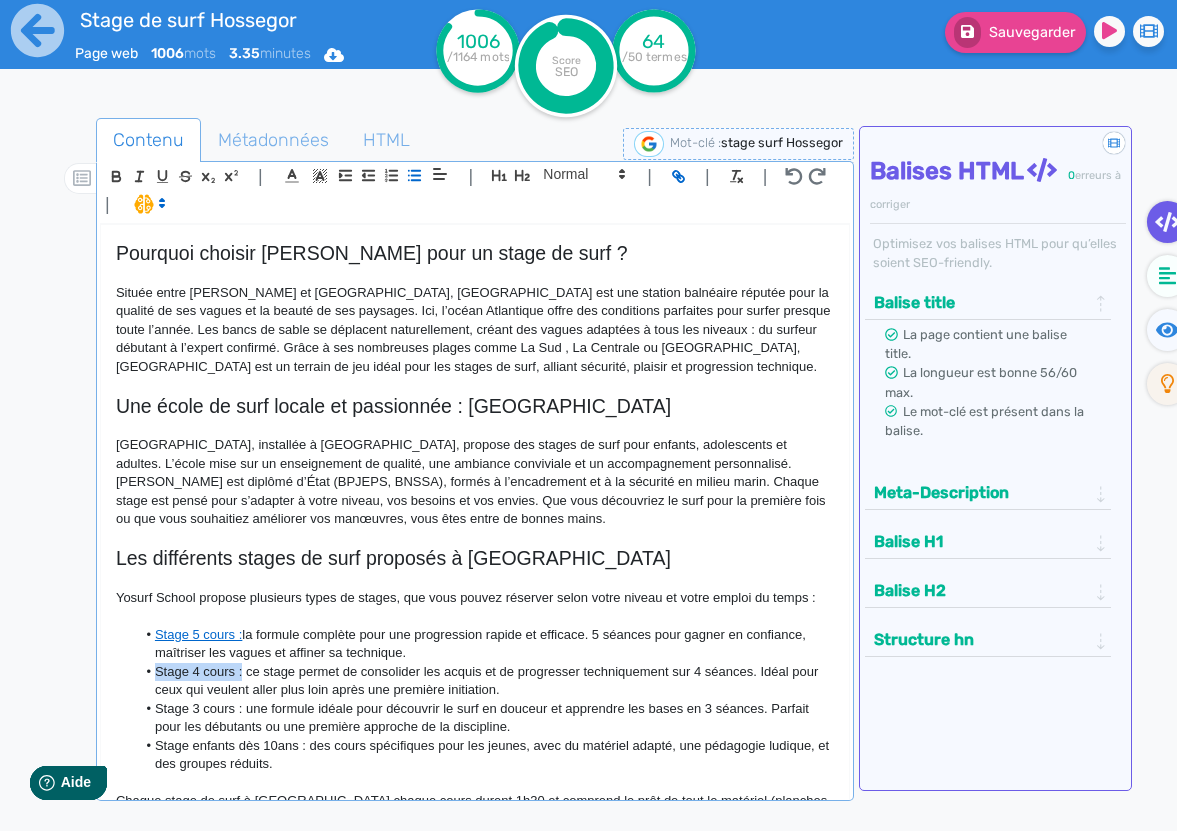 drag, startPoint x: 243, startPoint y: 626, endPoint x: 155, endPoint y: 630, distance: 88.09086 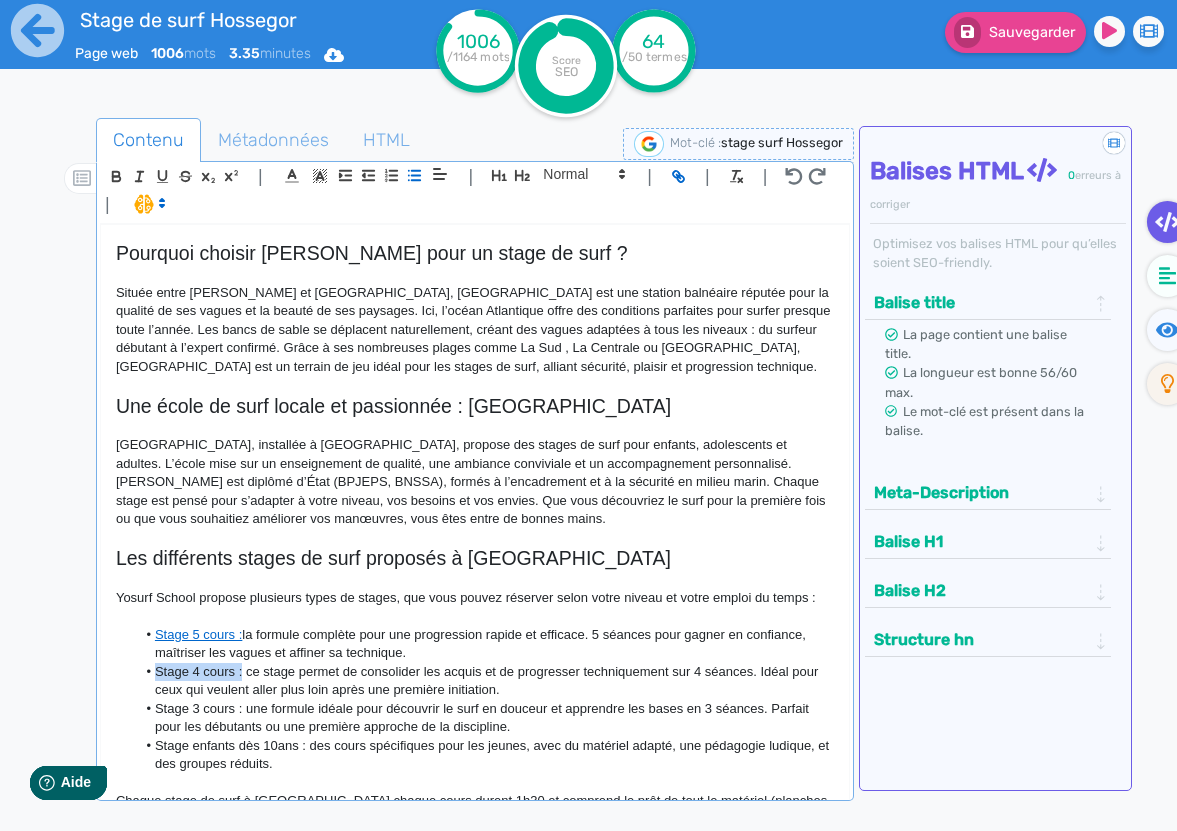click on "Stage 4 cours : ce stage permet de consolider les acquis et de progresser techniquement sur 4 séances. Idéal pour ceux qui veulent aller plus loin après une première initiation." 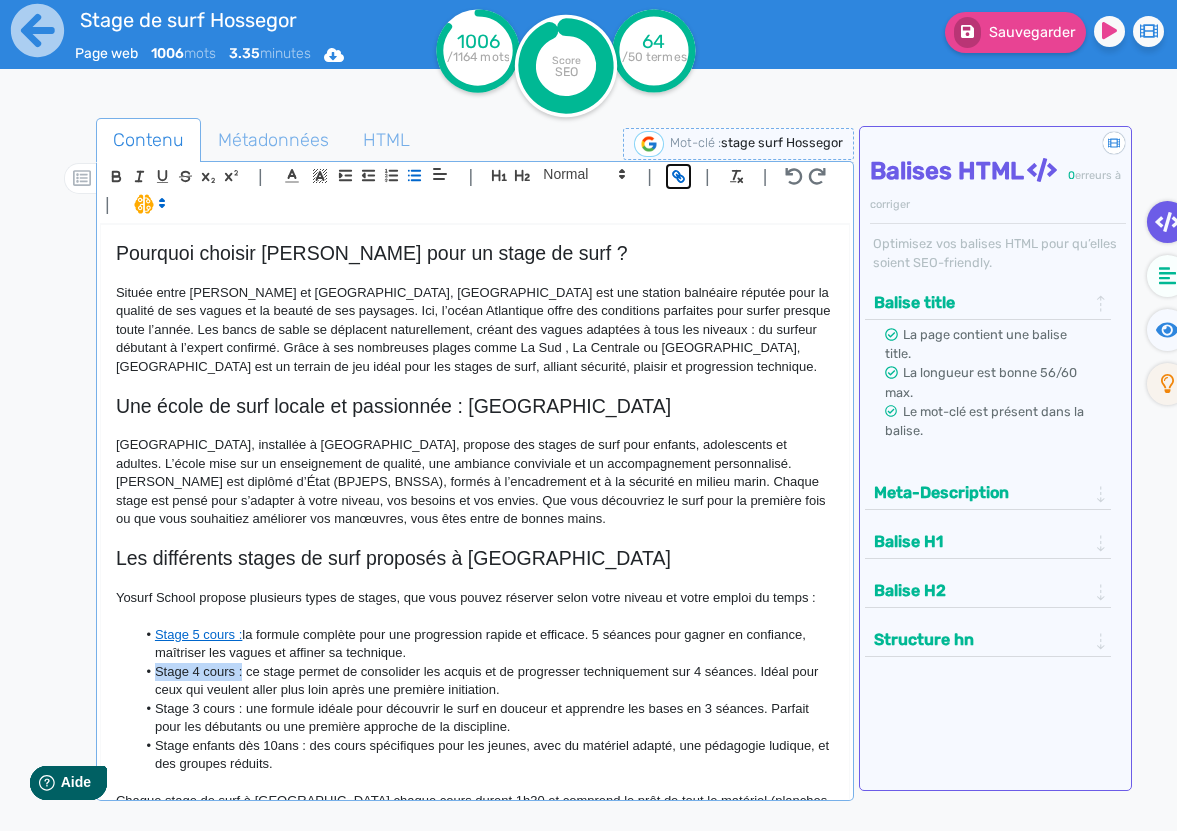 click 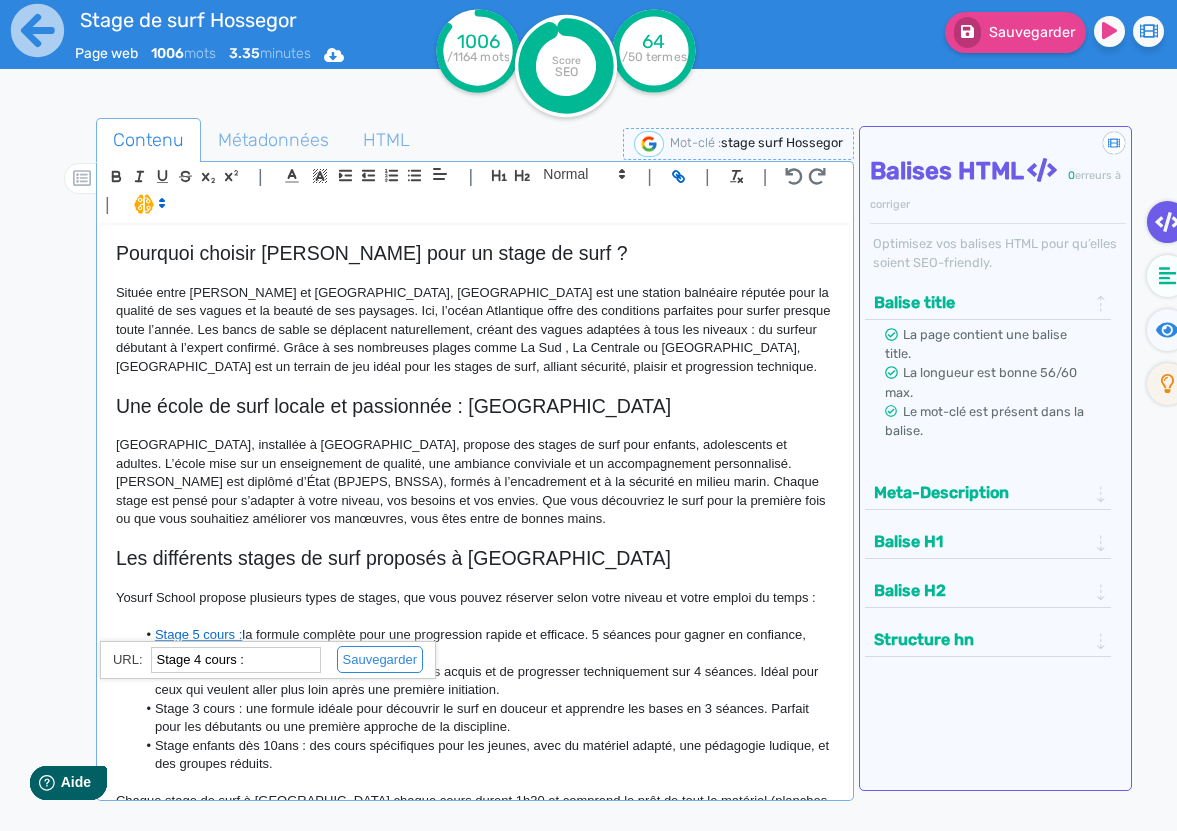 paste on "[URL][DOMAIN_NAME]" 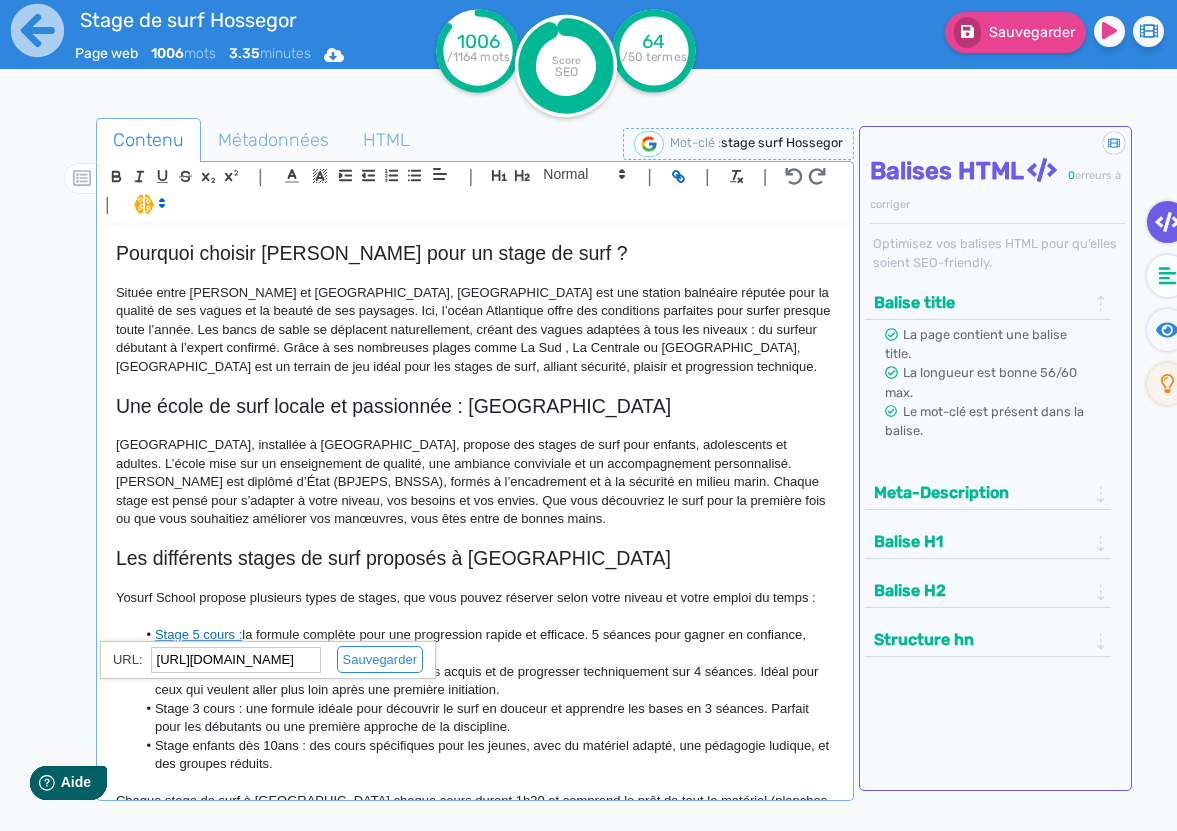 scroll, scrollTop: 0, scrollLeft: 197, axis: horizontal 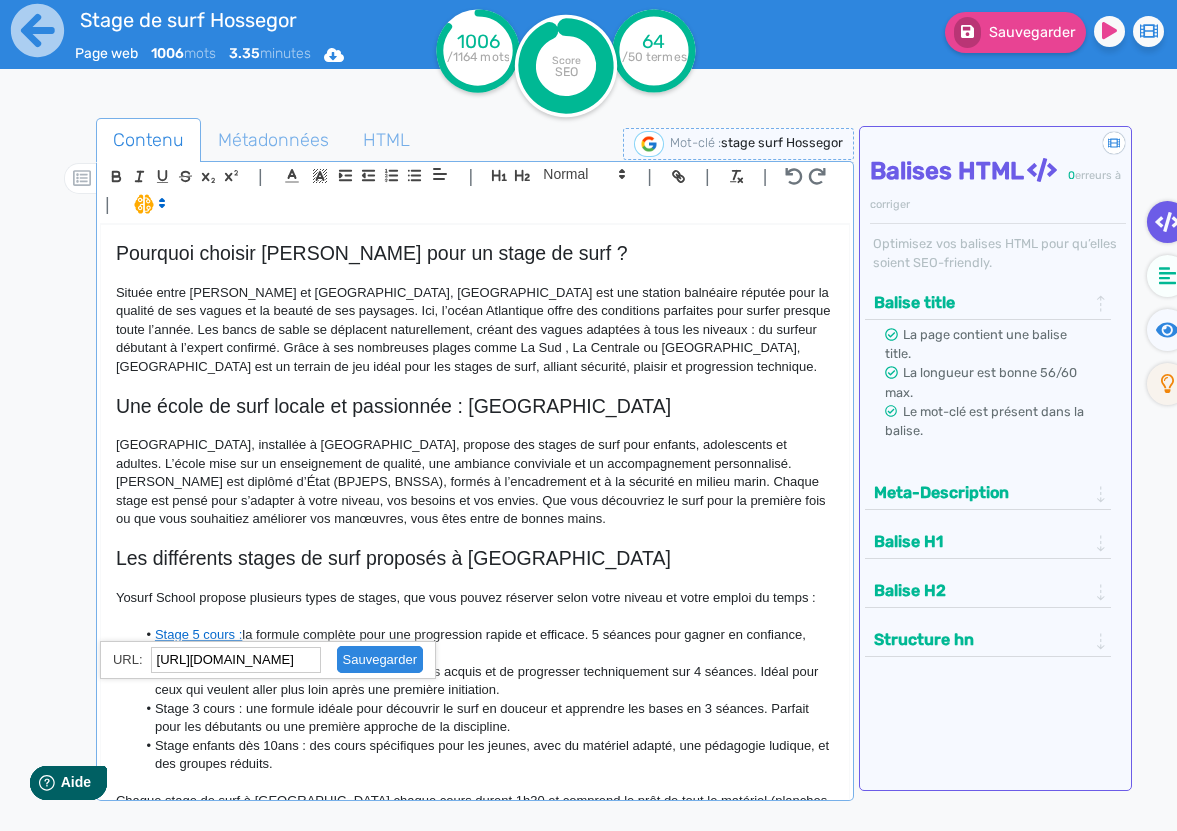 click 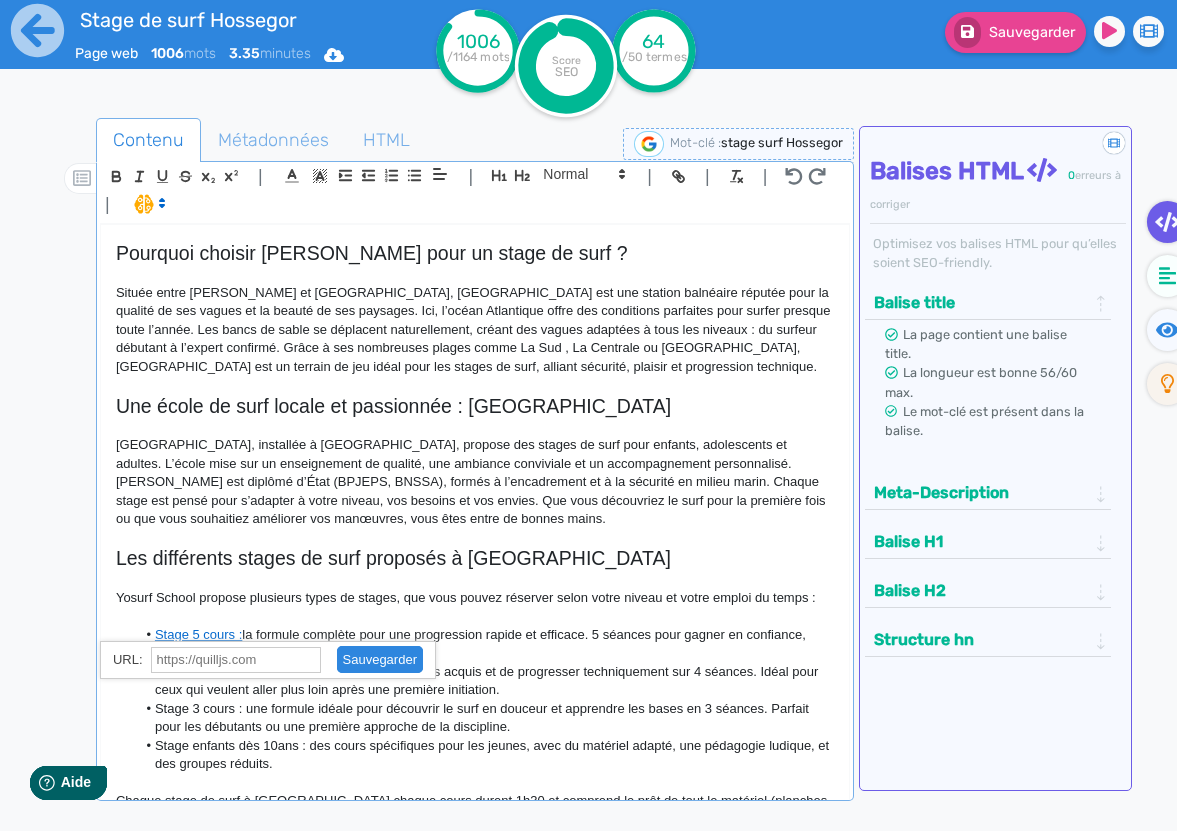 scroll, scrollTop: 0, scrollLeft: 0, axis: both 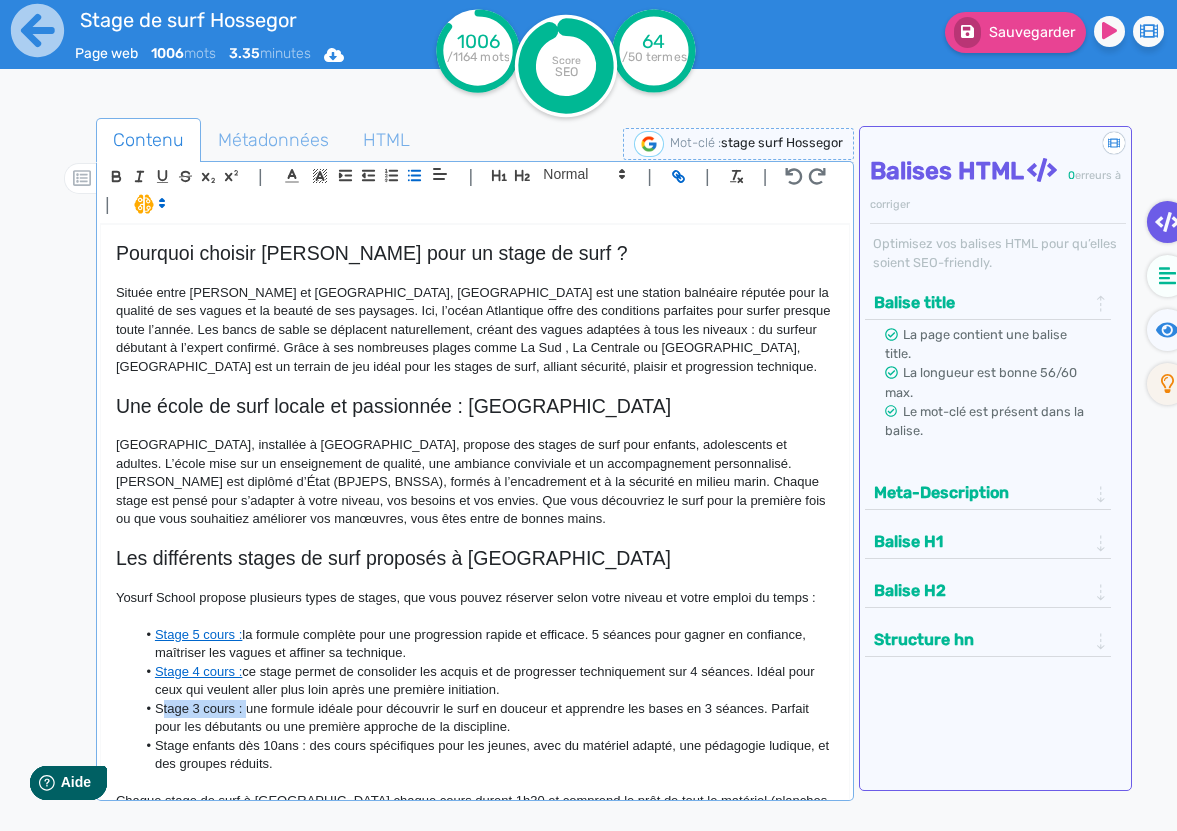 drag, startPoint x: 247, startPoint y: 660, endPoint x: 160, endPoint y: 664, distance: 87.0919 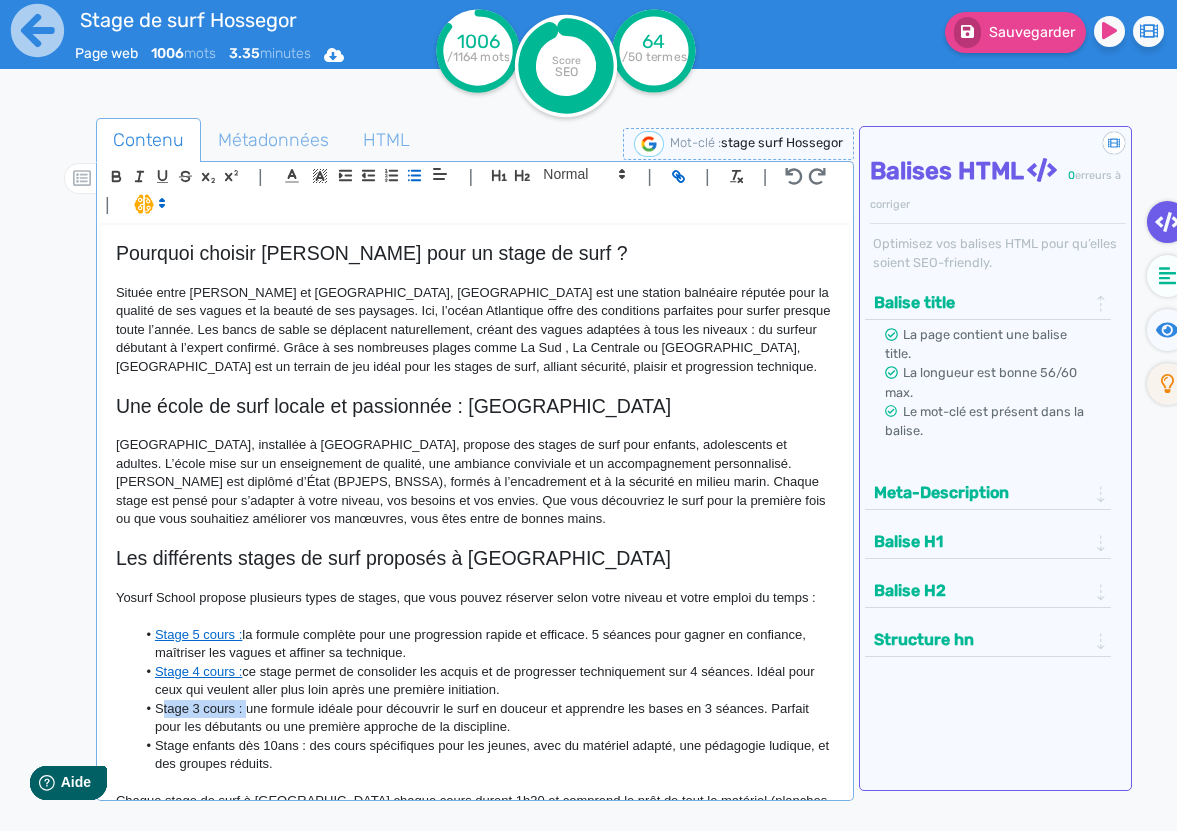 click on "Stage 3 cours : une formule idéale pour découvrir le surf en douceur et apprendre les bases en 3 séances. Parfait pour les débutants ou une première approche de la discipline." 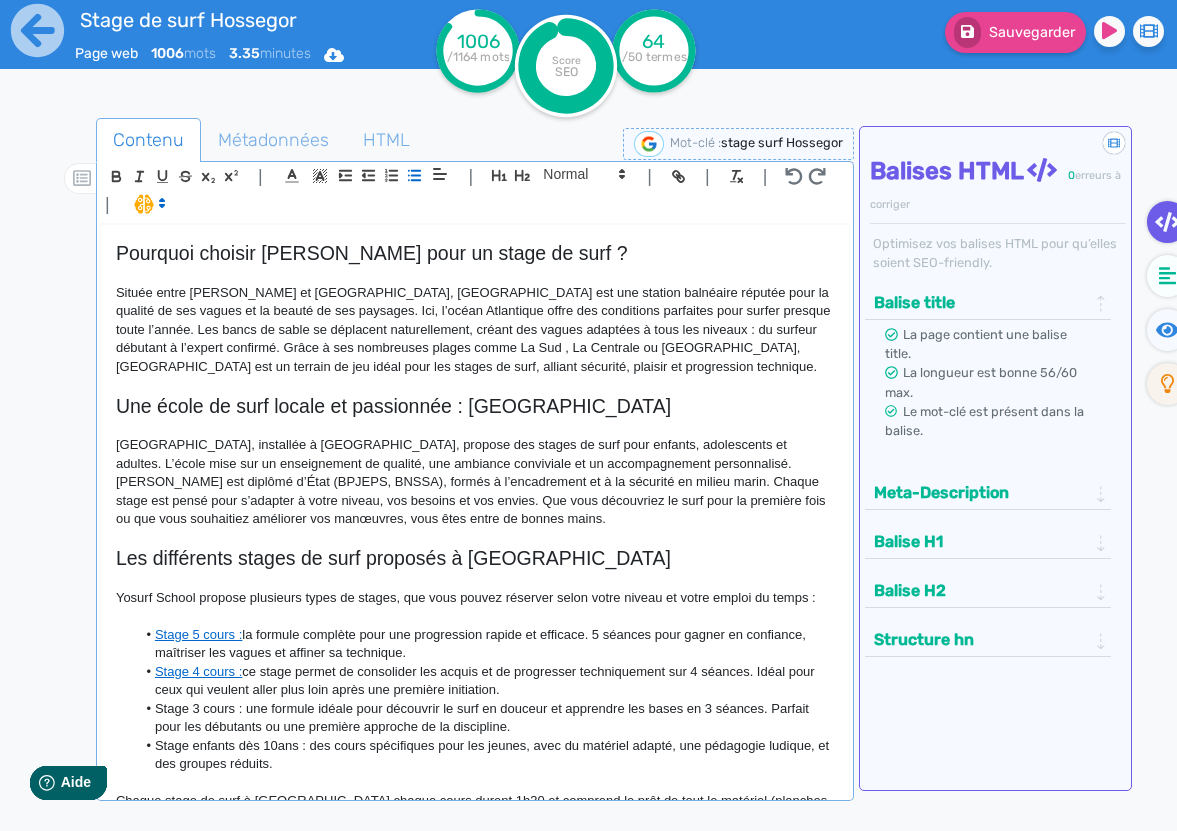 click on "Stage 5 cours :  la formule complète pour une progression rapide et efficace. 5 séances pour gagner en confiance, maîtriser les vagues et affiner sa technique." 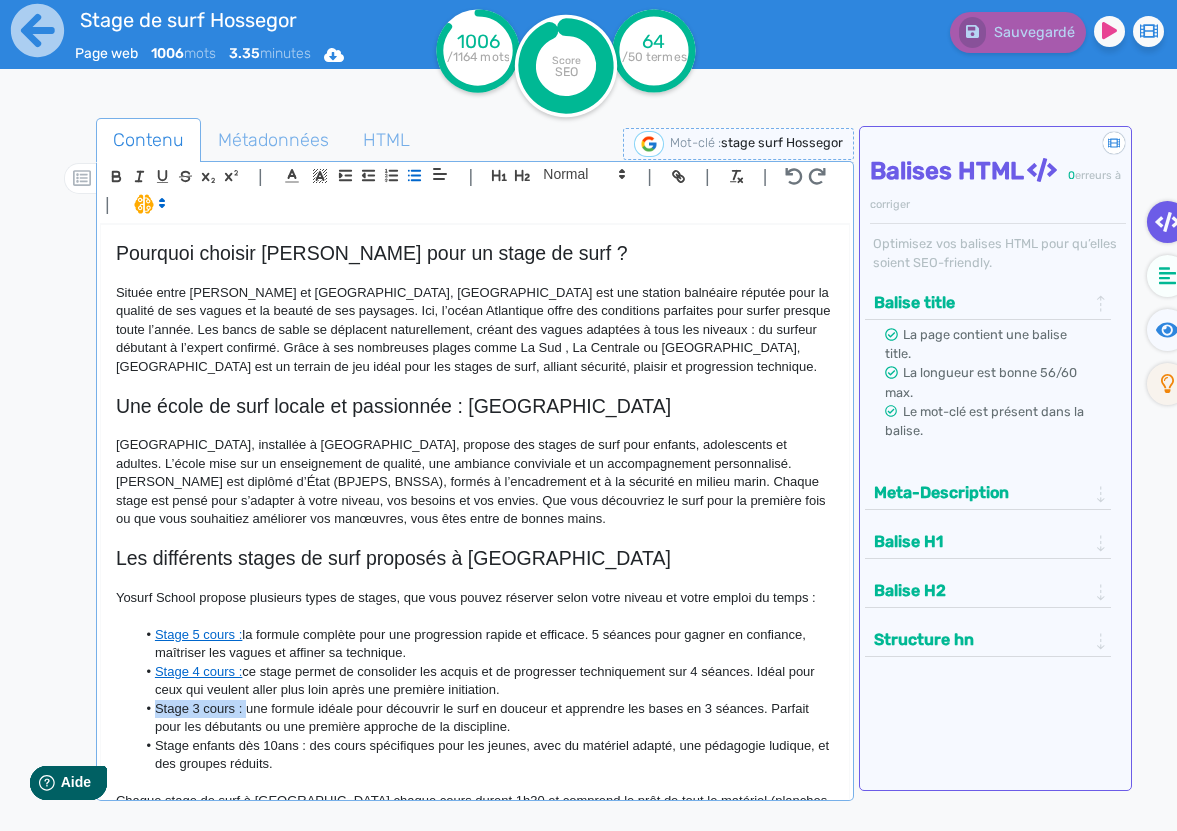 drag, startPoint x: 245, startPoint y: 657, endPoint x: 157, endPoint y: 664, distance: 88.27797 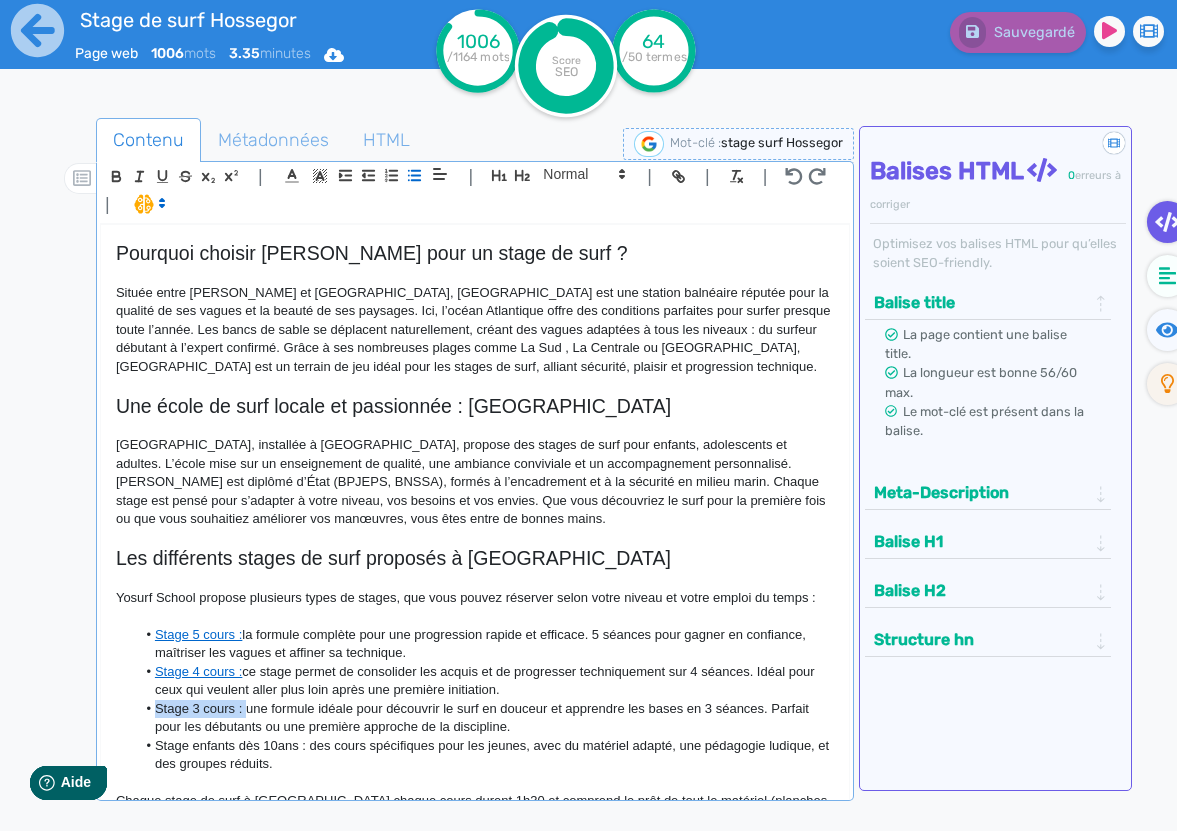 click on "Stage 3 cours : une formule idéale pour découvrir le surf en douceur et apprendre les bases en 3 séances. Parfait pour les débutants ou une première approche de la discipline." 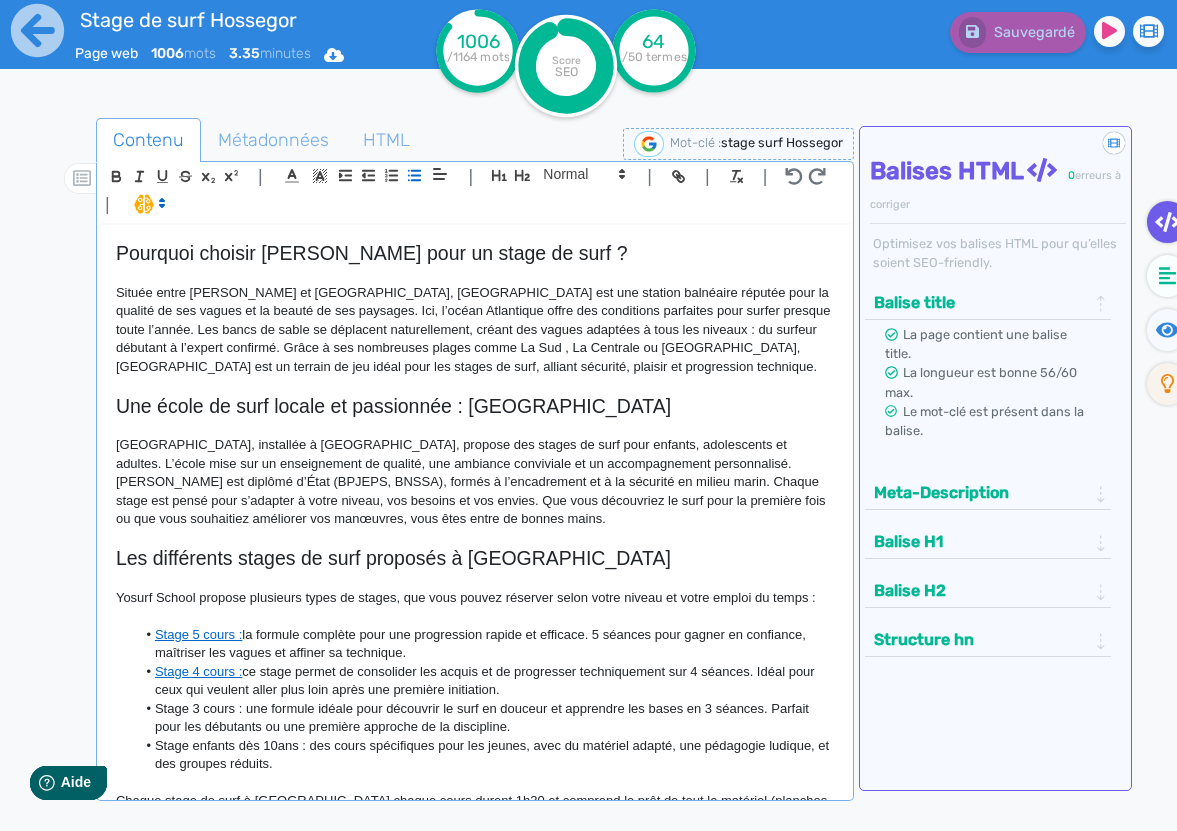 click on "|                                                                                                                                                                                                         |               H3 H4 H5 H6 Normal |         |             | |" 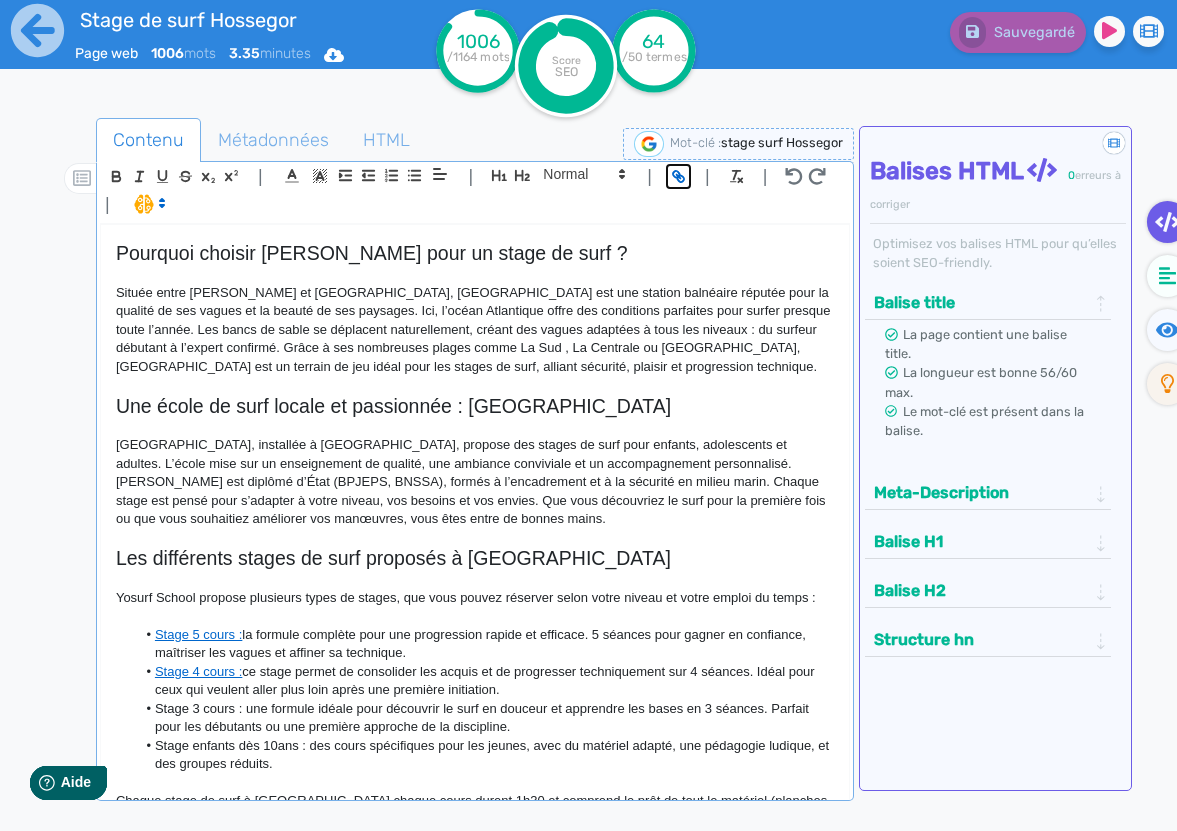 click 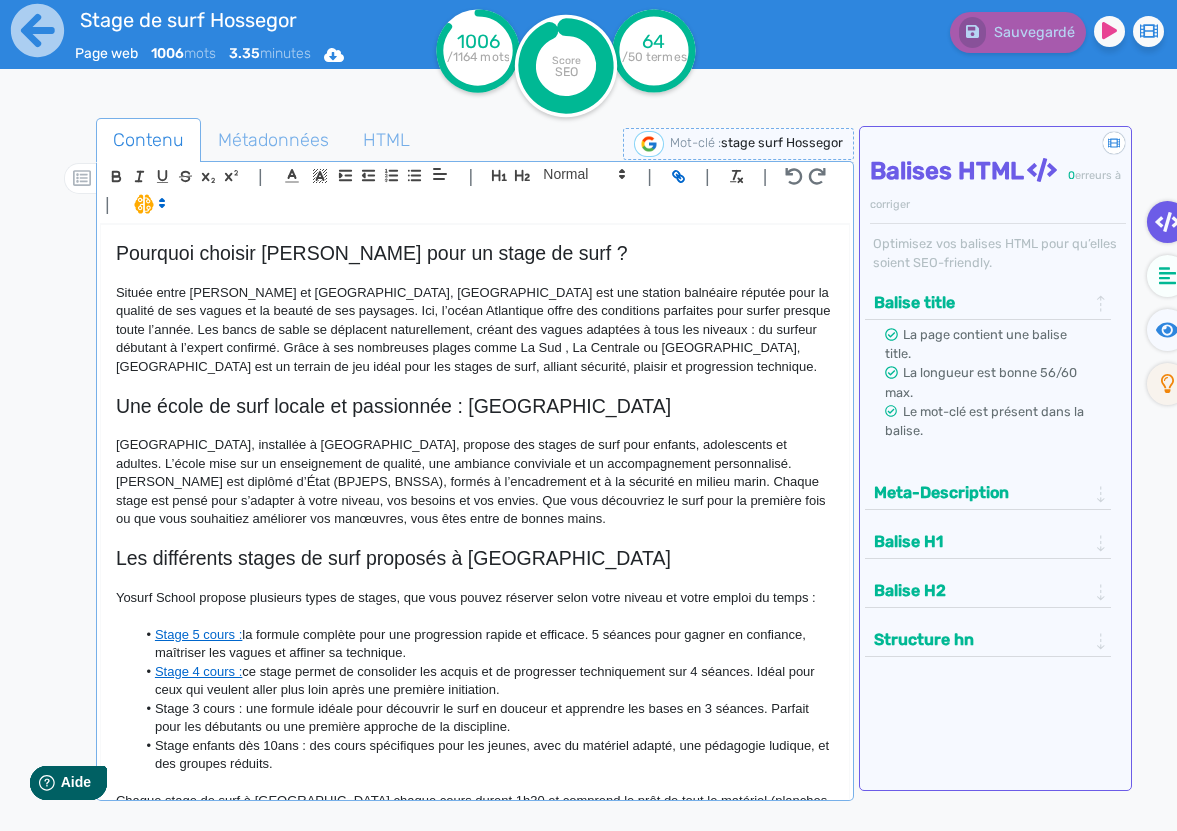 scroll, scrollTop: 186, scrollLeft: 0, axis: vertical 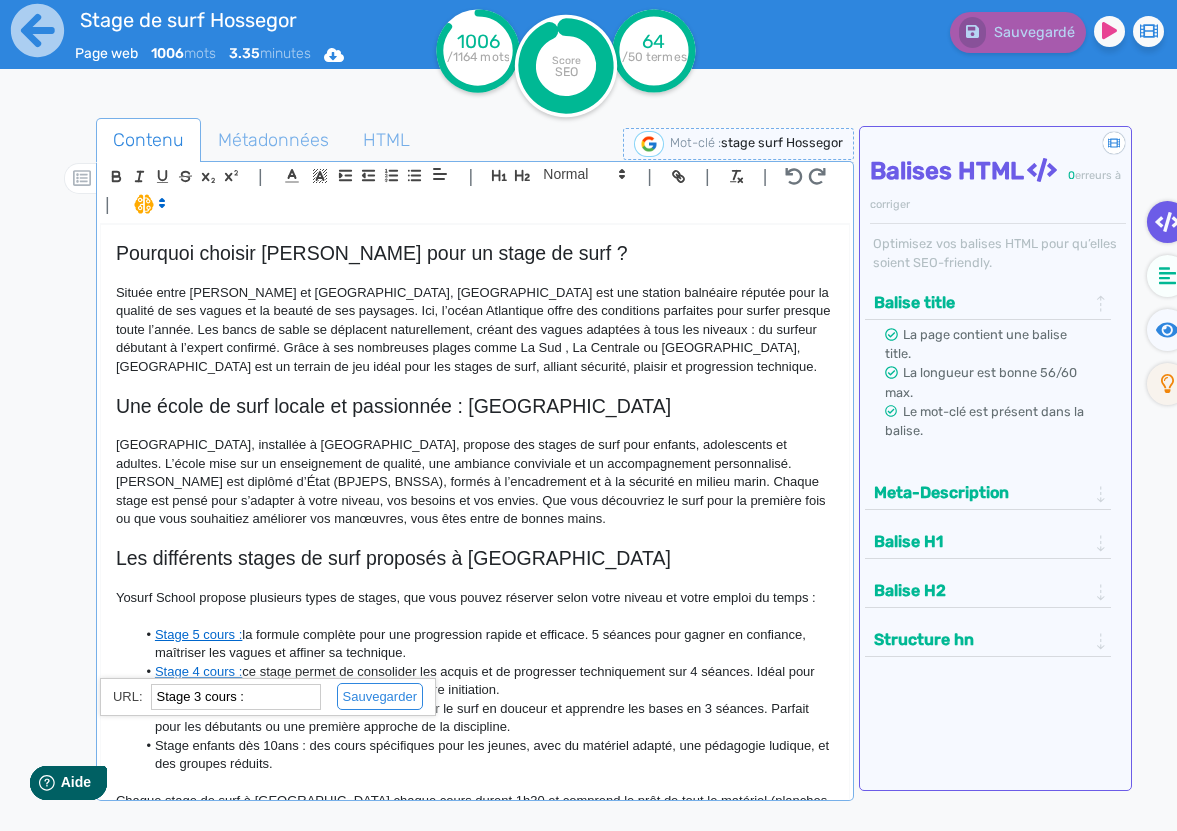 paste on "[URL][DOMAIN_NAME]" 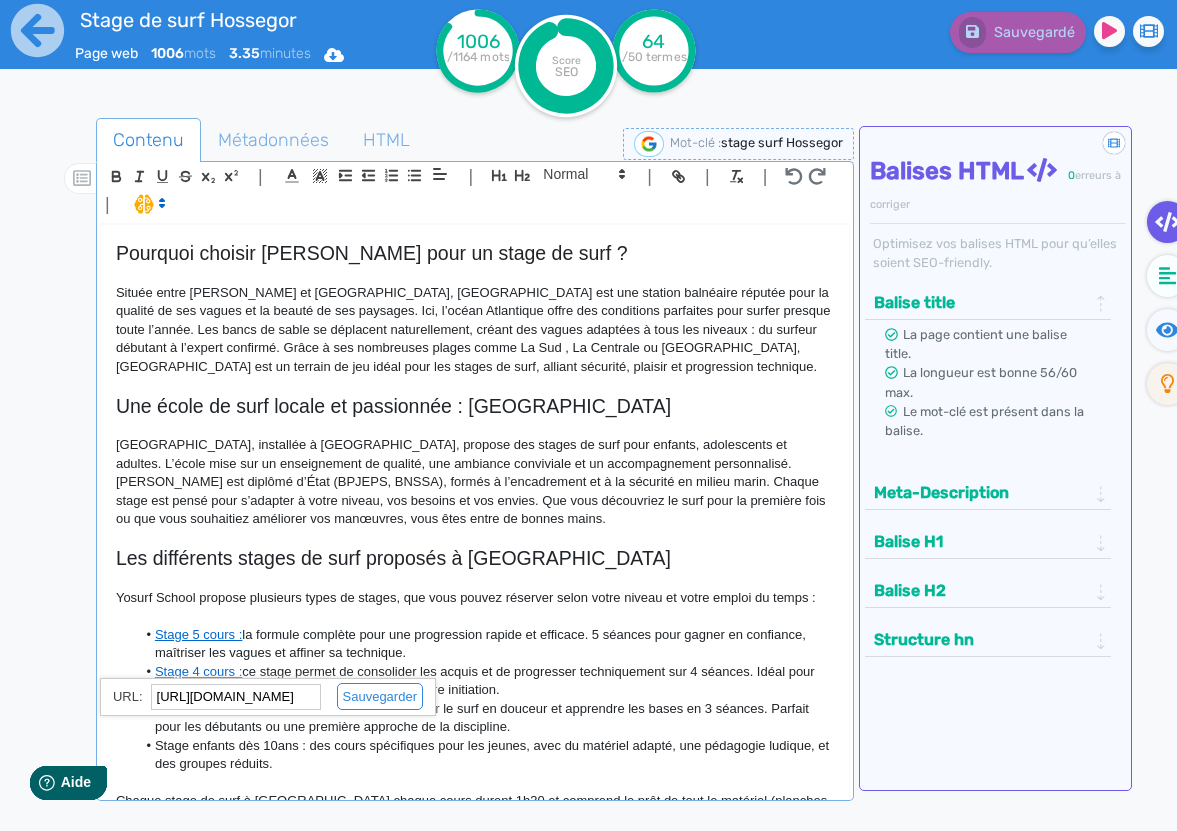 scroll, scrollTop: 0, scrollLeft: 148, axis: horizontal 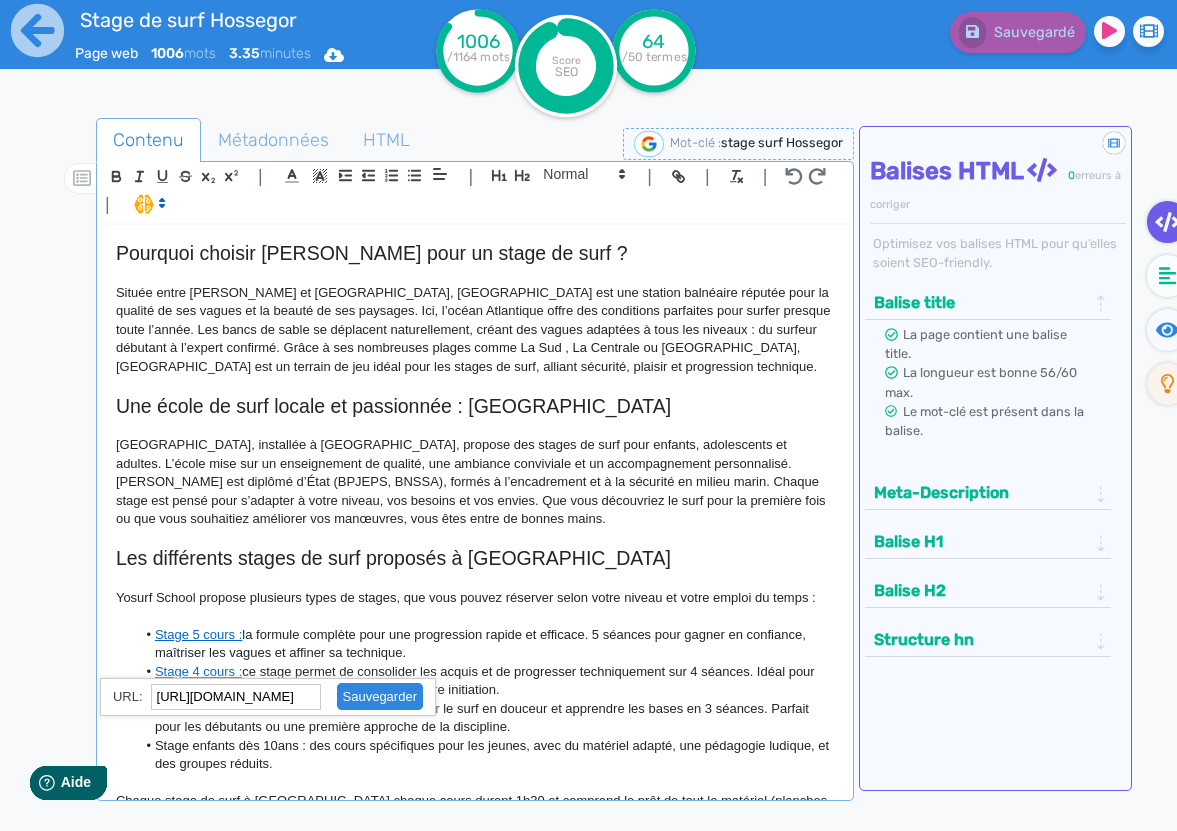 drag, startPoint x: 297, startPoint y: 704, endPoint x: 362, endPoint y: 695, distance: 65.62012 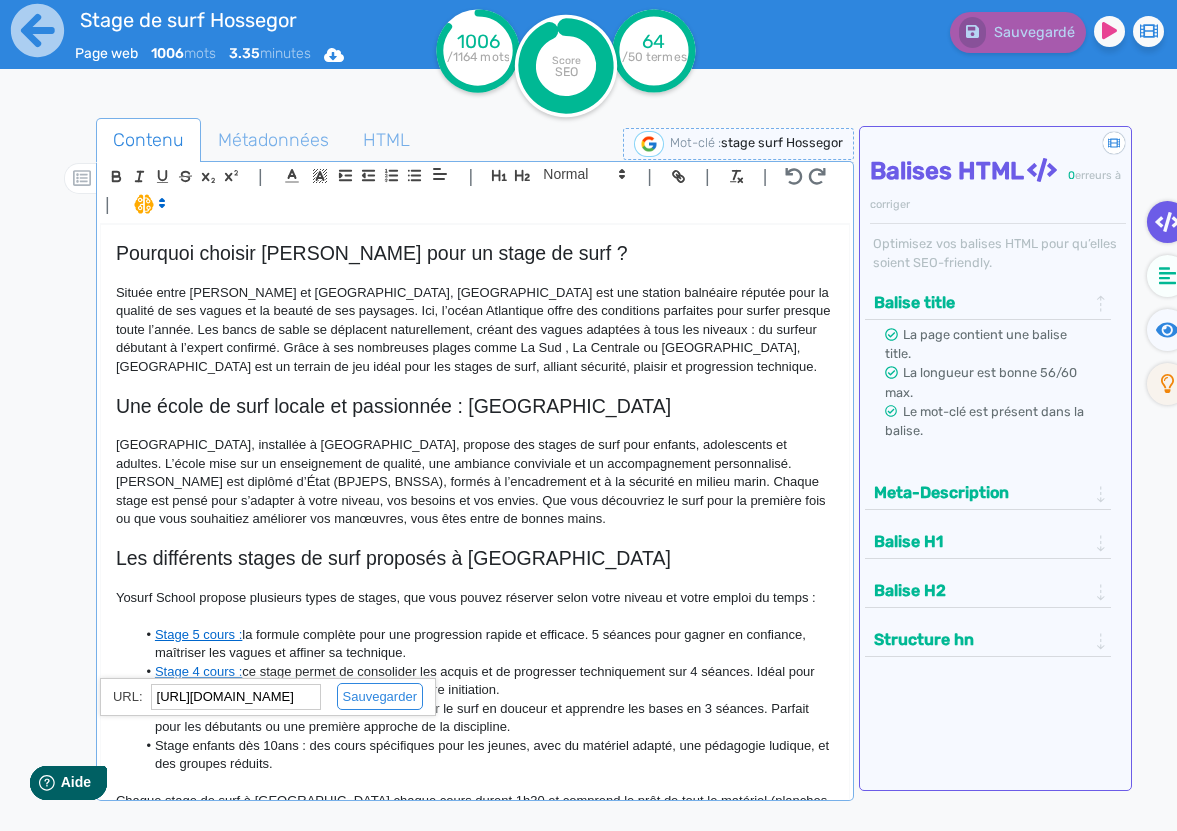 click on "[URL][DOMAIN_NAME]" 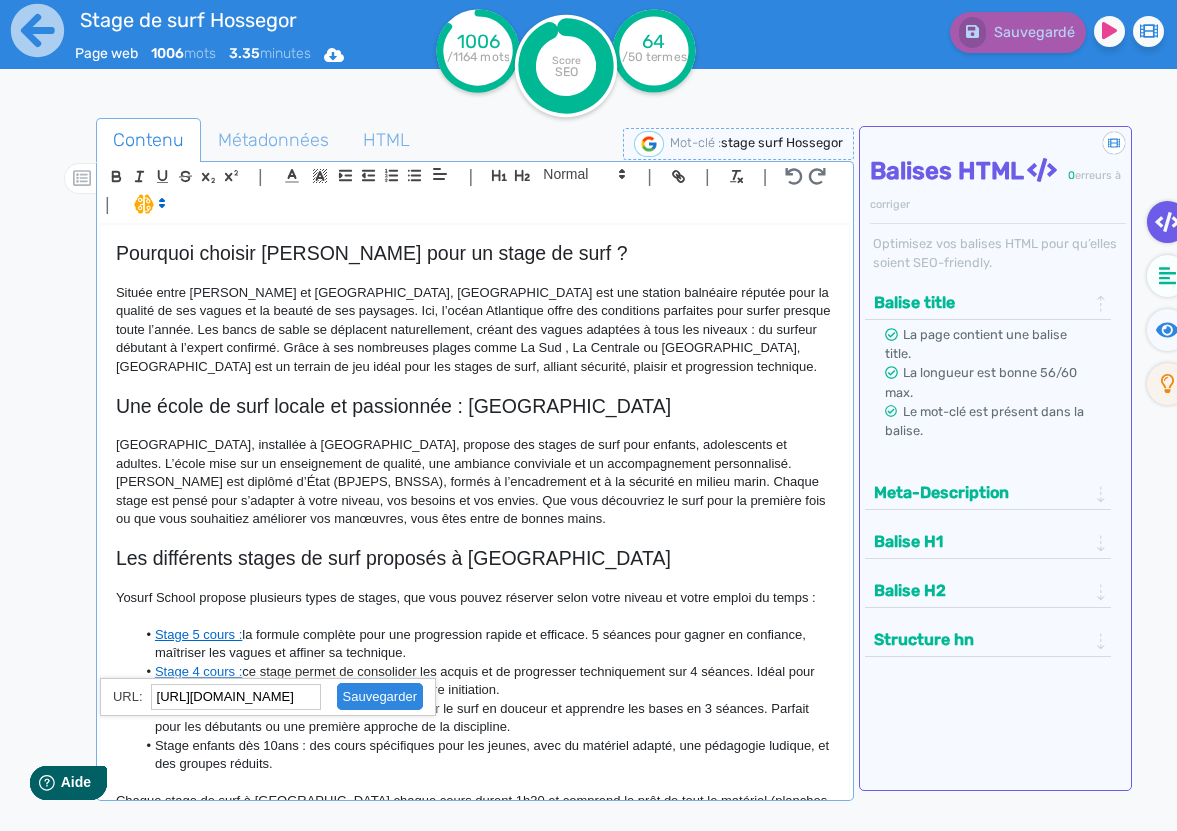 click 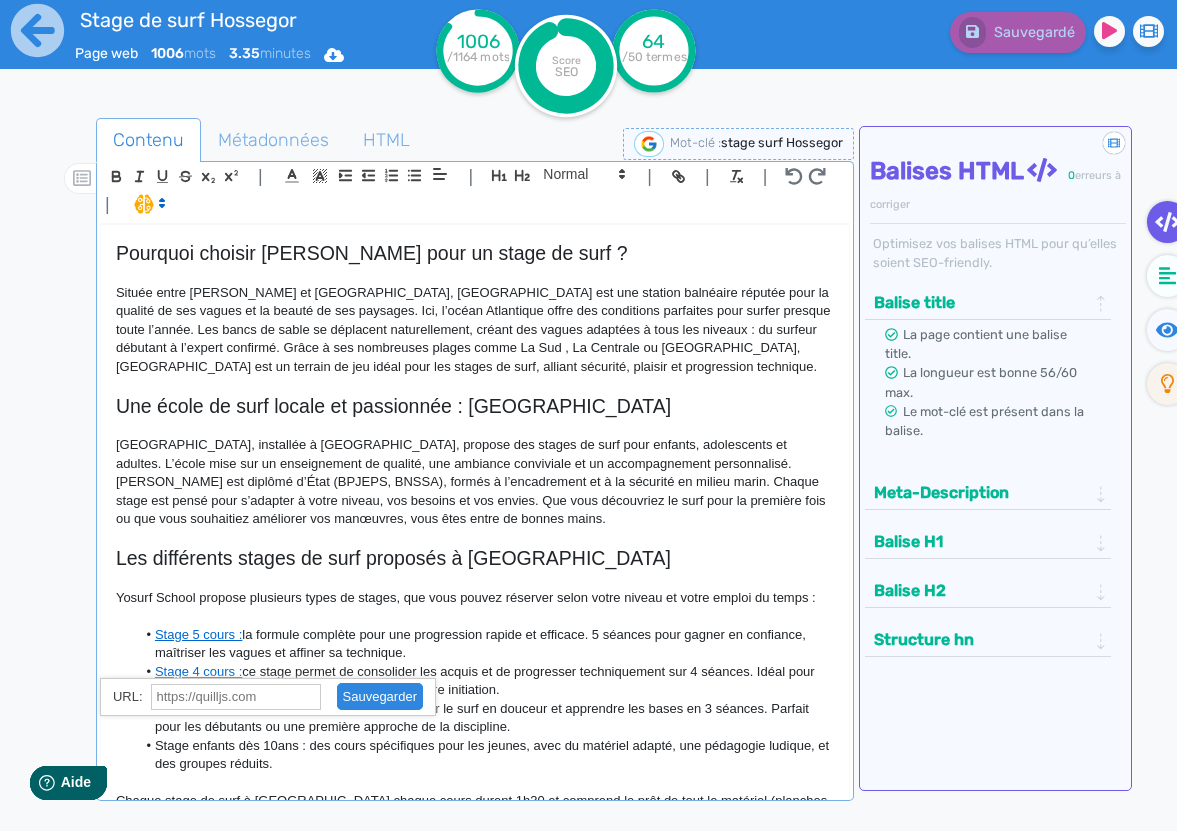 scroll, scrollTop: 0, scrollLeft: 0, axis: both 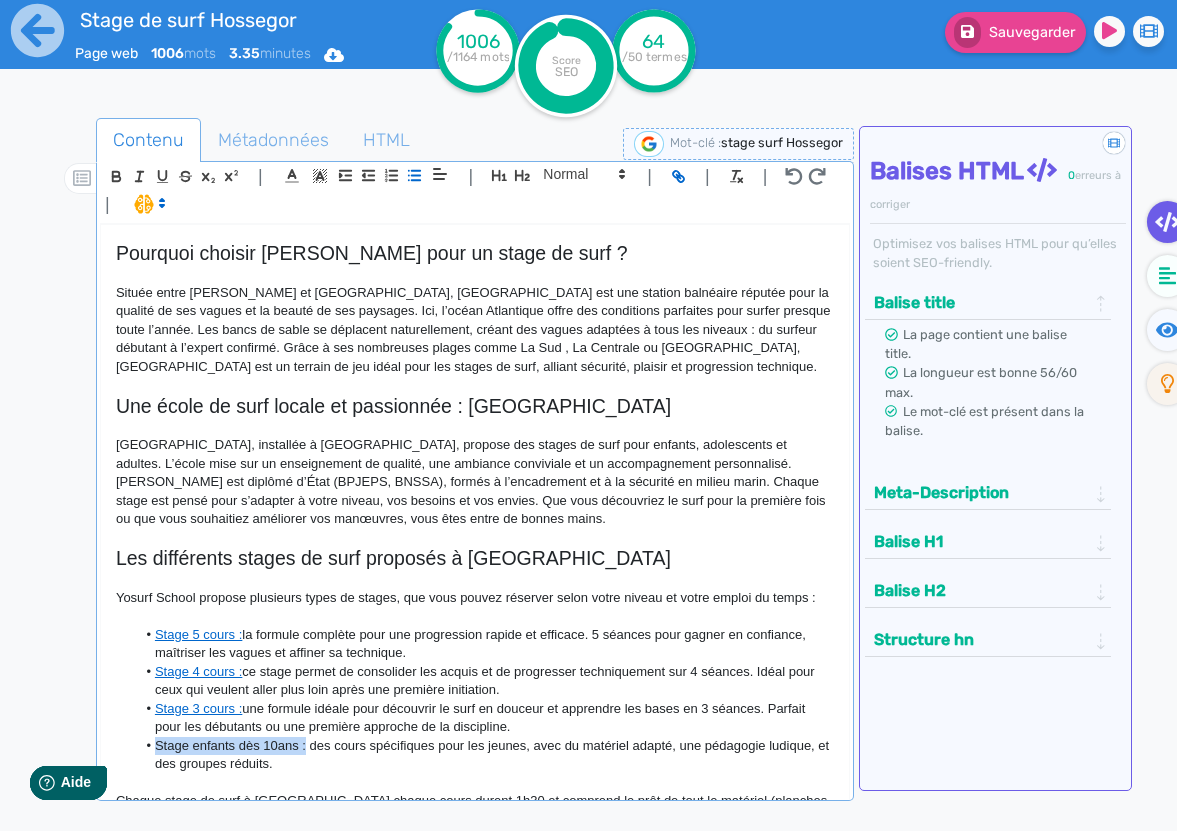 drag, startPoint x: 306, startPoint y: 699, endPoint x: 156, endPoint y: 701, distance: 150.01334 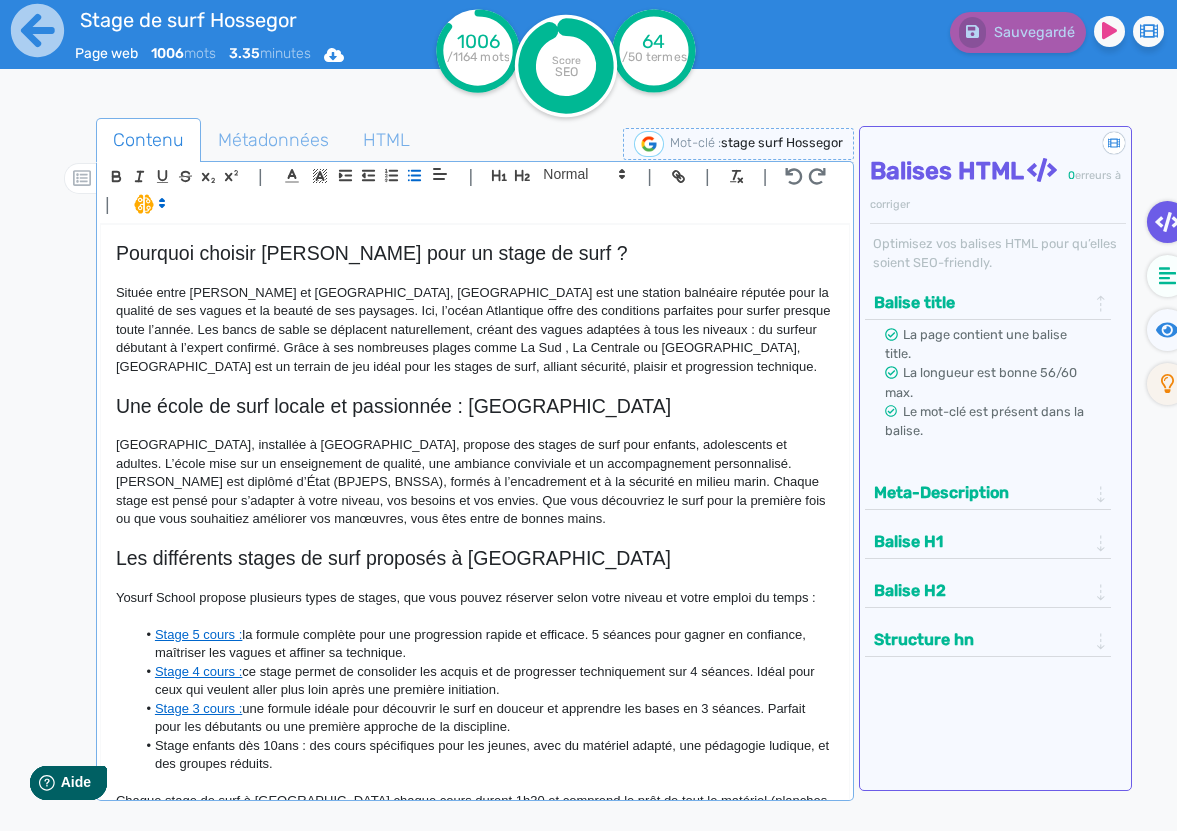 click on "Les différents stages de surf proposés à [GEOGRAPHIC_DATA]" 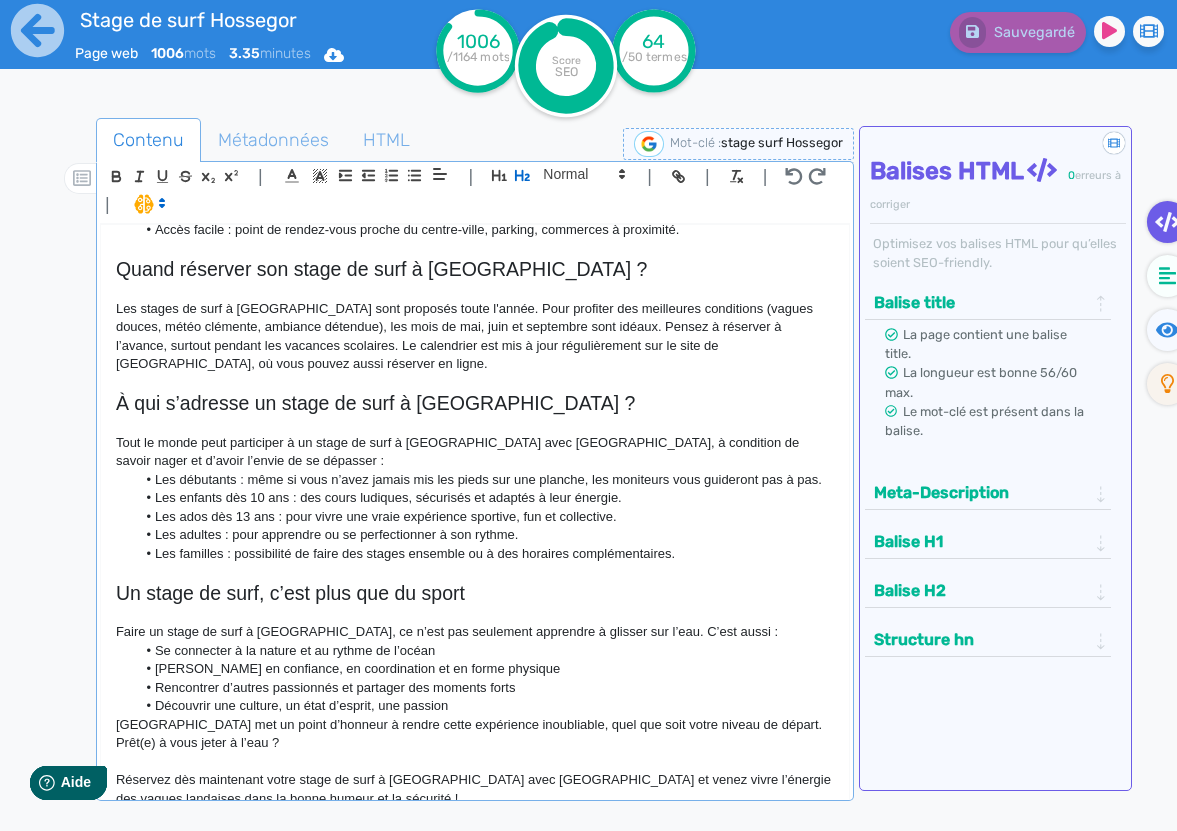 scroll, scrollTop: 1269, scrollLeft: 0, axis: vertical 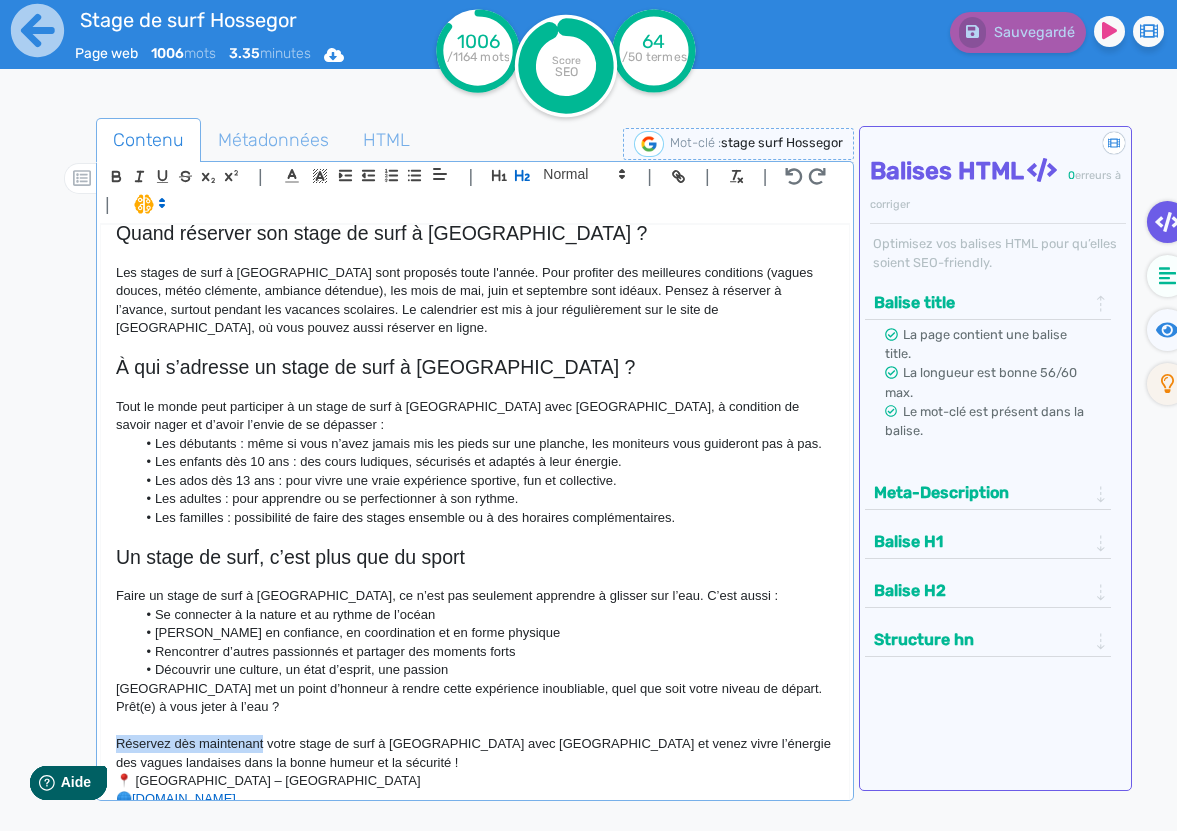drag, startPoint x: 263, startPoint y: 697, endPoint x: 113, endPoint y: 699, distance: 150.01334 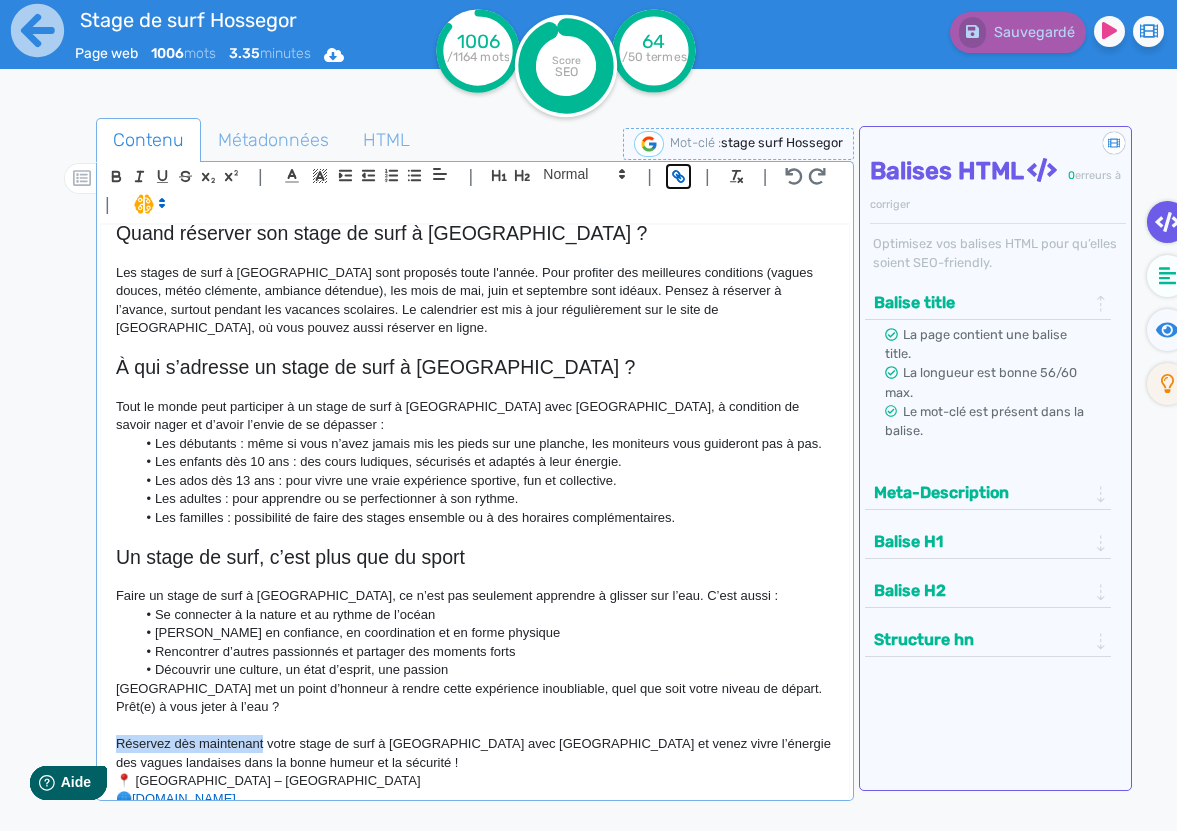 click 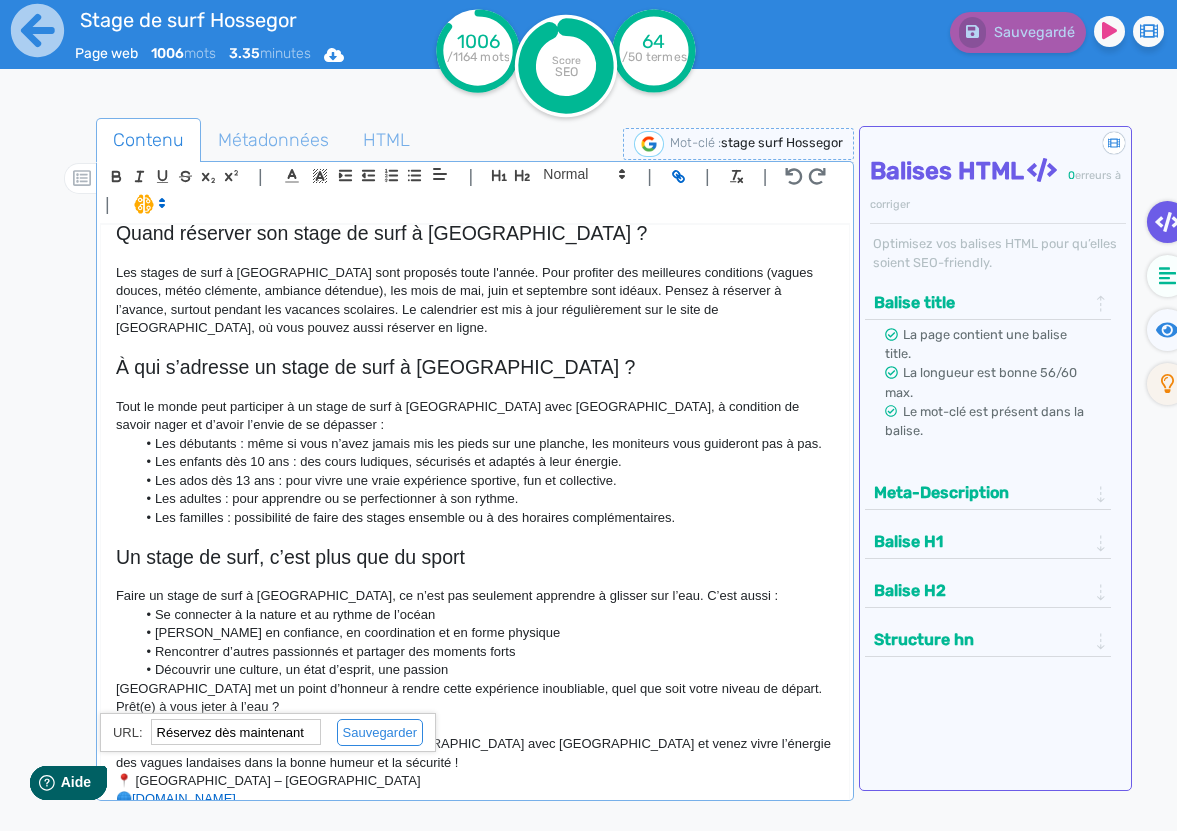 paste on "[URL][DOMAIN_NAME]" 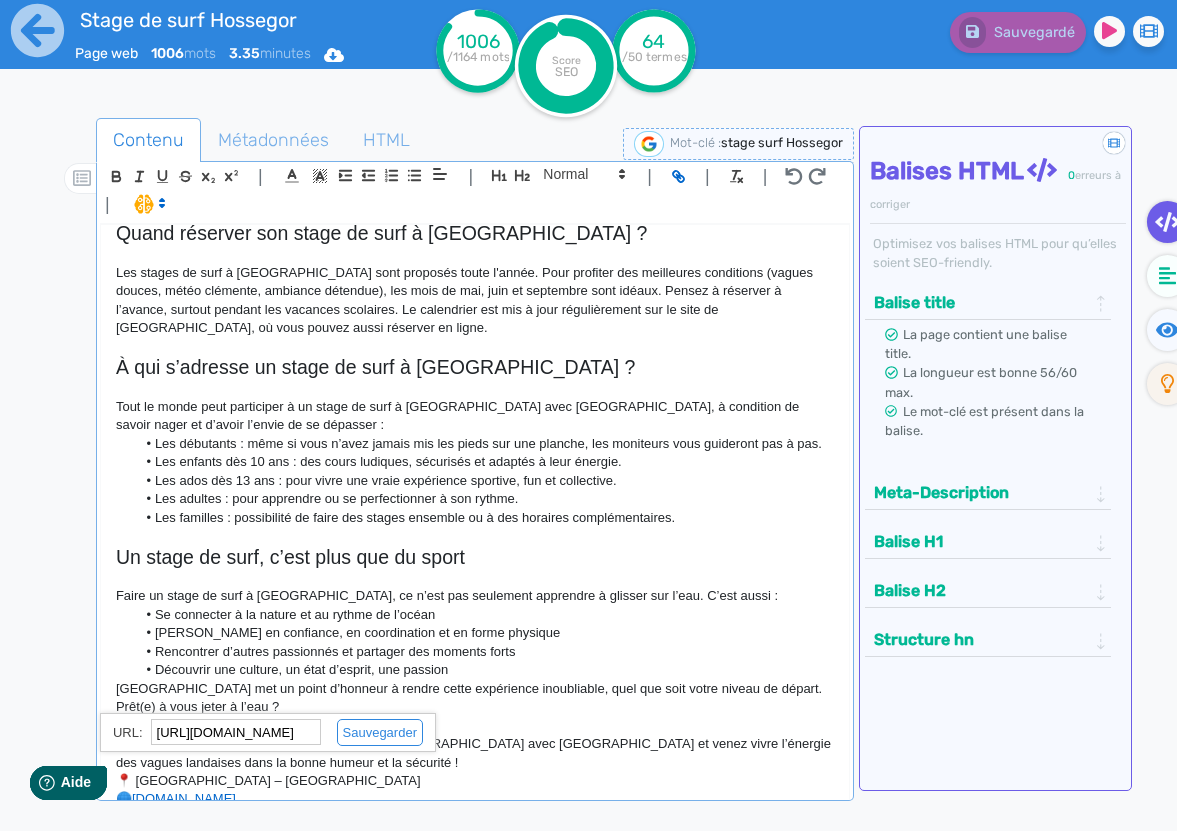 scroll, scrollTop: 0, scrollLeft: 194, axis: horizontal 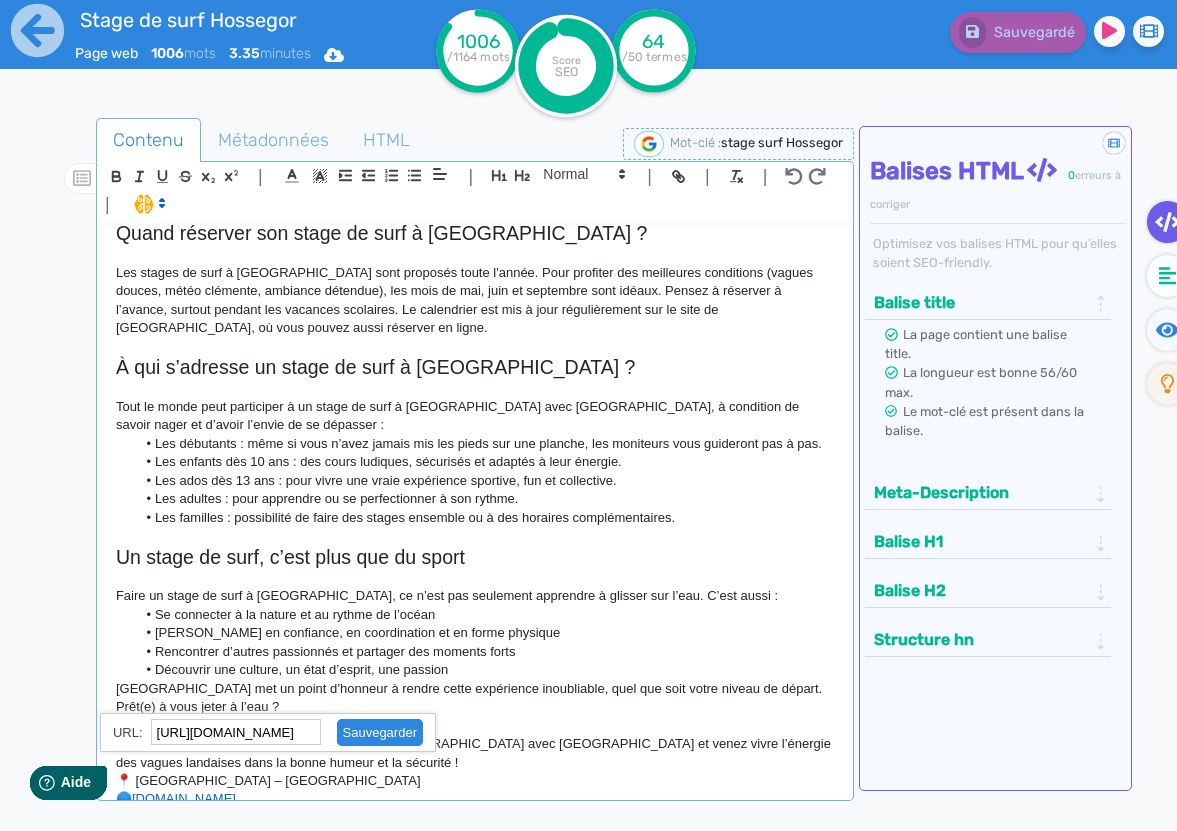 click 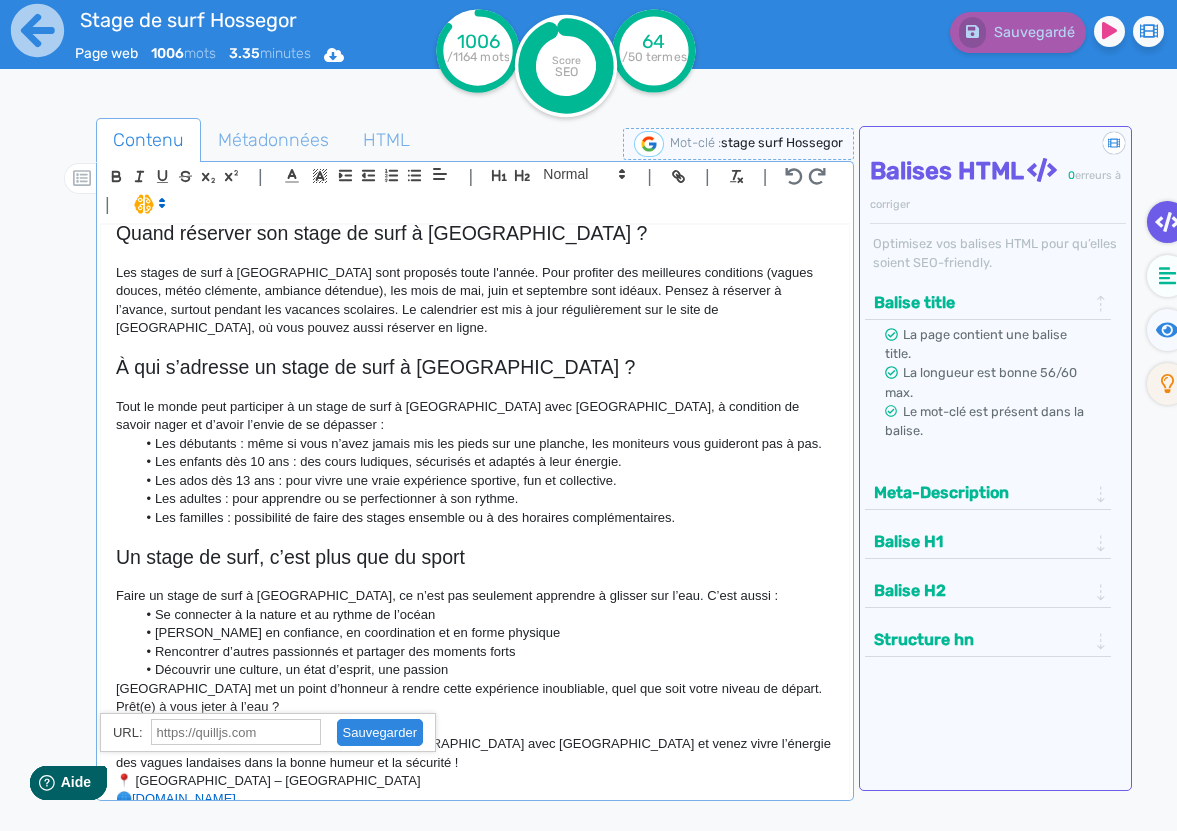 scroll, scrollTop: 0, scrollLeft: 0, axis: both 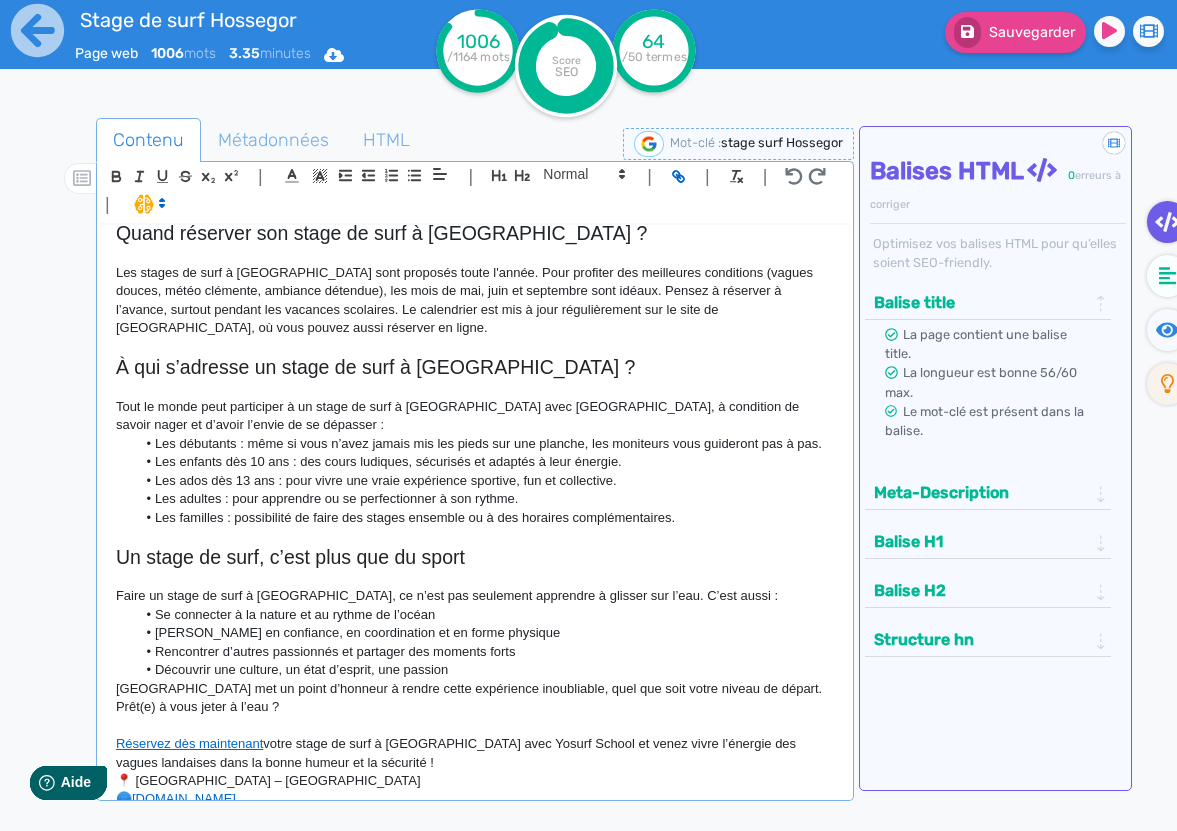 click on "📍 [GEOGRAPHIC_DATA] – [GEOGRAPHIC_DATA]" 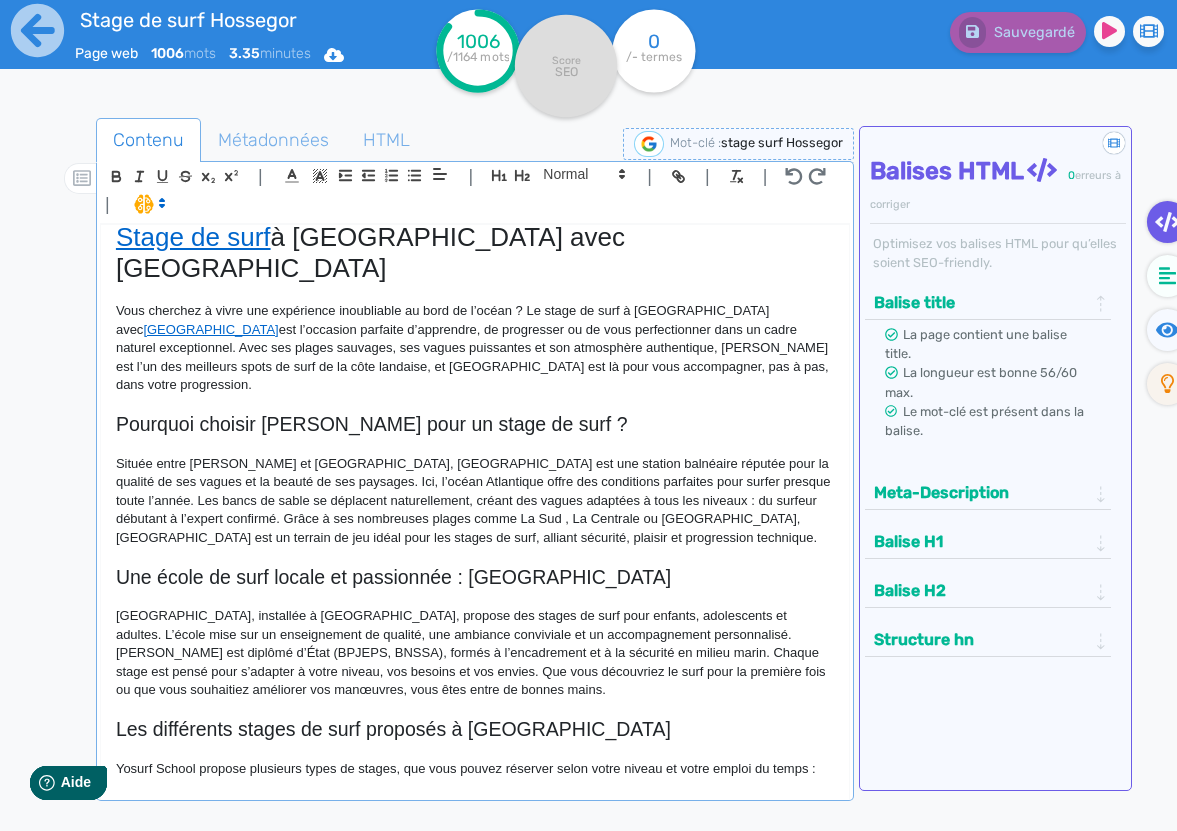 scroll, scrollTop: 19, scrollLeft: 0, axis: vertical 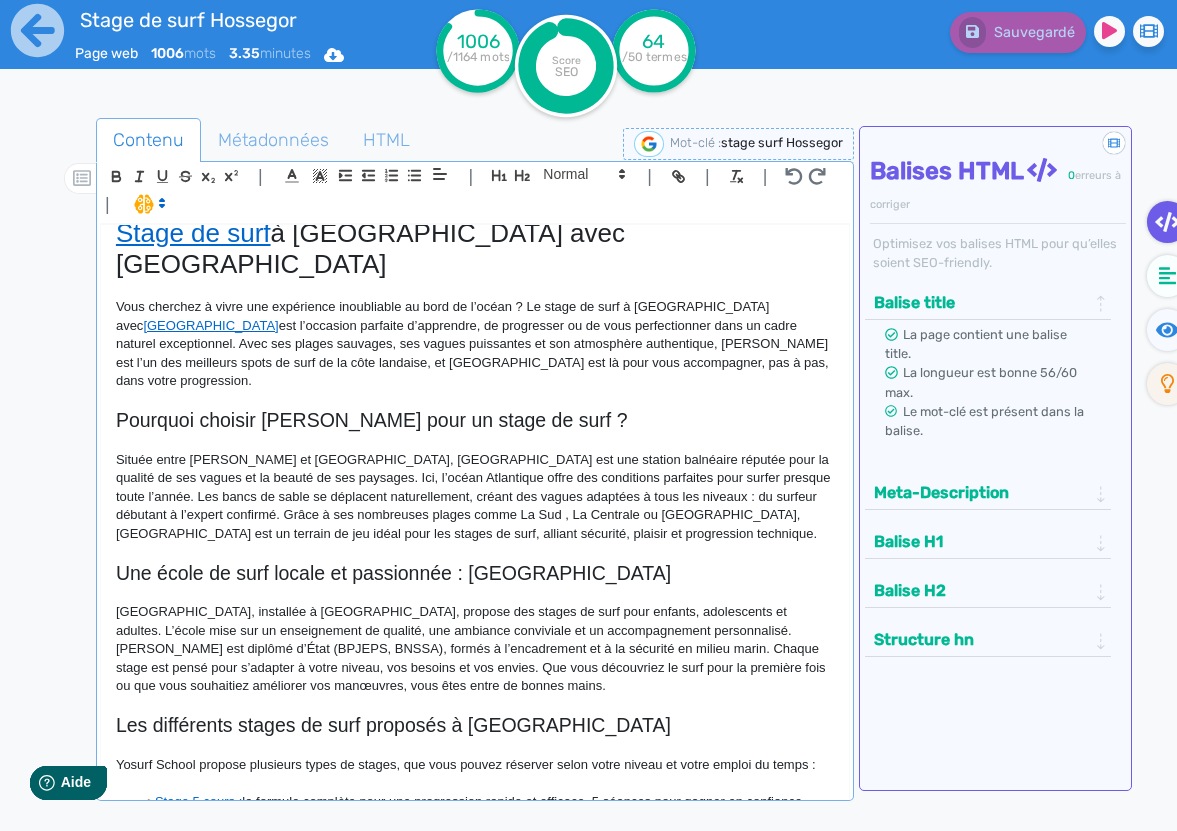 click on "[GEOGRAPHIC_DATA], installée à [GEOGRAPHIC_DATA], propose des stages de surf pour enfants, adolescents et adultes. L’école mise sur un enseignement de qualité, une ambiance conviviale et un accompagnement personnalisé. [PERSON_NAME] est diplômé d’État (BPJEPS, BNSSA), formés à l’encadrement et à la sécurité en milieu marin. Chaque stage est pensé pour s’adapter à votre niveau, vos besoins et vos envies. Que vous découvriez le surf pour la première fois ou que vous souhaitiez améliorer vos manœuvres, vous êtes entre de bonnes mains." 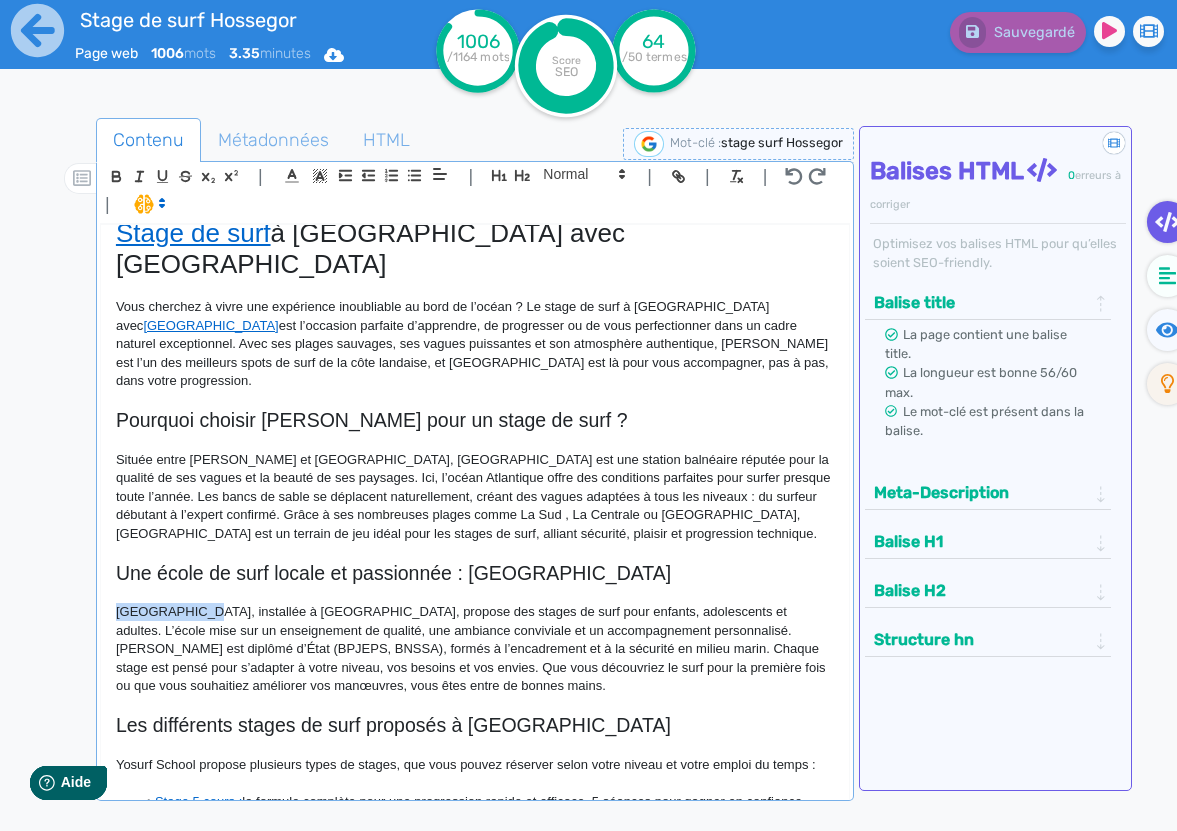 drag, startPoint x: 196, startPoint y: 565, endPoint x: 118, endPoint y: 566, distance: 78.00641 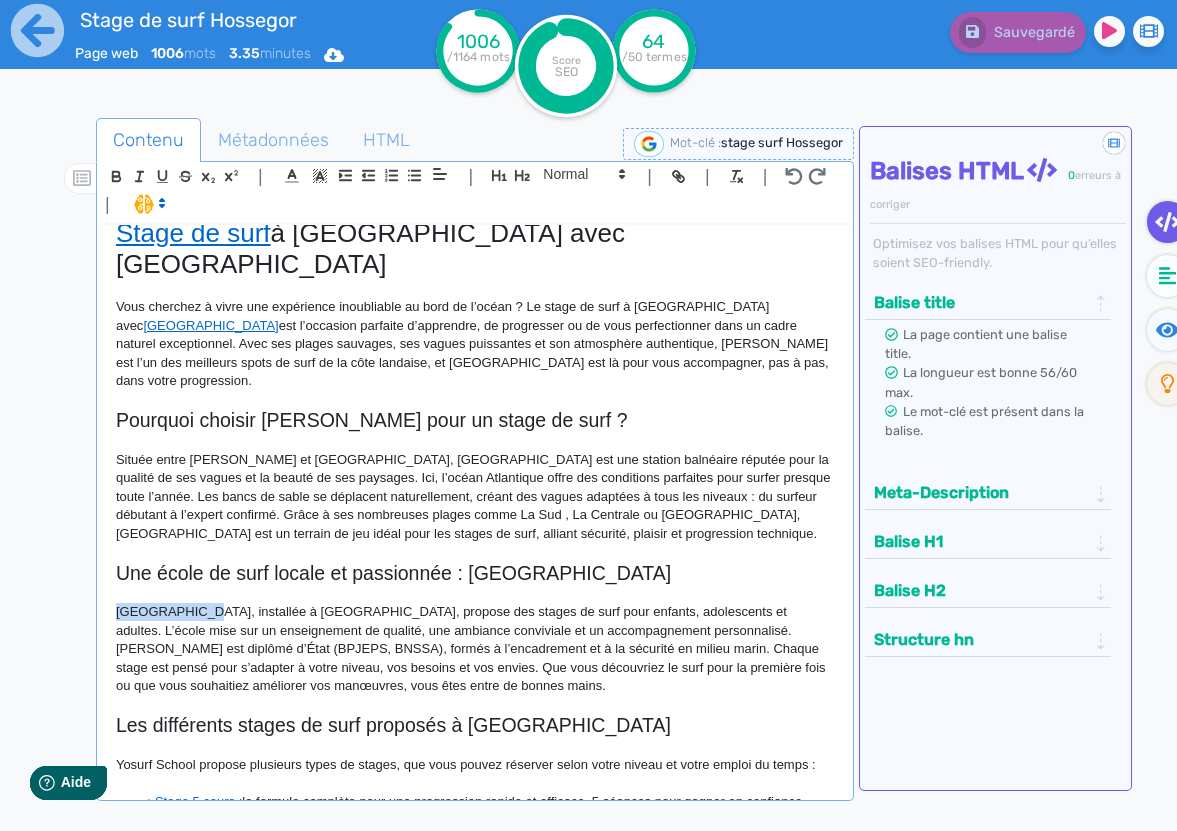 click on "[GEOGRAPHIC_DATA], installée à [GEOGRAPHIC_DATA], propose des stages de surf pour enfants, adolescents et adultes. L’école mise sur un enseignement de qualité, une ambiance conviviale et un accompagnement personnalisé. [PERSON_NAME] est diplômé d’État (BPJEPS, BNSSA), formés à l’encadrement et à la sécurité en milieu marin. Chaque stage est pensé pour s’adapter à votre niveau, vos besoins et vos envies. Que vous découvriez le surf pour la première fois ou que vous souhaitiez améliorer vos manœuvres, vous êtes entre de bonnes mains." 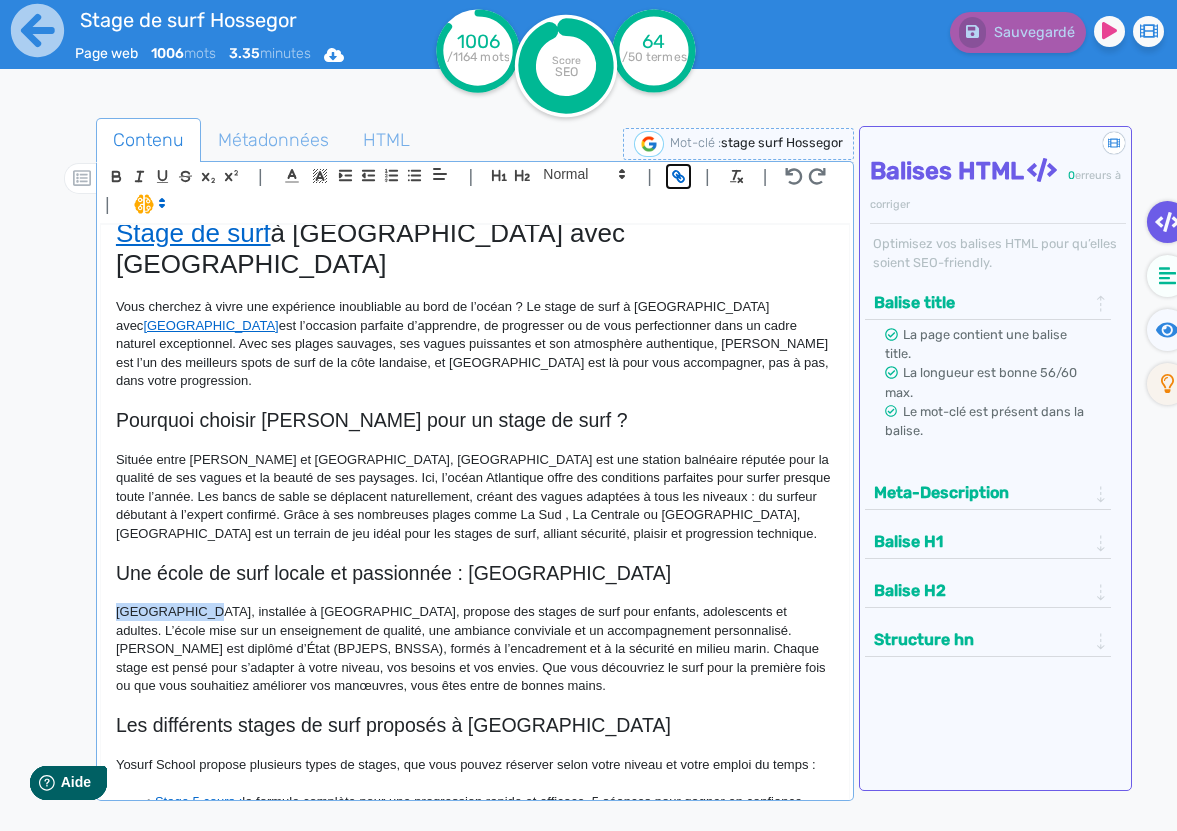 click 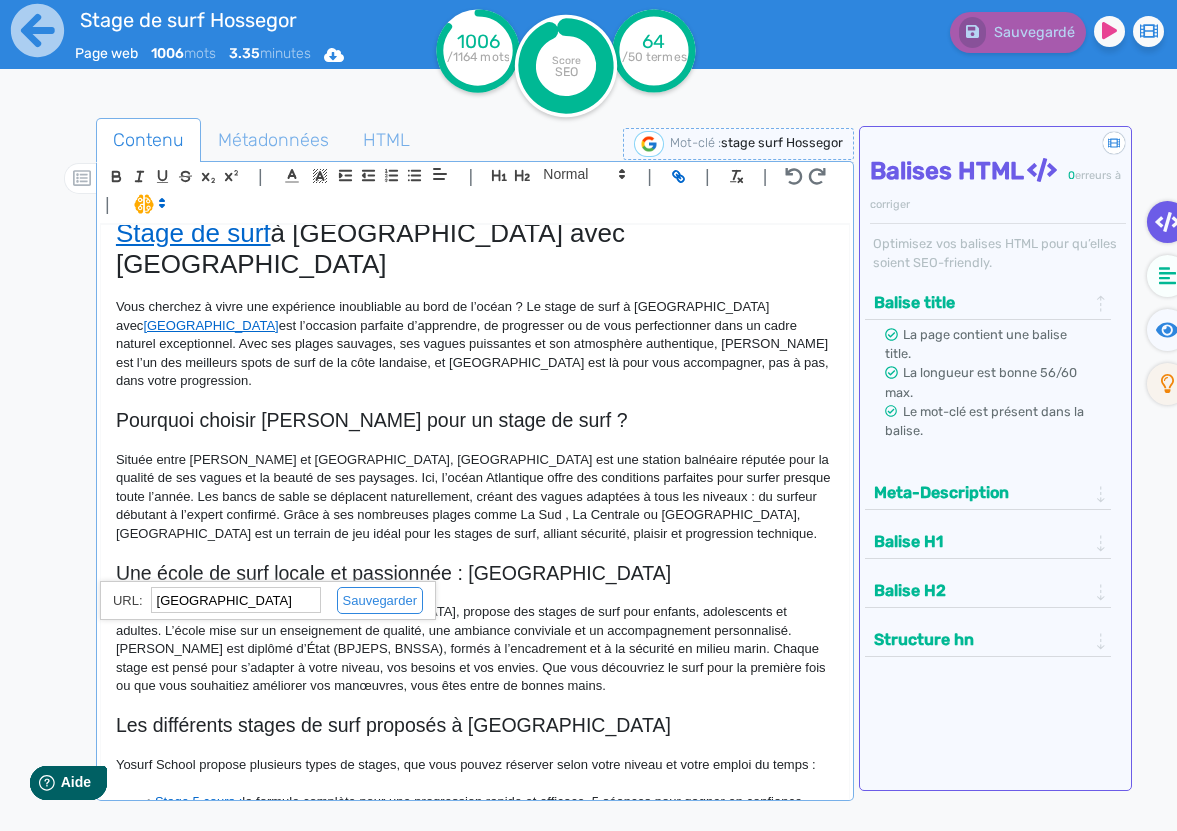 paste on "[URL][DOMAIN_NAME]" 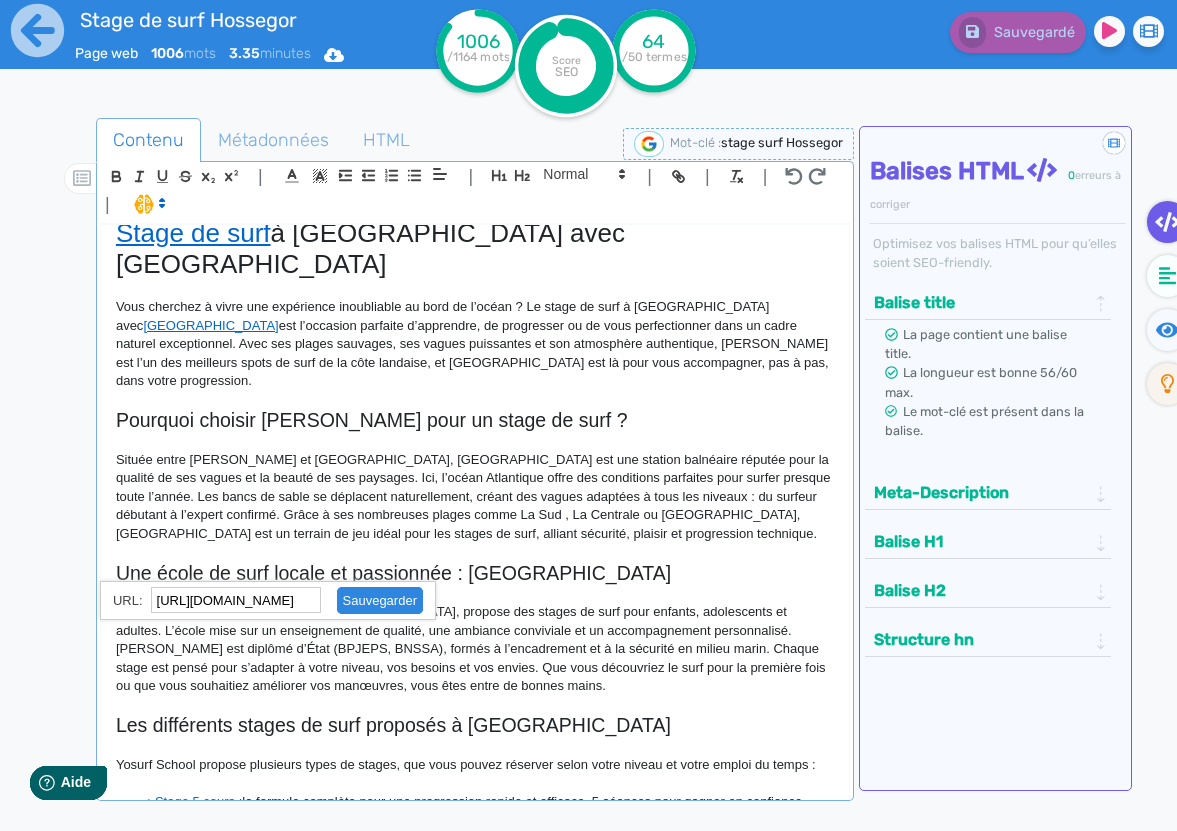 type on "[URL][DOMAIN_NAME]" 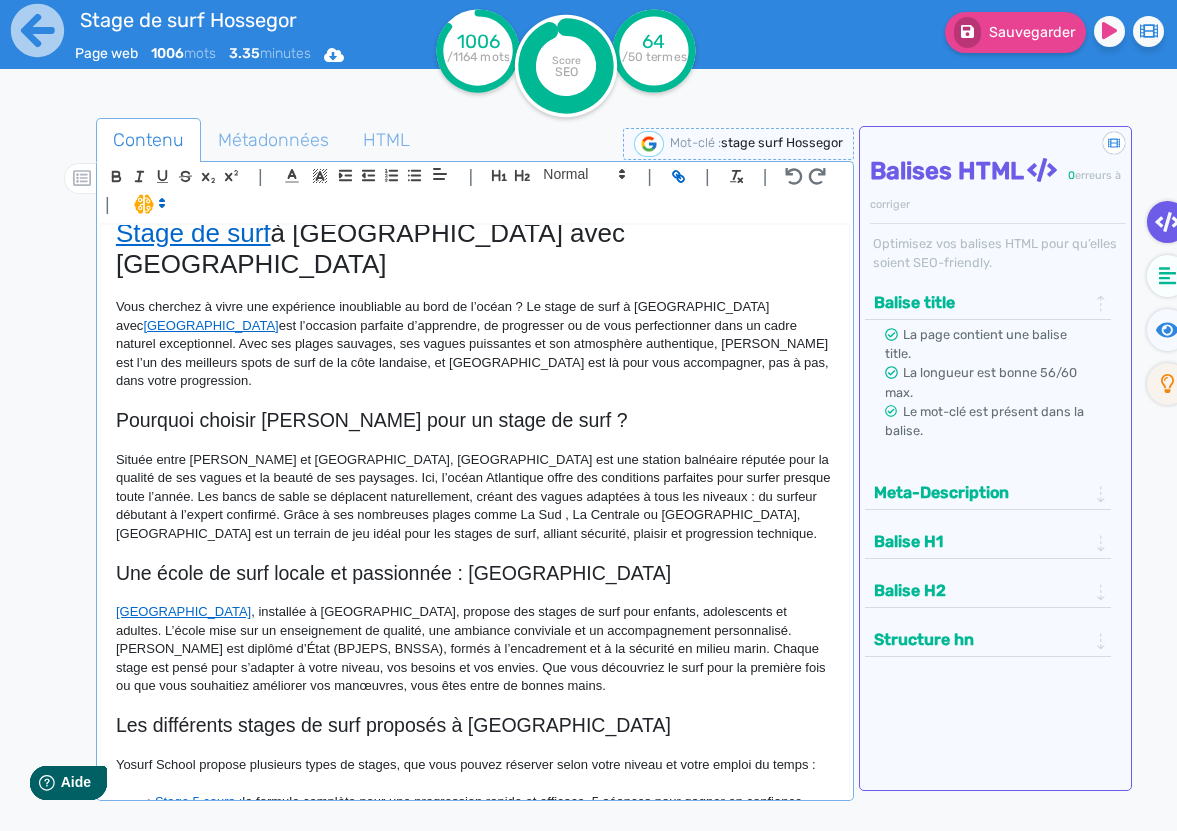 click on "[GEOGRAPHIC_DATA] , installée à [GEOGRAPHIC_DATA], propose des stages de surf pour enfants, adolescents et adultes. L’école mise sur un enseignement de qualité, une ambiance conviviale et un accompagnement personnalisé. [PERSON_NAME] est diplômé d’État (BPJEPS, BNSSA), formés à l’encadrement et à la sécurité en milieu marin. Chaque stage est pensé pour s’adapter à votre niveau, vos besoins et vos envies. Que vous découvriez le surf pour la première fois ou que vous souhaitiez améliorer vos manœuvres, vous êtes entre de bonnes mains." 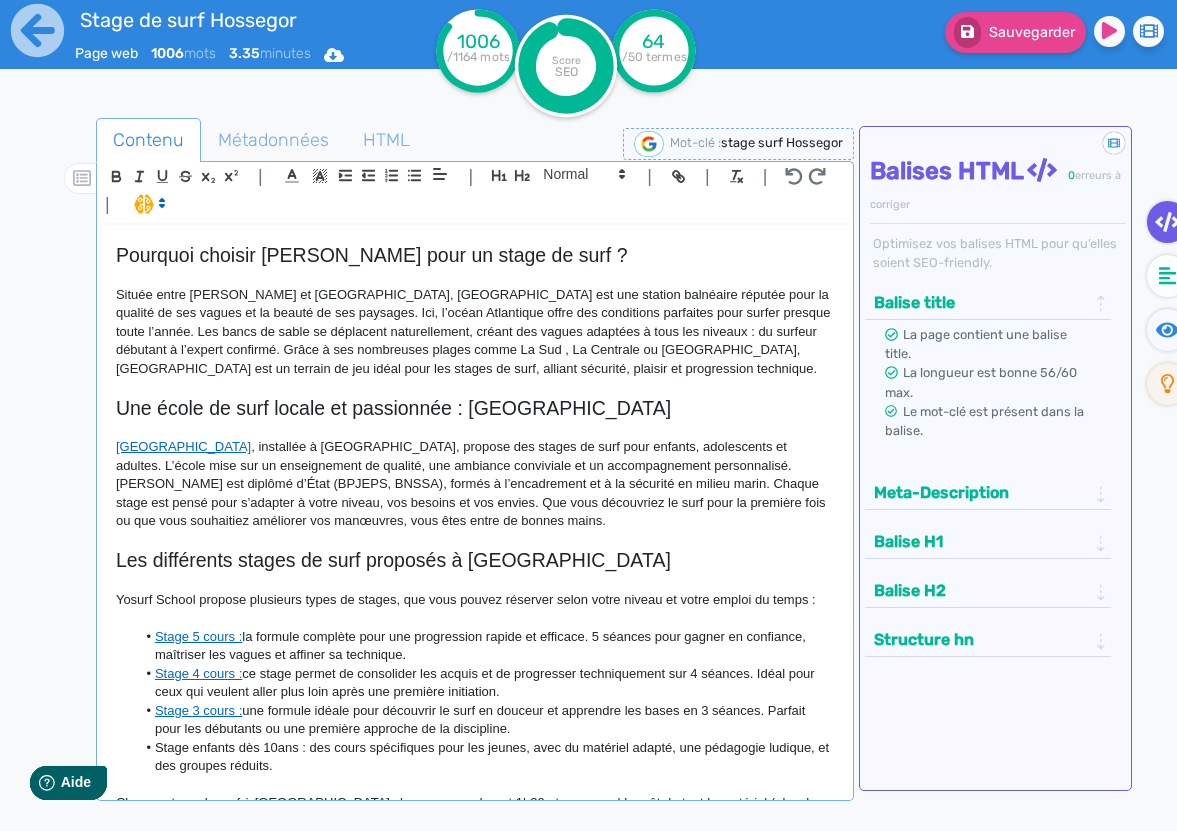 scroll, scrollTop: 0, scrollLeft: 0, axis: both 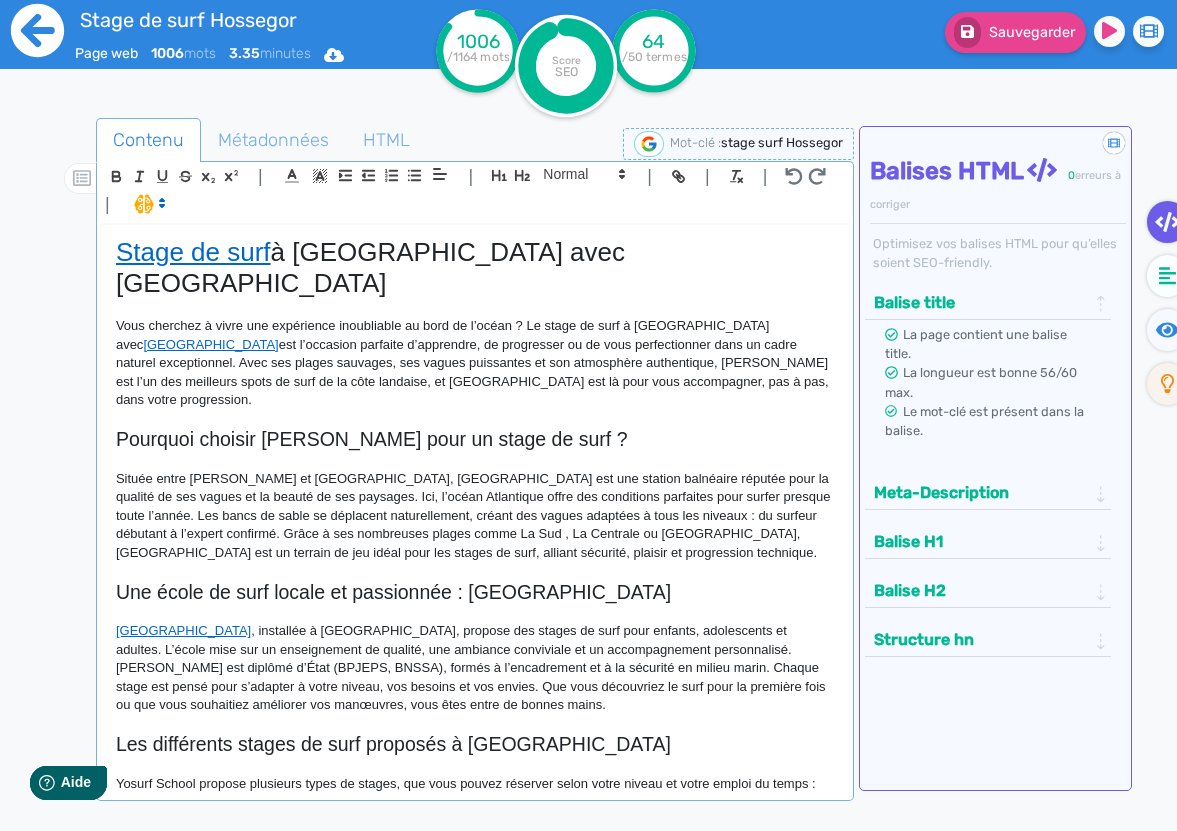 click 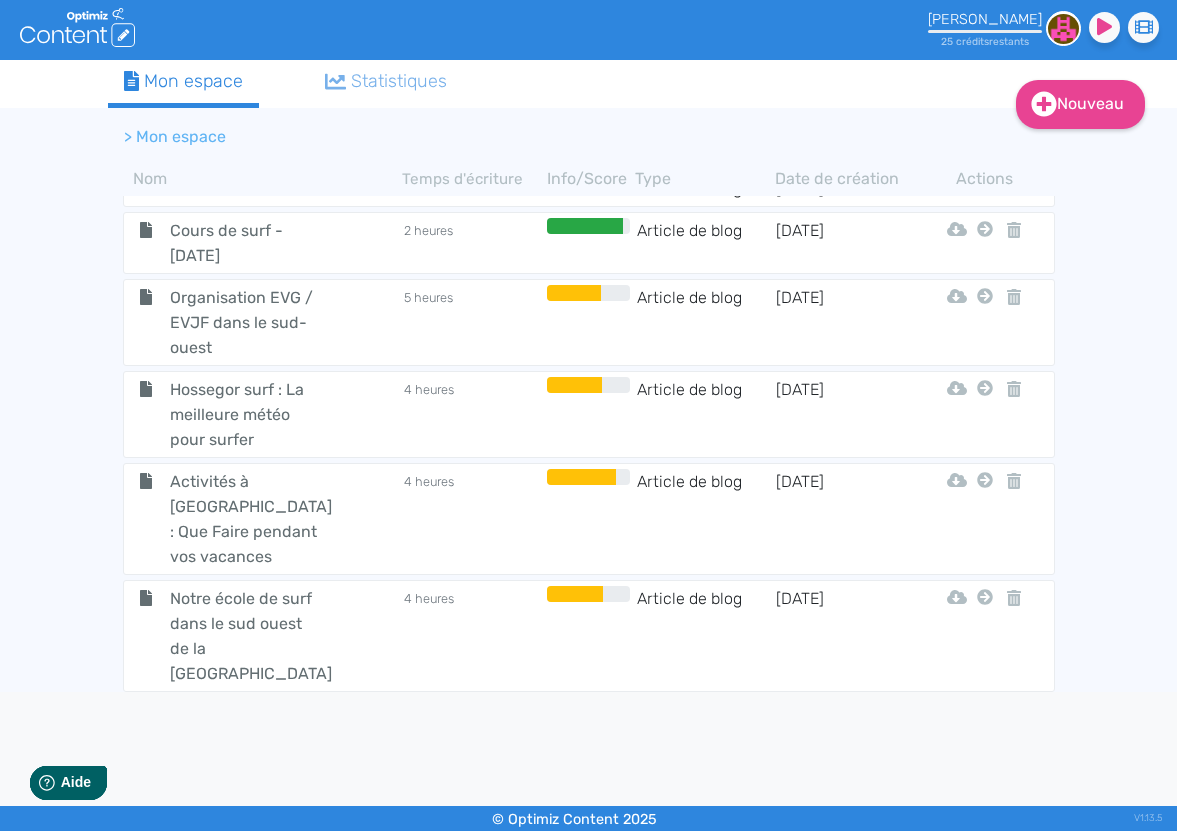 scroll, scrollTop: 135, scrollLeft: 0, axis: vertical 